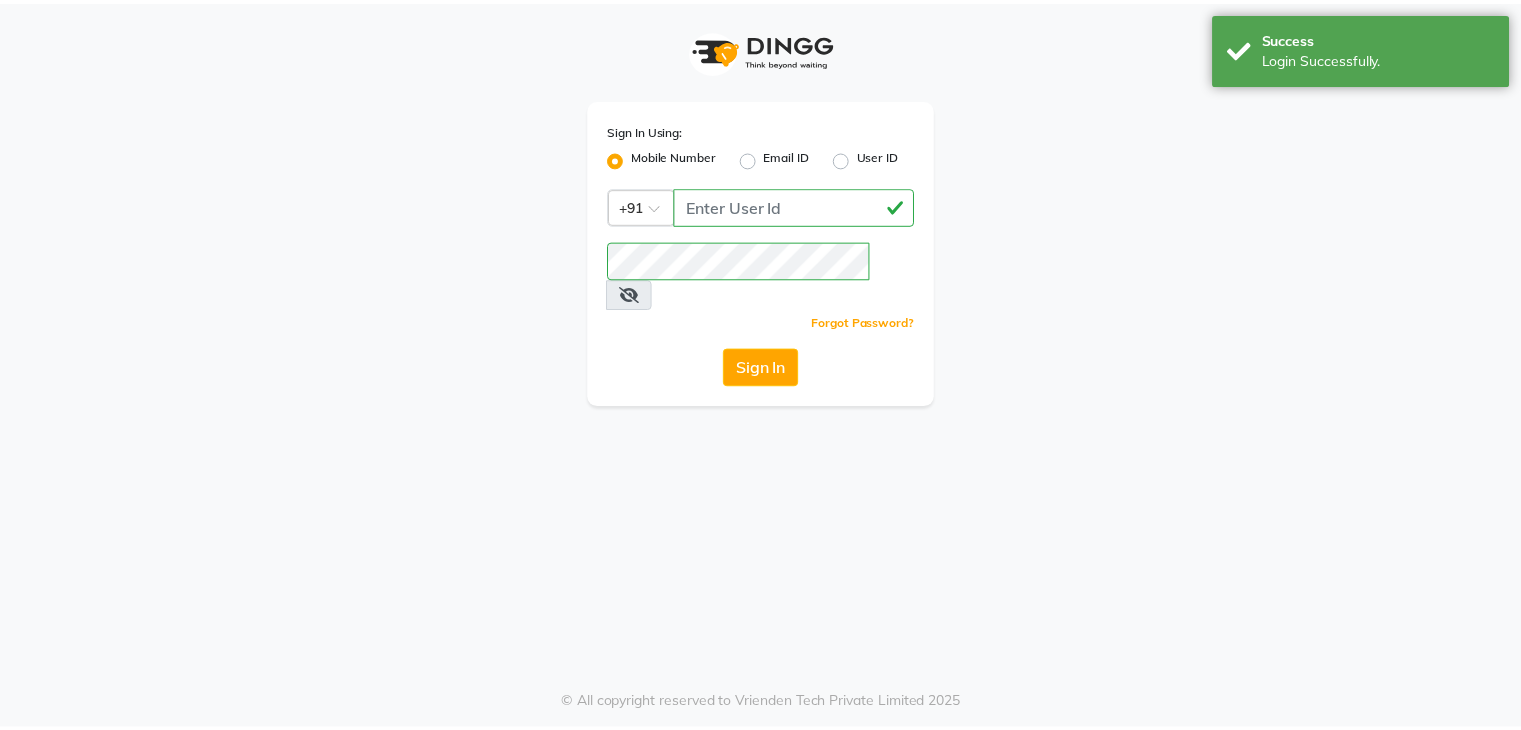scroll, scrollTop: 0, scrollLeft: 0, axis: both 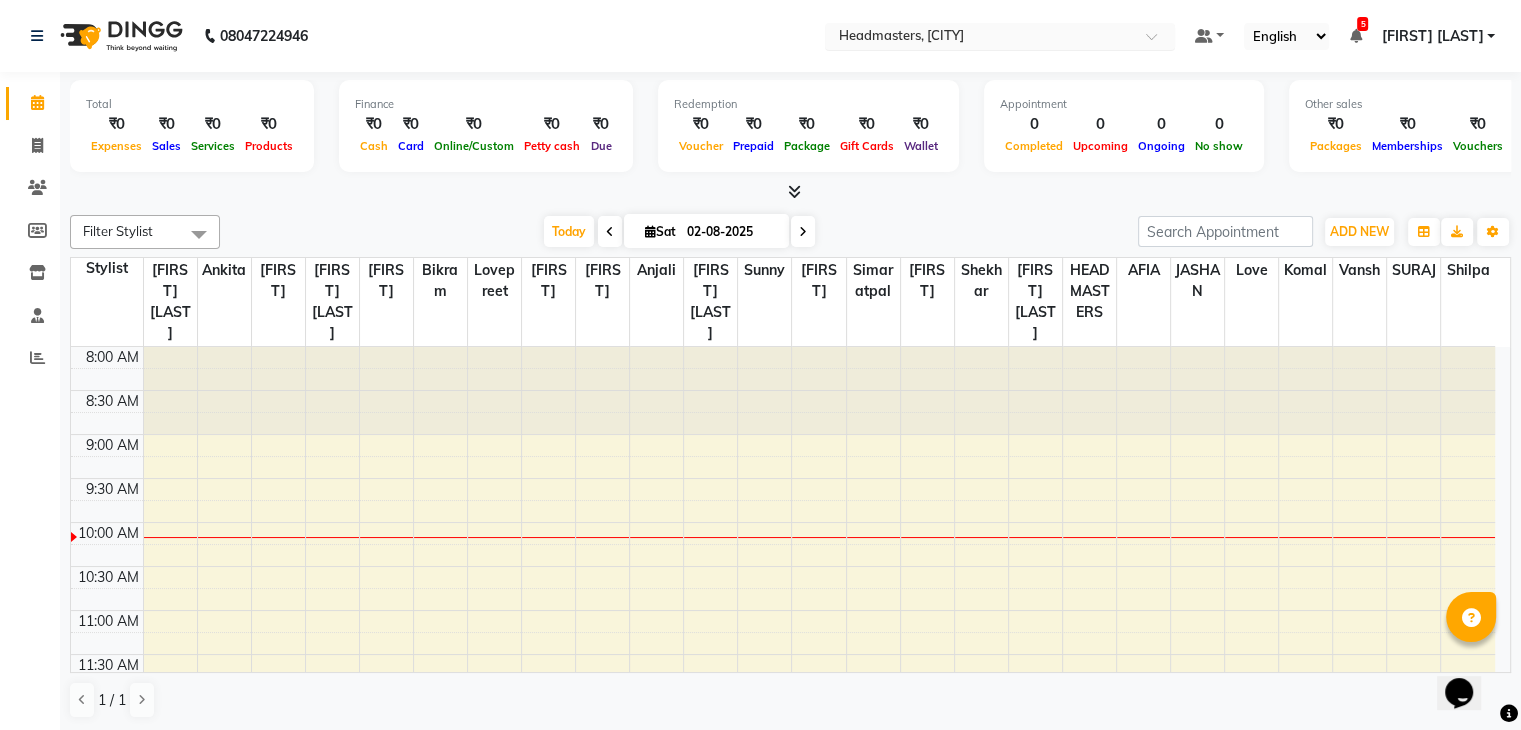 click at bounding box center [980, 38] 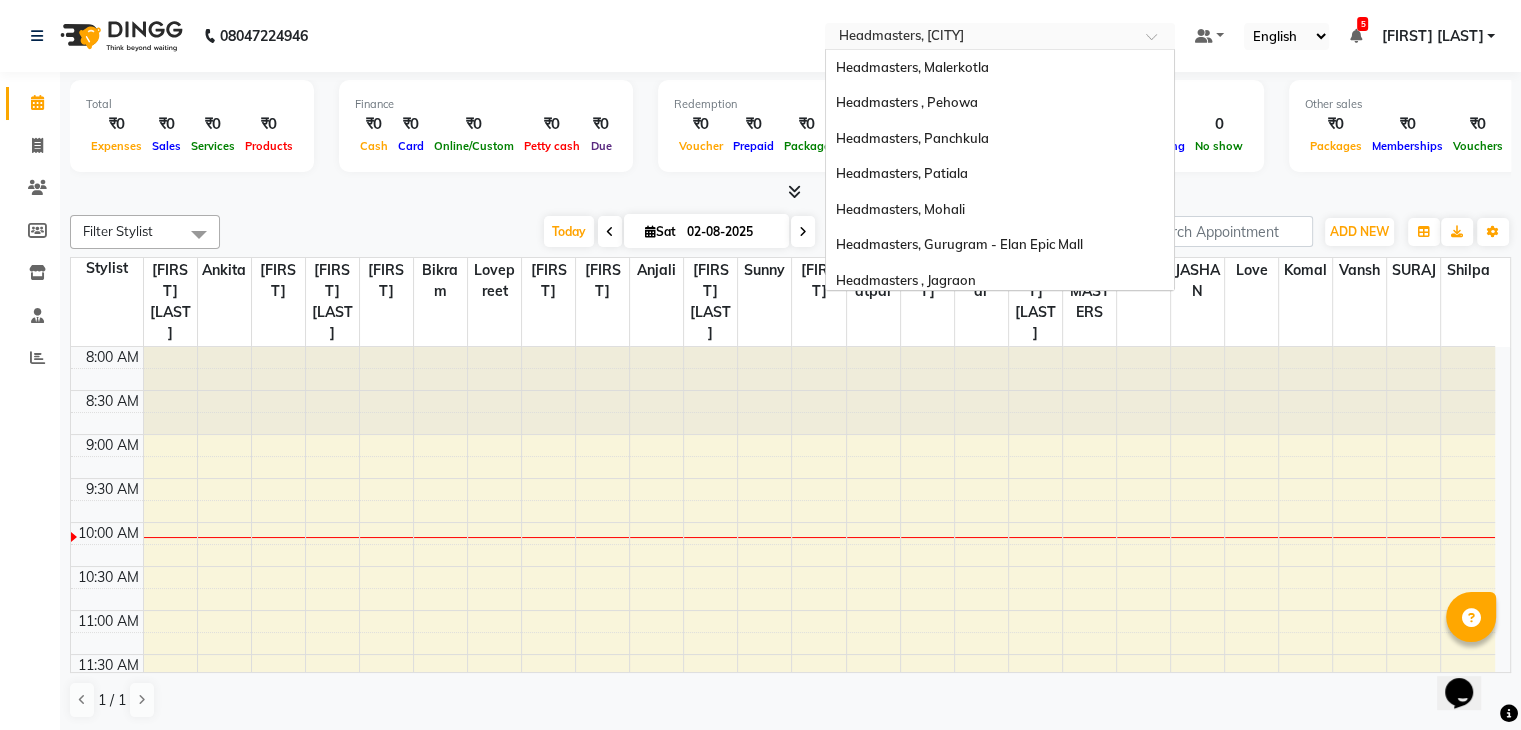 scroll, scrollTop: 328, scrollLeft: 0, axis: vertical 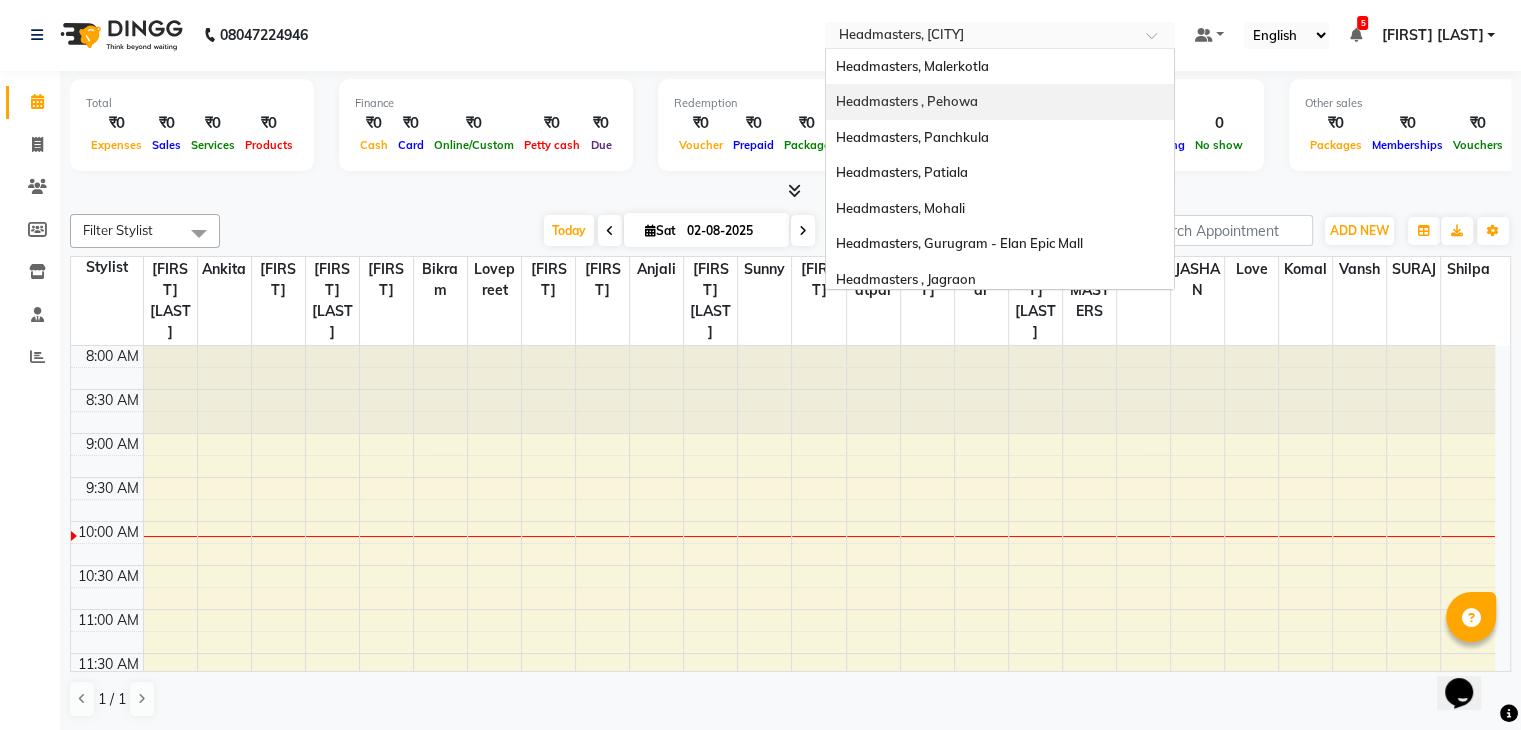 click on "Headmasters , Pehowa" at bounding box center (907, 101) 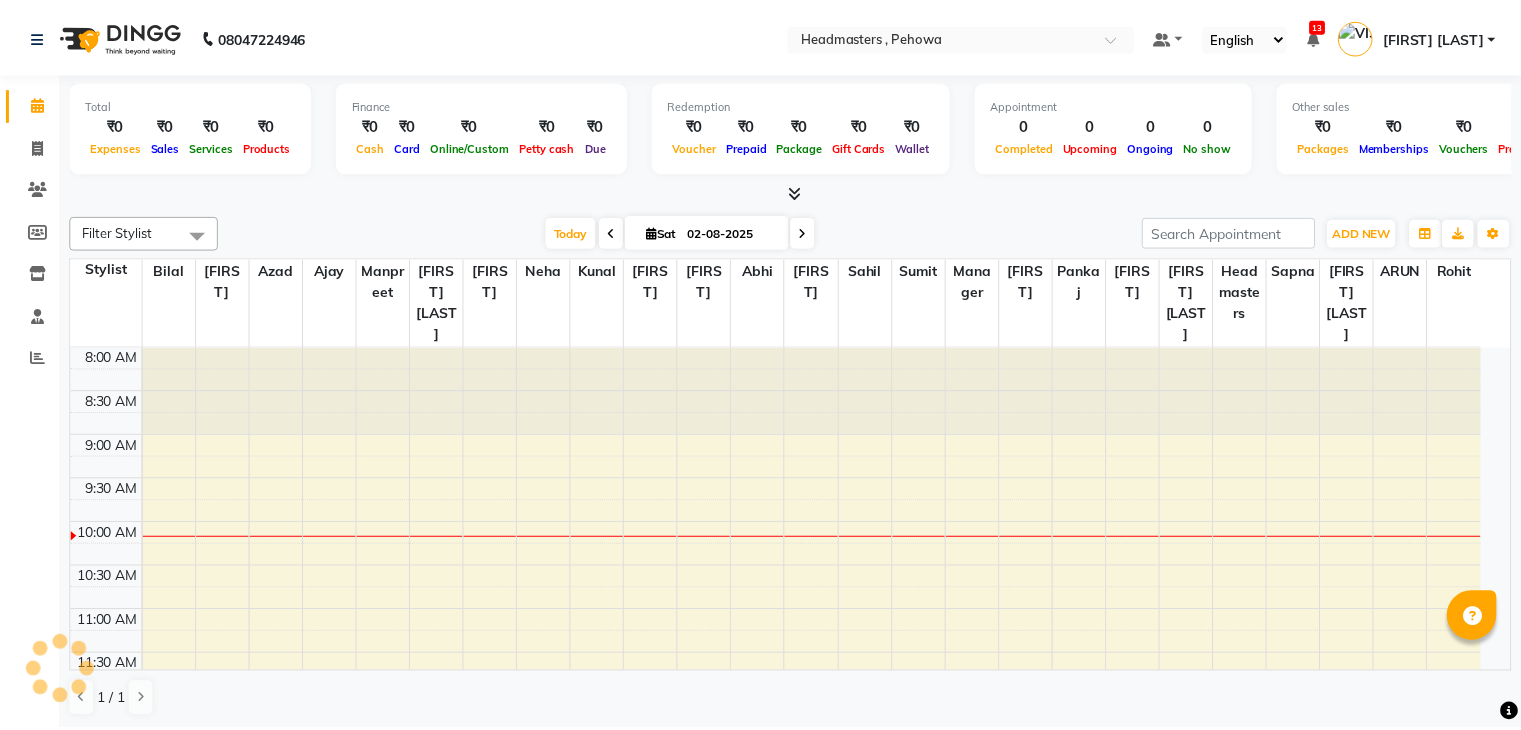 scroll, scrollTop: 0, scrollLeft: 0, axis: both 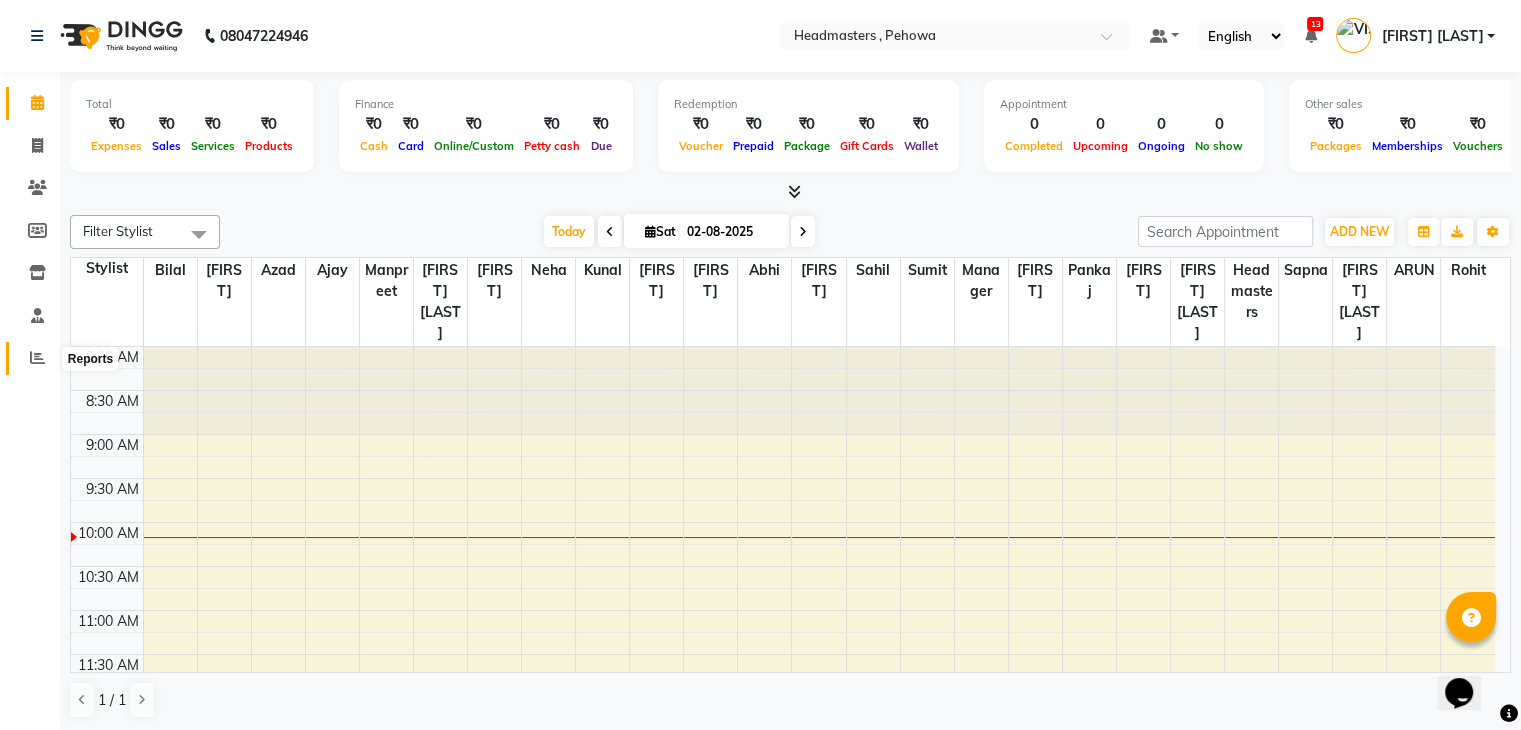 click 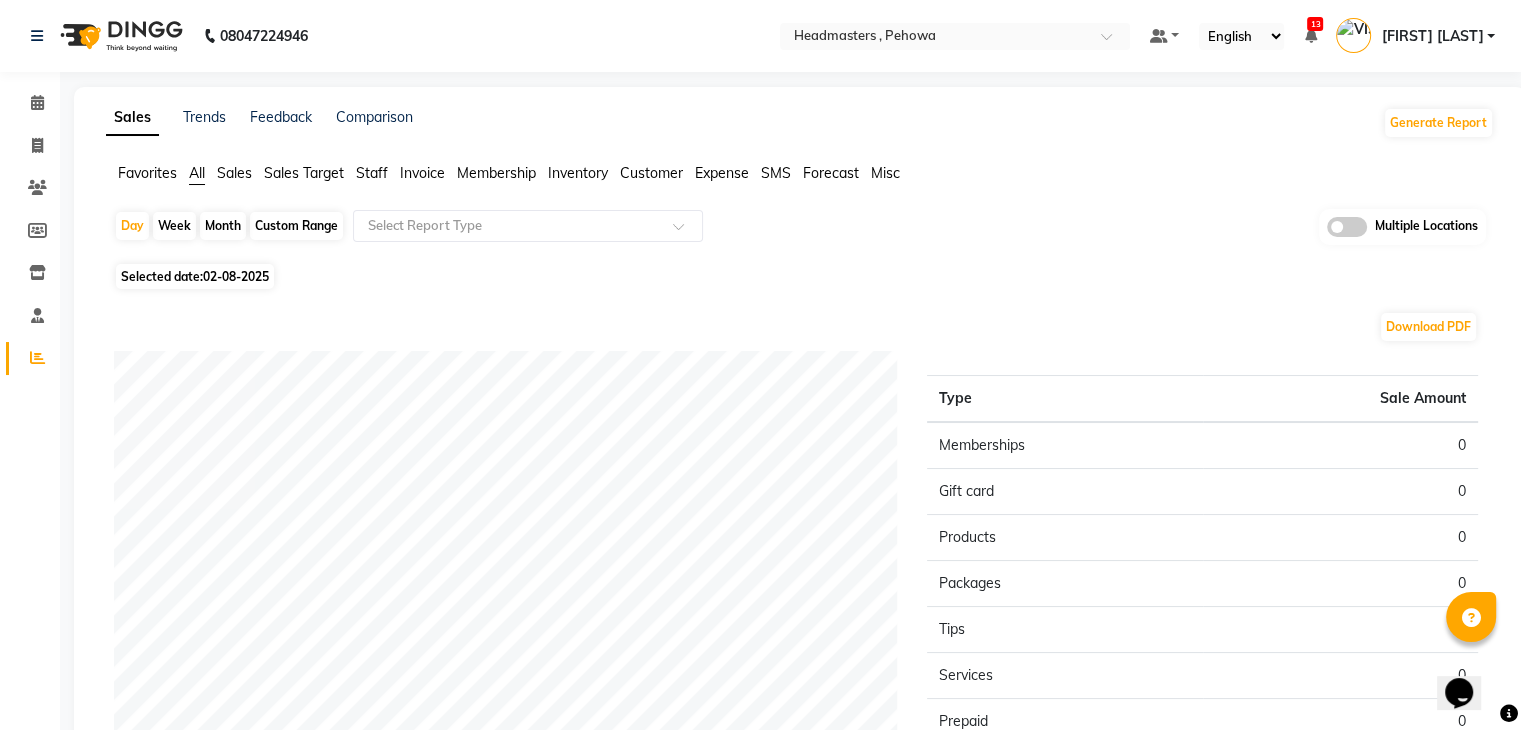 click on "Sales" 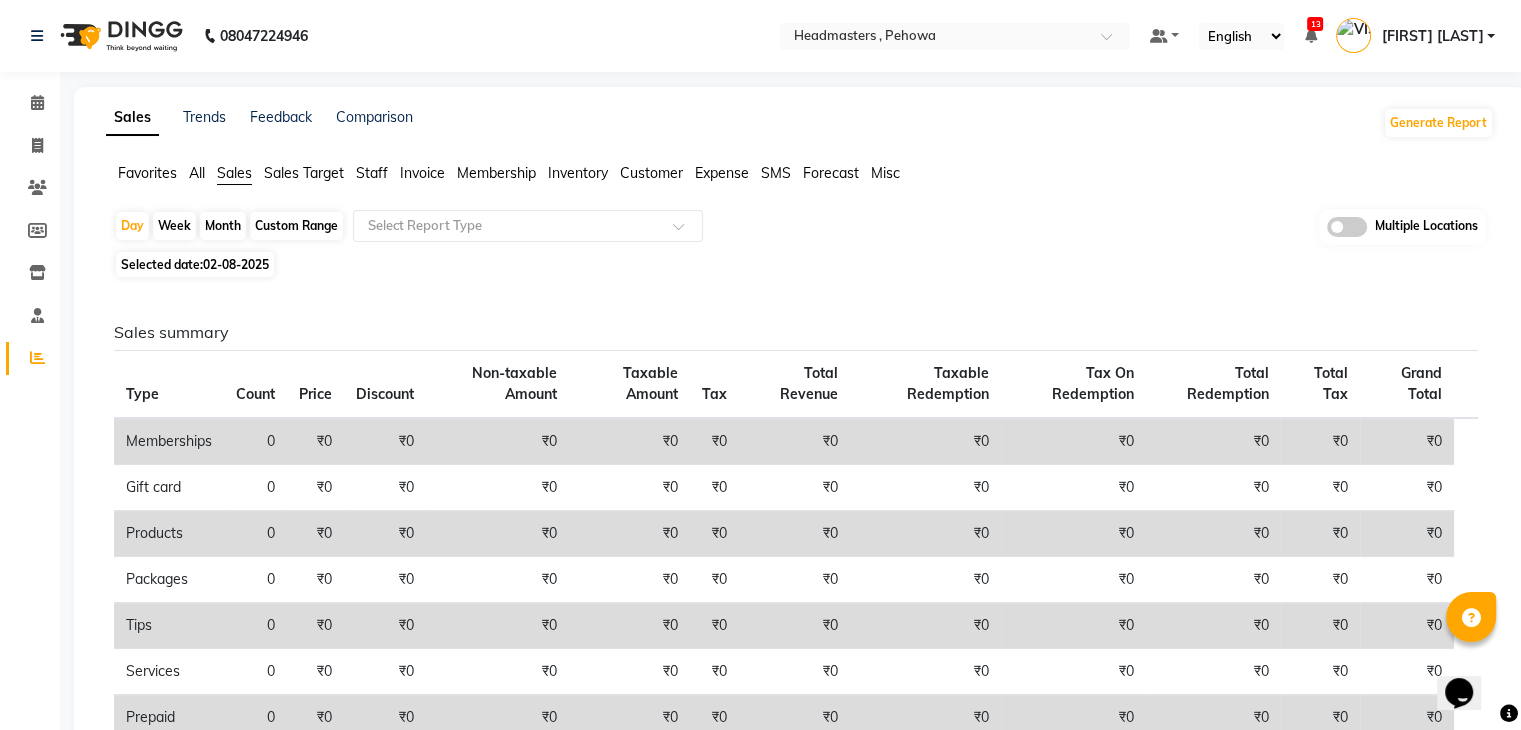 click on "02-08-2025" 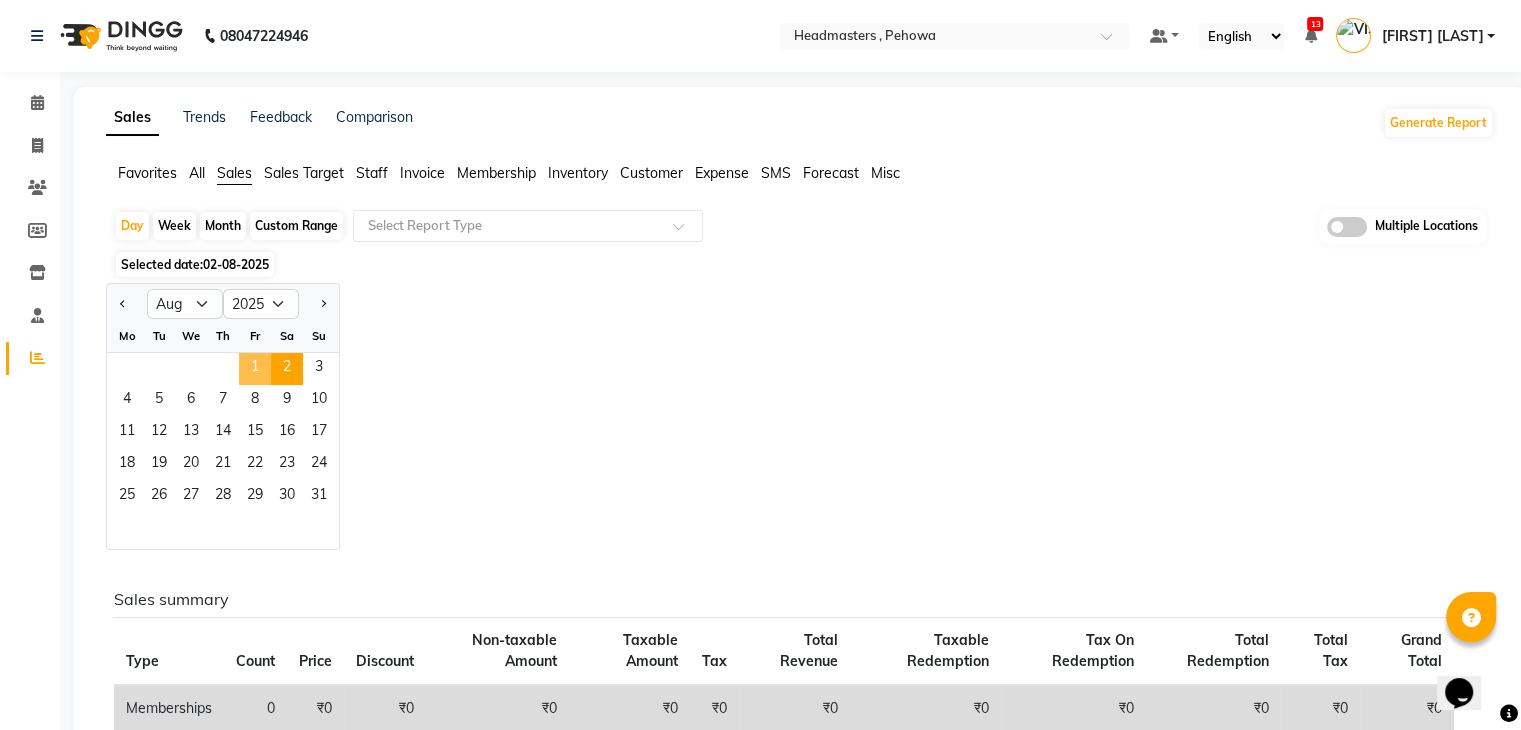 click on "1" 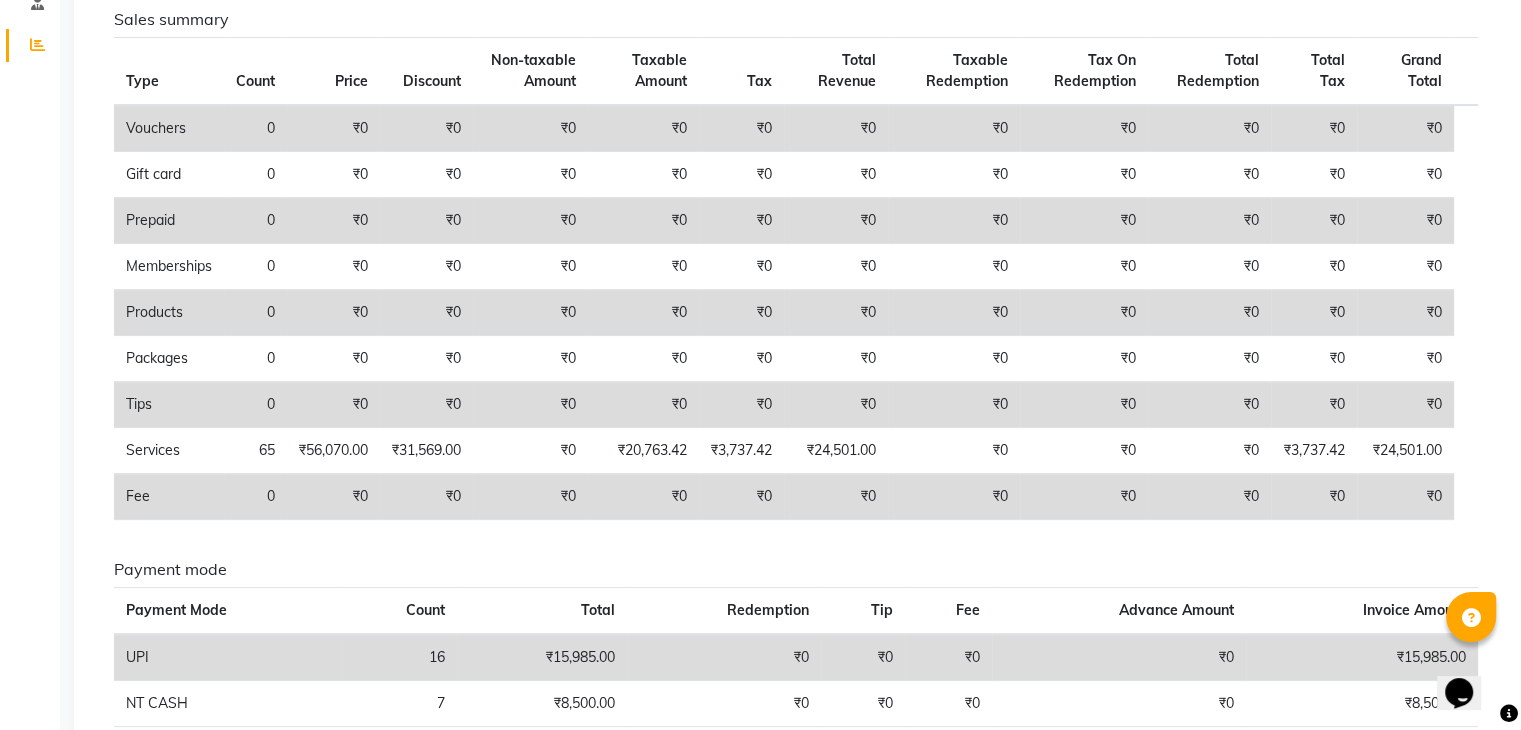 scroll, scrollTop: 0, scrollLeft: 0, axis: both 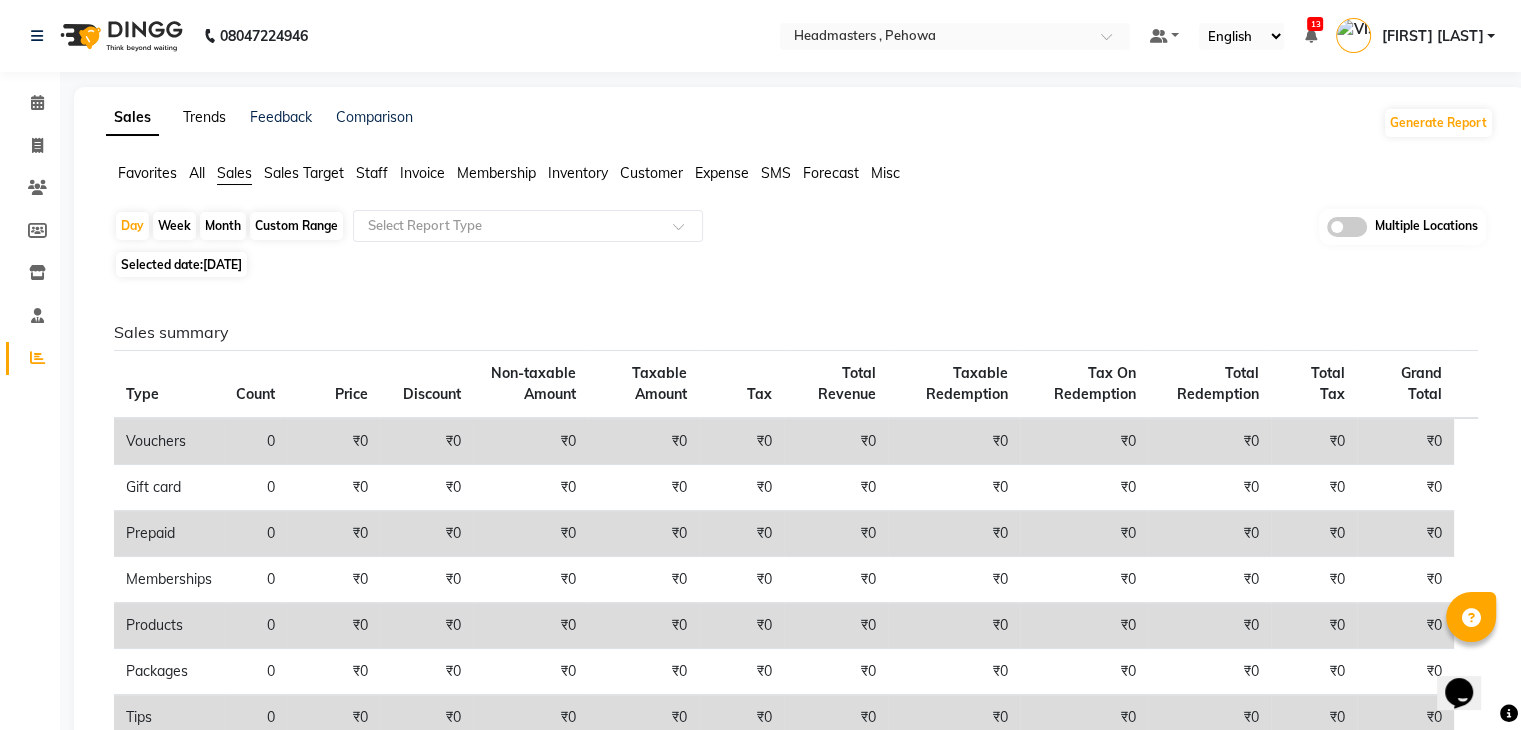 click on "Trends" 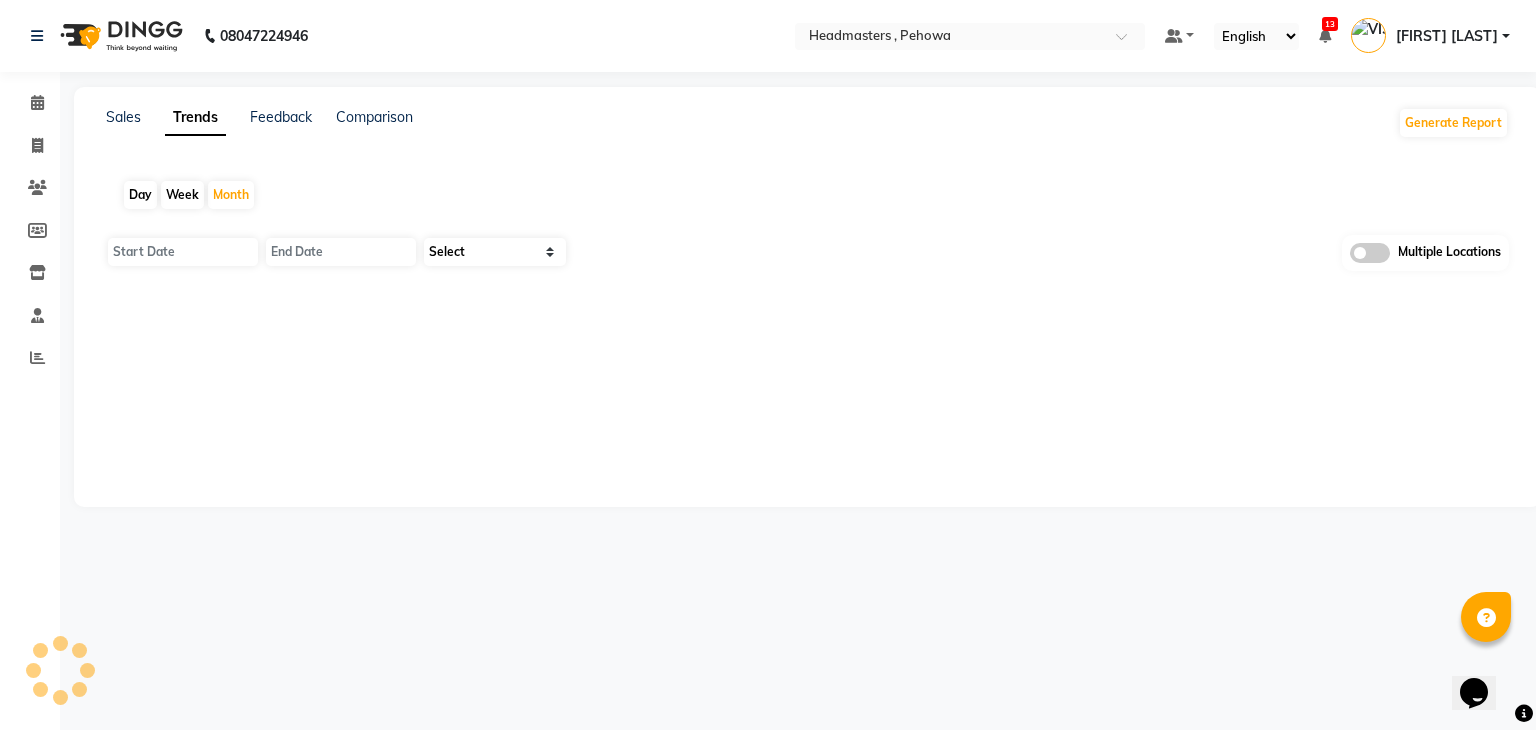 type on "01-08-2025" 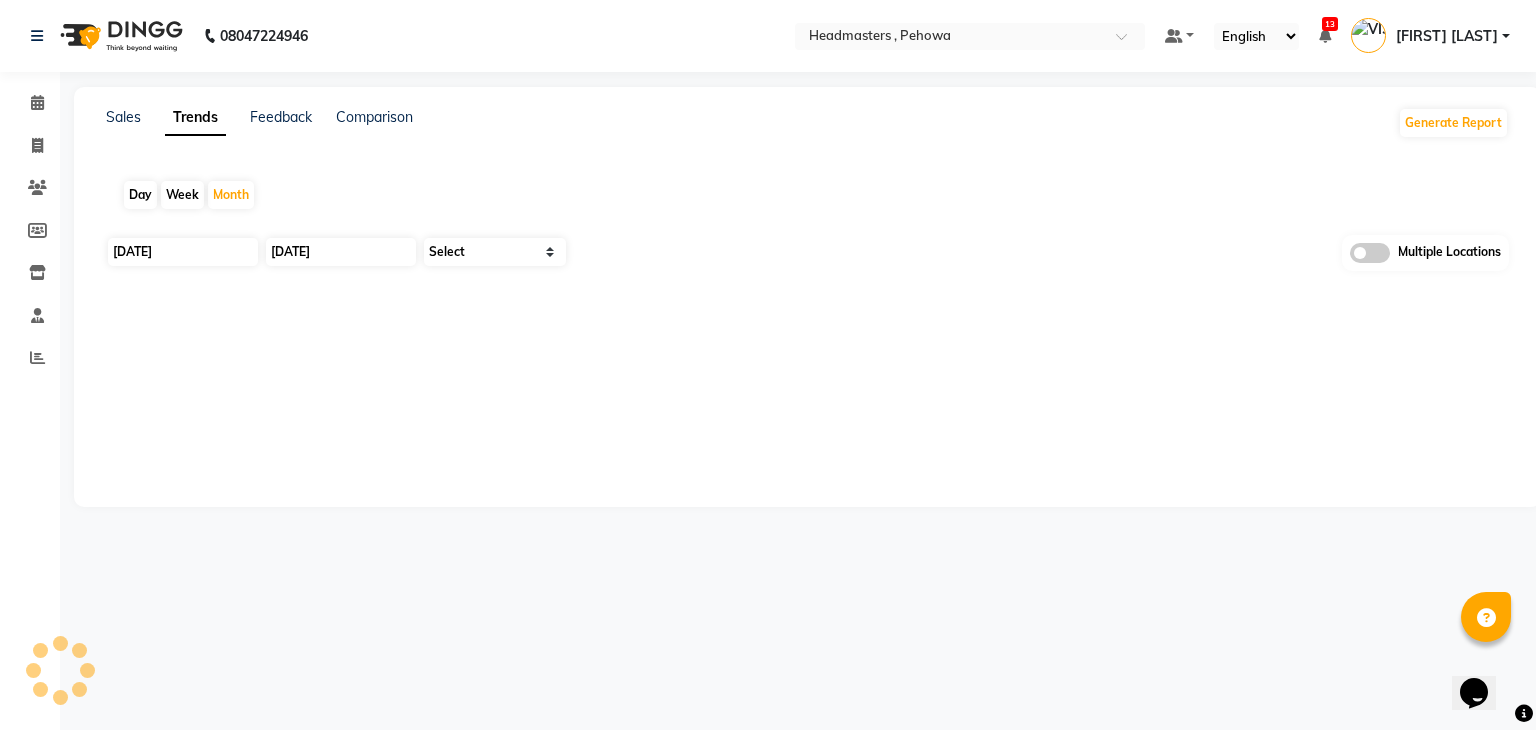 select on "by_client" 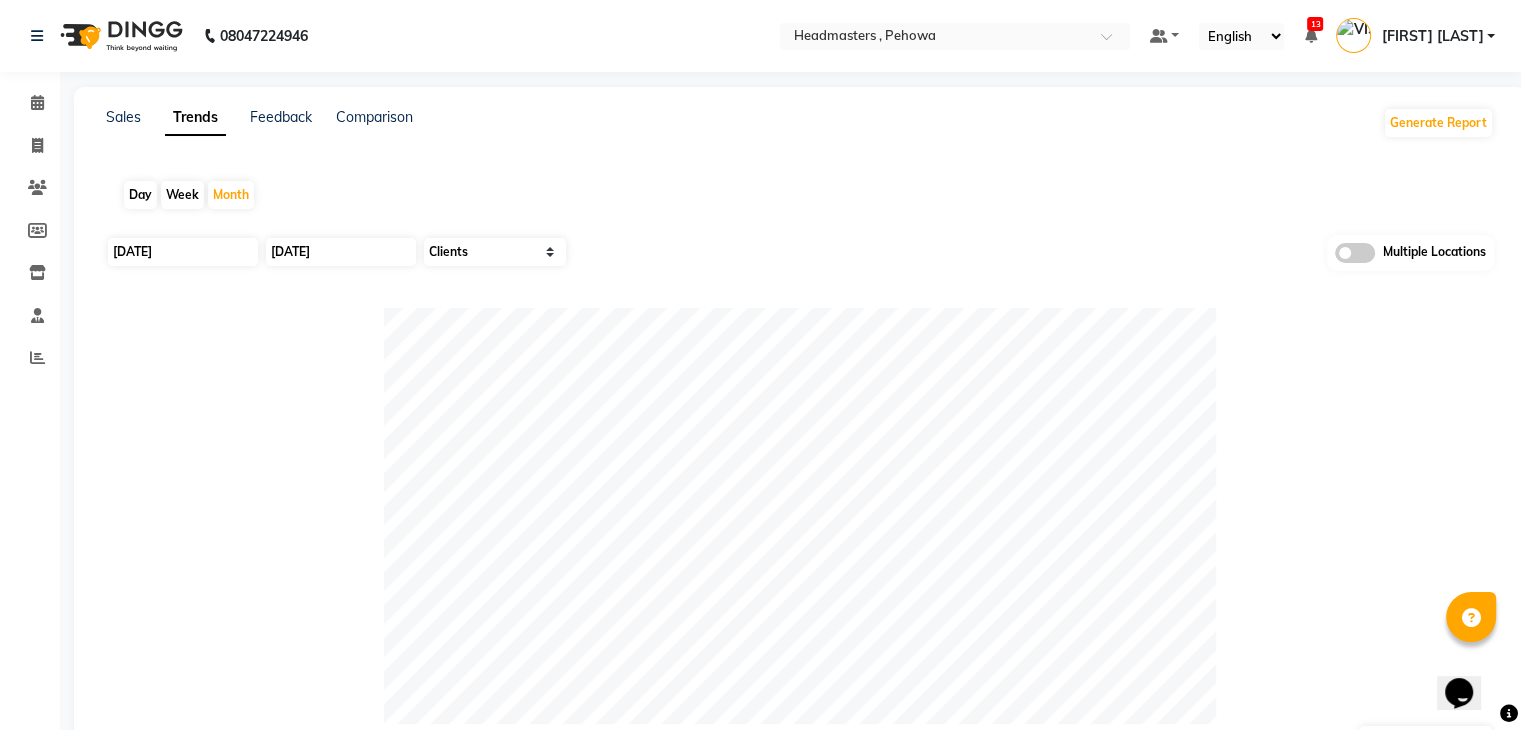 click on "Day" 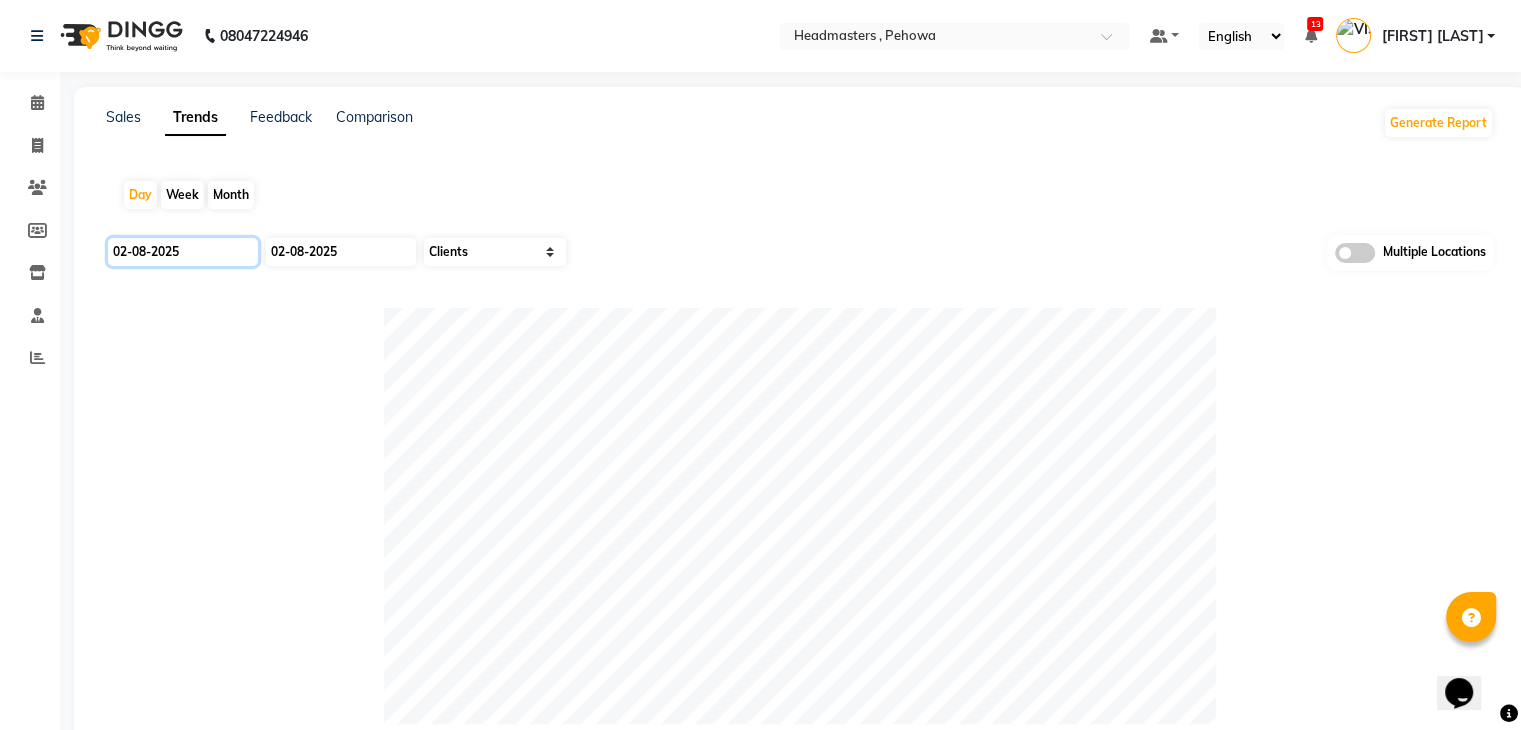 click on "02-08-2025" 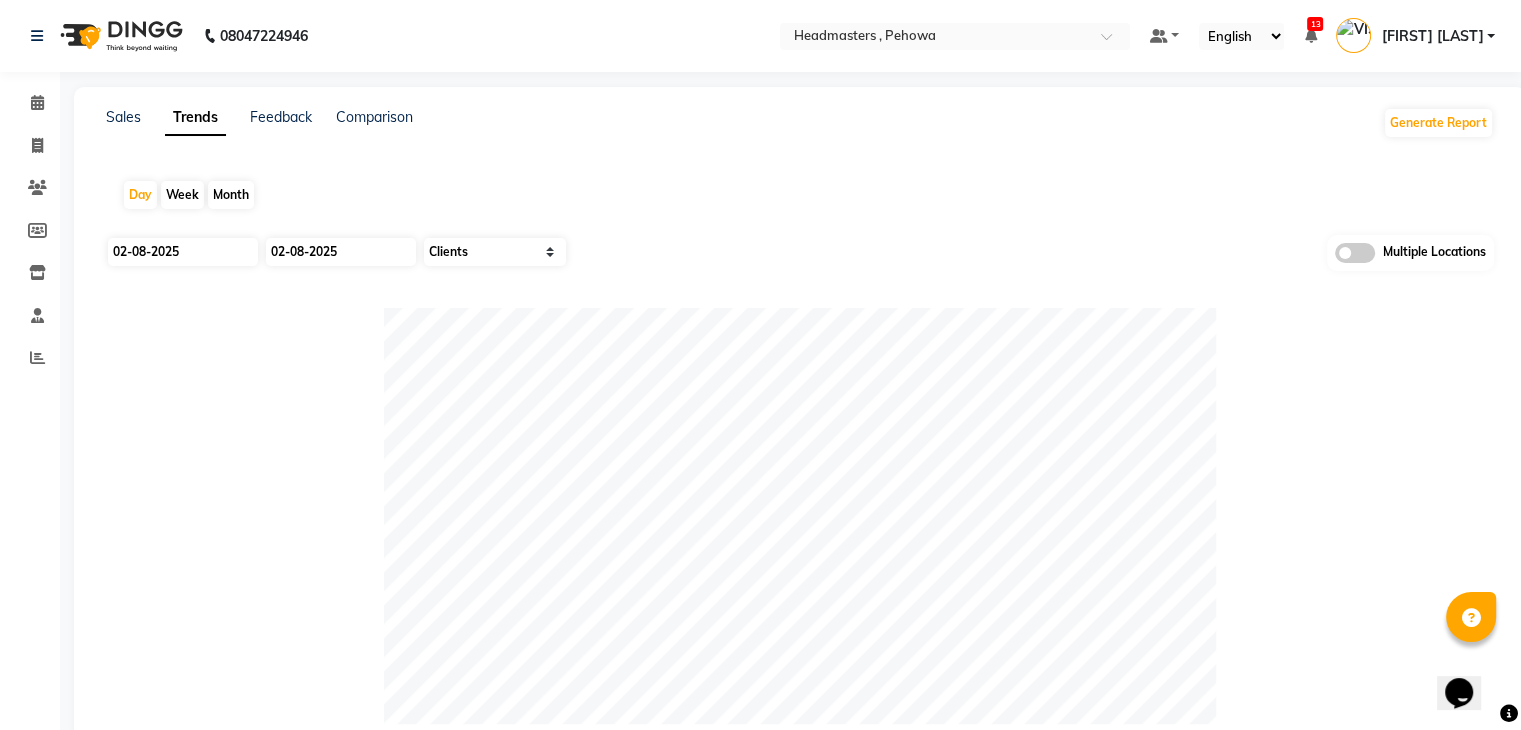 select on "8" 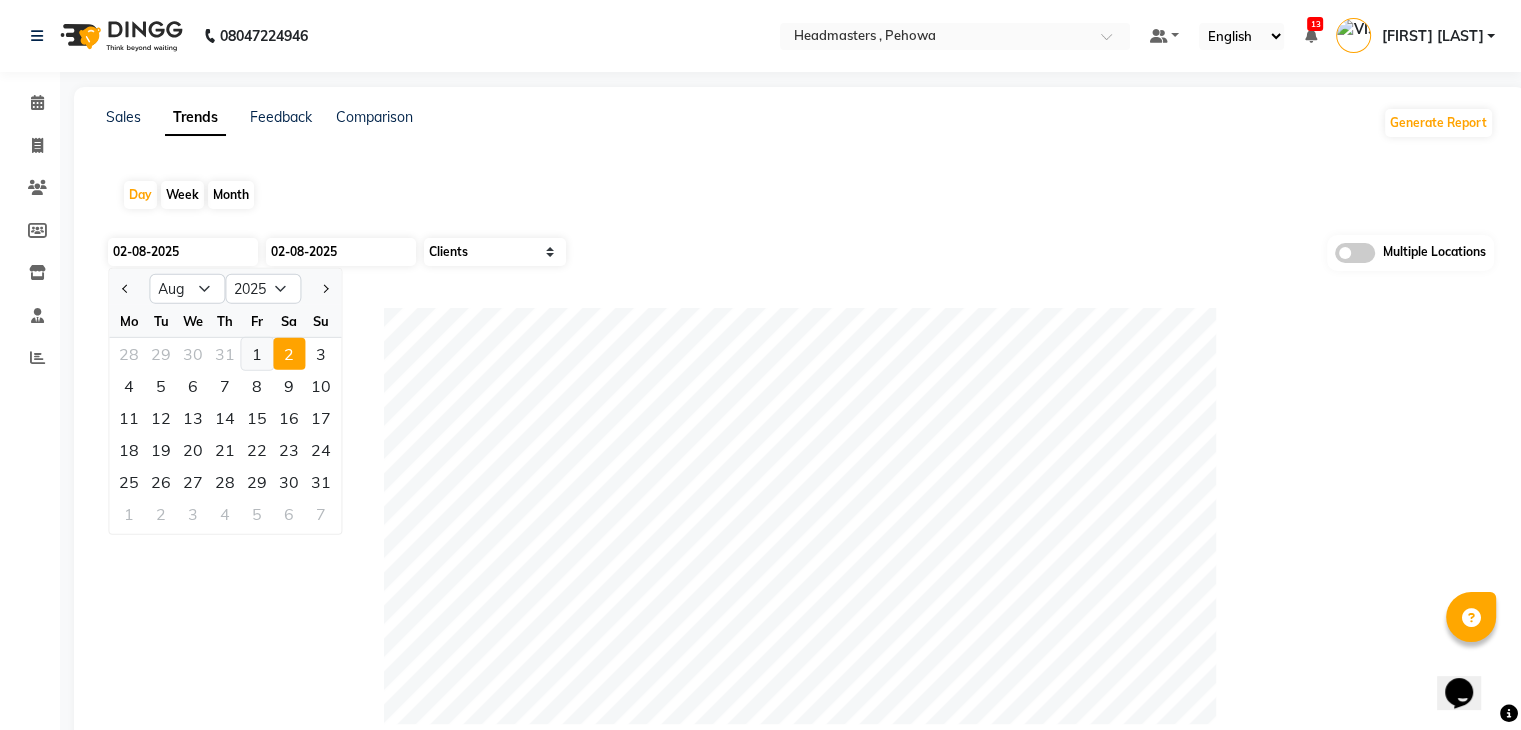 click on "1" 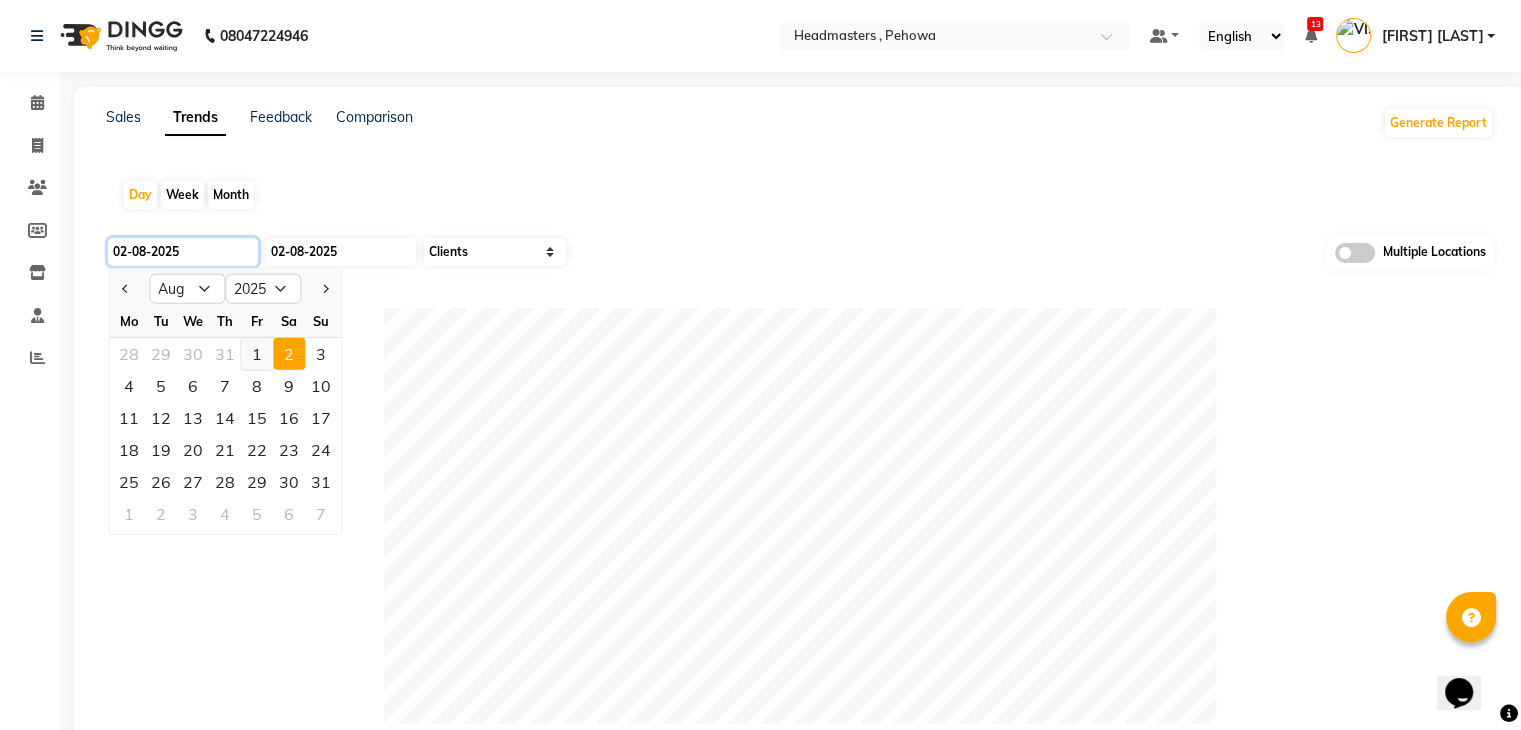 type on "01-08-2025" 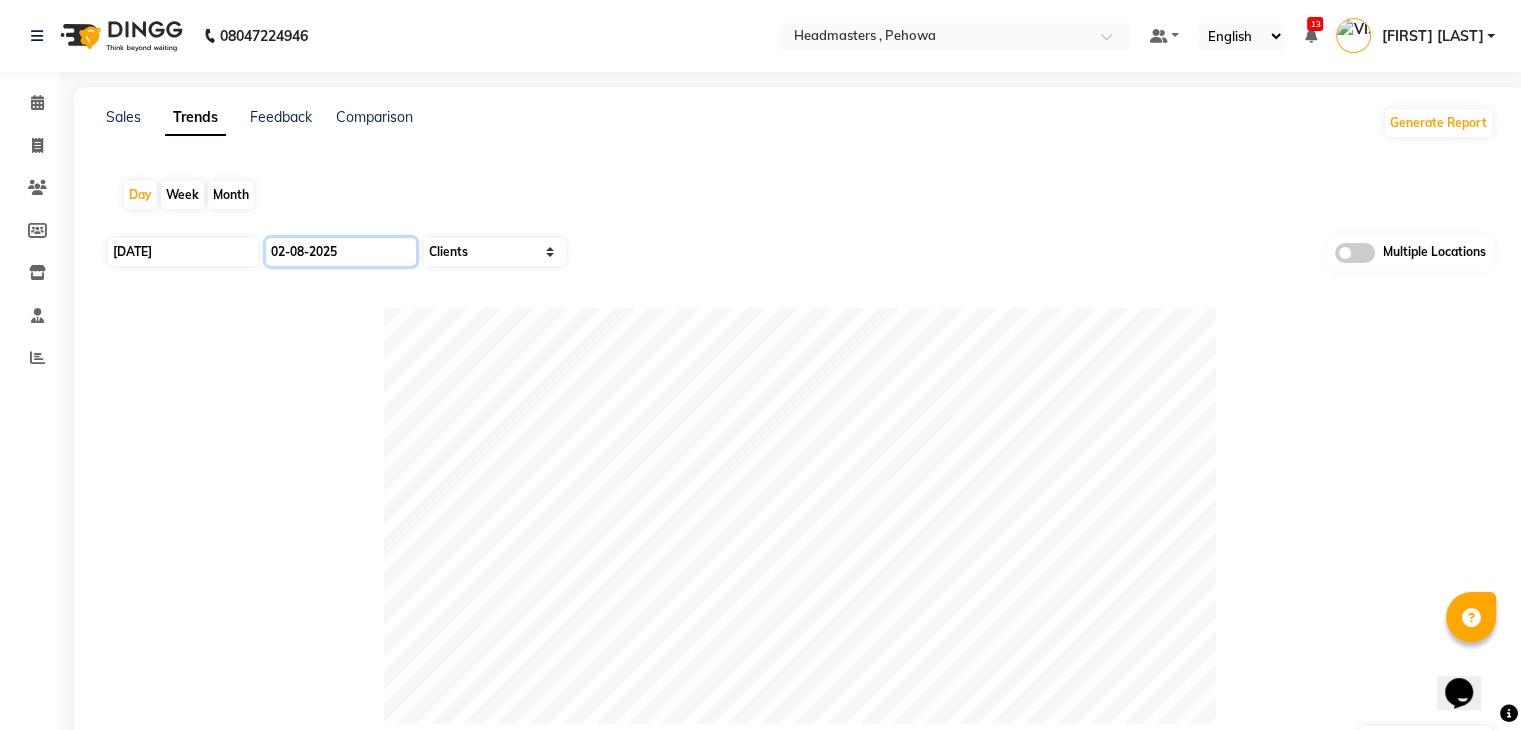 click on "02-08-2025" 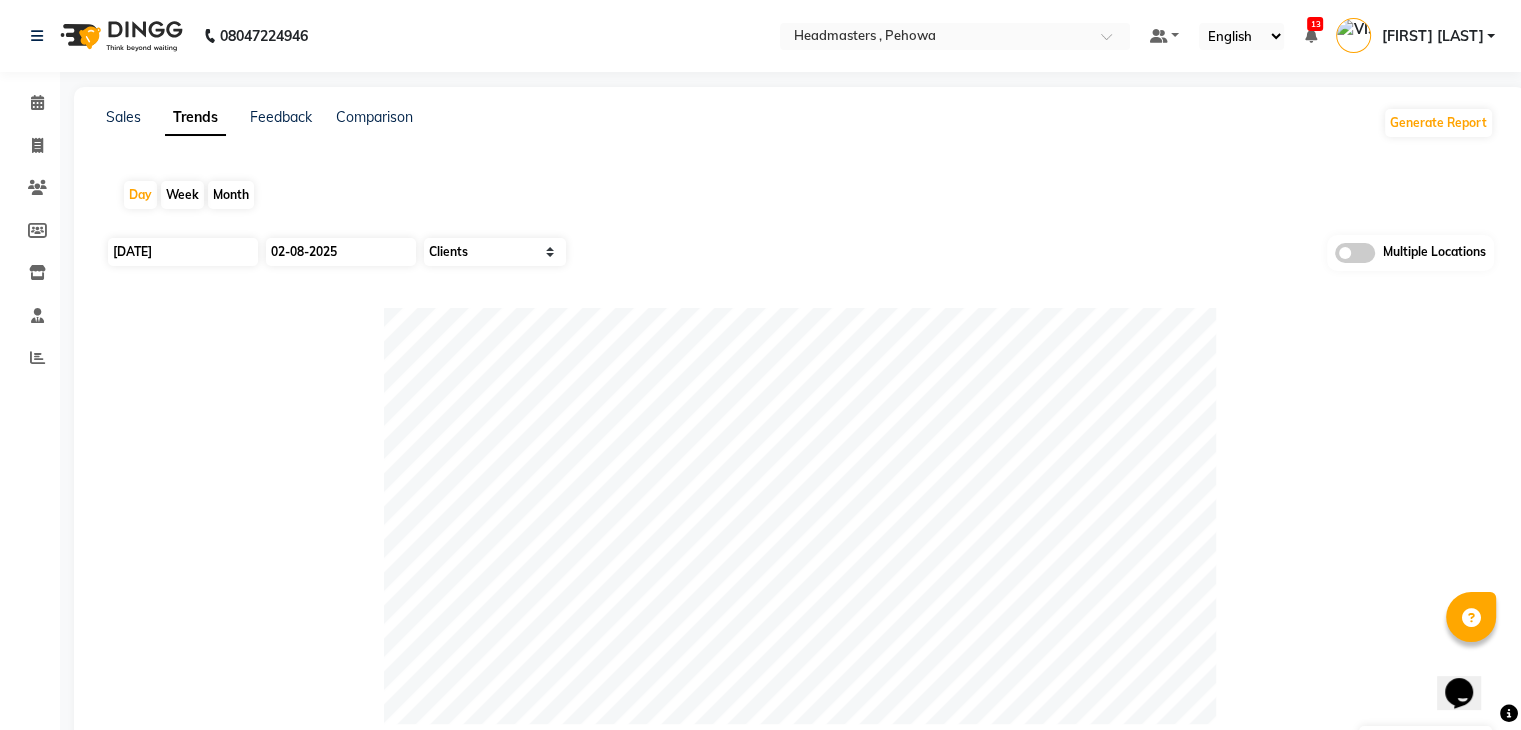select on "8" 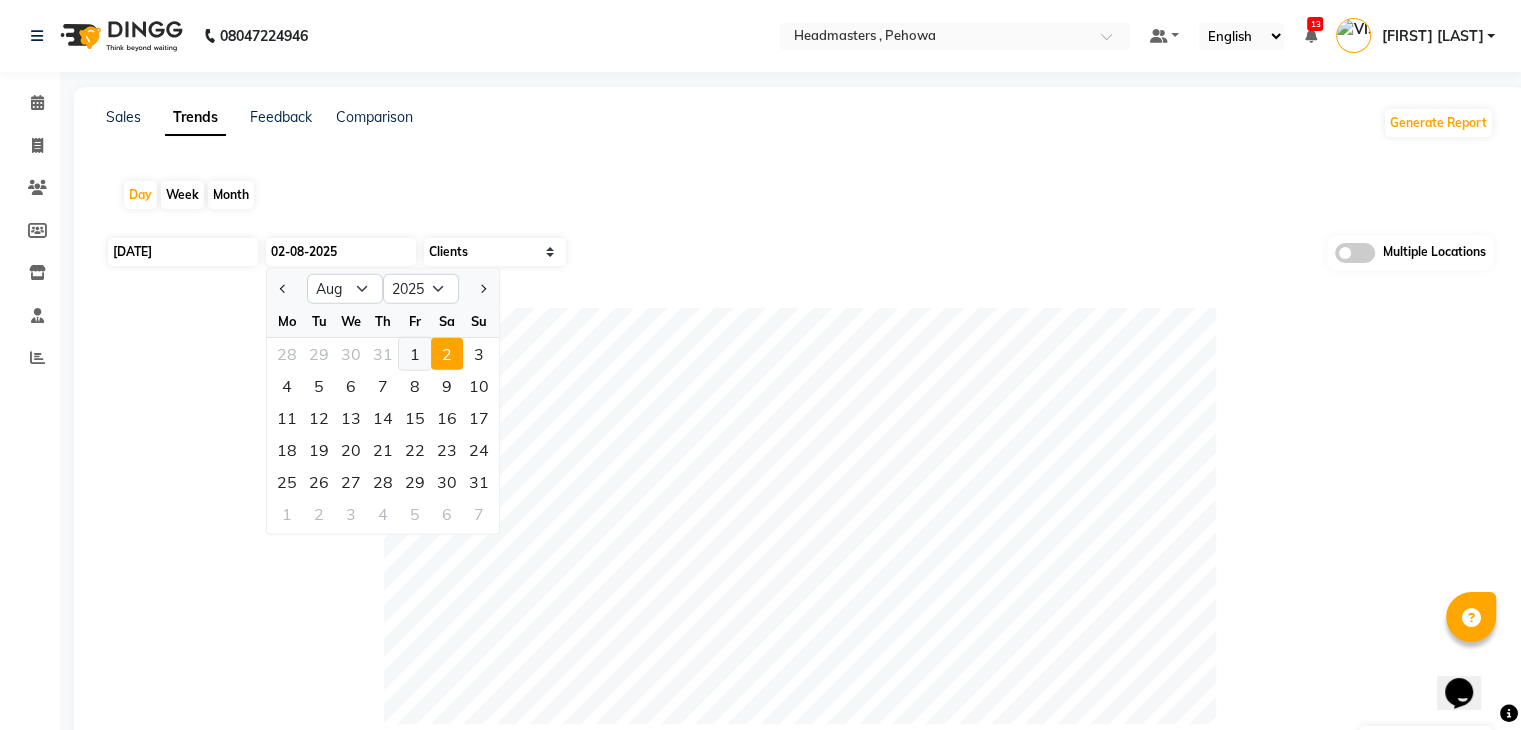 click on "1" 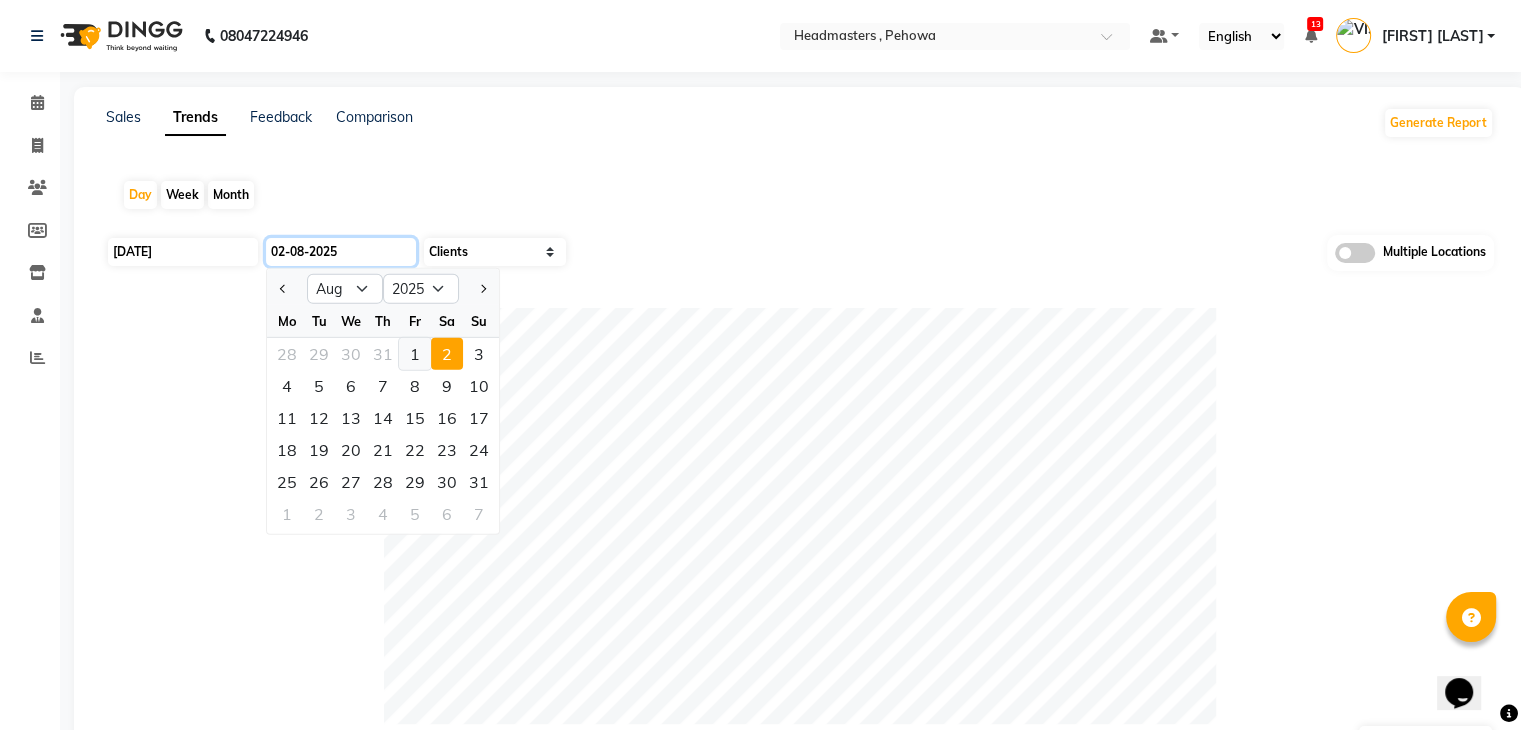 type on "01-08-2025" 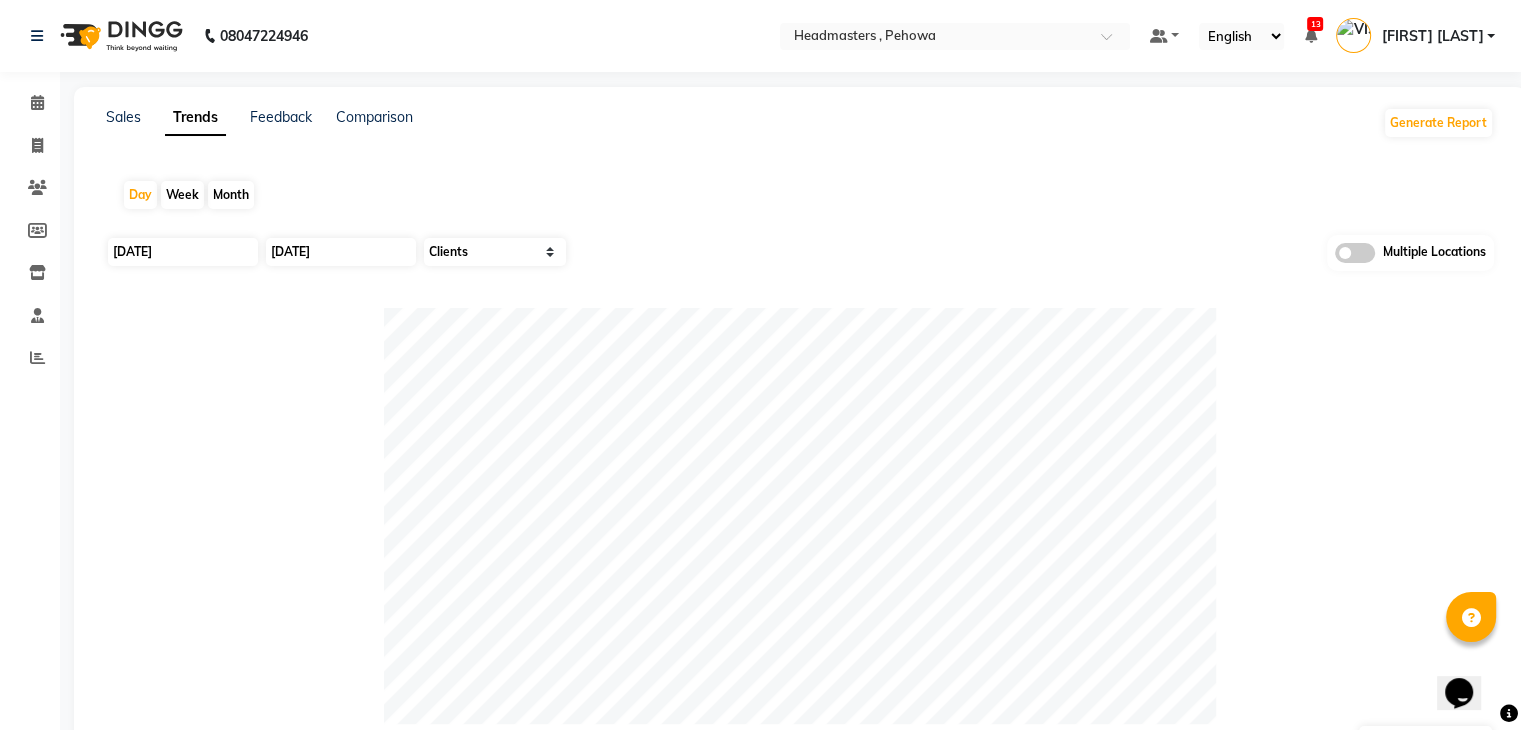 click 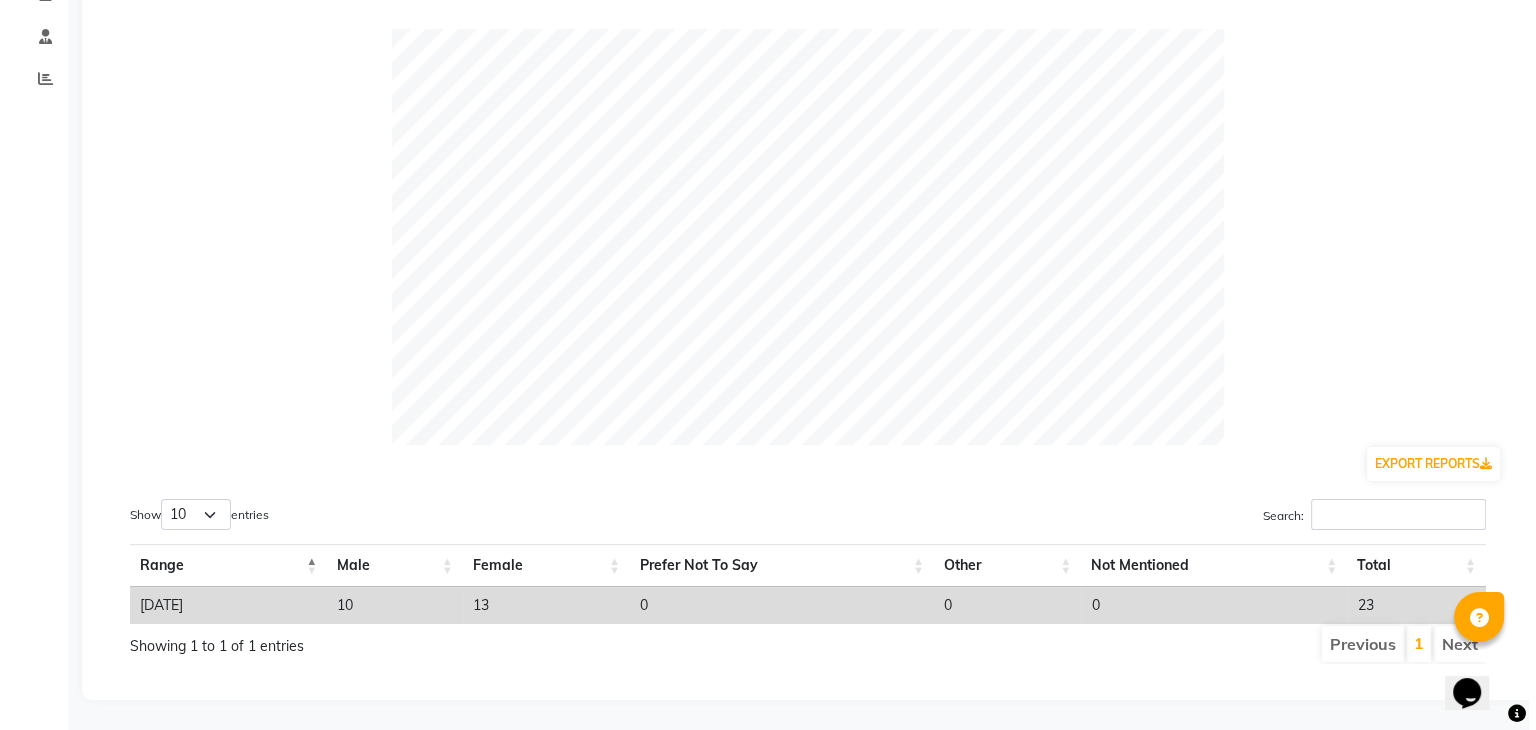 scroll, scrollTop: 0, scrollLeft: 0, axis: both 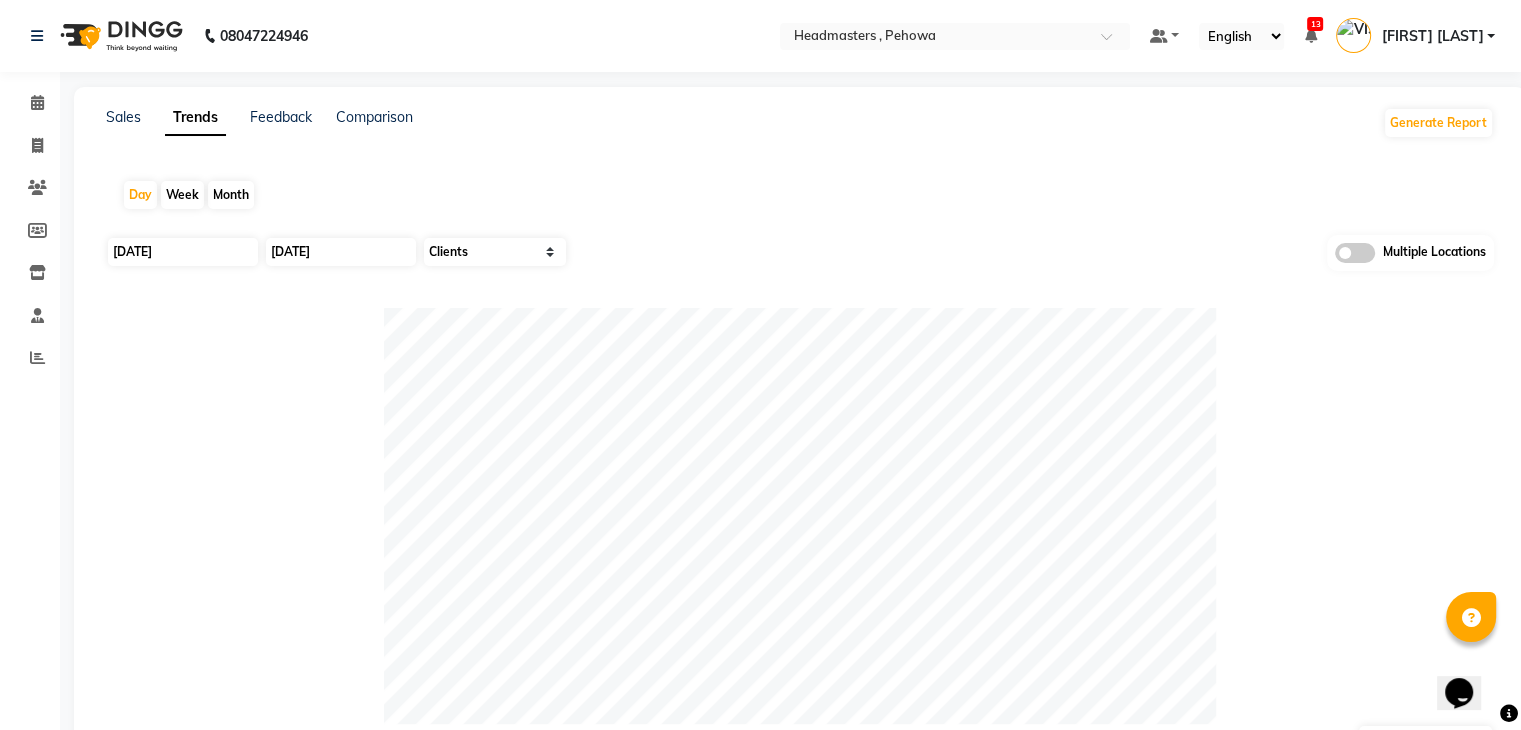 click on "Sales" 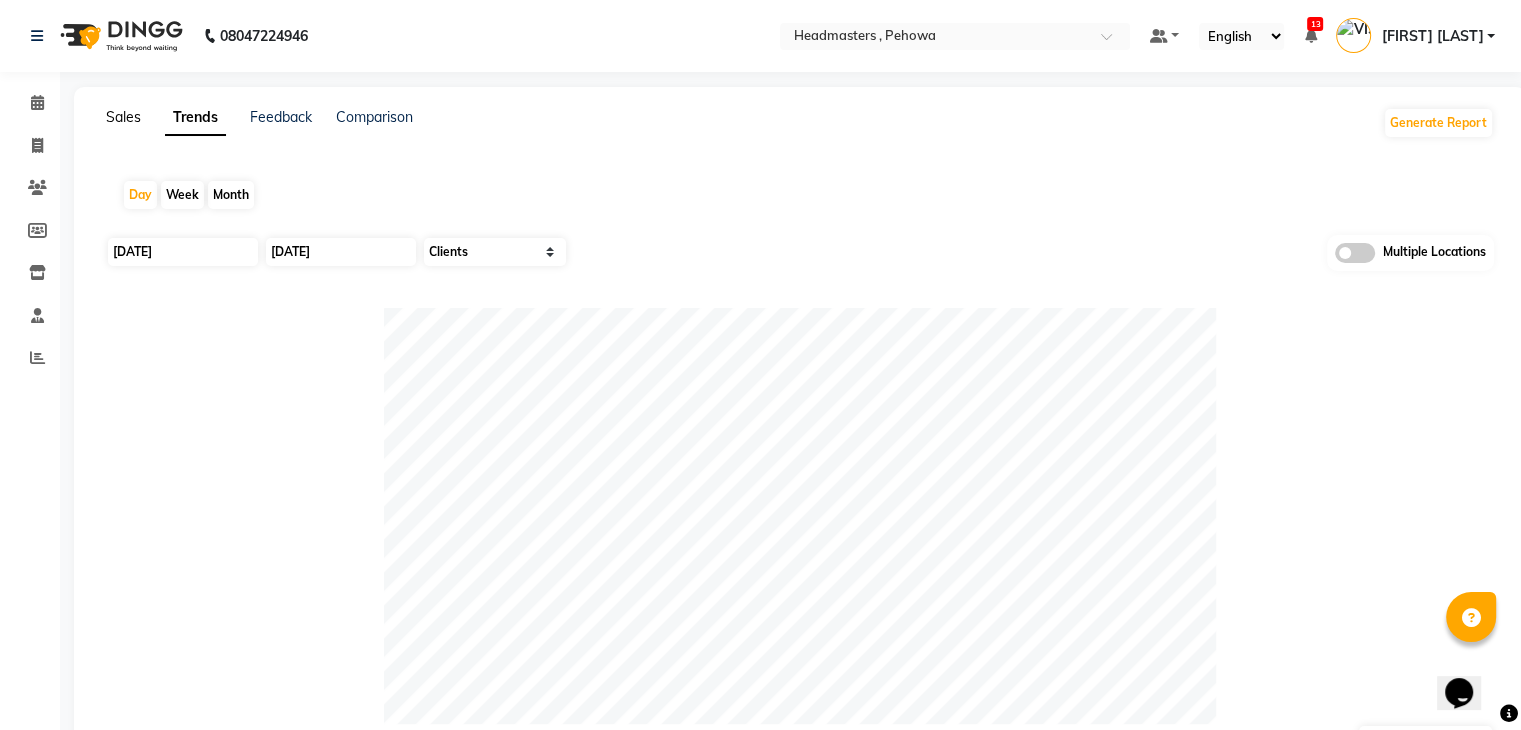 click on "Sales" 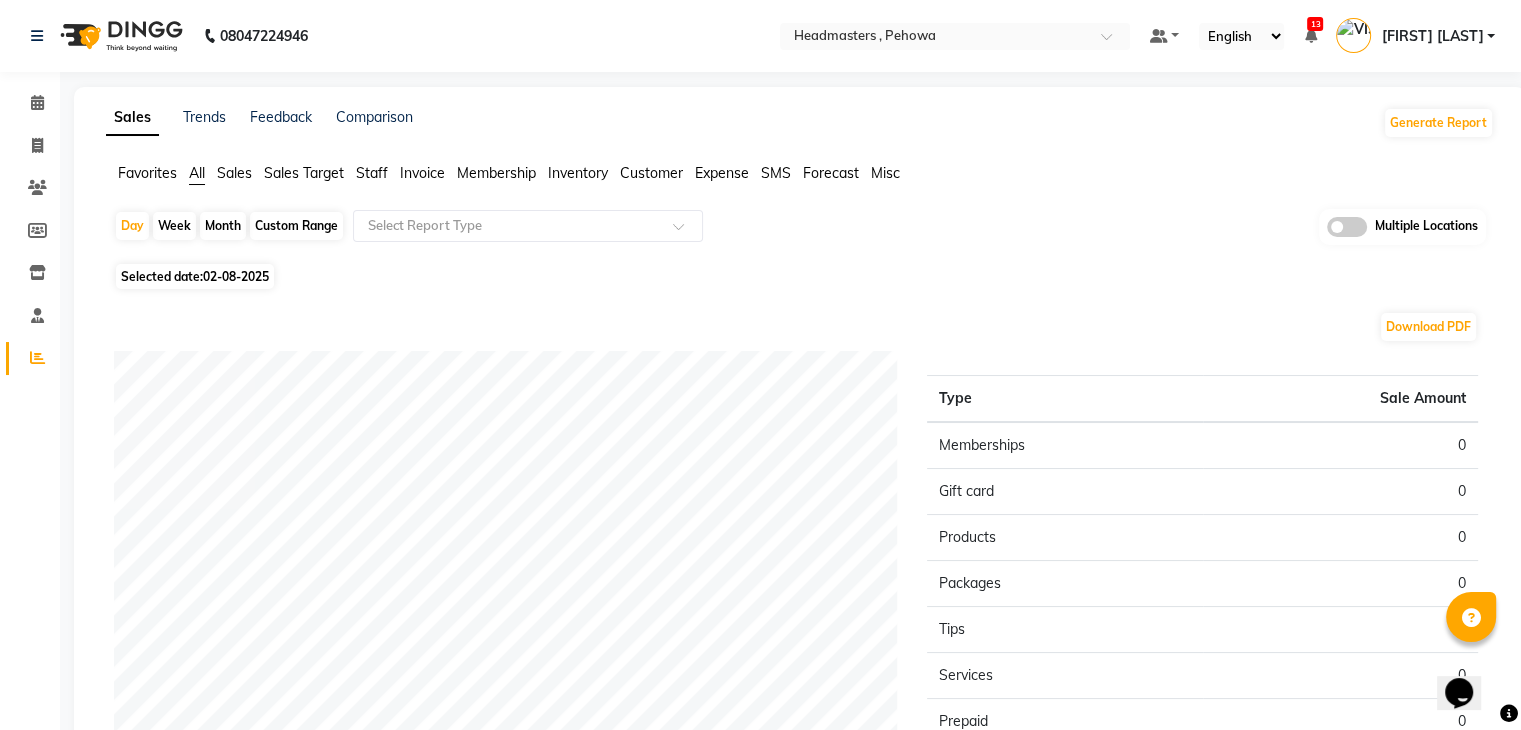 click on "Favorites" 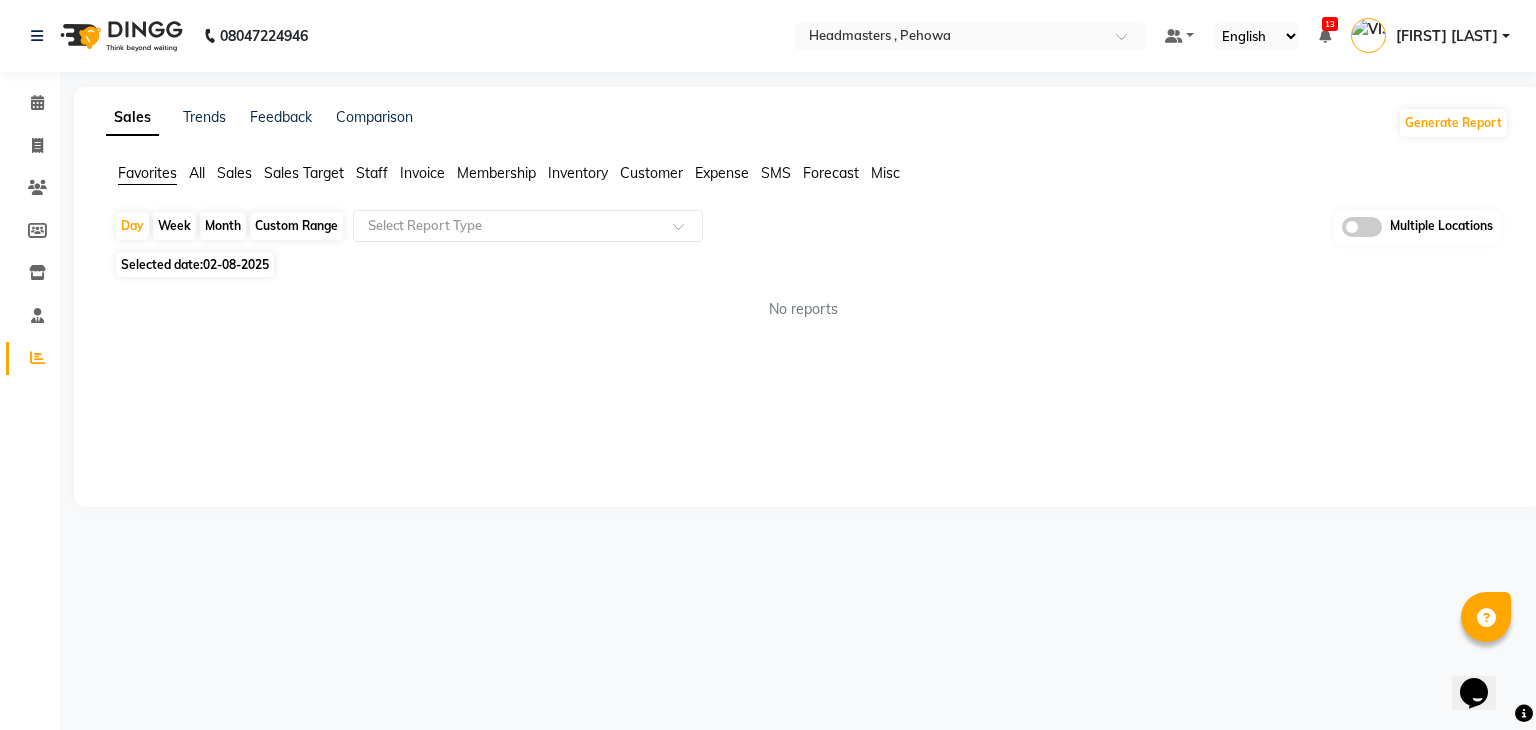 click on "02-08-2025" 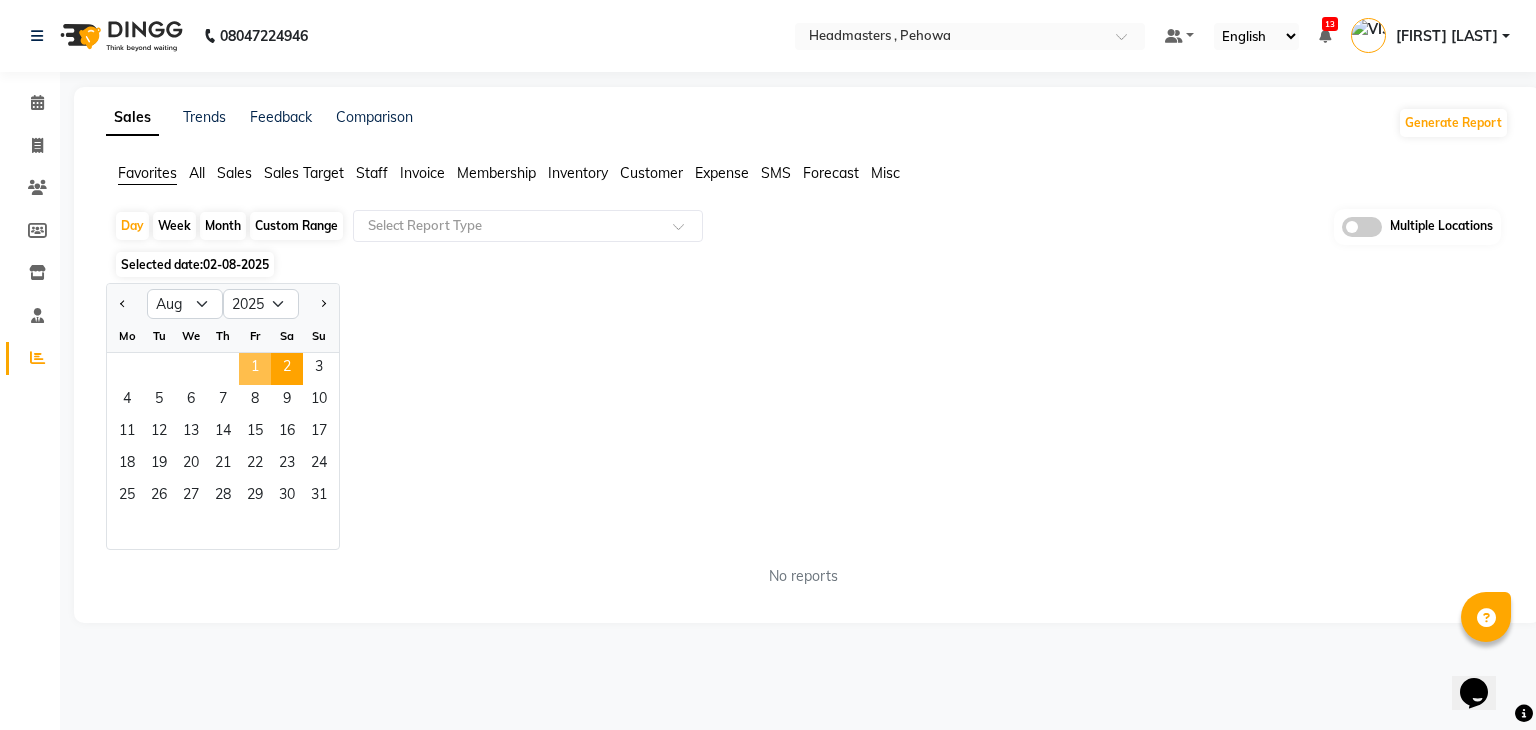 click on "1" 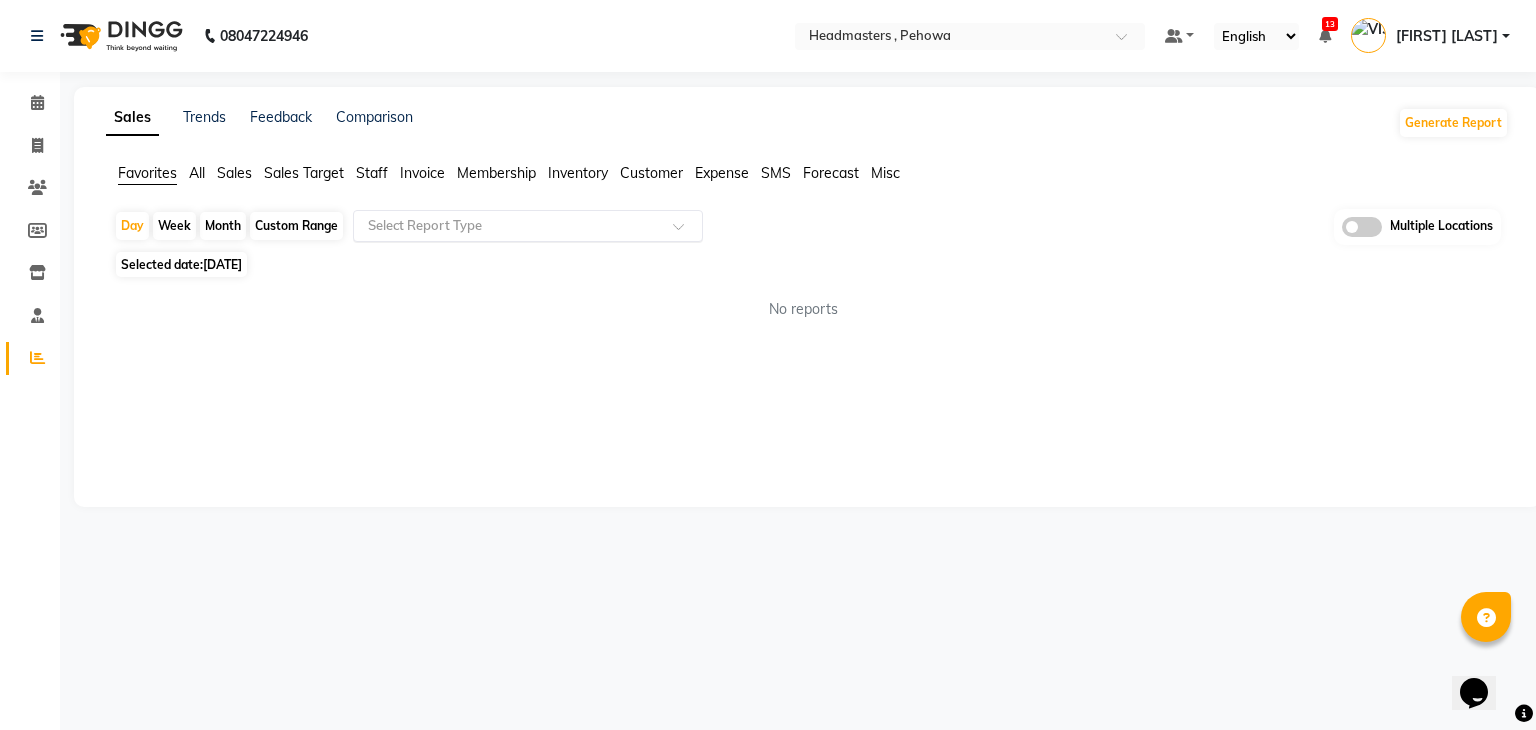 click on "Select Report Type" 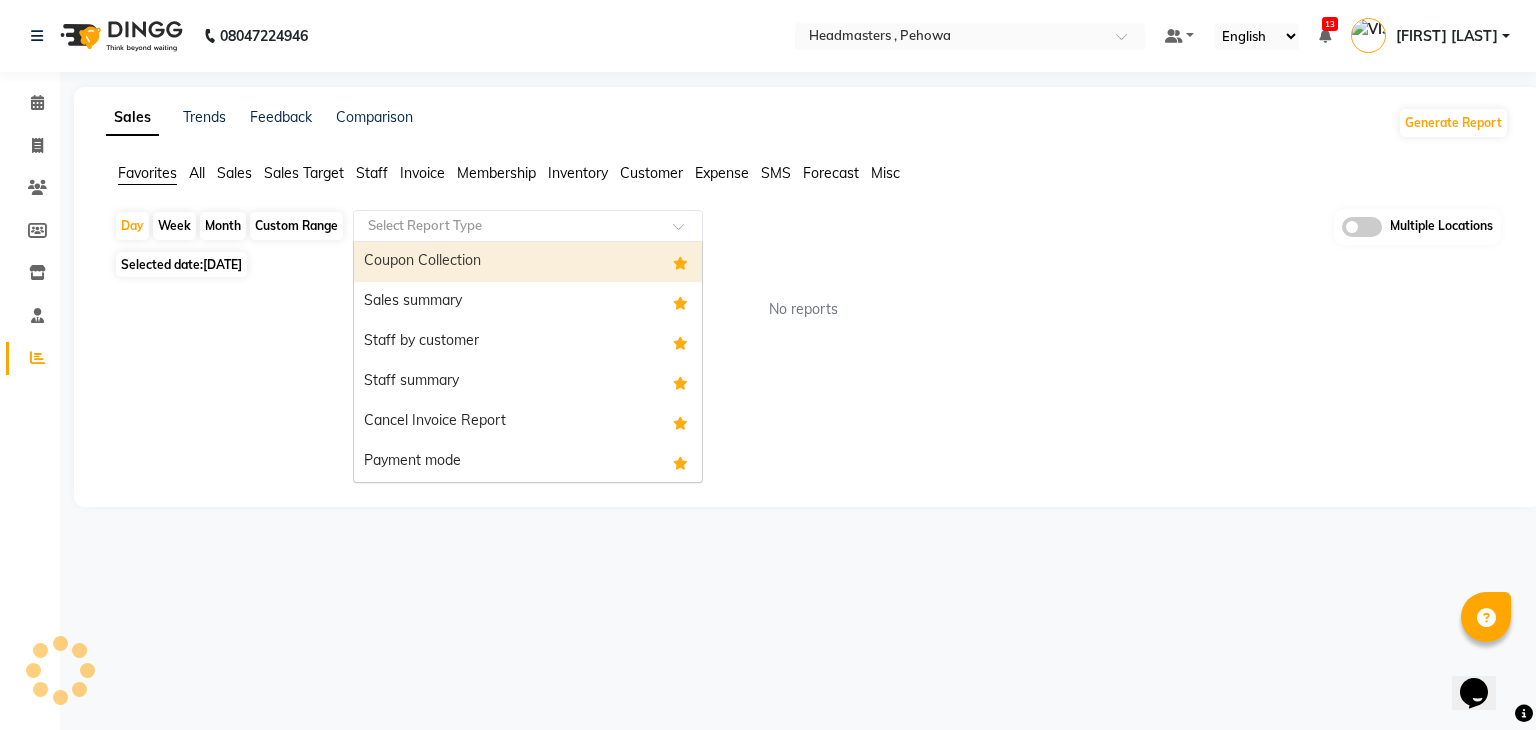 click on "Coupon Collection" at bounding box center [528, 262] 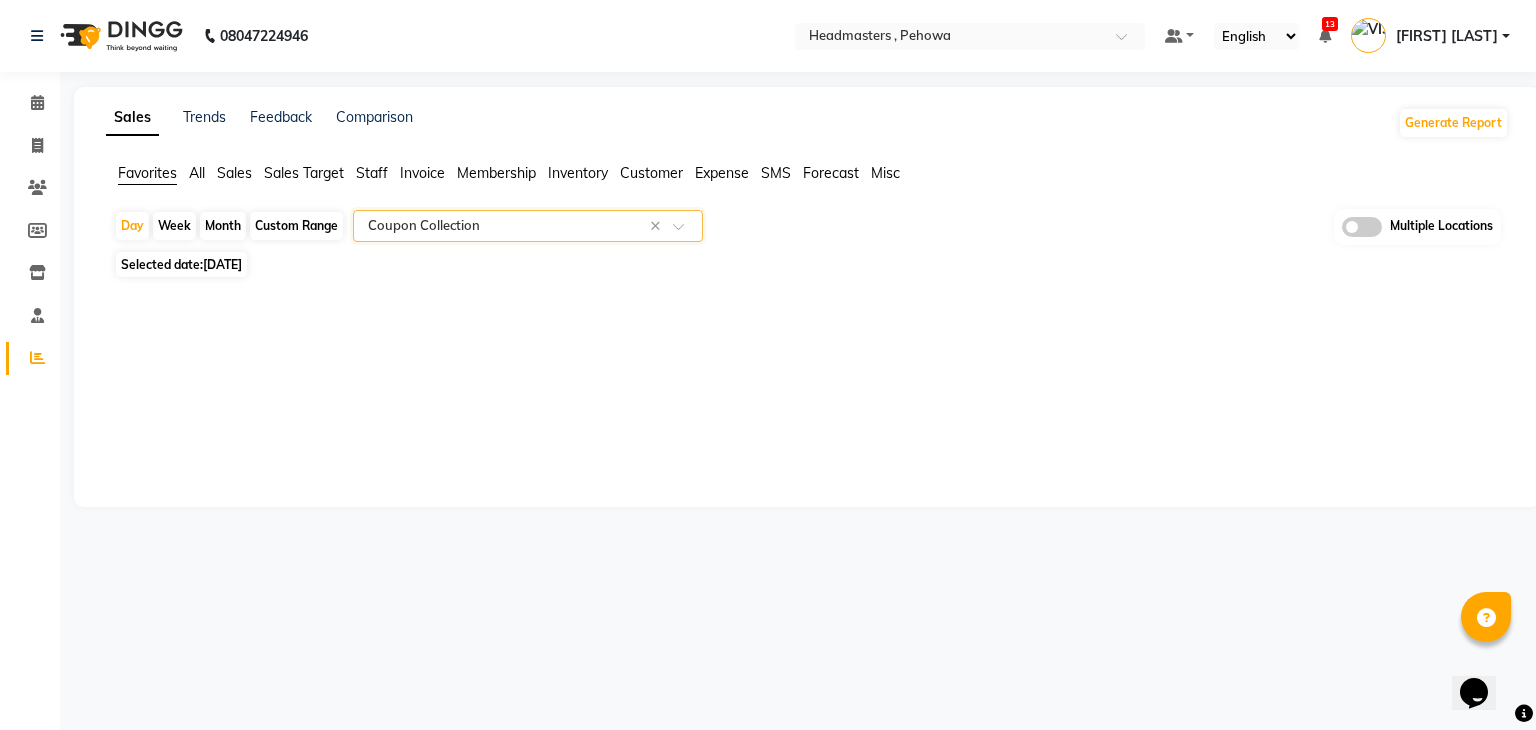 click 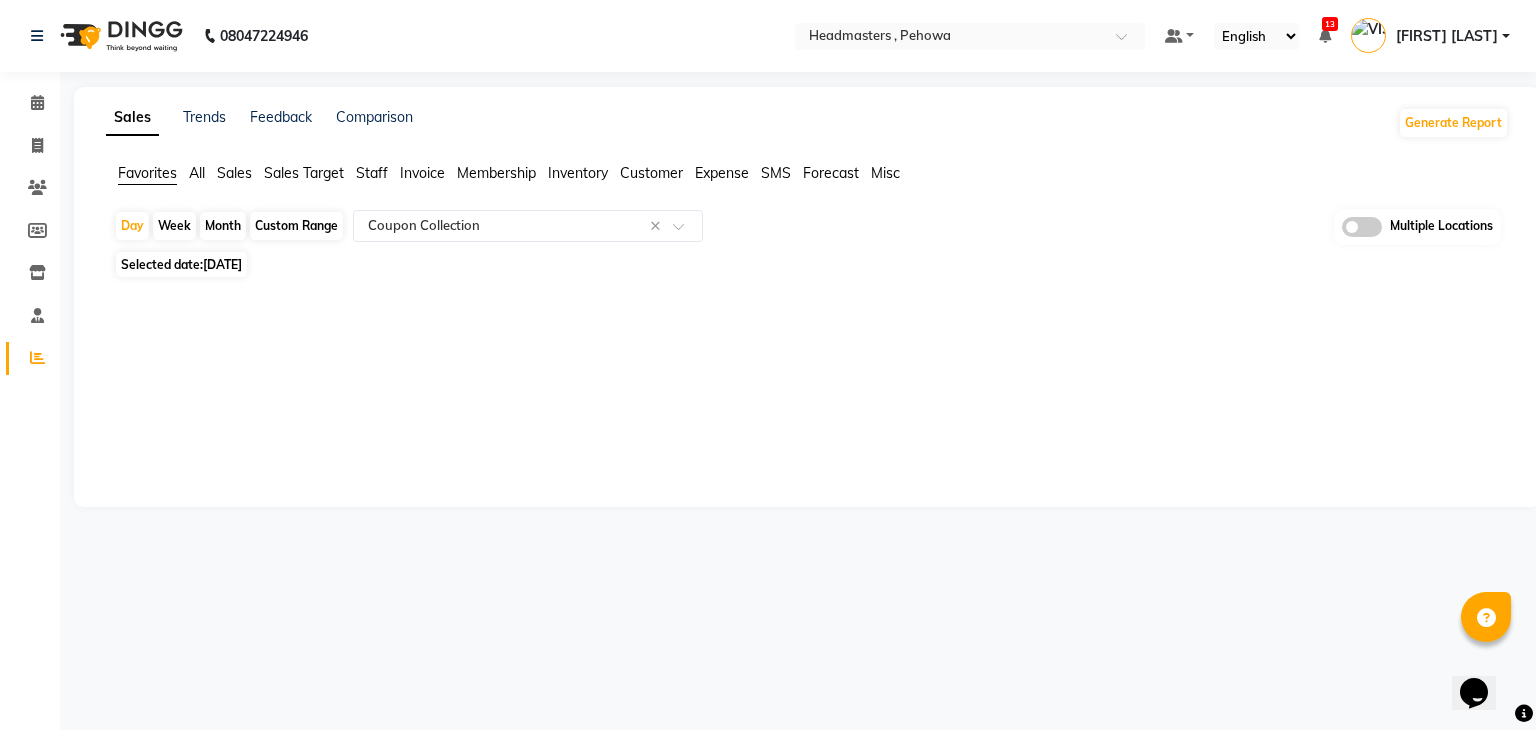 click on "Sales Trends Feedback Comparison Generate Report Favorites All Sales Sales Target Staff Invoice Membership Inventory Customer Expense SMS Forecast Misc Day Week Month Custom Range Select Report Type × Coupon Collection × Multiple Locations Selected date: [DATE] ★ Mark as Favorite Choose how you'd like to save "" report to favorites Save to Personal Favorites: Only you can see this report in your favorites tab. Share with Organization: Everyone in your organization can see this report in their favorites tab. Save to Favorites" 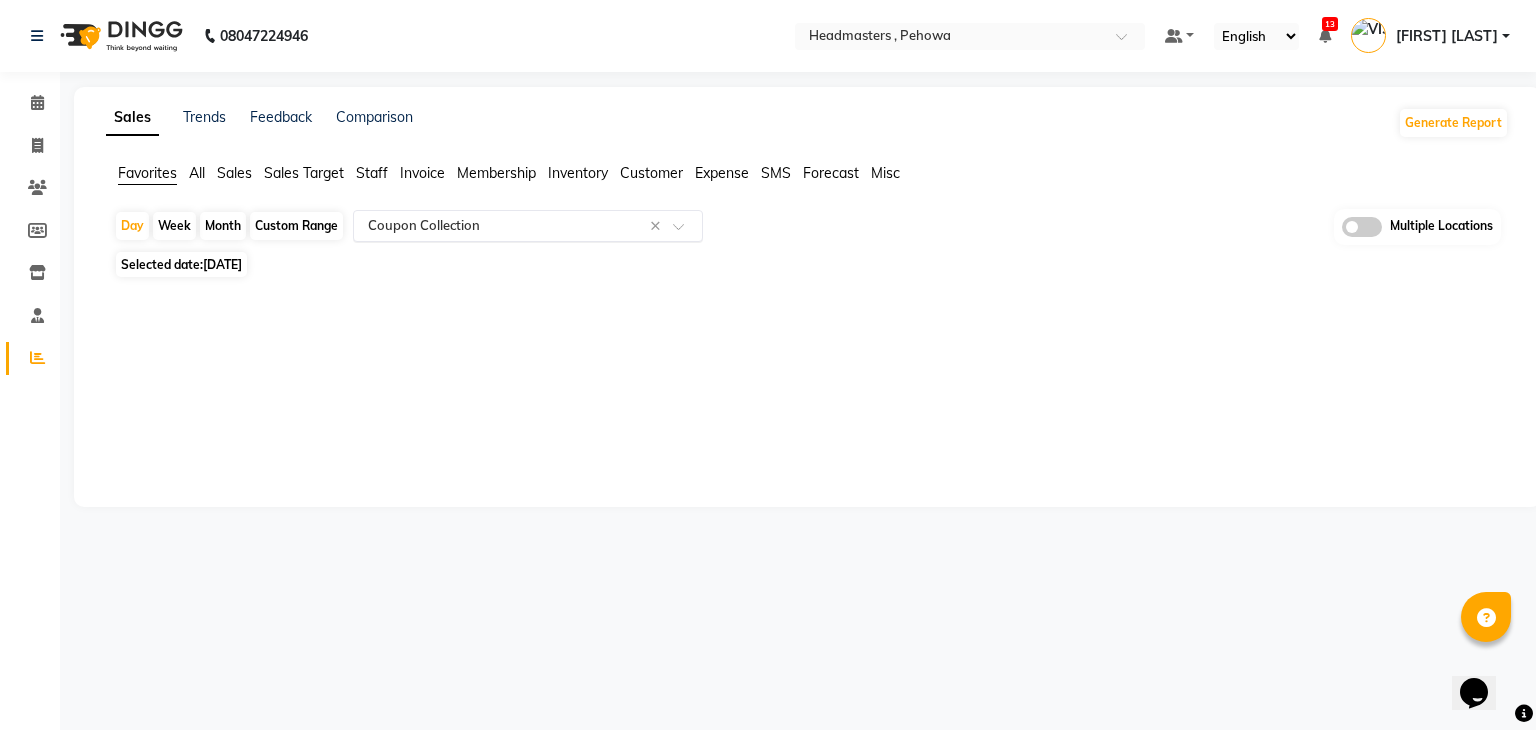 click 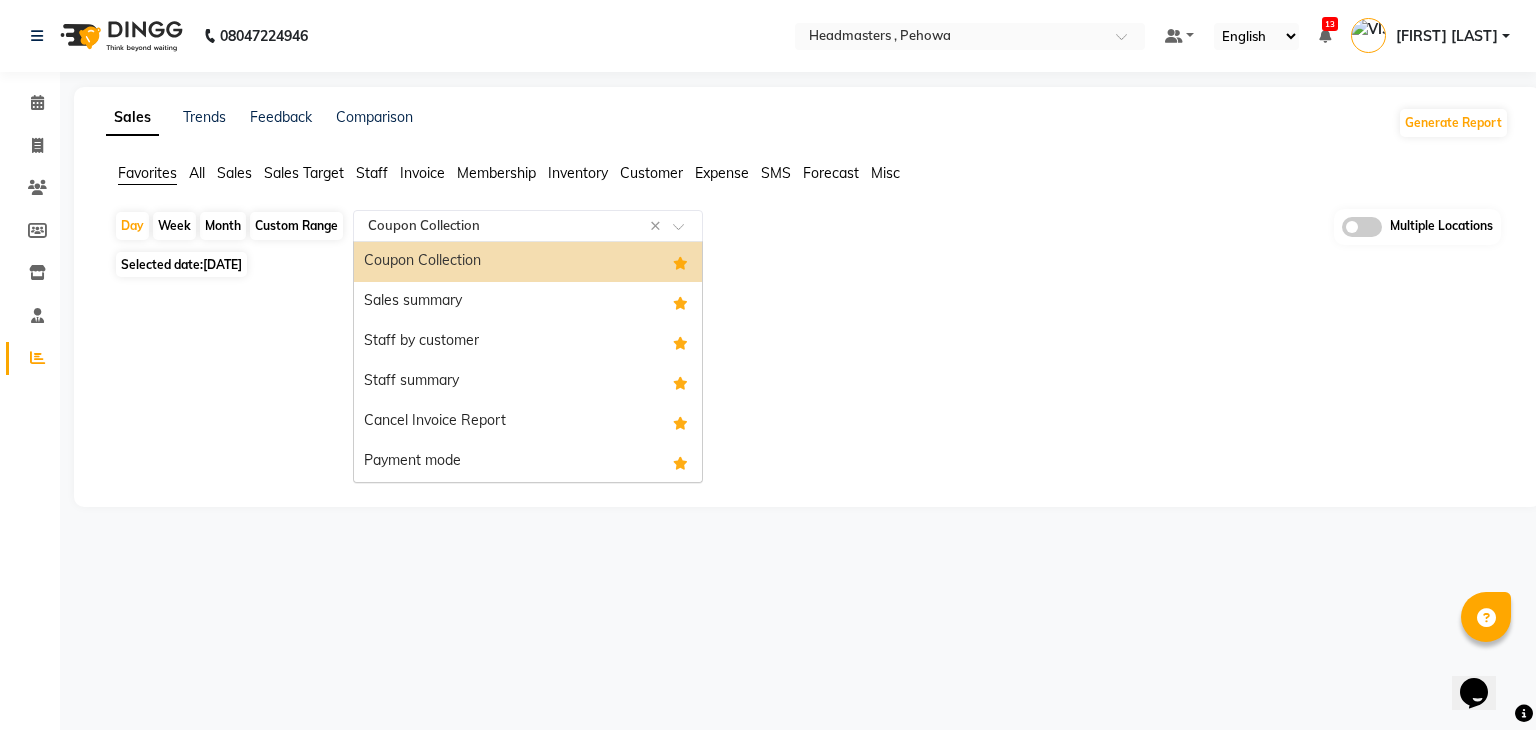 click on "Coupon Collection" at bounding box center [528, 262] 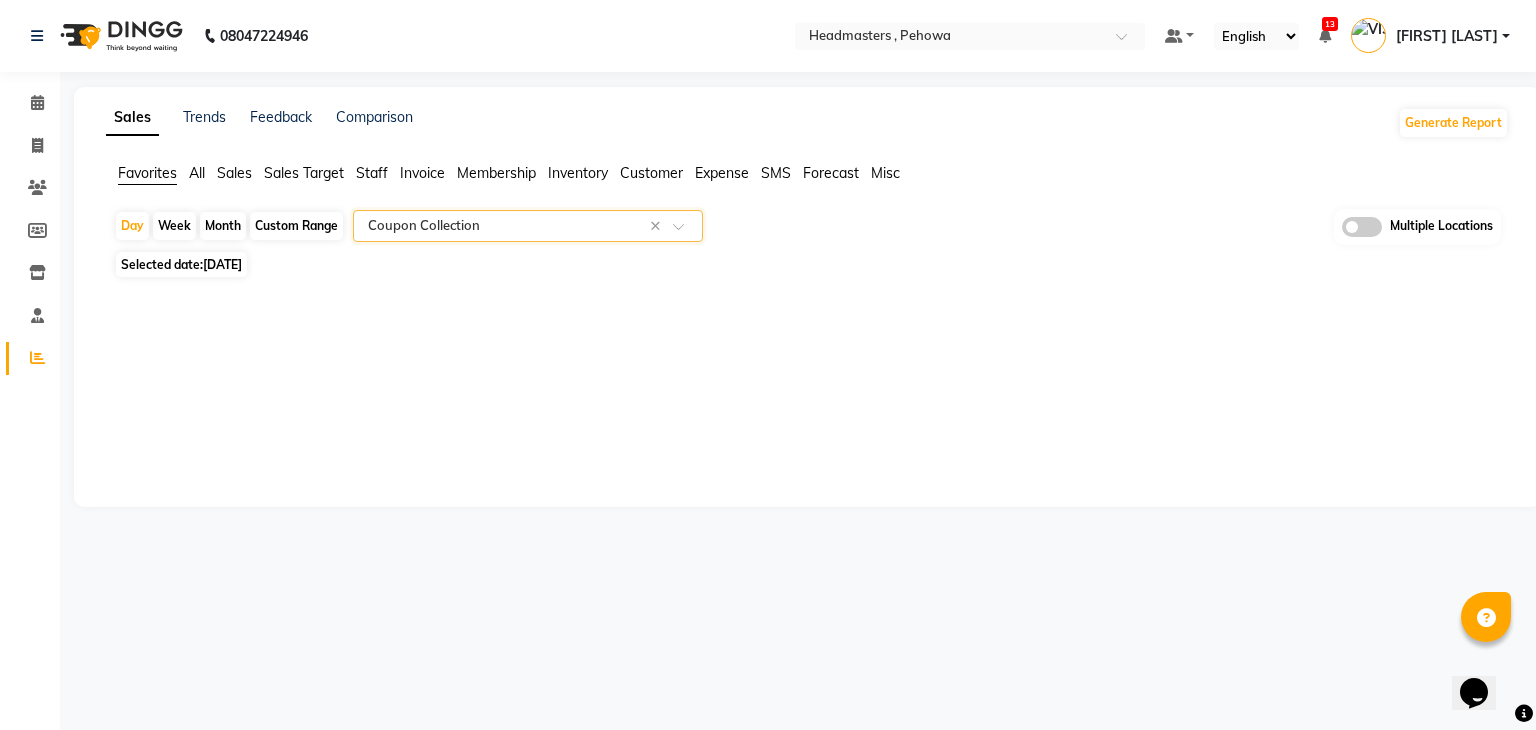 click on "Selected date:  01-08-2025" 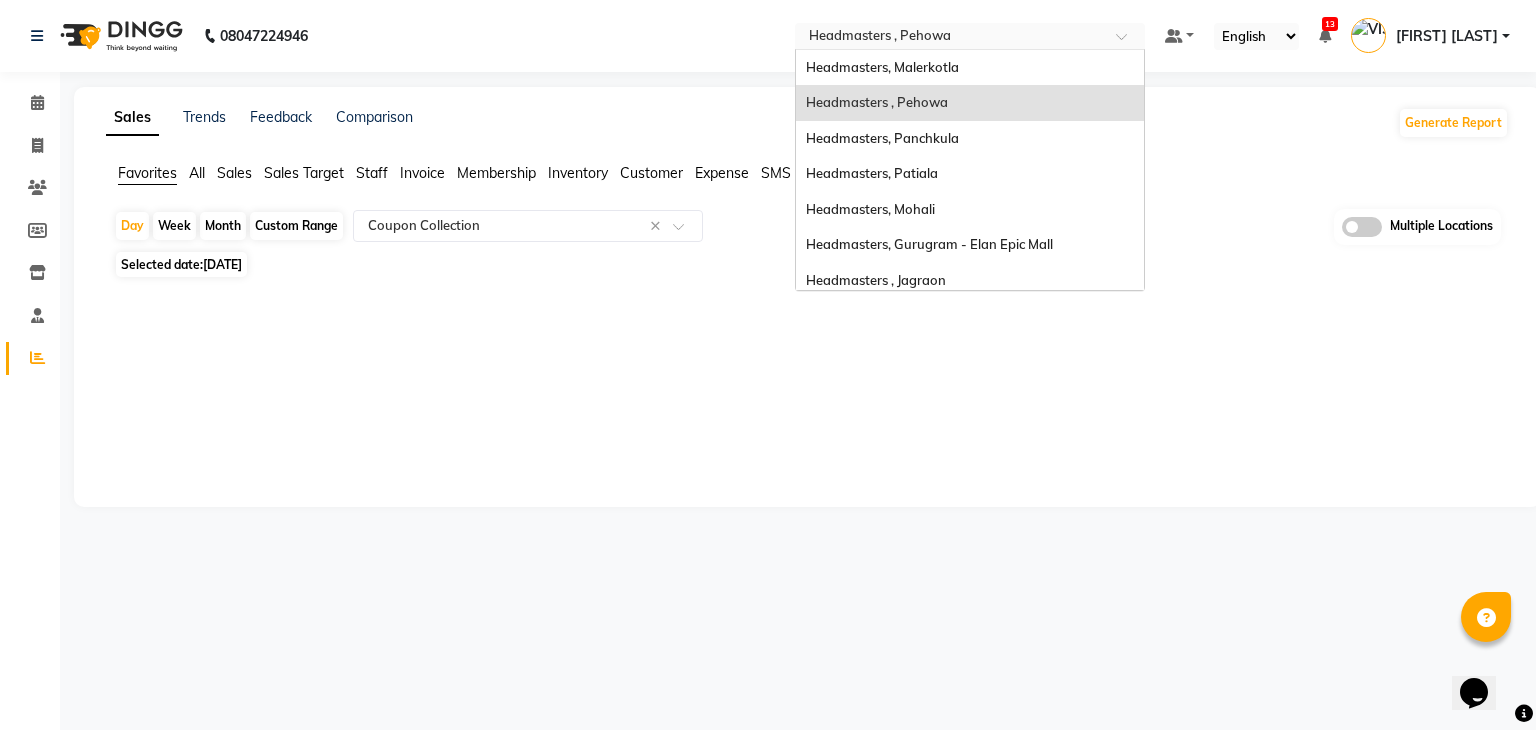 click at bounding box center (950, 38) 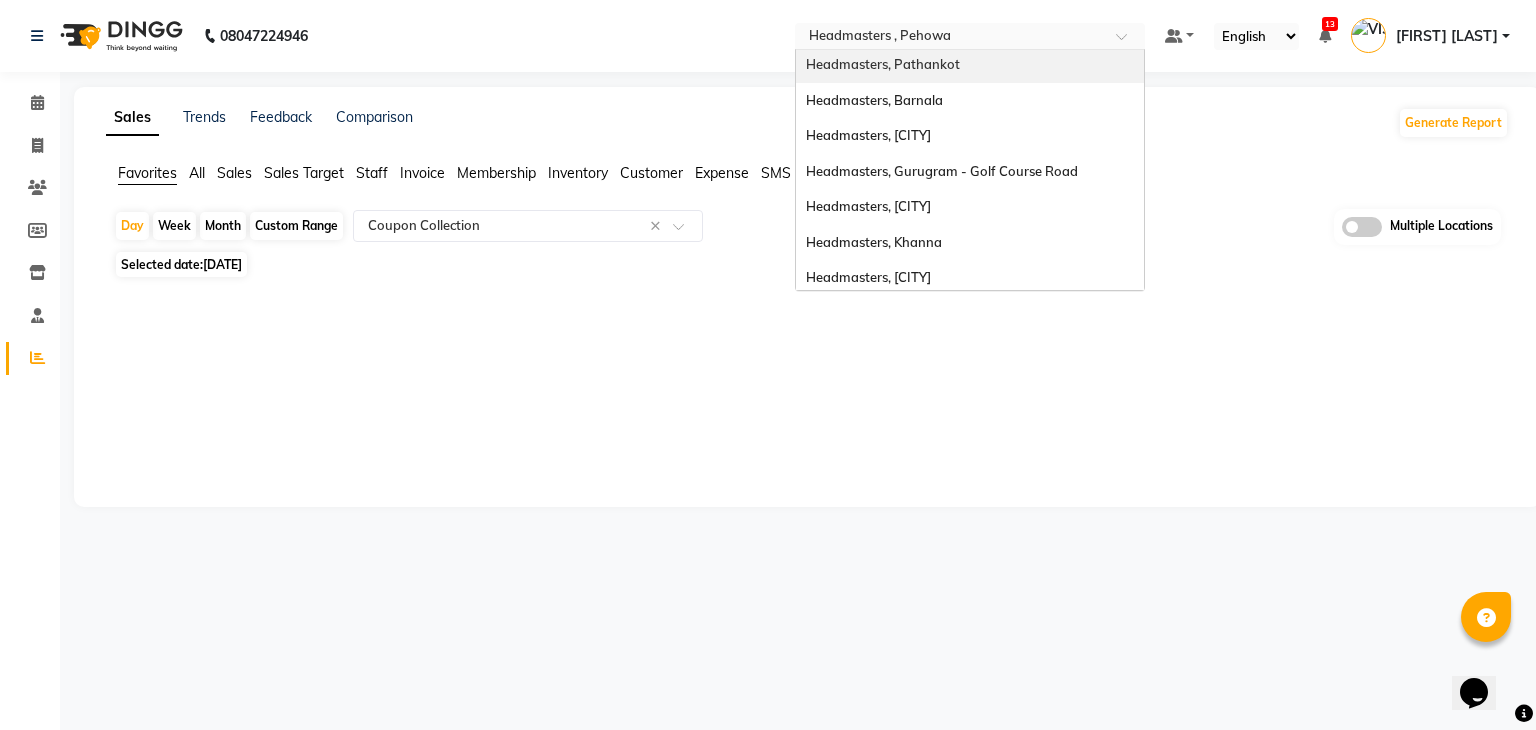 scroll, scrollTop: 328, scrollLeft: 0, axis: vertical 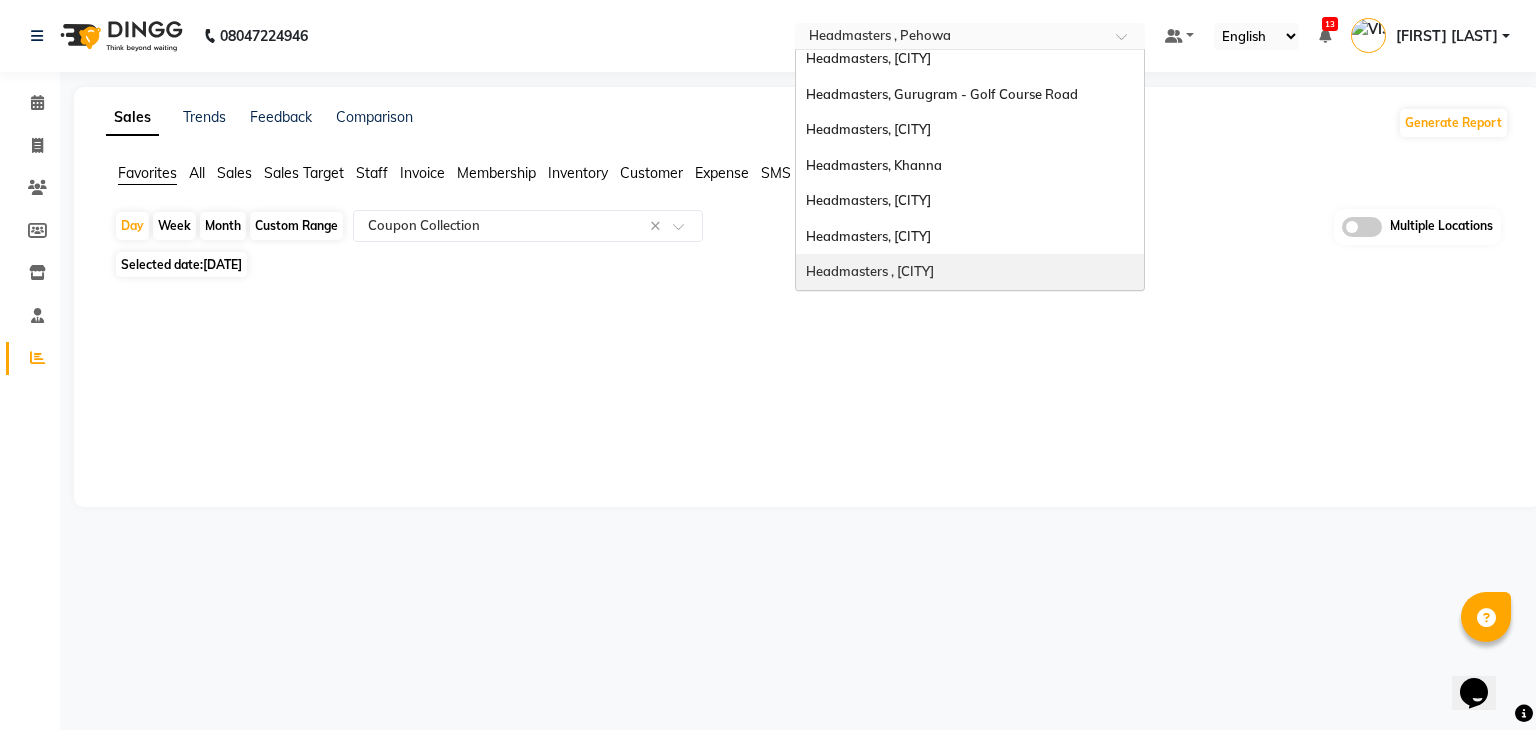 click on "Headmasters , Sri Muktsar Sahib" at bounding box center [870, 271] 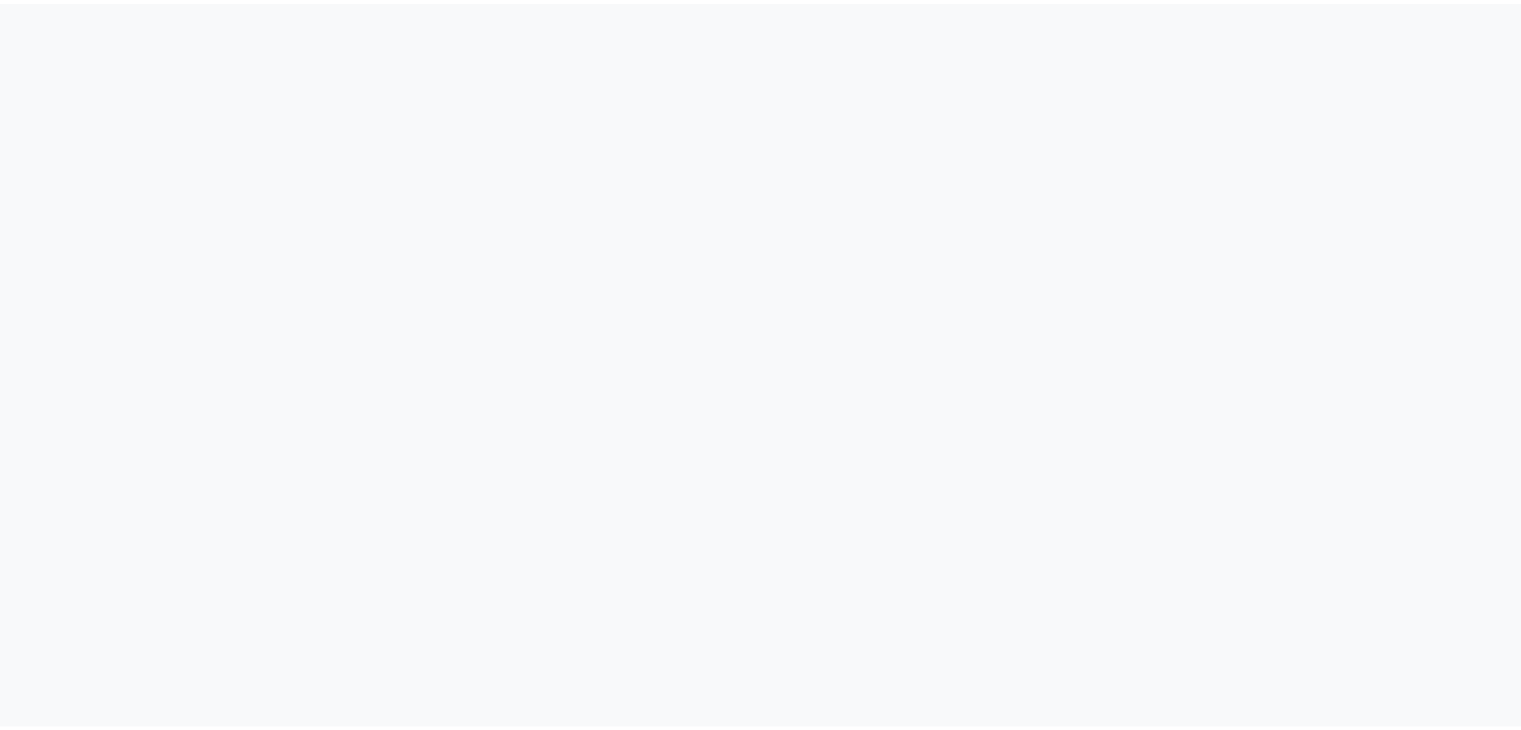 scroll, scrollTop: 0, scrollLeft: 0, axis: both 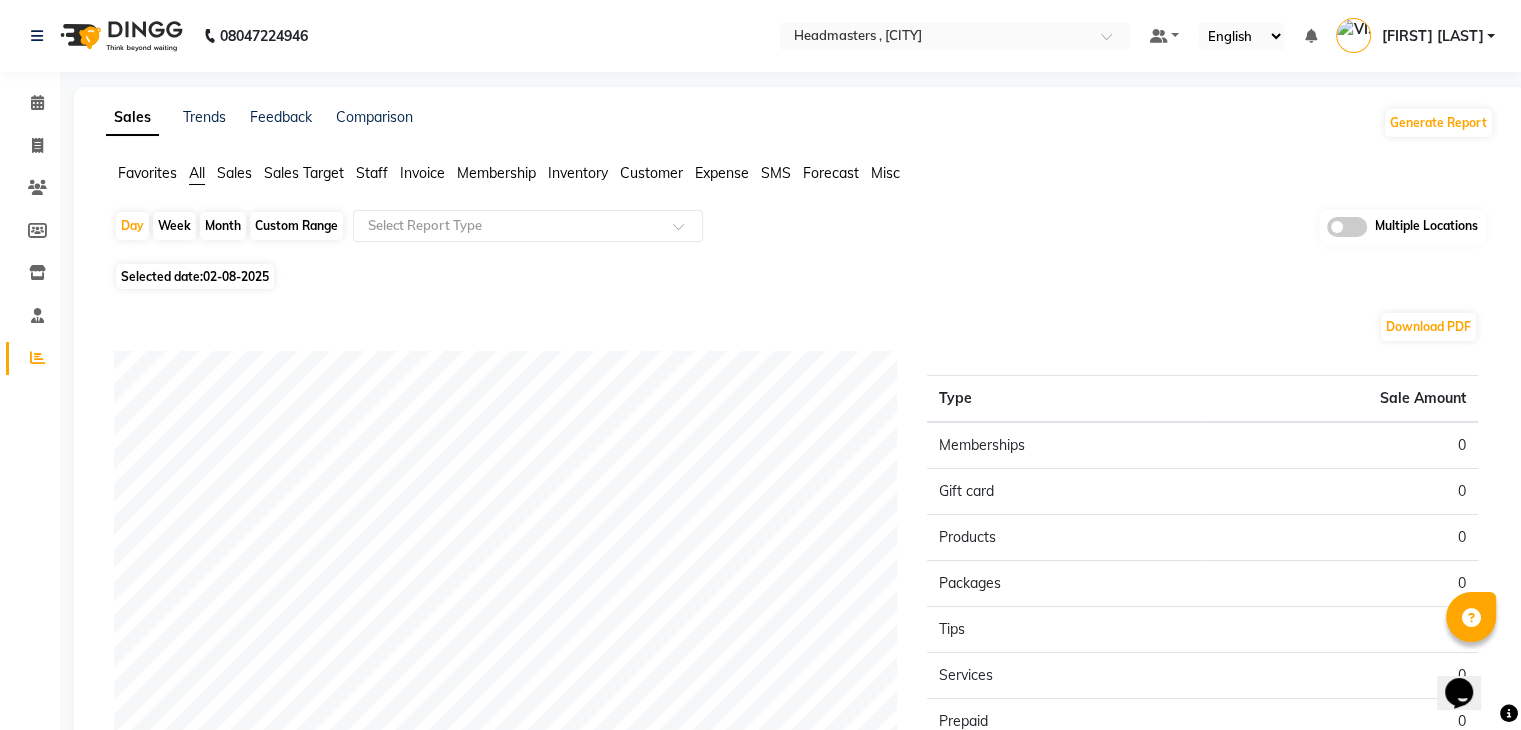 click on "02-08-2025" 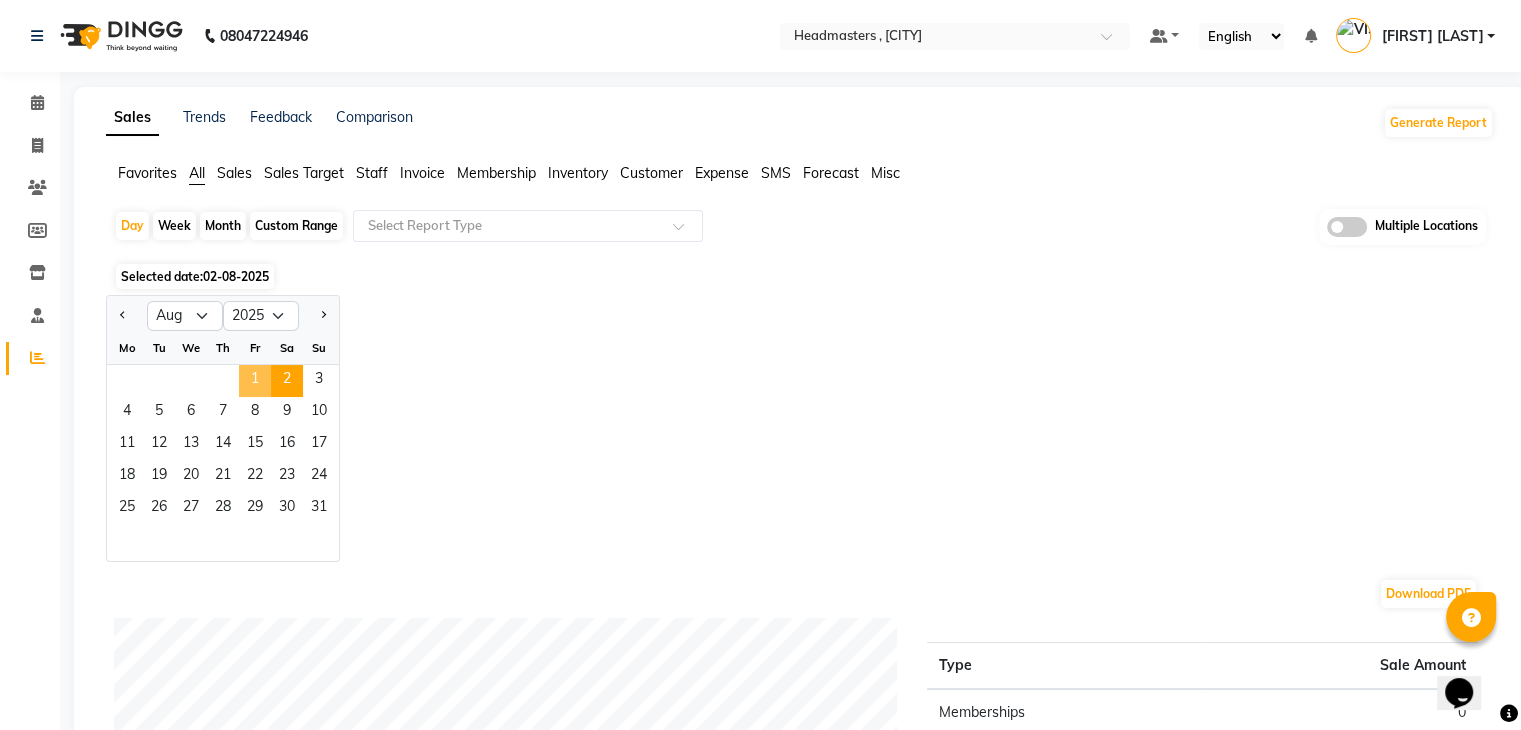 click on "1" 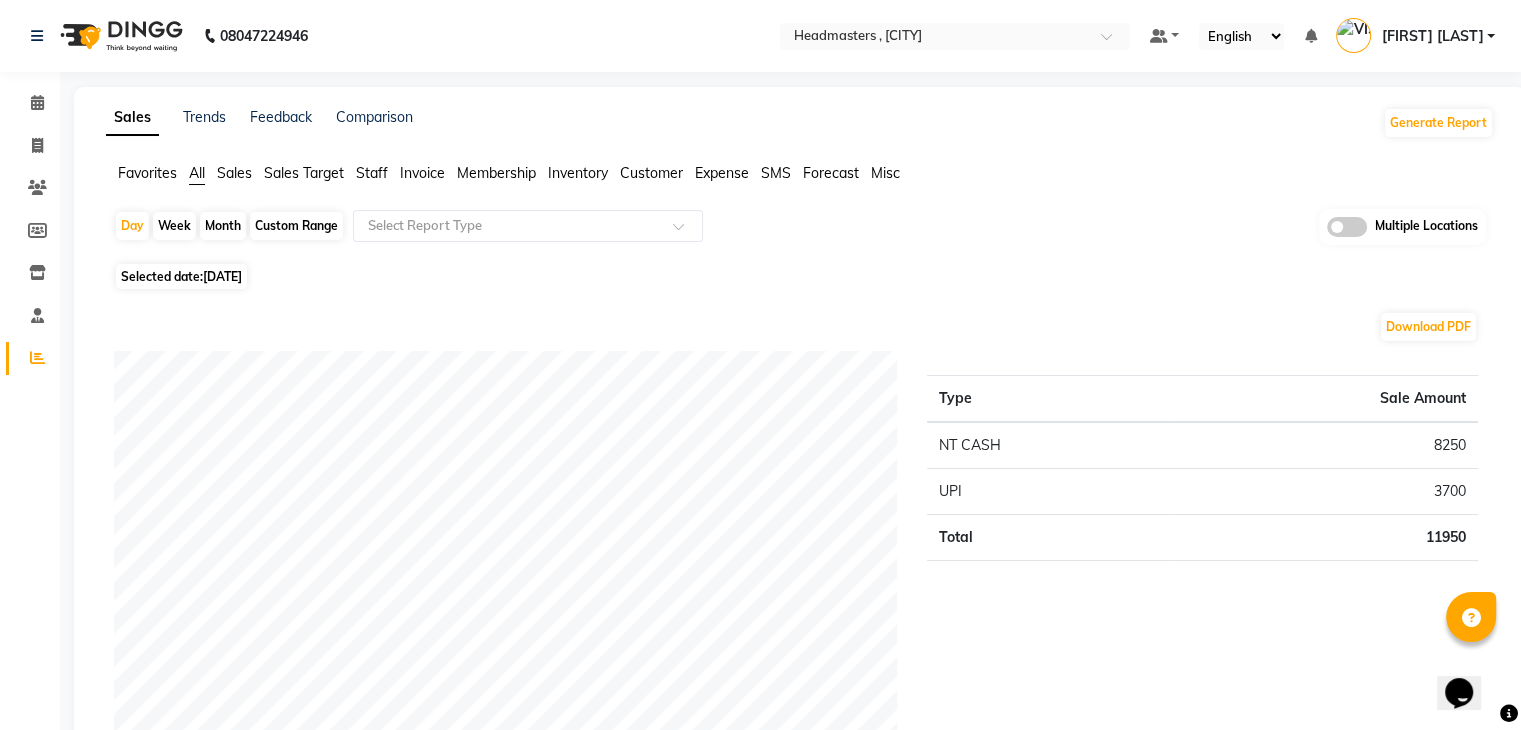 click on "Sales" 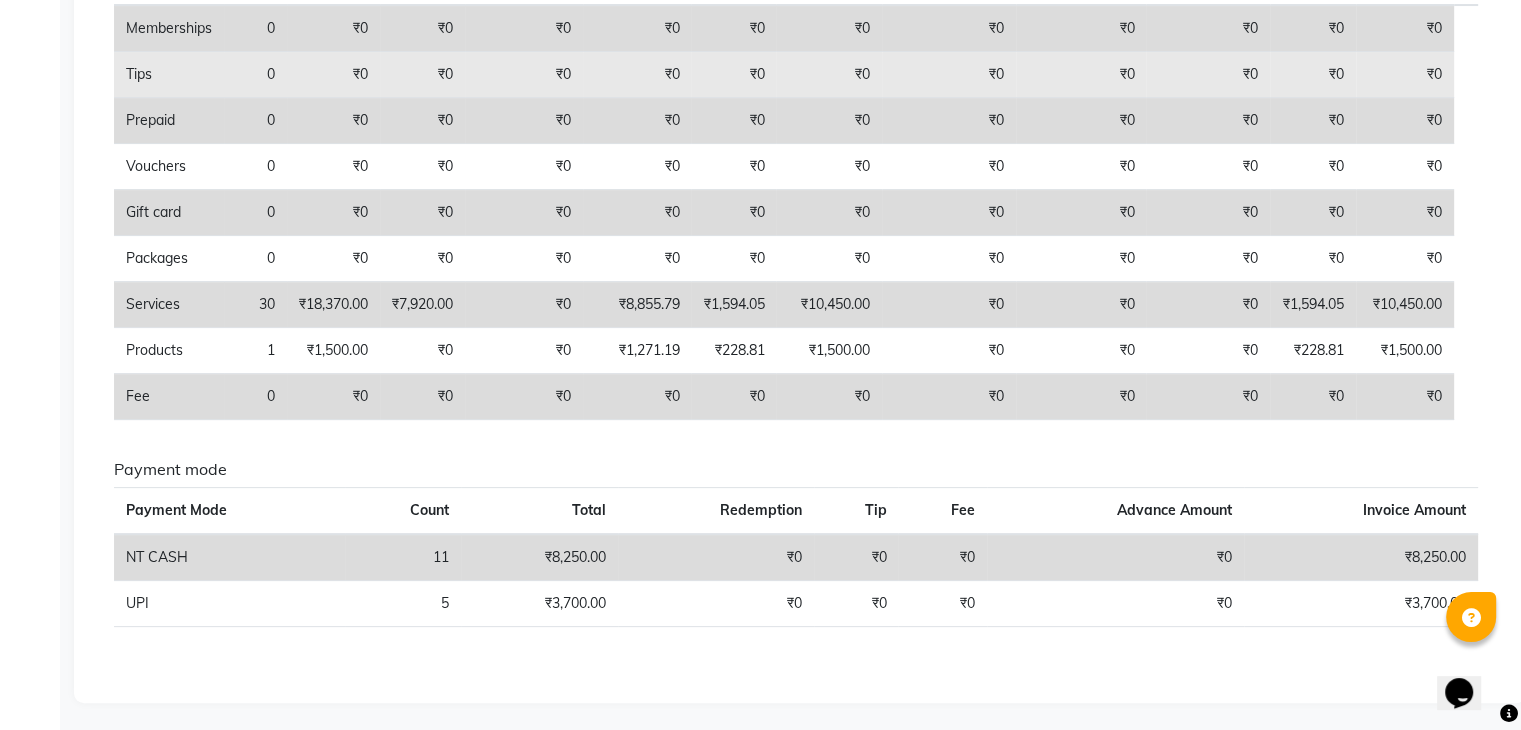 scroll, scrollTop: 0, scrollLeft: 0, axis: both 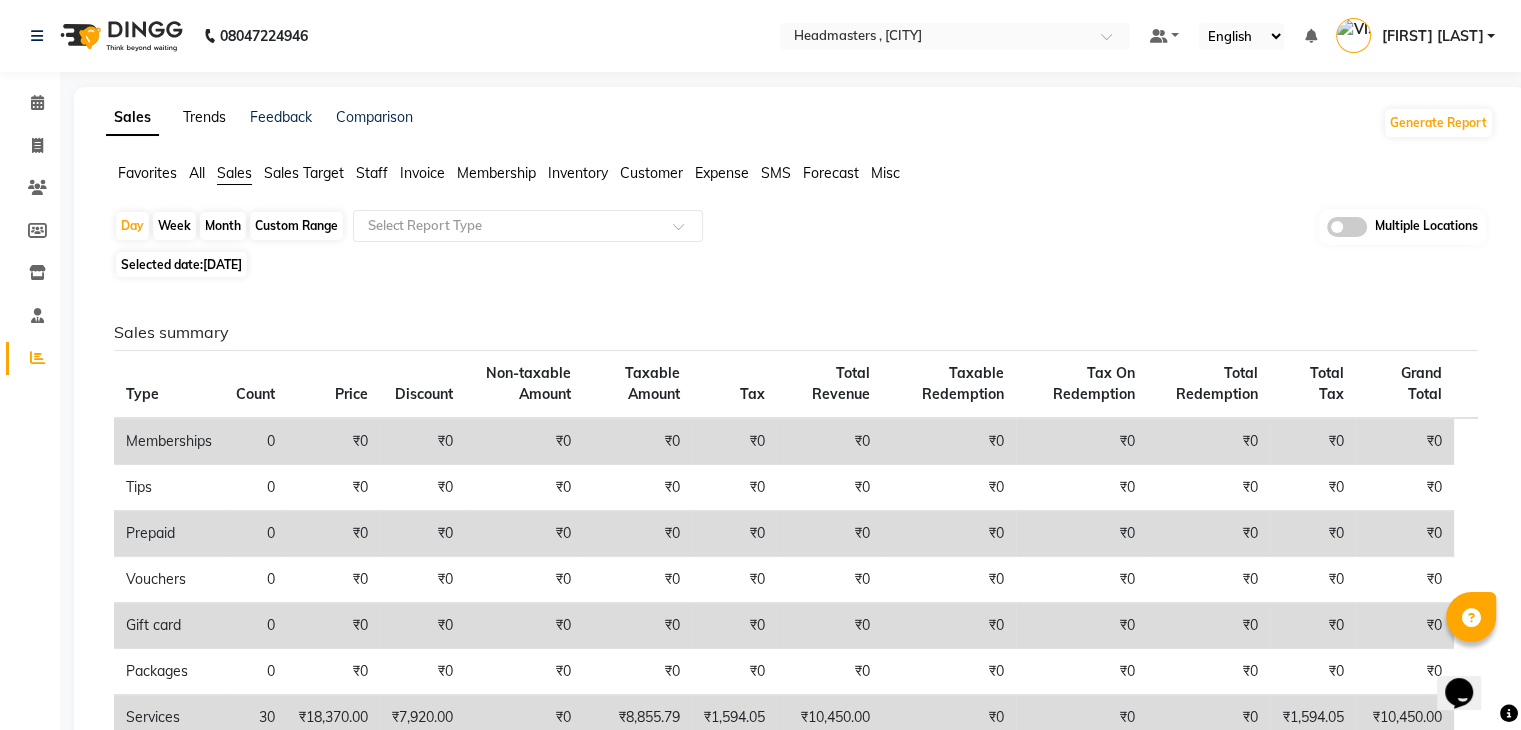 click on "Trends" 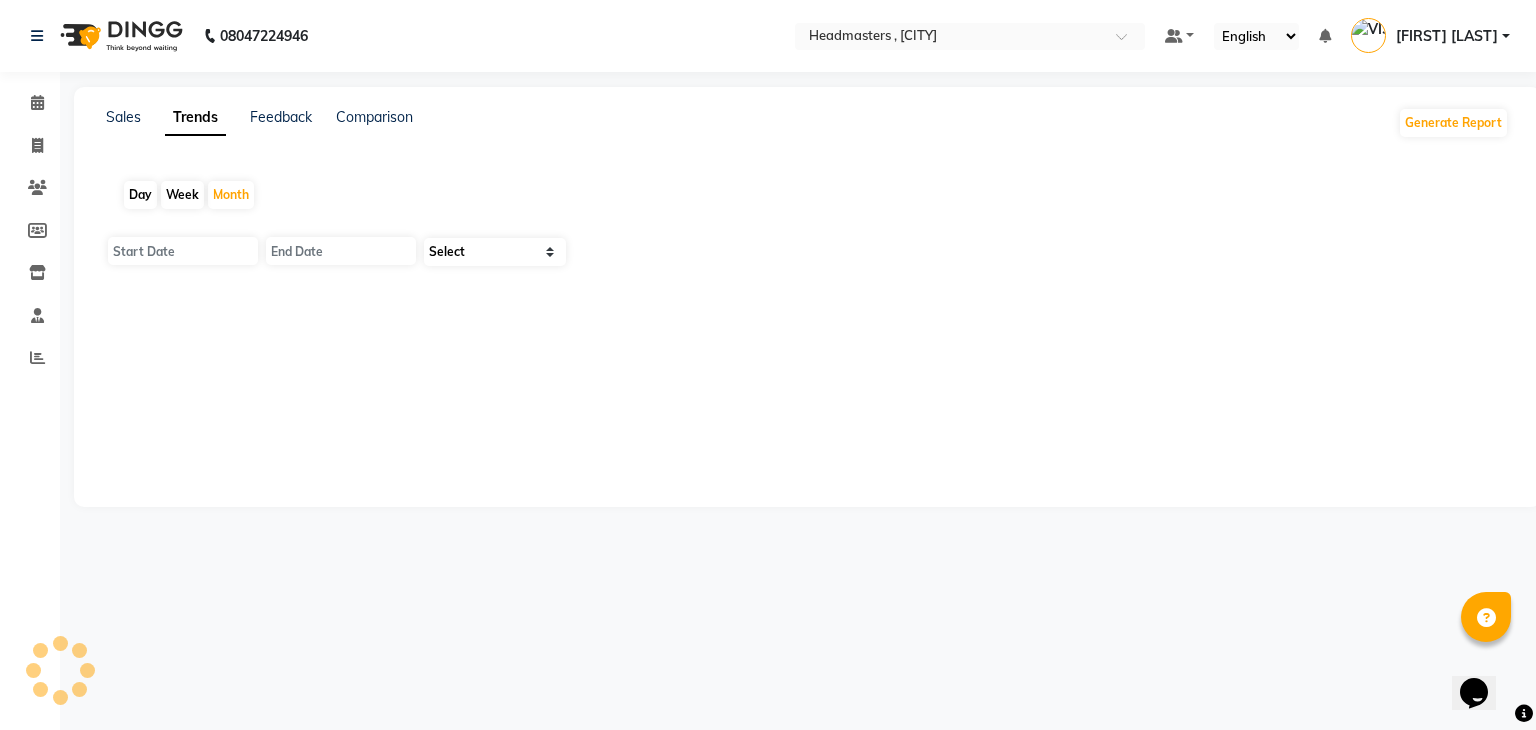 type on "01-08-2025" 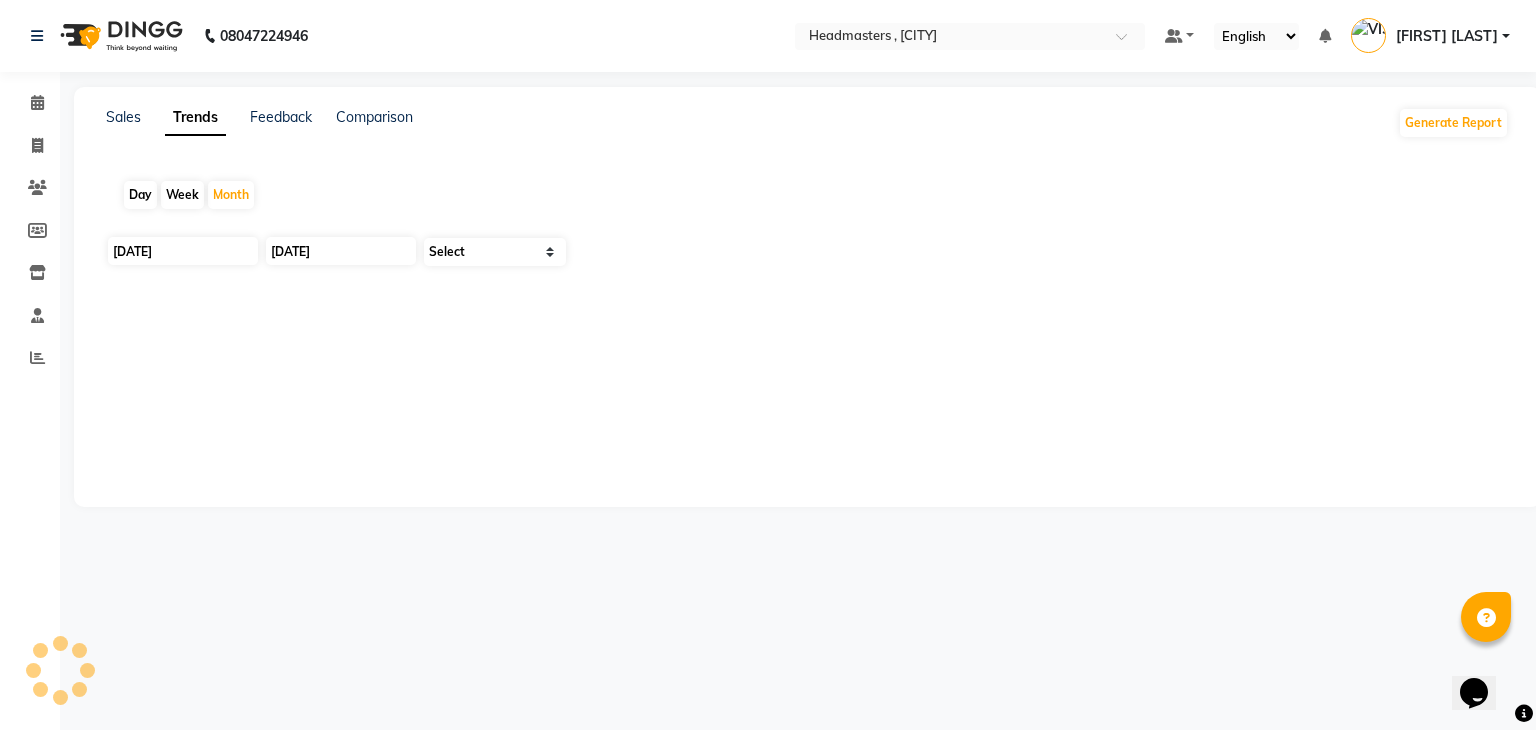 select on "by_client" 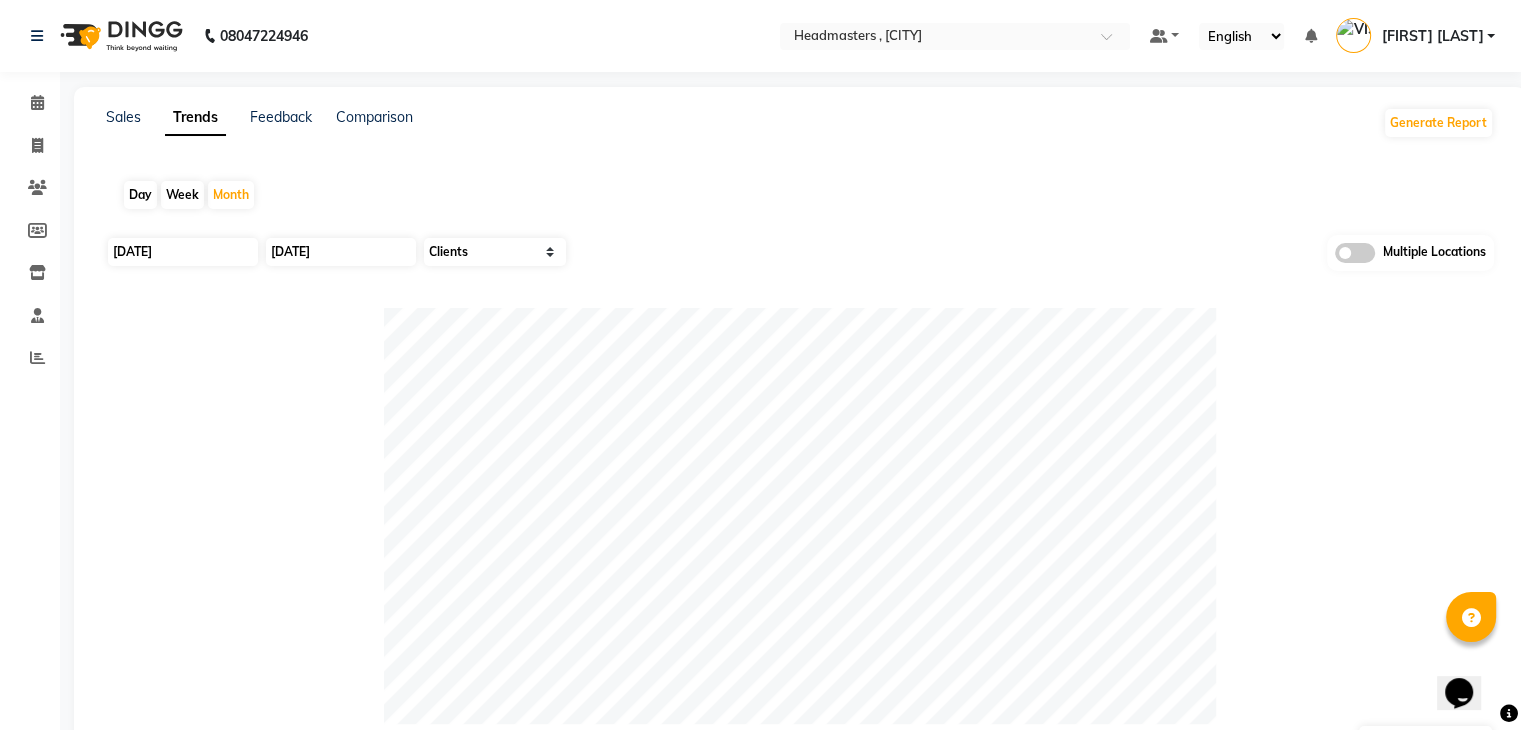 type on "02-08-2025" 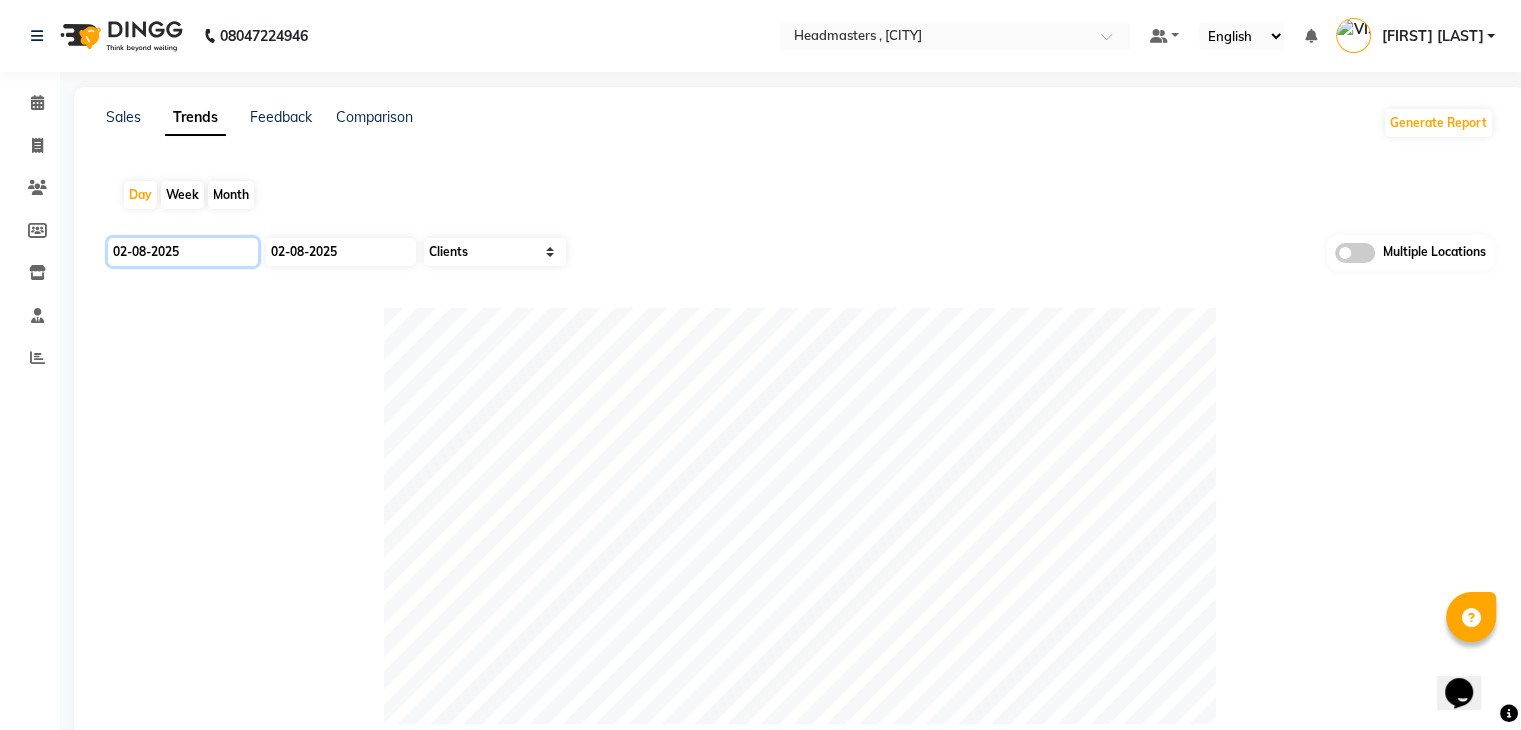 click on "02-08-2025" 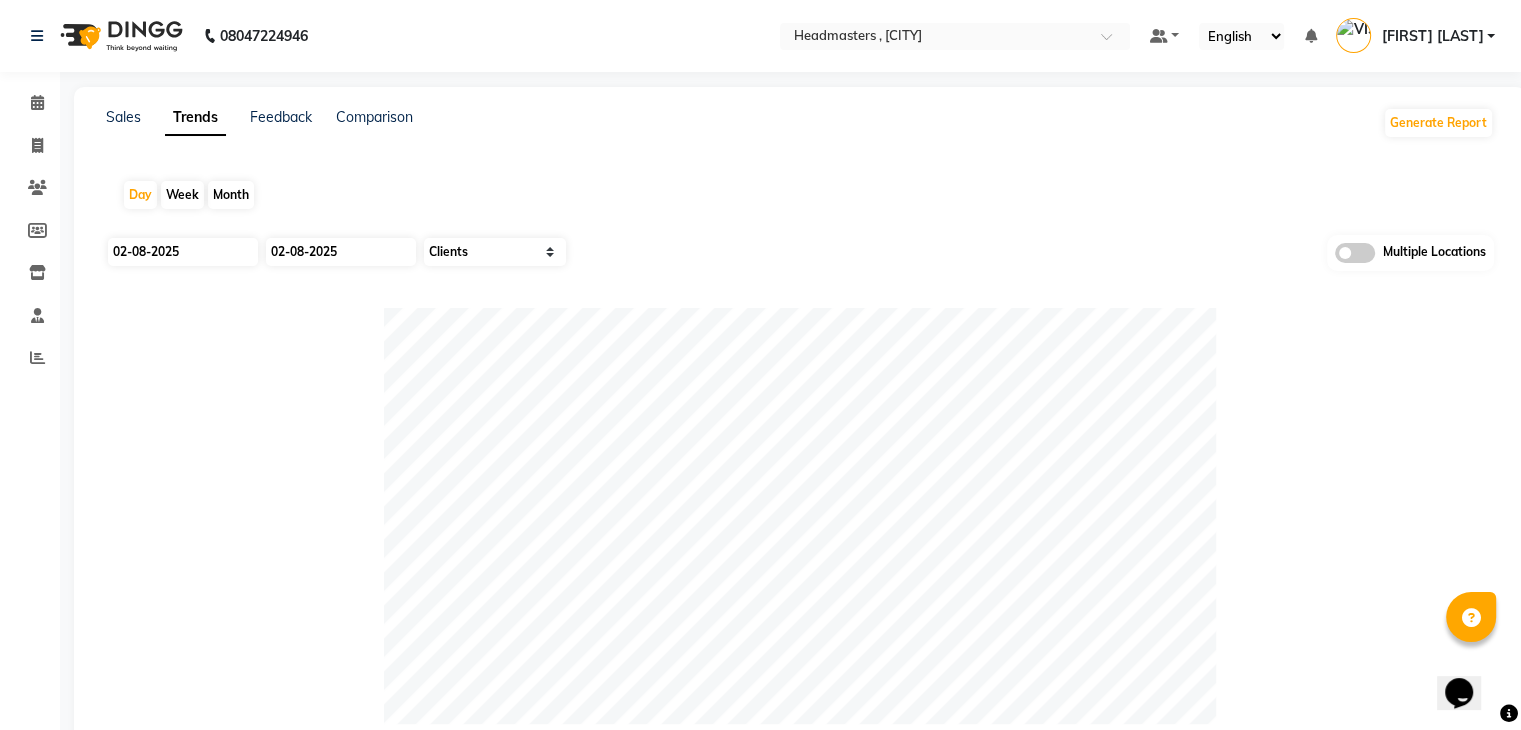 select on "8" 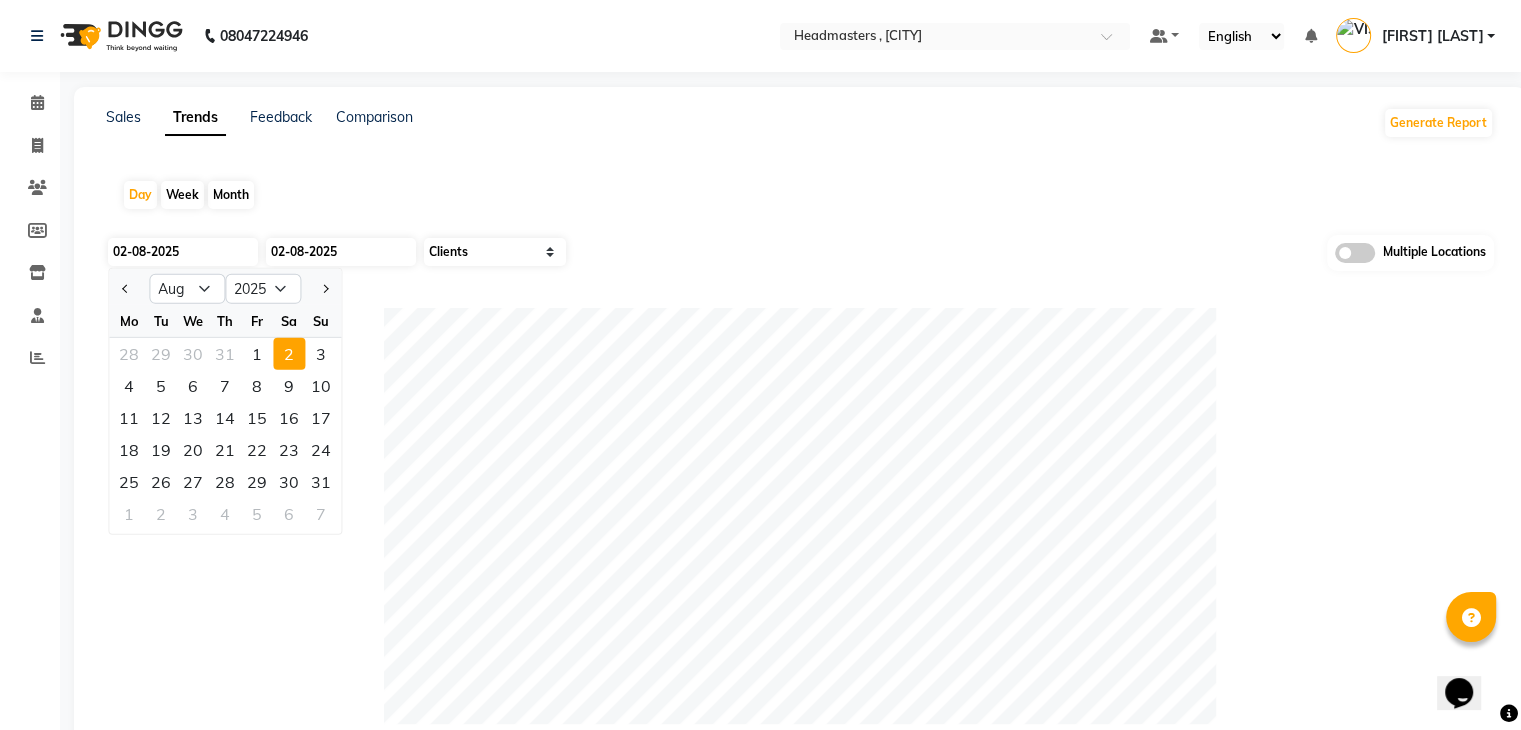 click on "1" 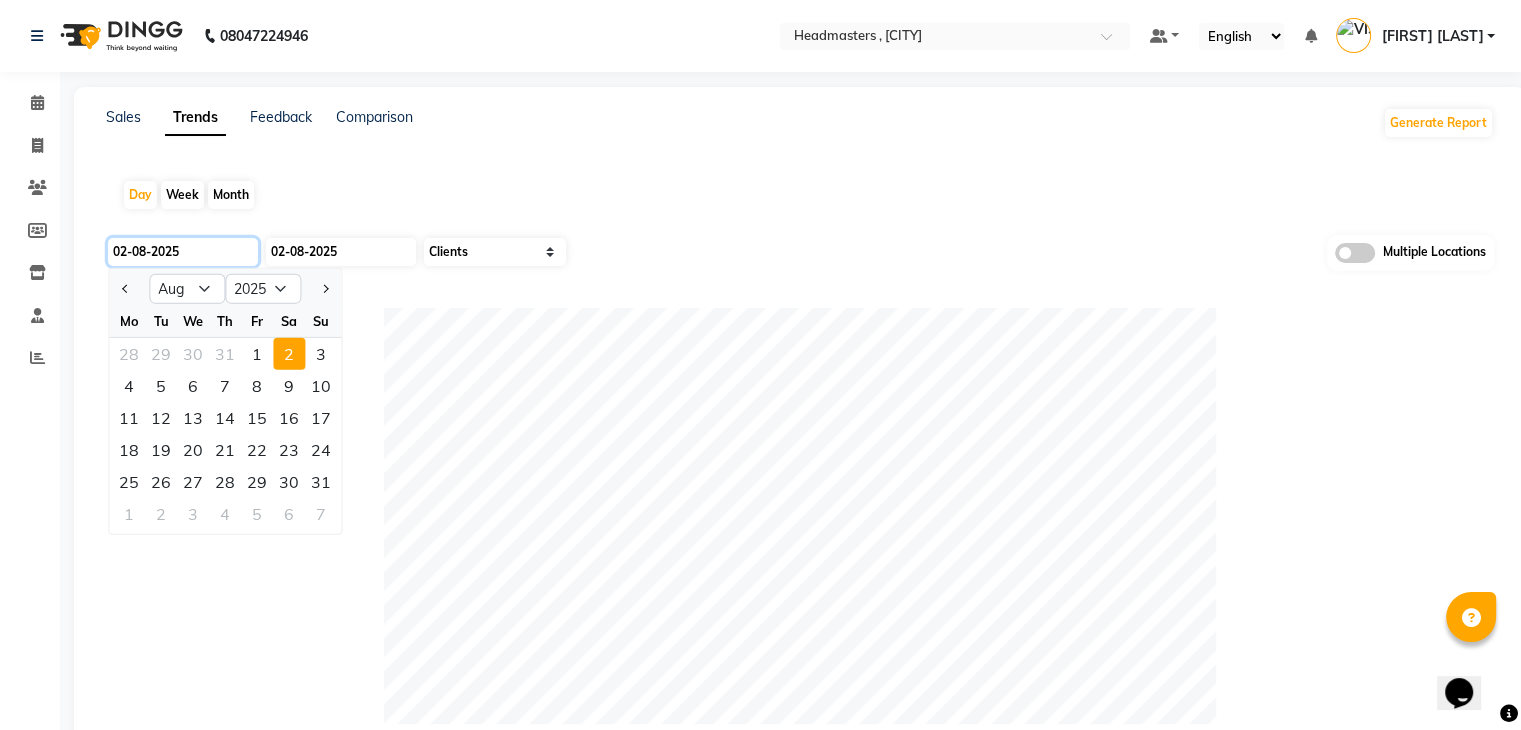 type on "01-08-2025" 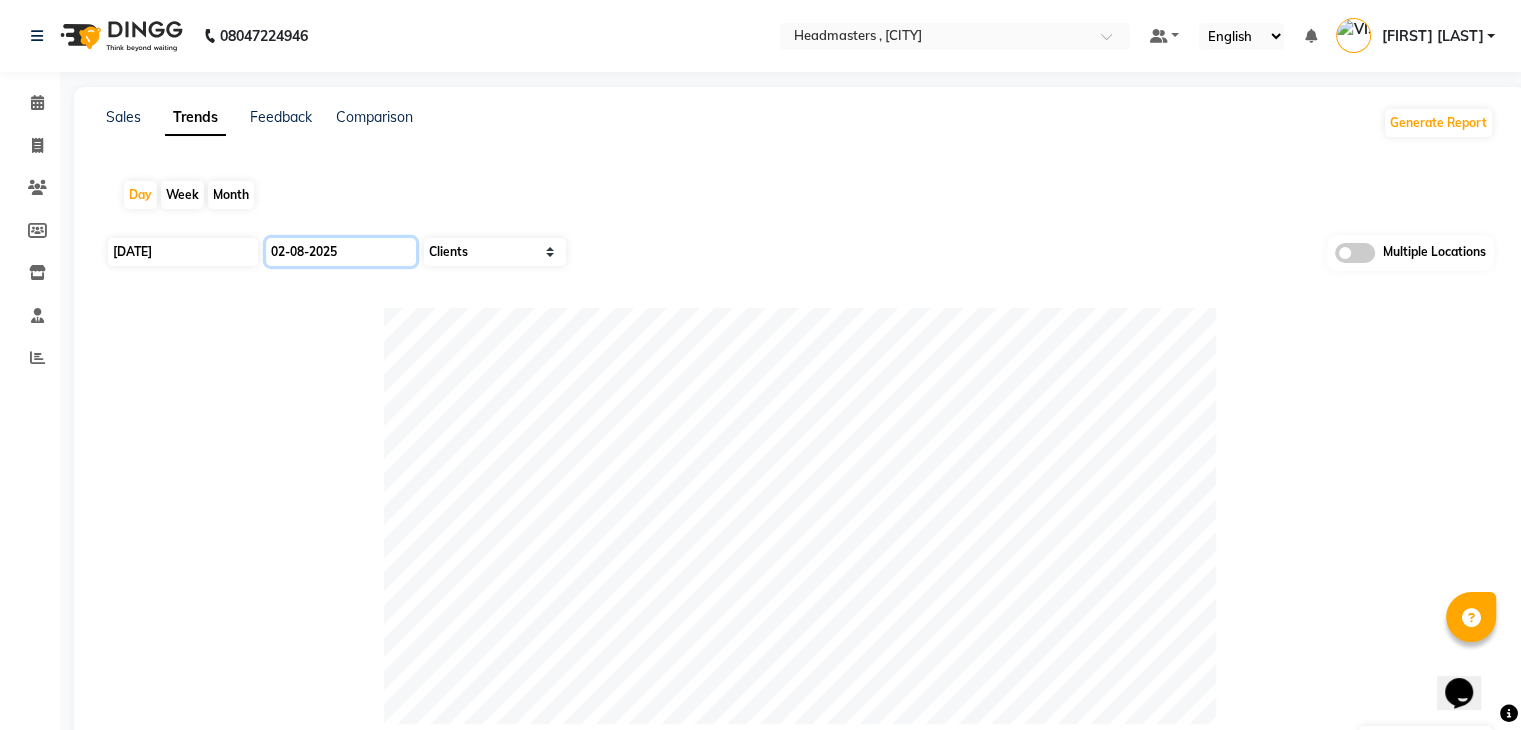 click on "02-08-2025" 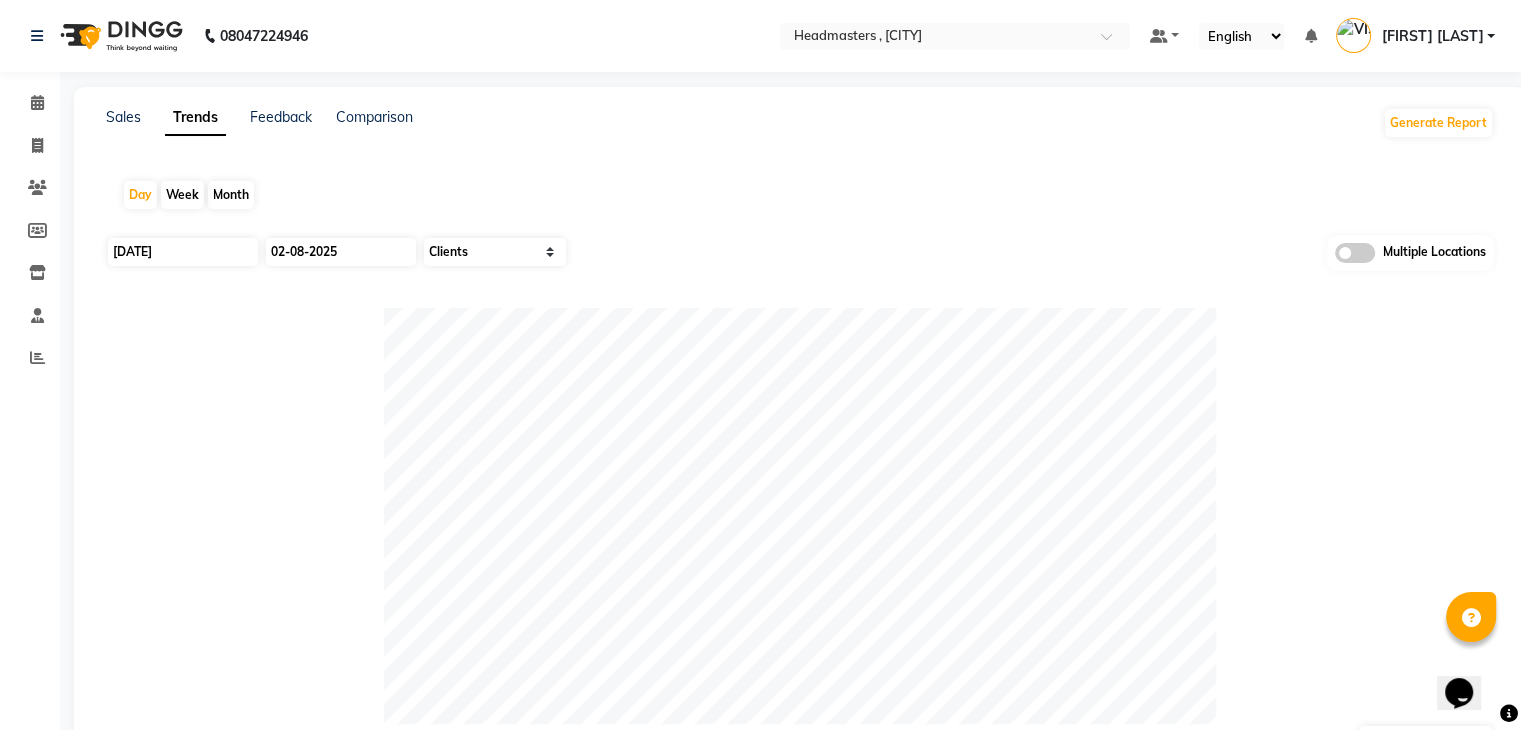 select on "8" 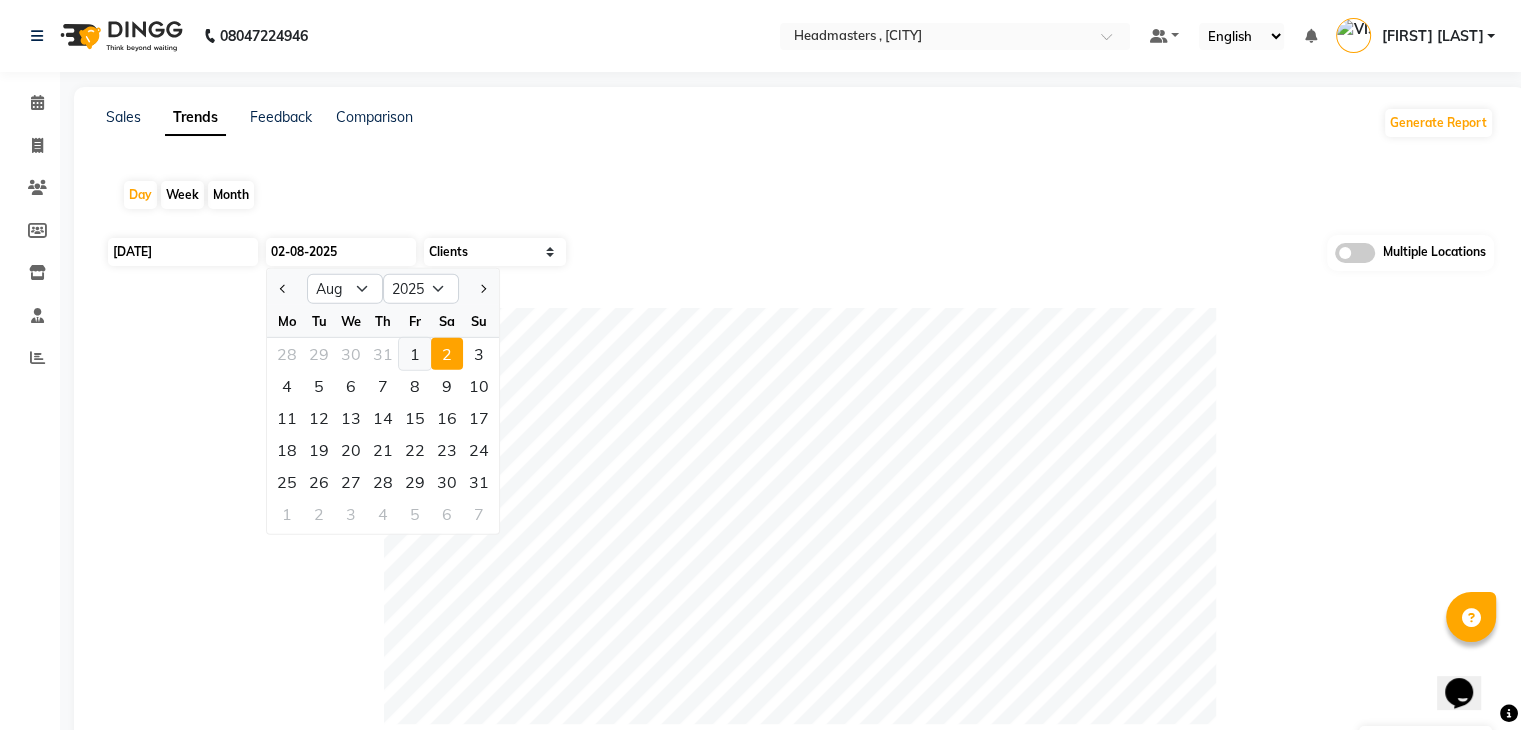click on "1" 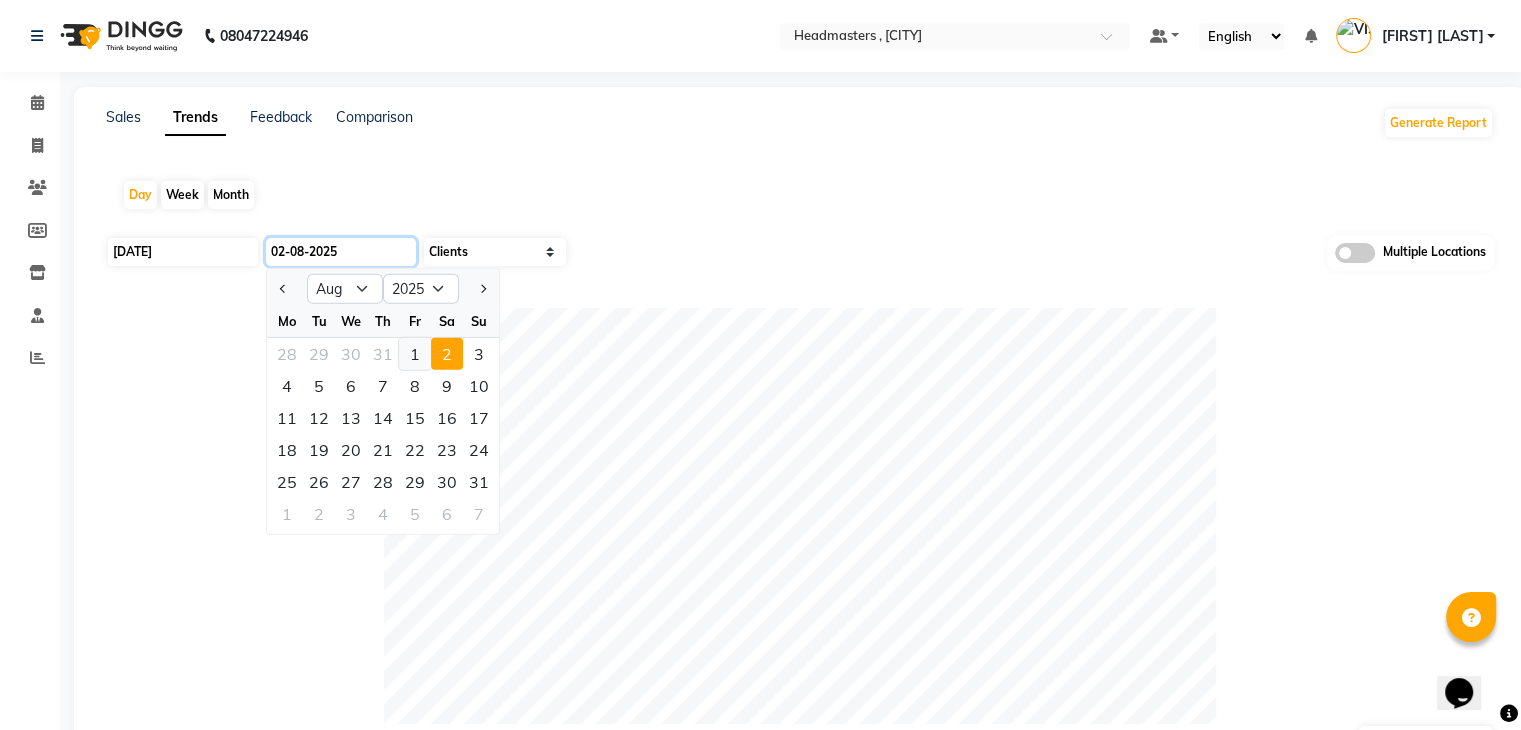 type on "01-08-2025" 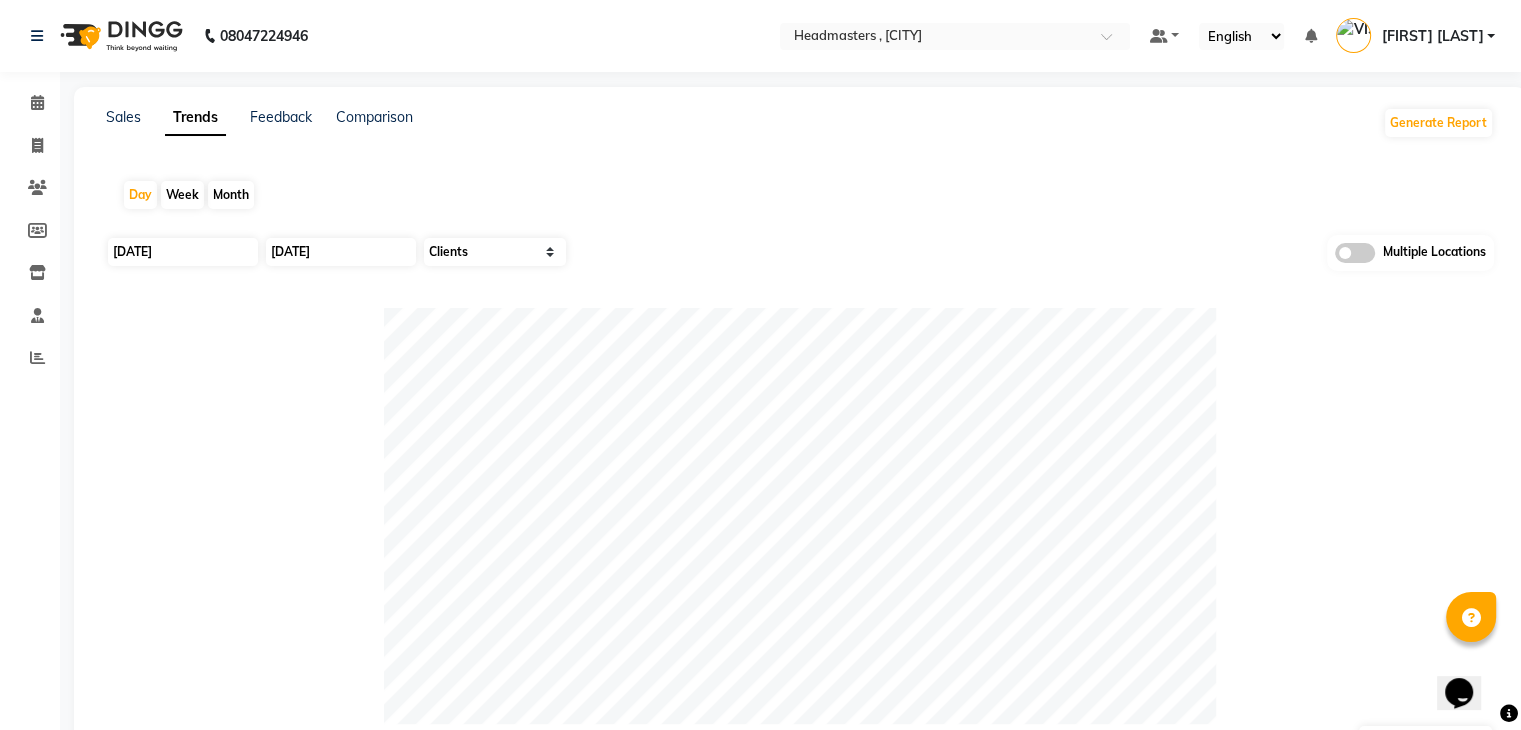 click 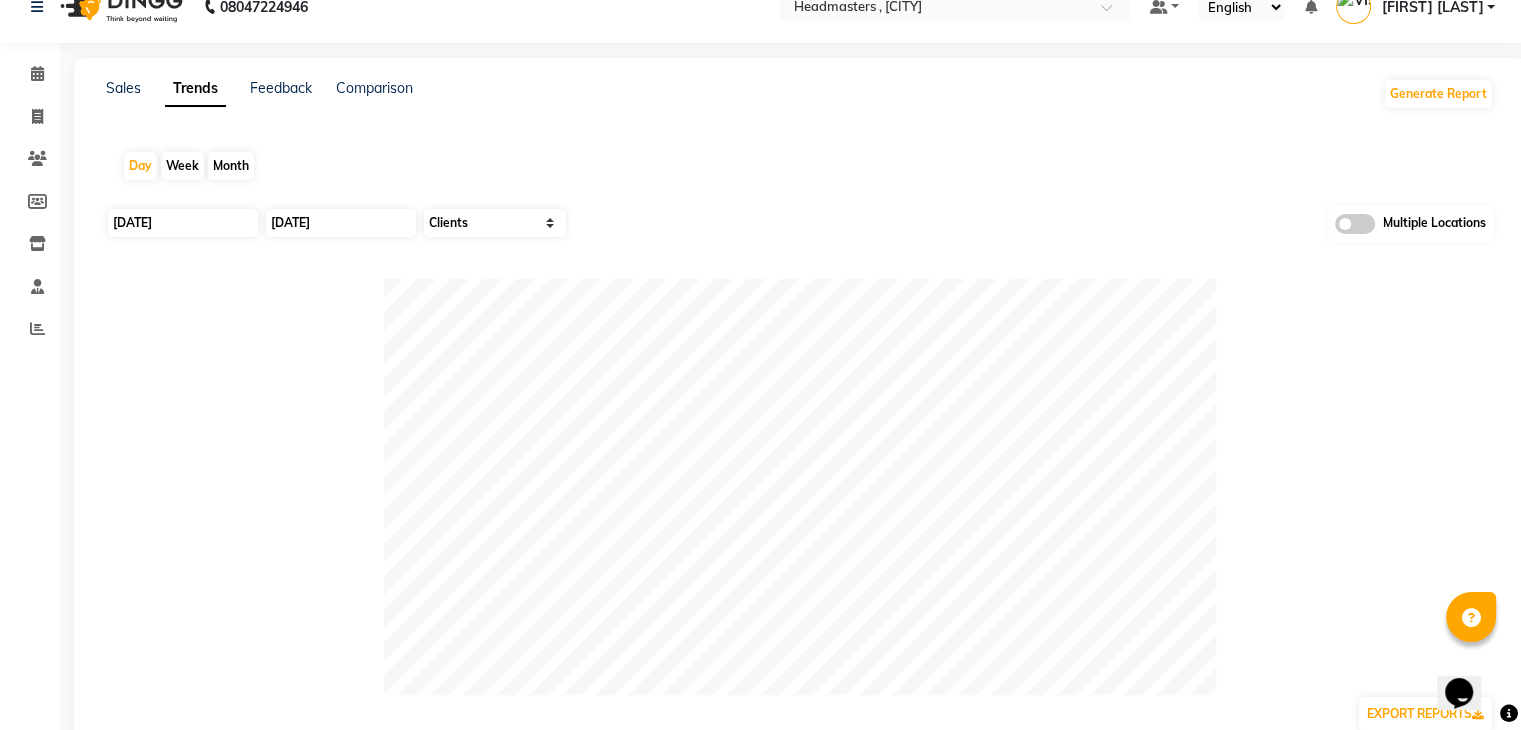 scroll, scrollTop: 293, scrollLeft: 0, axis: vertical 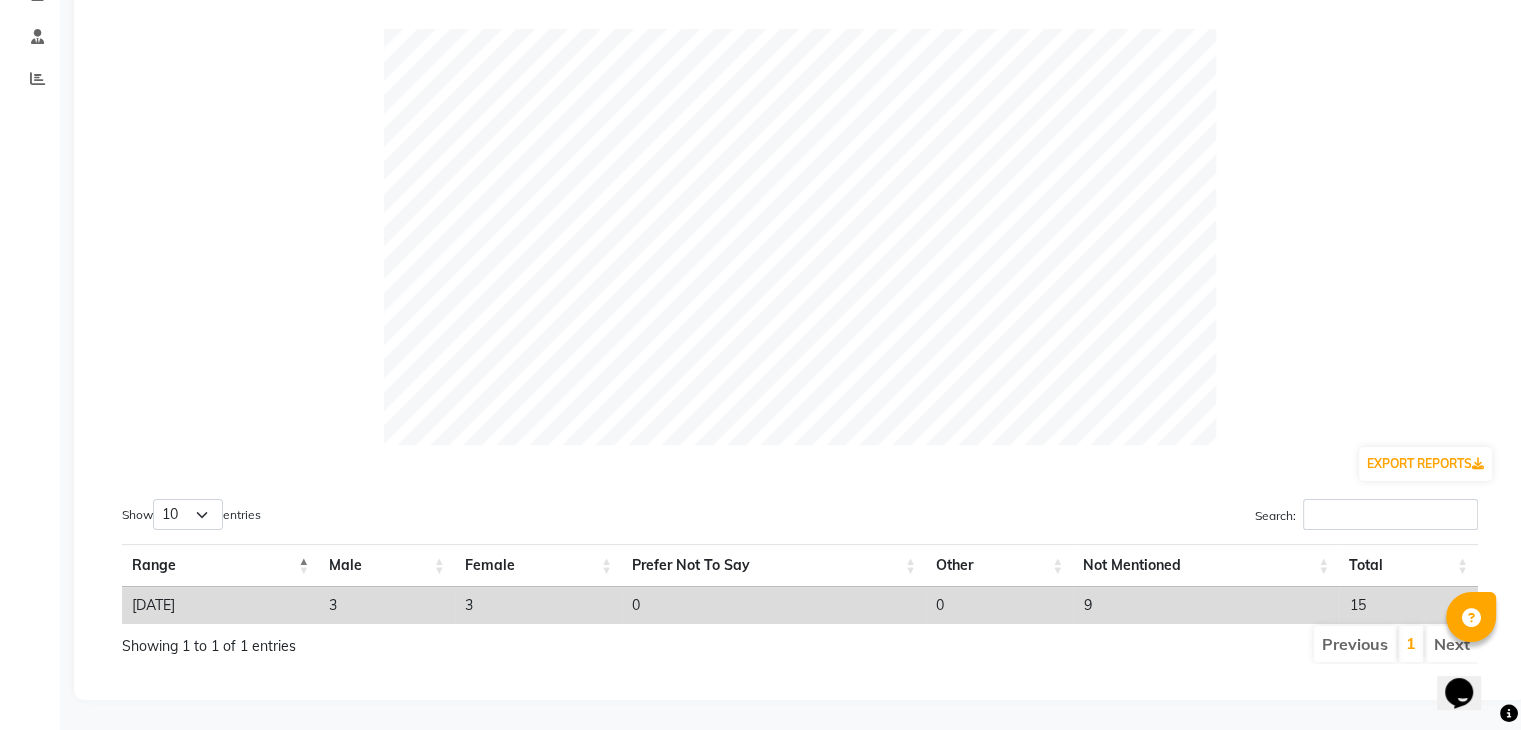 click 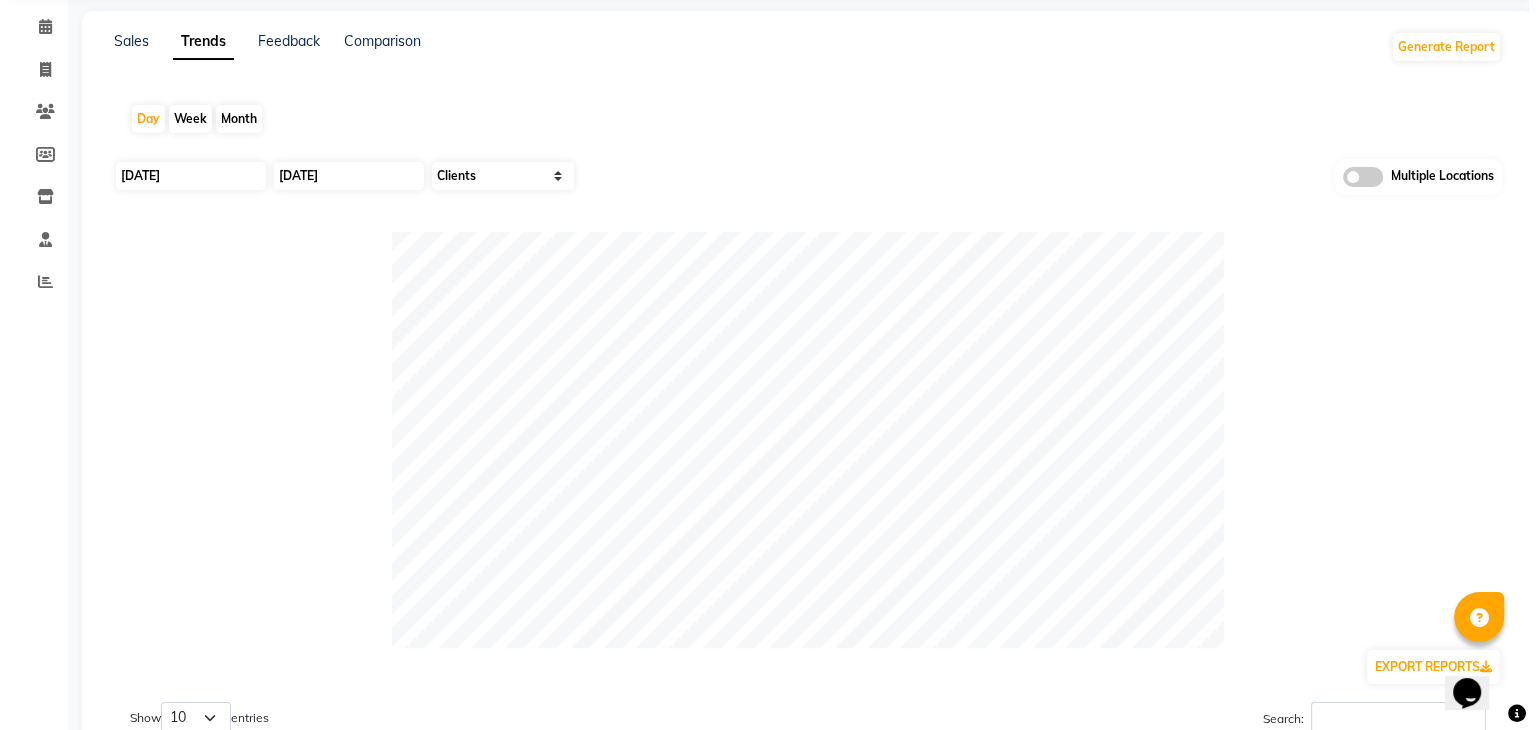 scroll, scrollTop: 0, scrollLeft: 0, axis: both 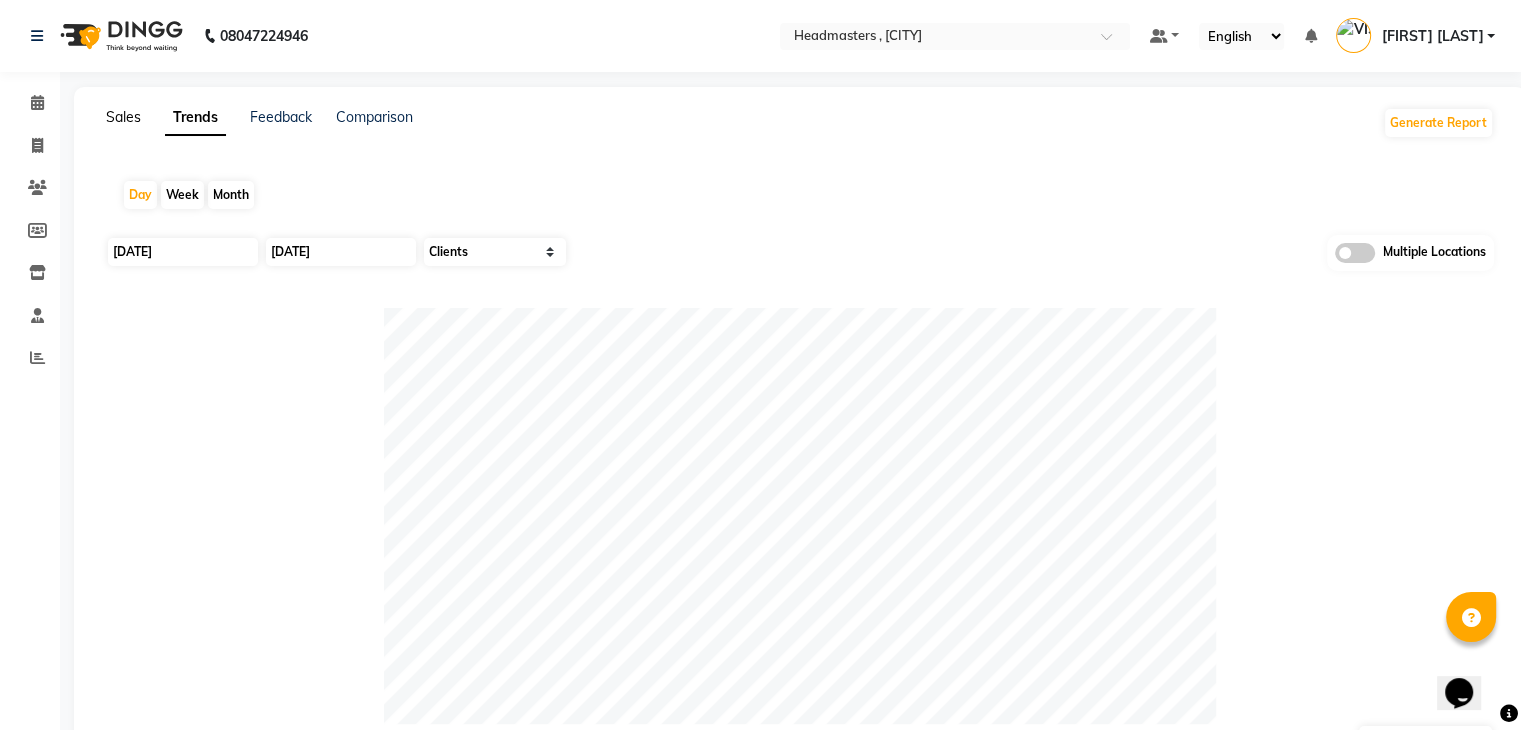 click on "Sales" 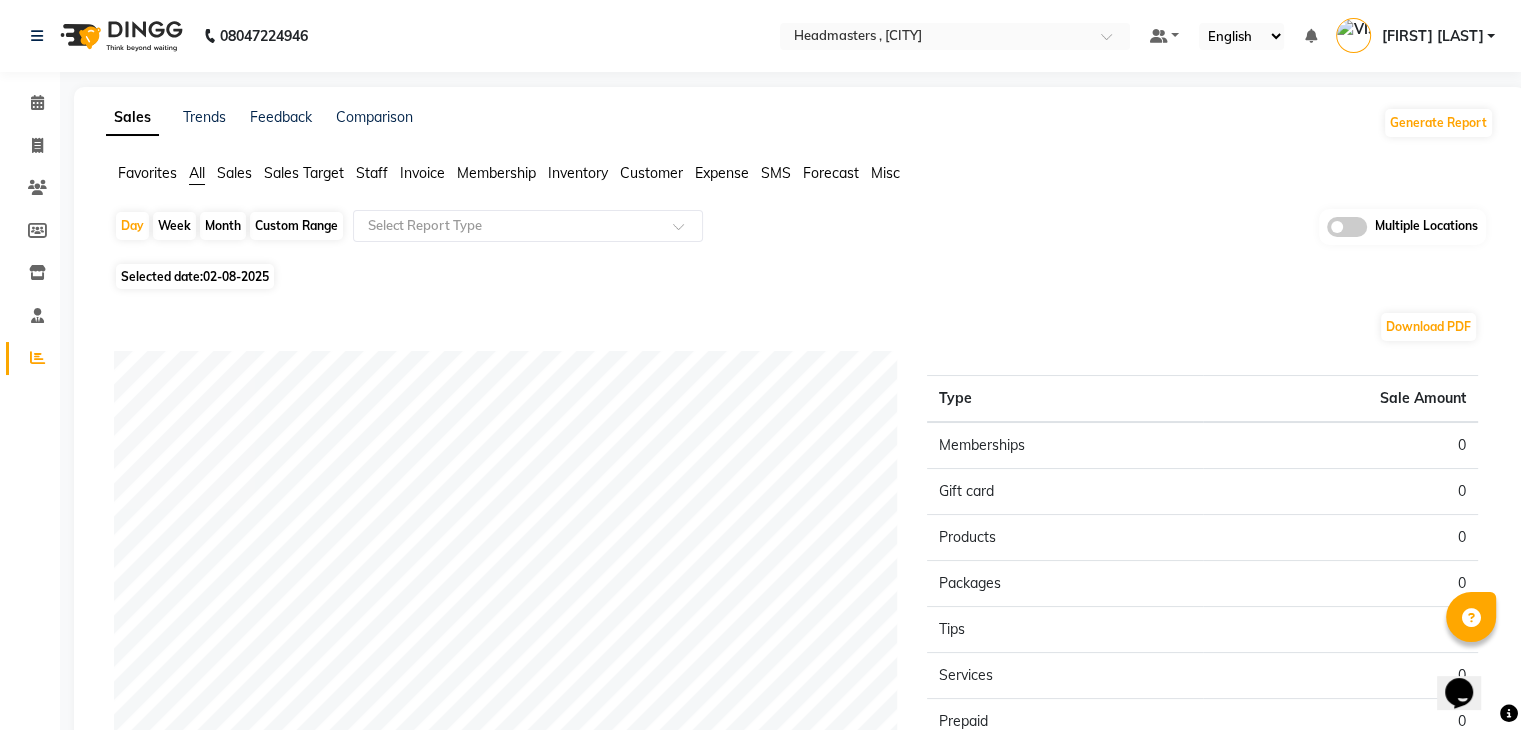 click on "Favorites" 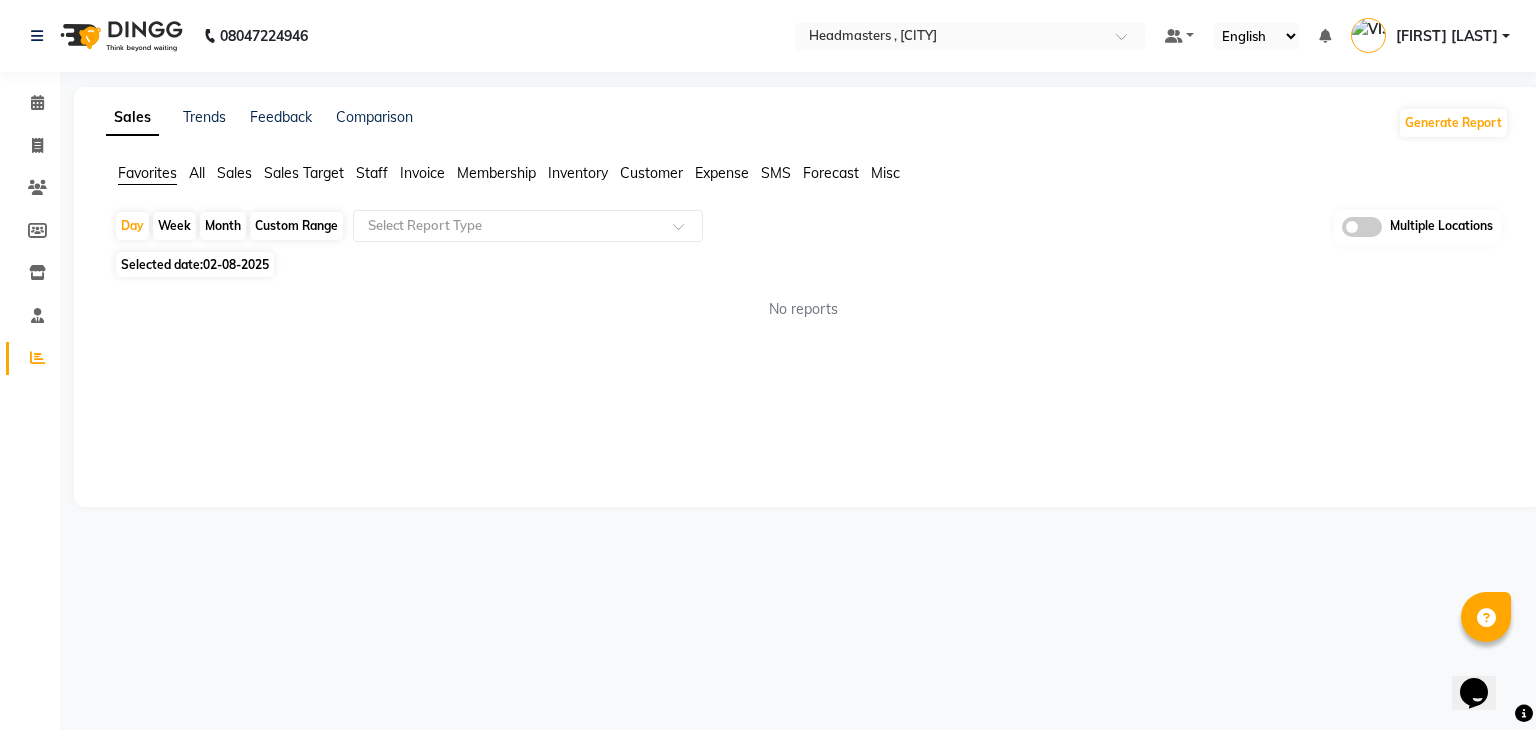 click on "02-08-2025" 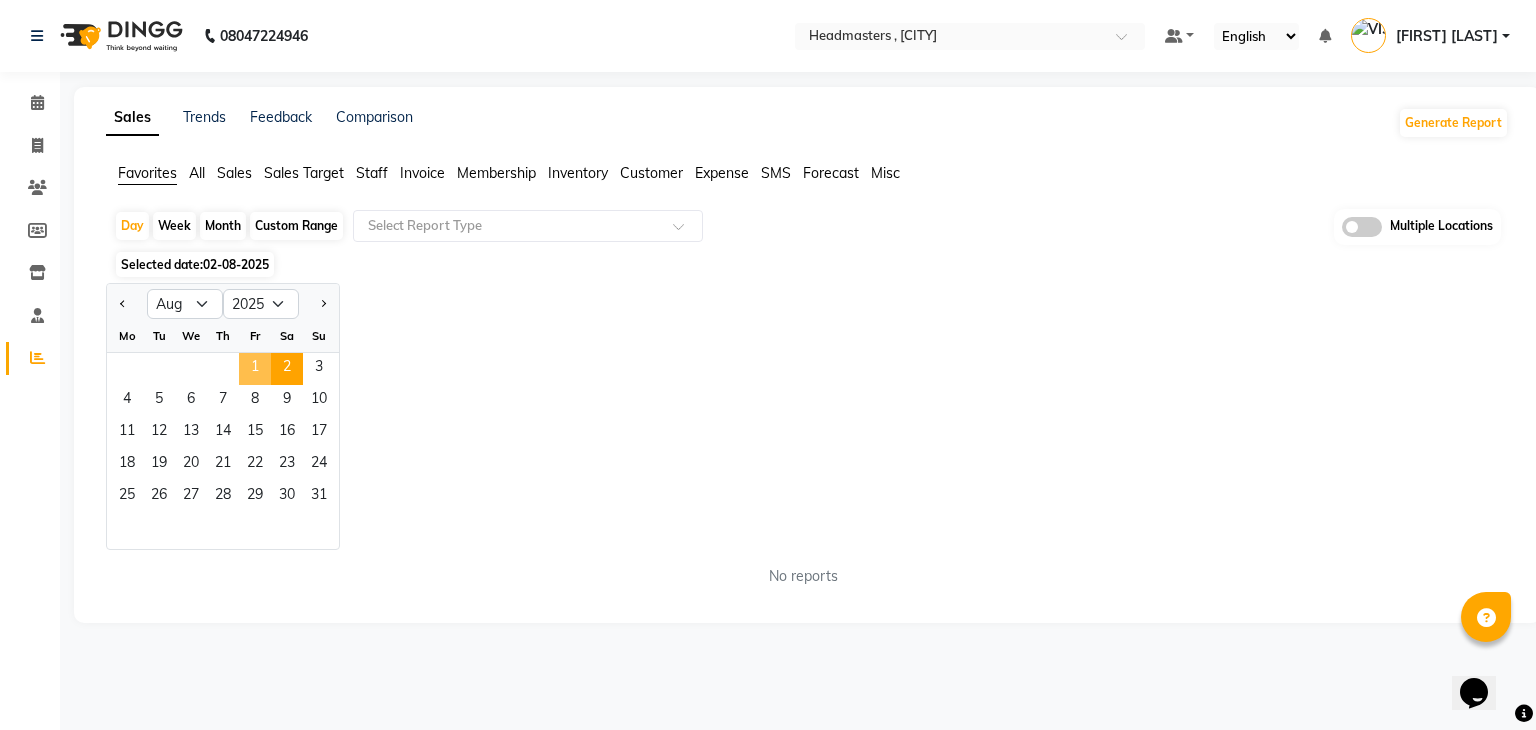 click on "1" 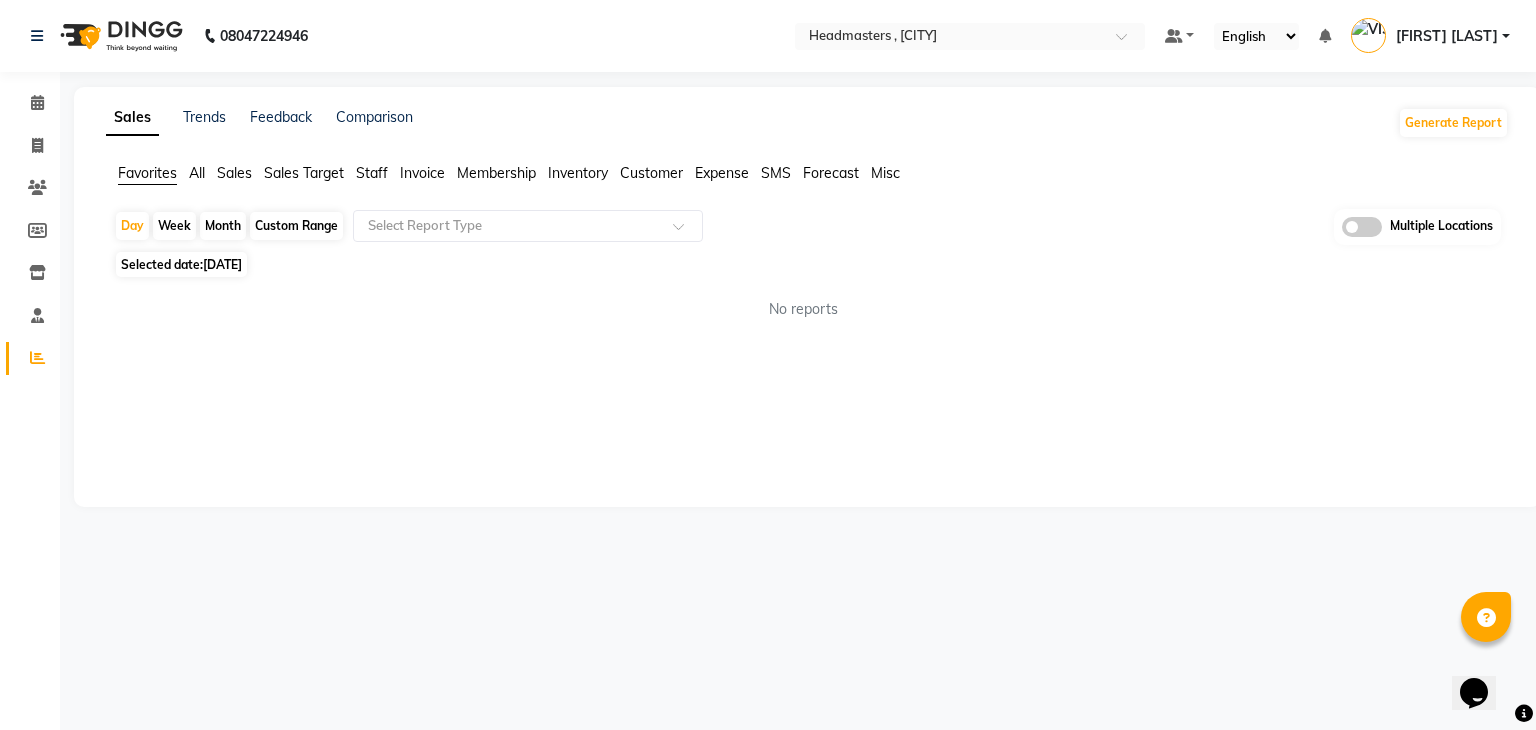 drag, startPoint x: 348, startPoint y: 332, endPoint x: 429, endPoint y: 253, distance: 113.14592 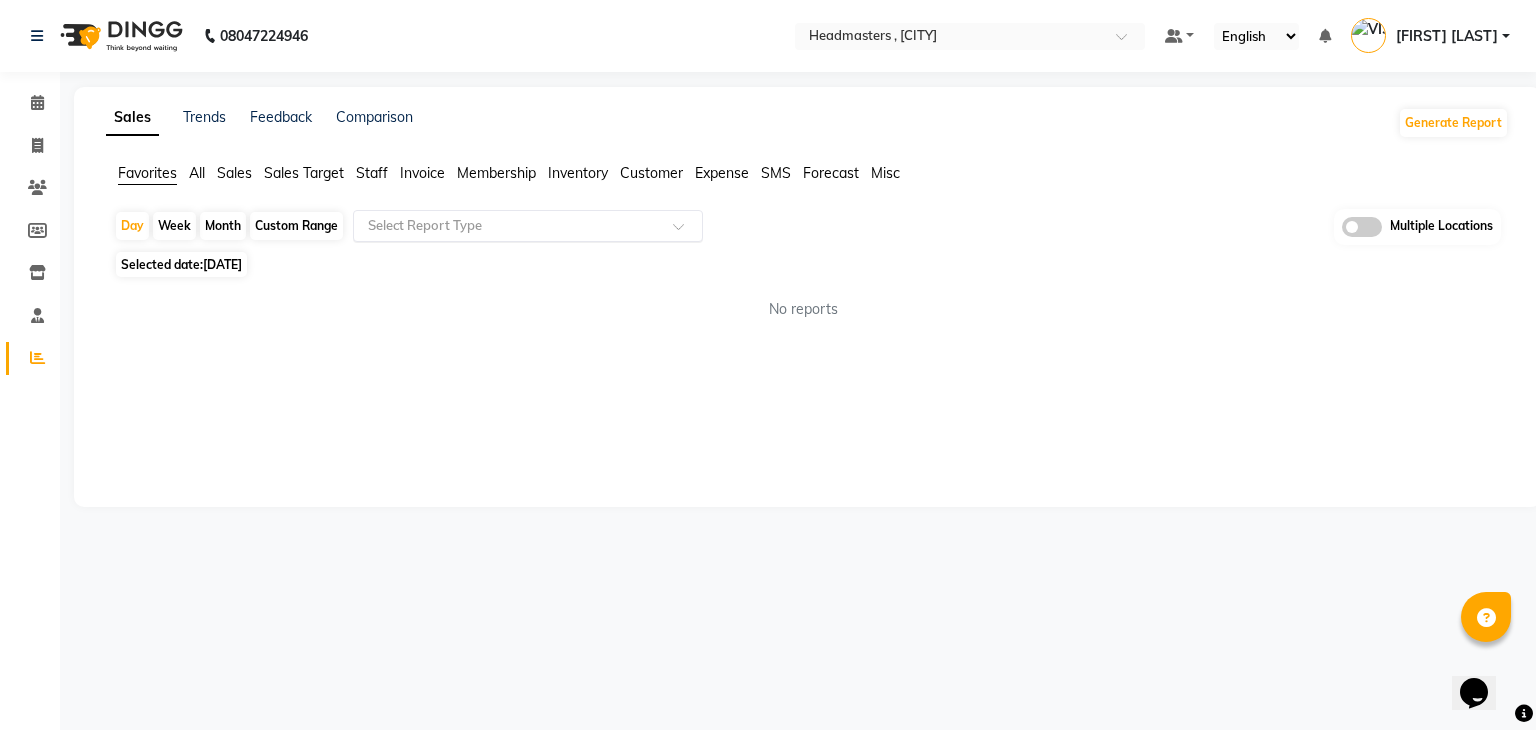 click 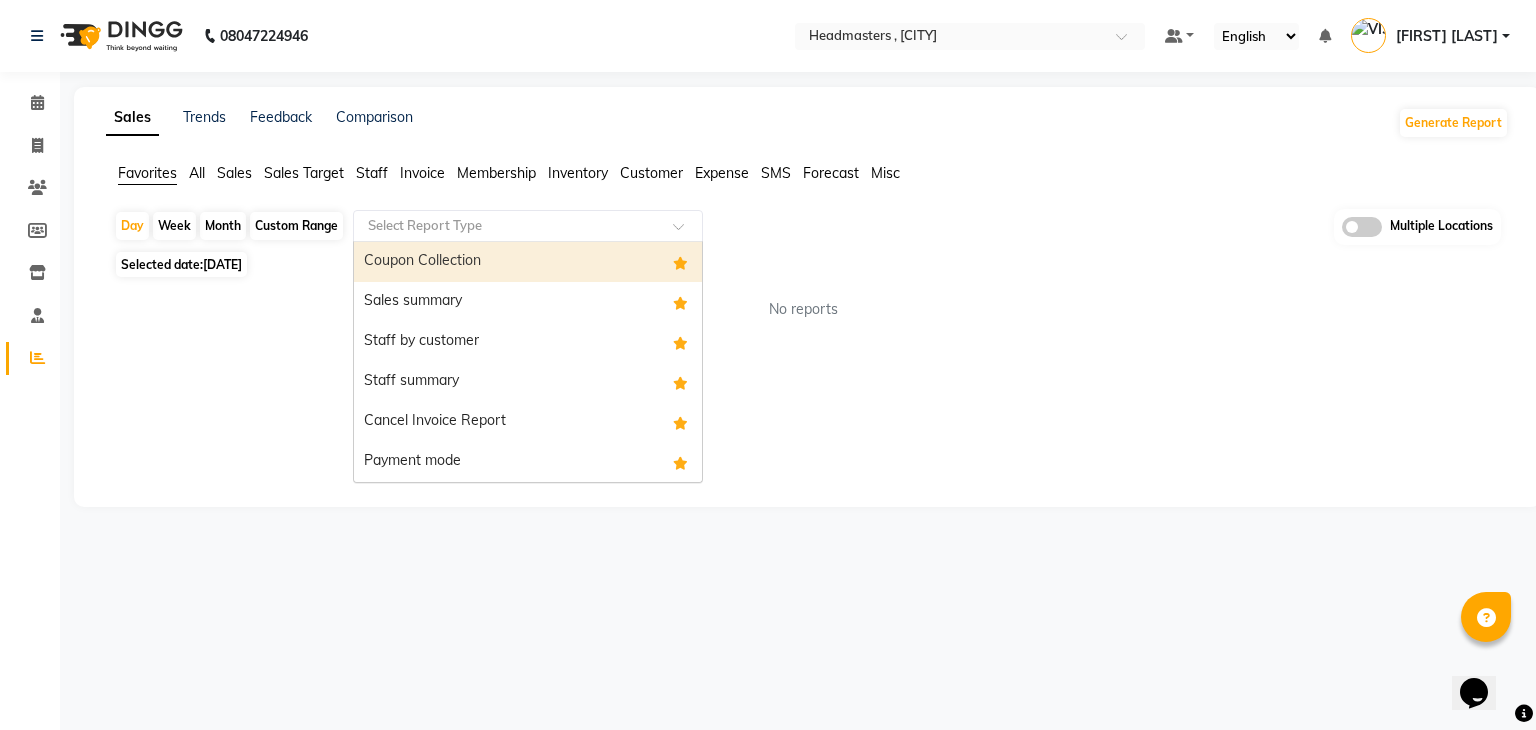 click on "Coupon Collection" at bounding box center (528, 262) 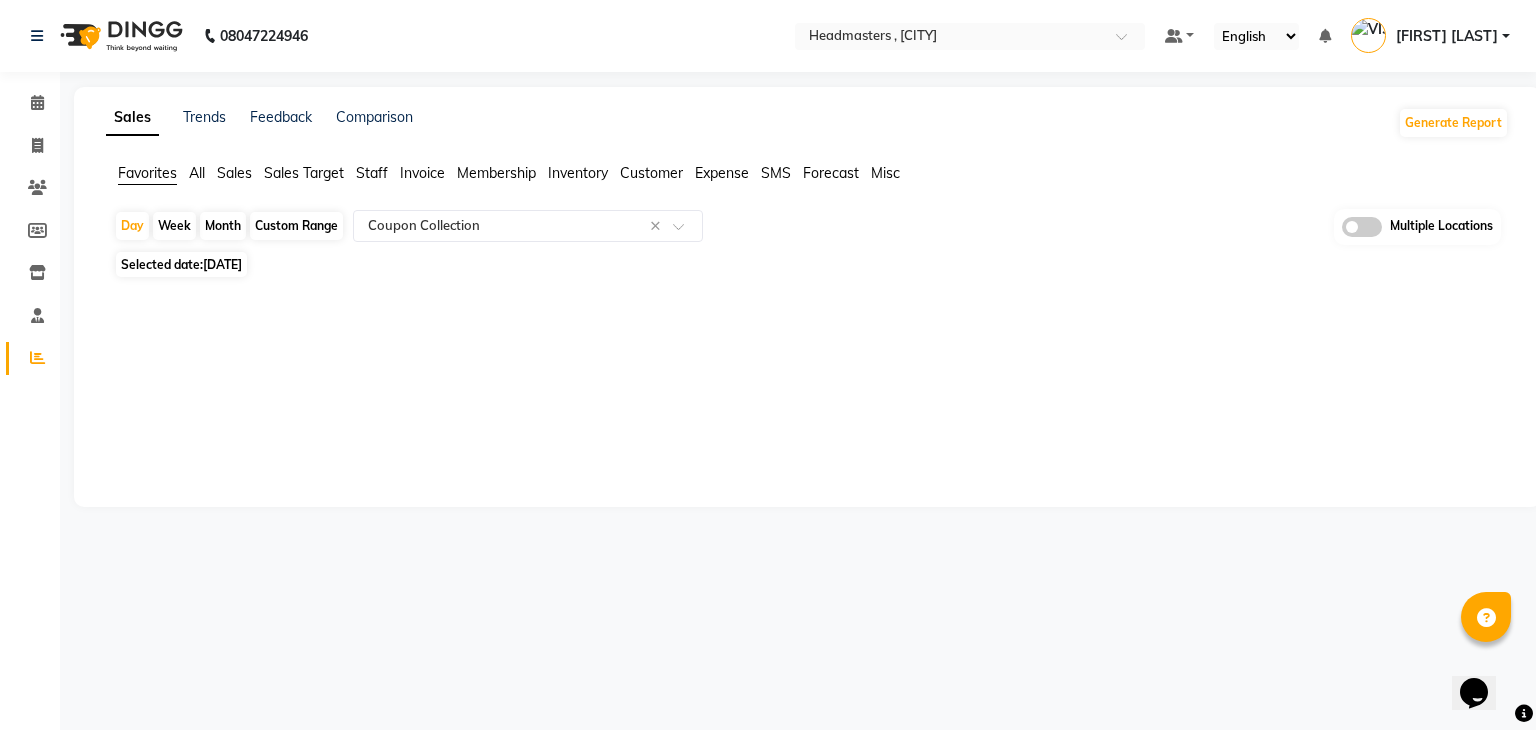 click 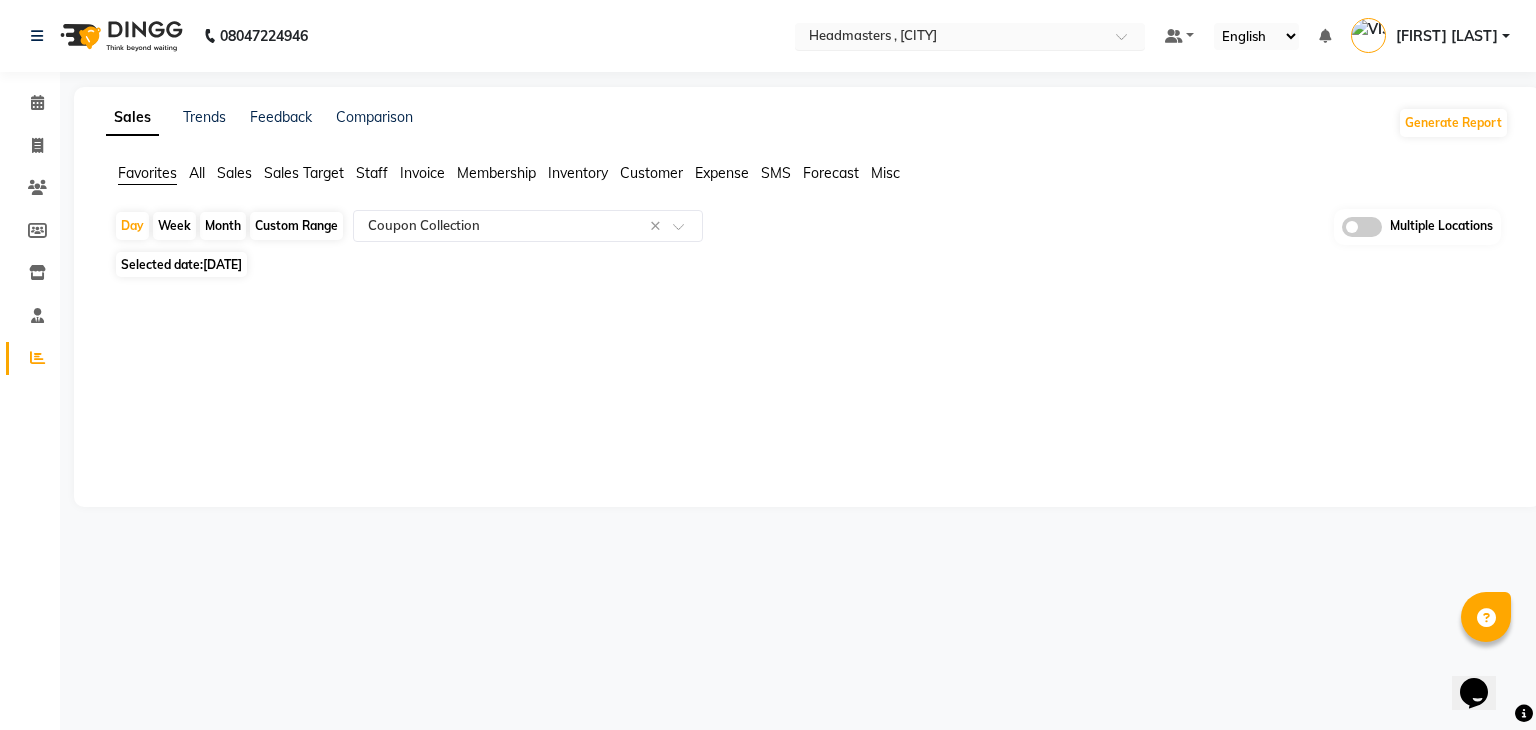 click at bounding box center (950, 38) 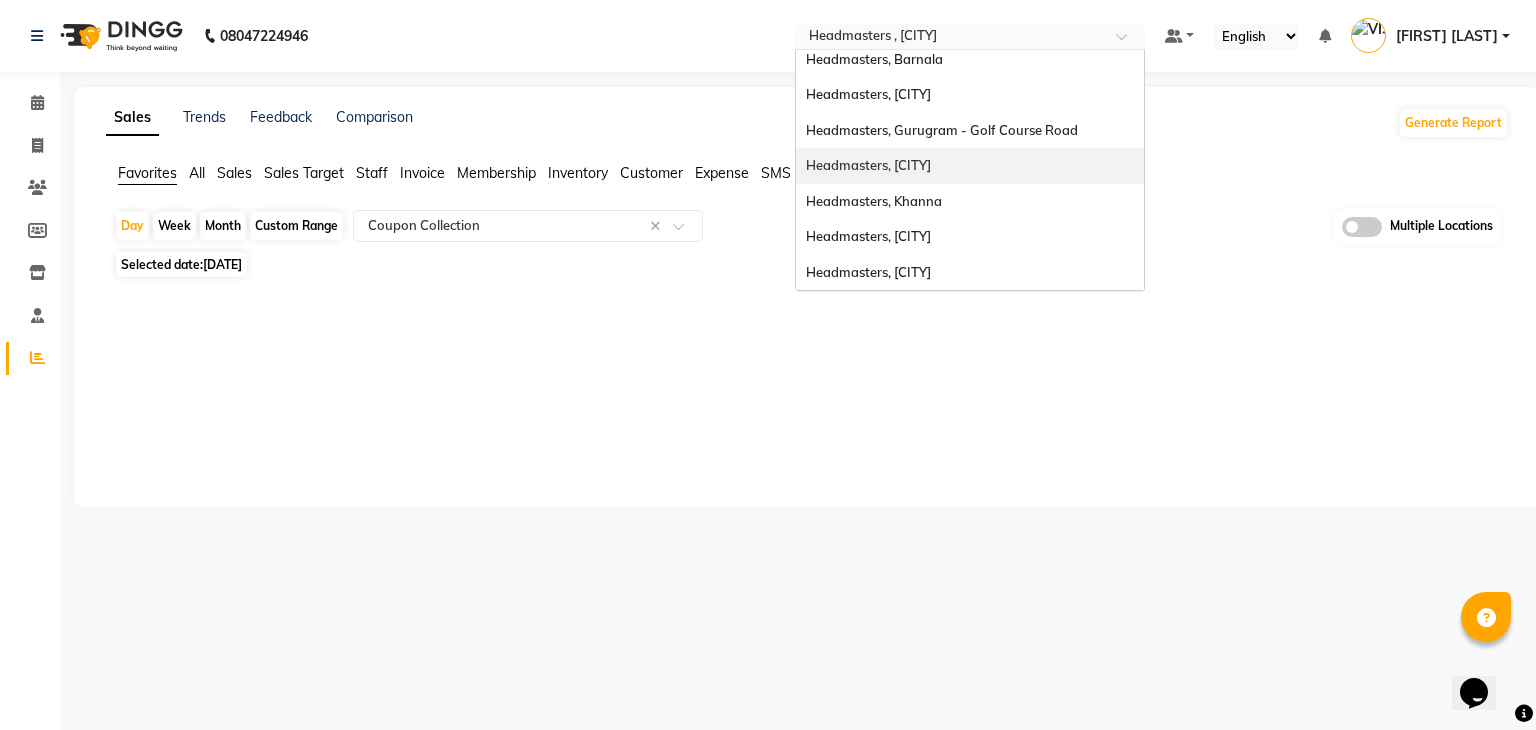 scroll, scrollTop: 328, scrollLeft: 0, axis: vertical 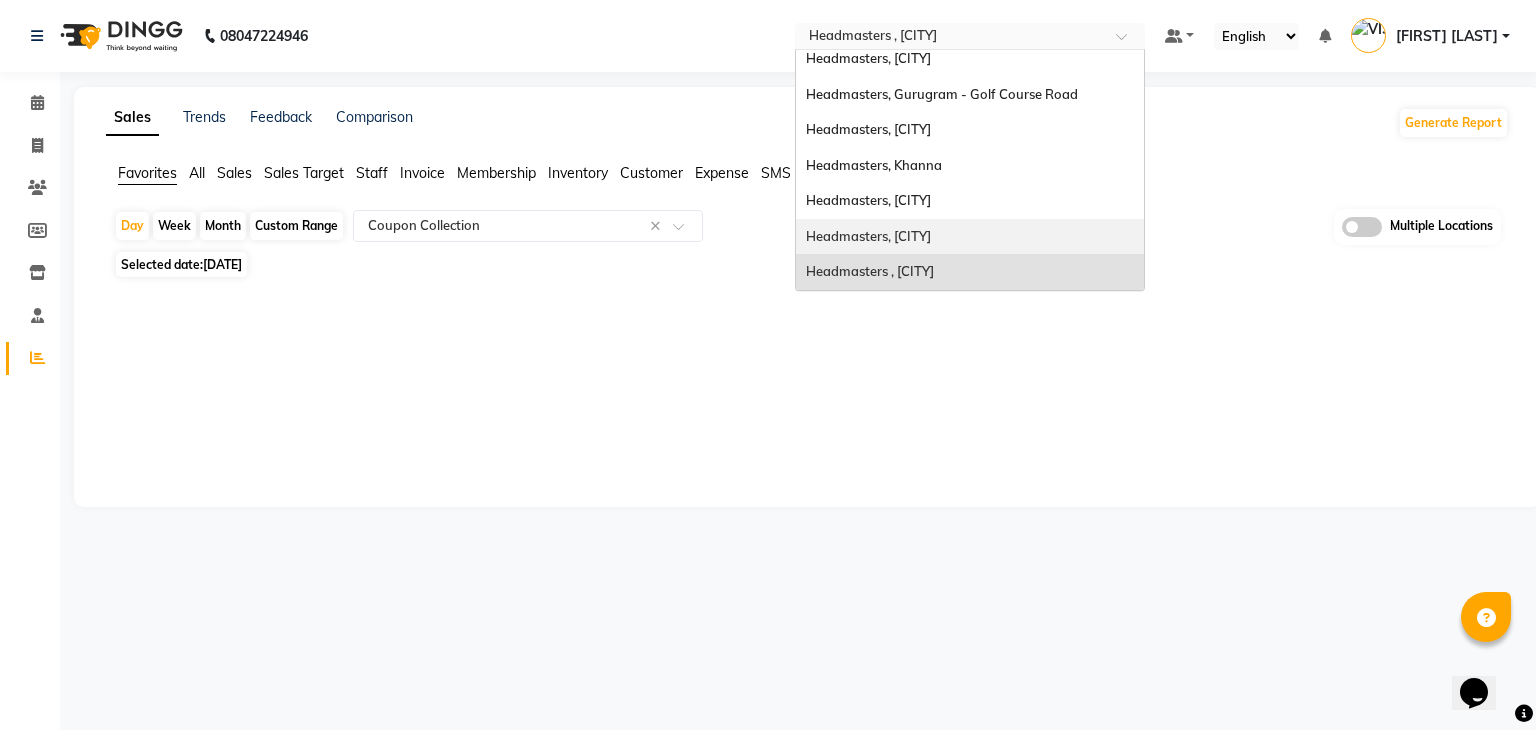 click on "Headmasters, [CITY]" at bounding box center [868, 236] 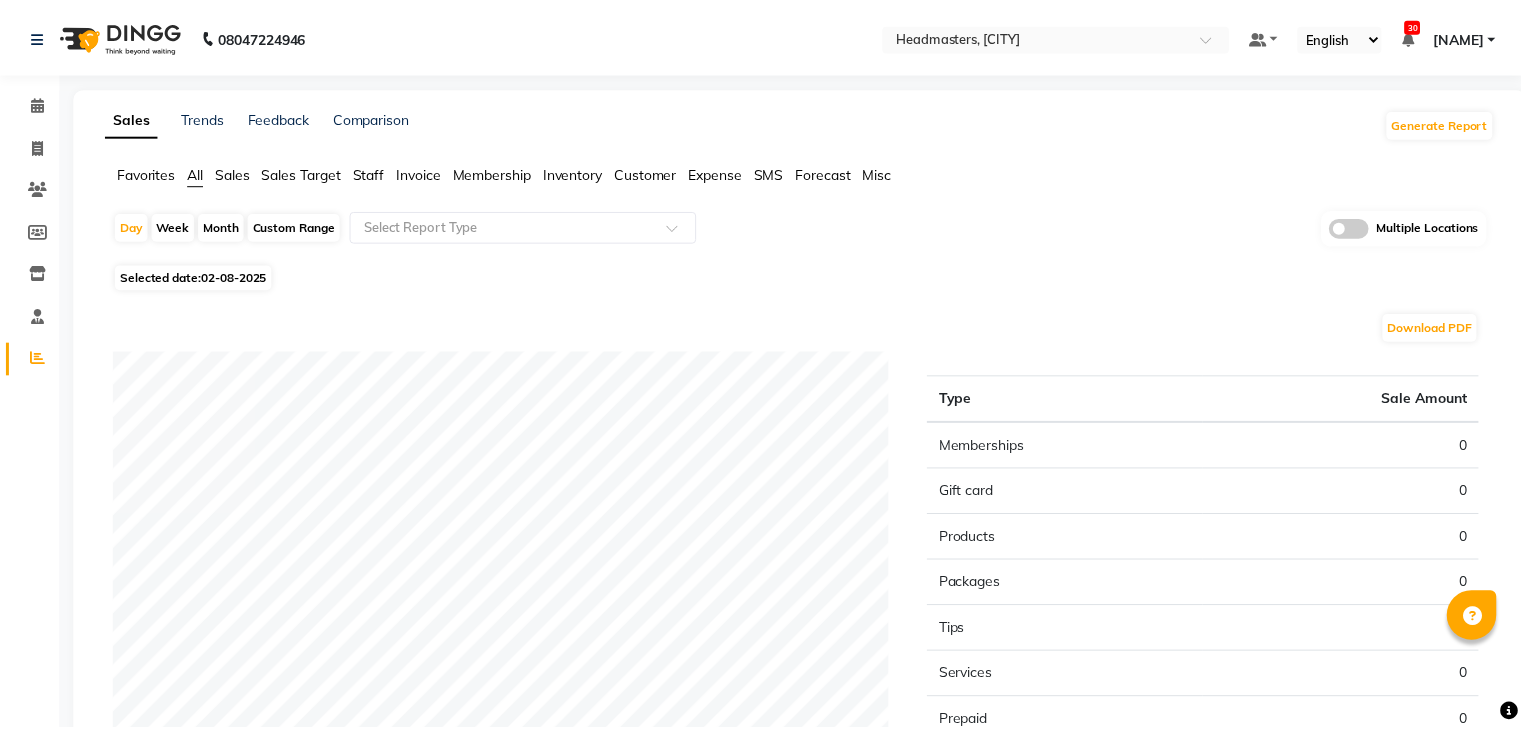 scroll, scrollTop: 0, scrollLeft: 0, axis: both 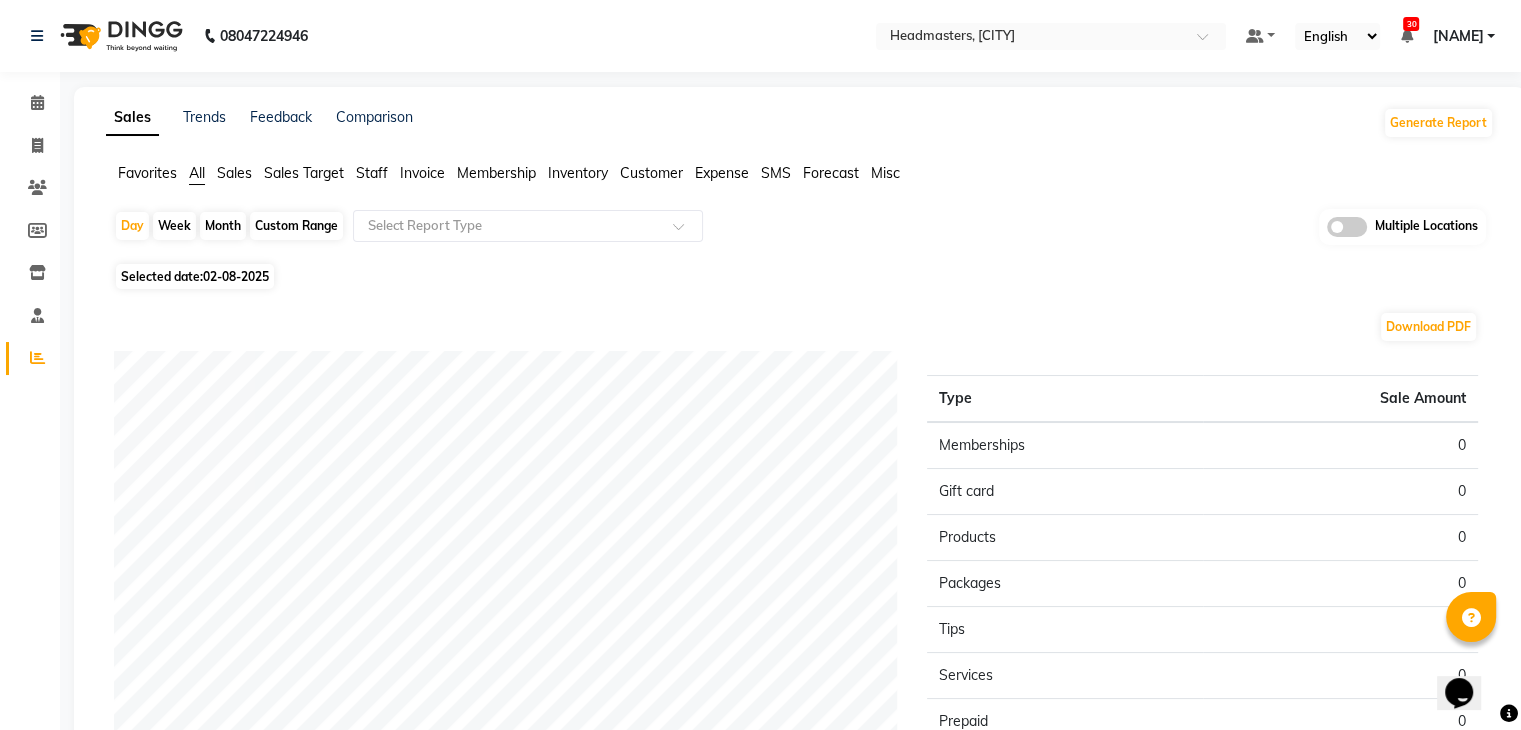 drag, startPoint x: 237, startPoint y: 178, endPoint x: 263, endPoint y: 275, distance: 100.4241 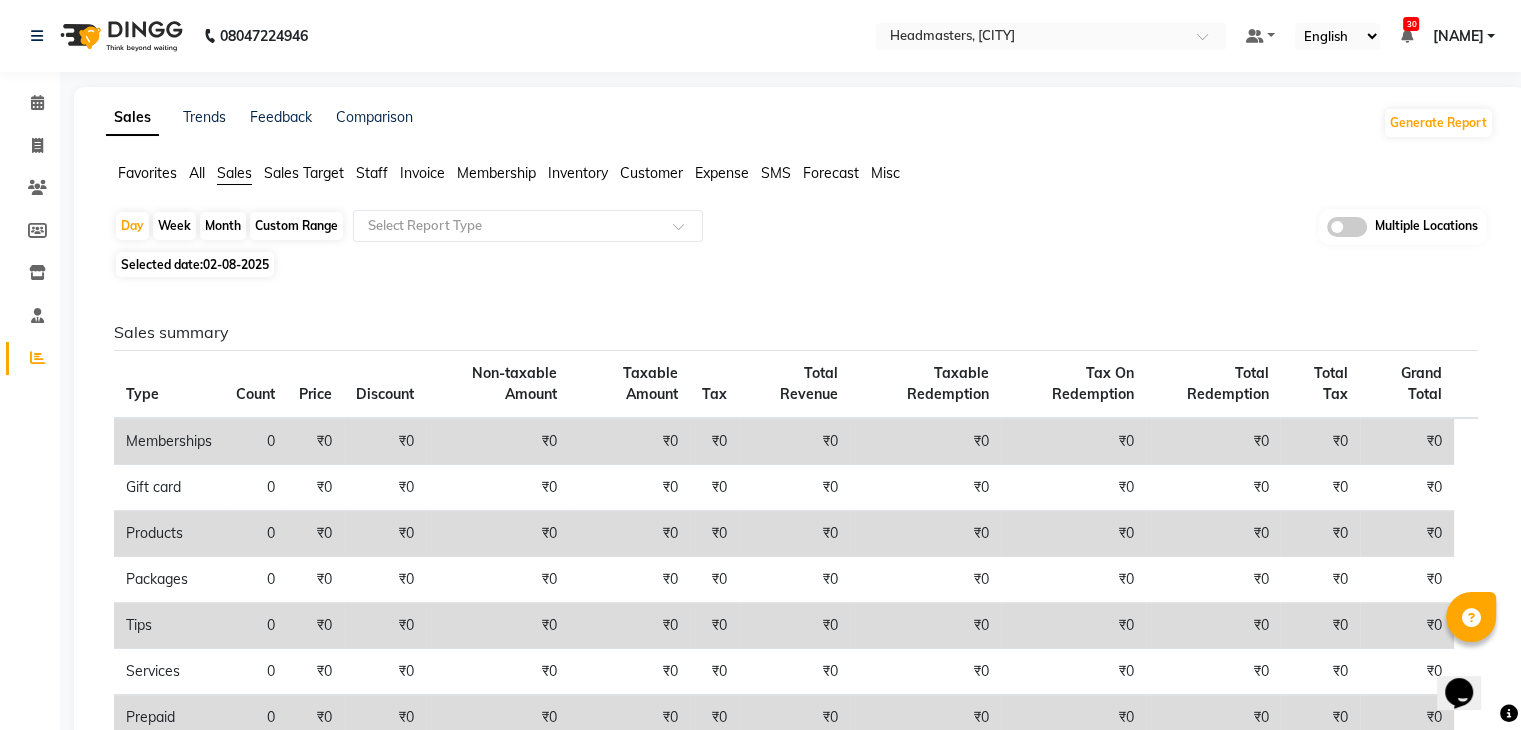 click on "Day   Week   Month   Custom Range  Select Report Type Multiple Locations Selected date:  [DATE]  Sales summary Type Count Price Discount Non-taxable Amount Taxable Amount Tax Total Revenue Taxable Redemption Tax On Redemption Total Redemption Total Tax Grand Total  Memberships 0 ₹0 ₹0 ₹0 ₹0 ₹0 ₹0 ₹0 ₹0 ₹0 ₹0 ₹0  Gift card 0 ₹0 ₹0 ₹0 ₹0 ₹0 ₹0 ₹0 ₹0 ₹0 ₹0 ₹0  Products 0 ₹0 ₹0 ₹0 ₹0 ₹0 ₹0 ₹0 ₹0 ₹0 ₹0 ₹0  Packages 0 ₹0 ₹0 ₹0 ₹0 ₹0 ₹0 ₹0 ₹0 ₹0 ₹0 ₹0  Tips 0 ₹0 ₹0 ₹0 ₹0 ₹0 ₹0 ₹0 ₹0 ₹0 ₹0 ₹0  Services 0 ₹0 ₹0 ₹0 ₹0 ₹0 ₹0 ₹0 ₹0 ₹0 ₹0 ₹0  Prepaid 0 ₹0 ₹0 ₹0 ₹0 ₹0 ₹0 ₹0 ₹0 ₹0 ₹0 ₹0  Vouchers 0 ₹0 ₹0 ₹0 ₹0 ₹0 ₹0 ₹0 ₹0 ₹0 ₹0 ₹0  Fee 0 ₹0 ₹0 ₹0 ₹0 ₹0 ₹0 ₹0 ₹0 ₹0 ₹0 ₹0 ★ Mark as Favorite  Choose how you'd like to save "" report to favorites  Save to Personal Favorites:   Share with Organization:    Save to Favorites" 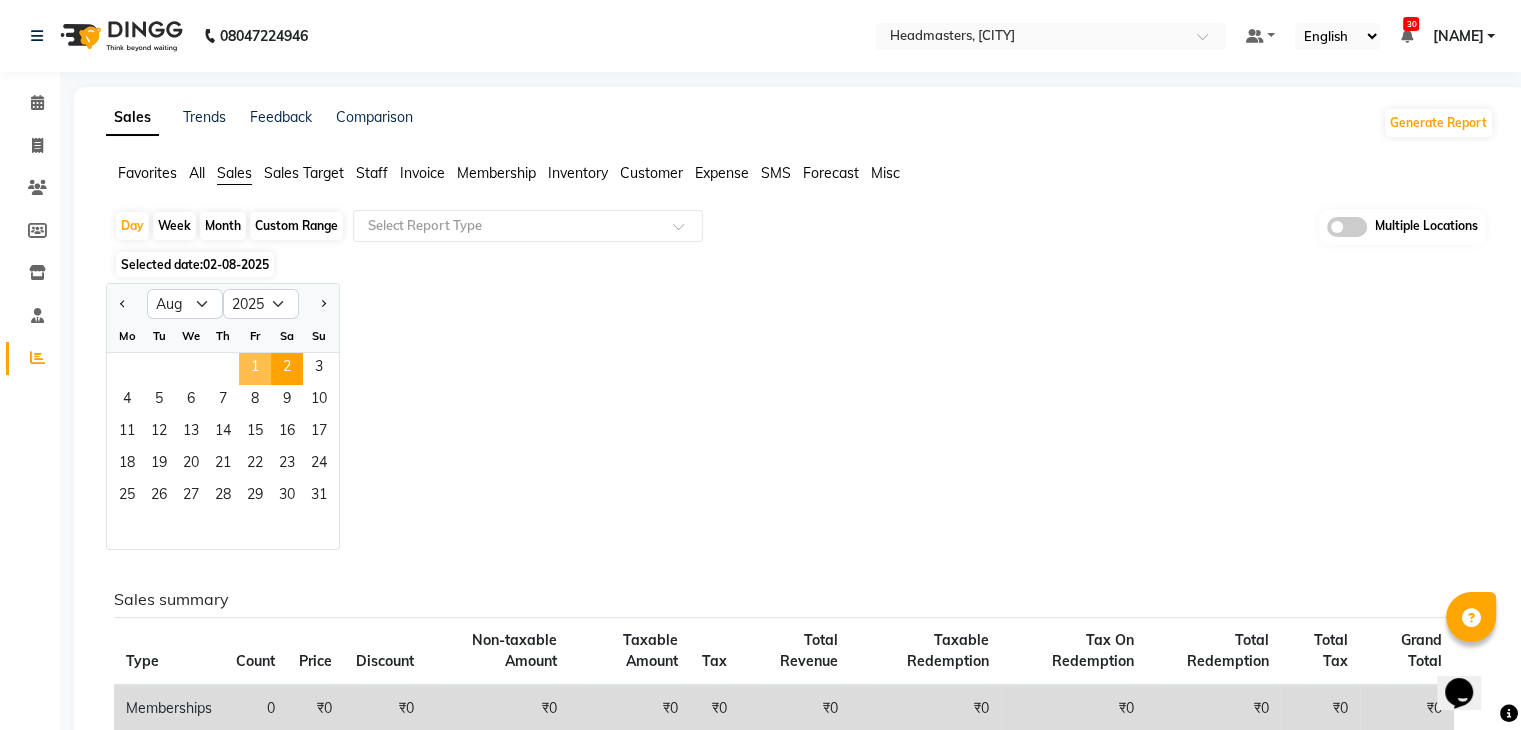 click on "1" 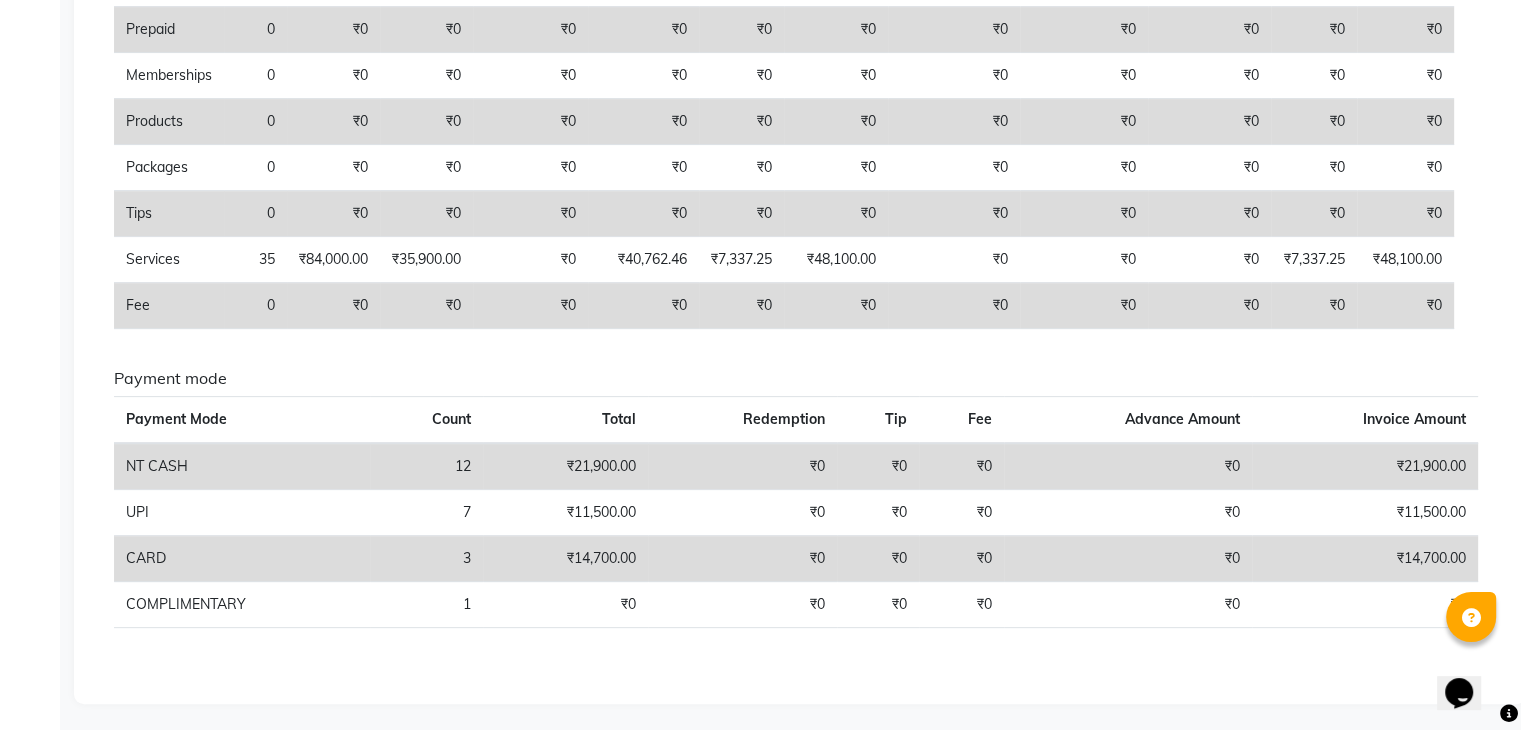 scroll, scrollTop: 0, scrollLeft: 0, axis: both 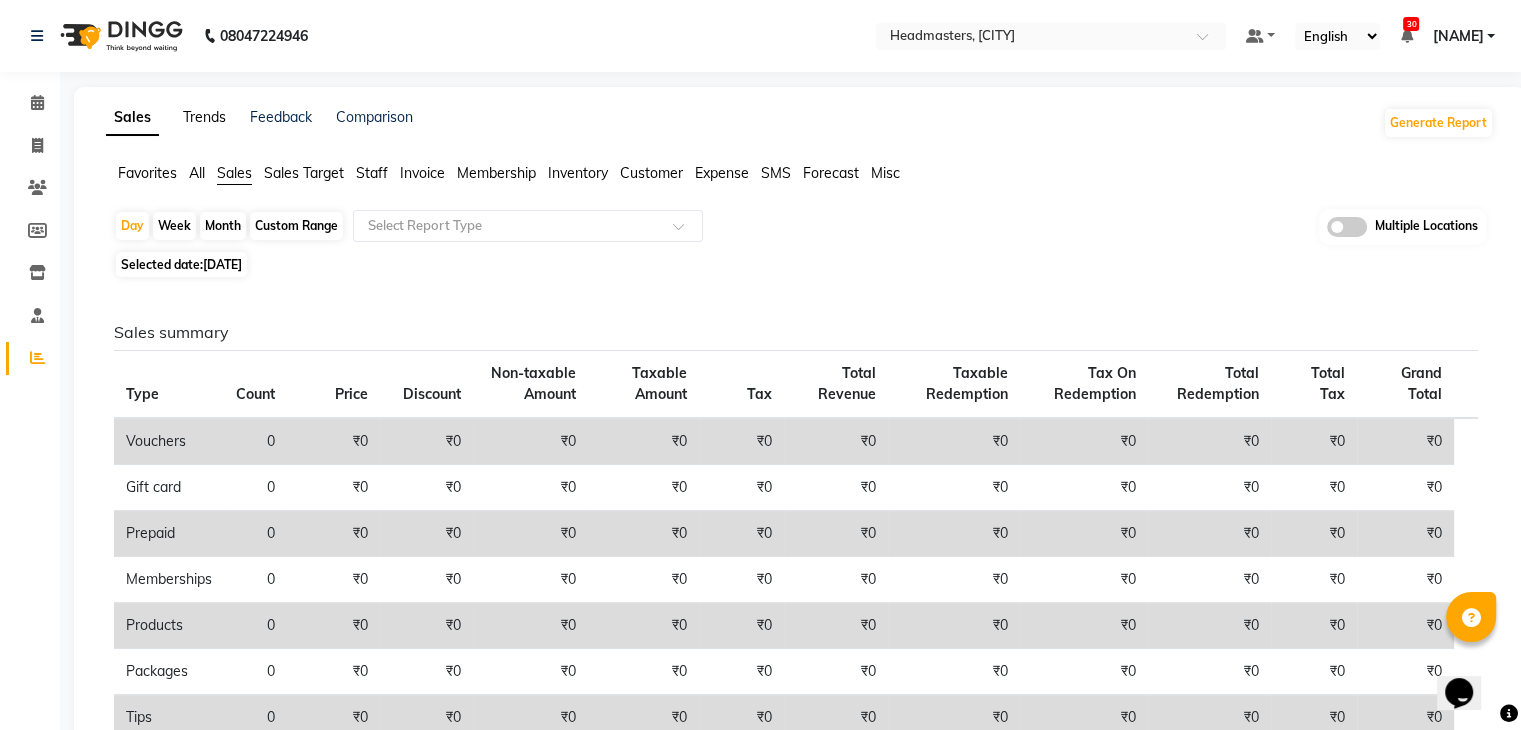 click on "Trends" 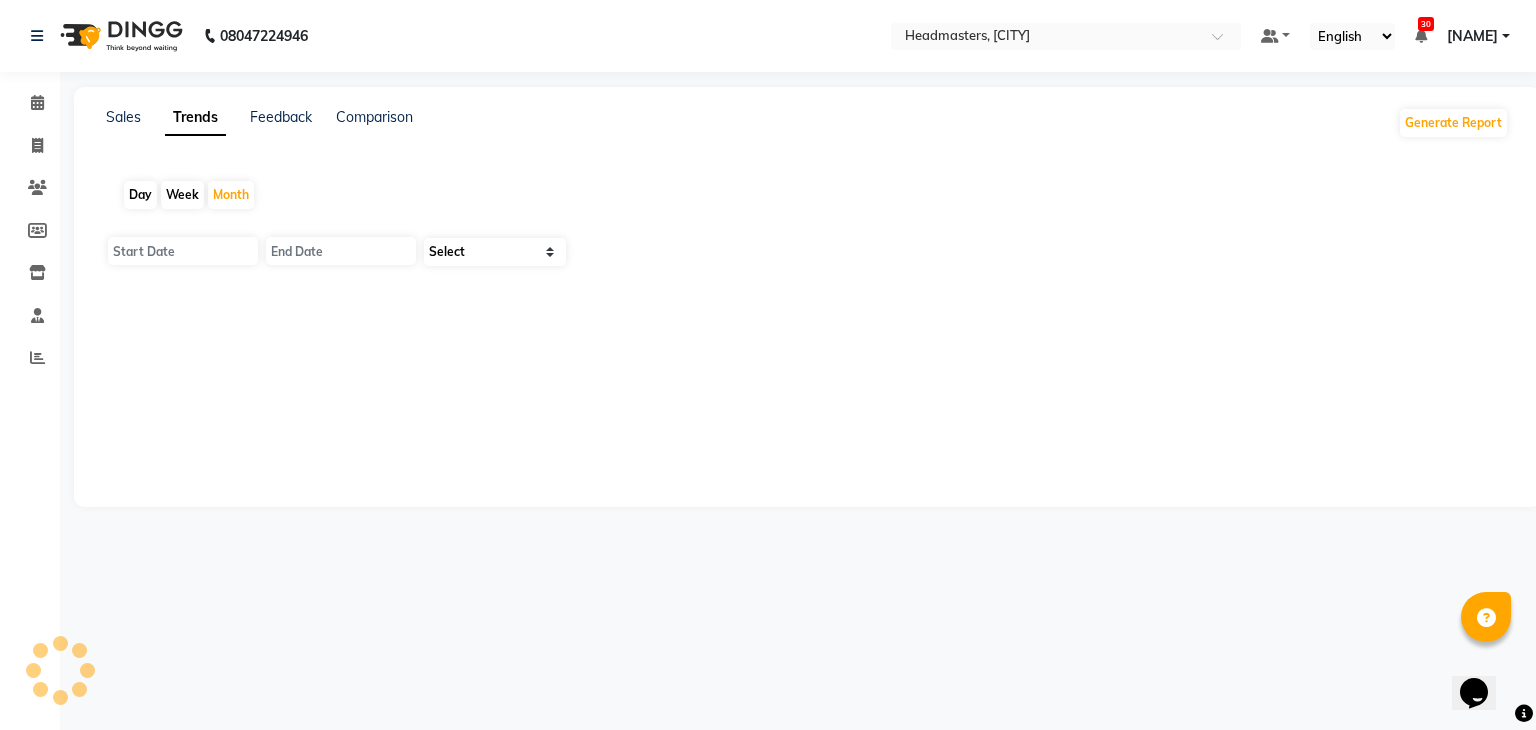 type on "01-08-2025" 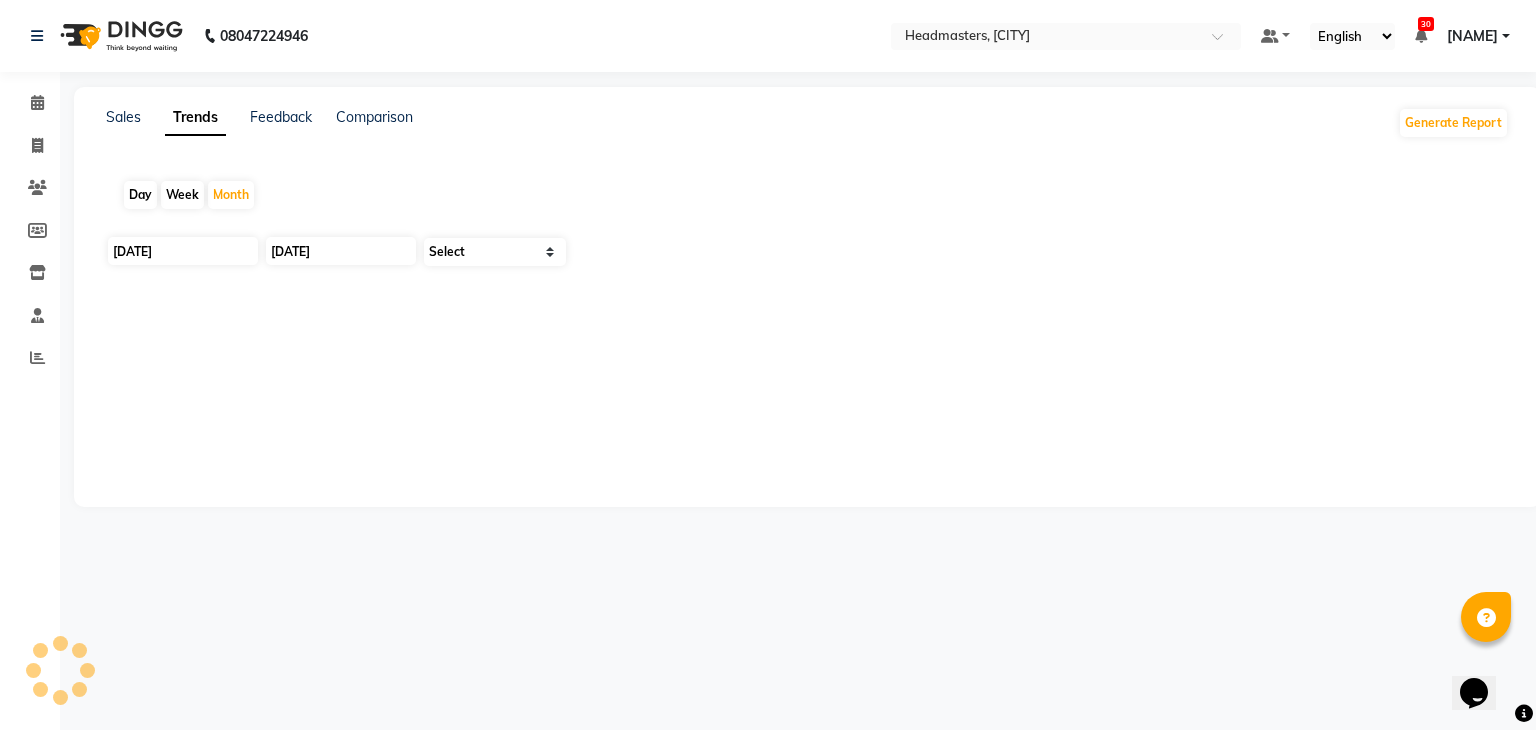 select on "by_client" 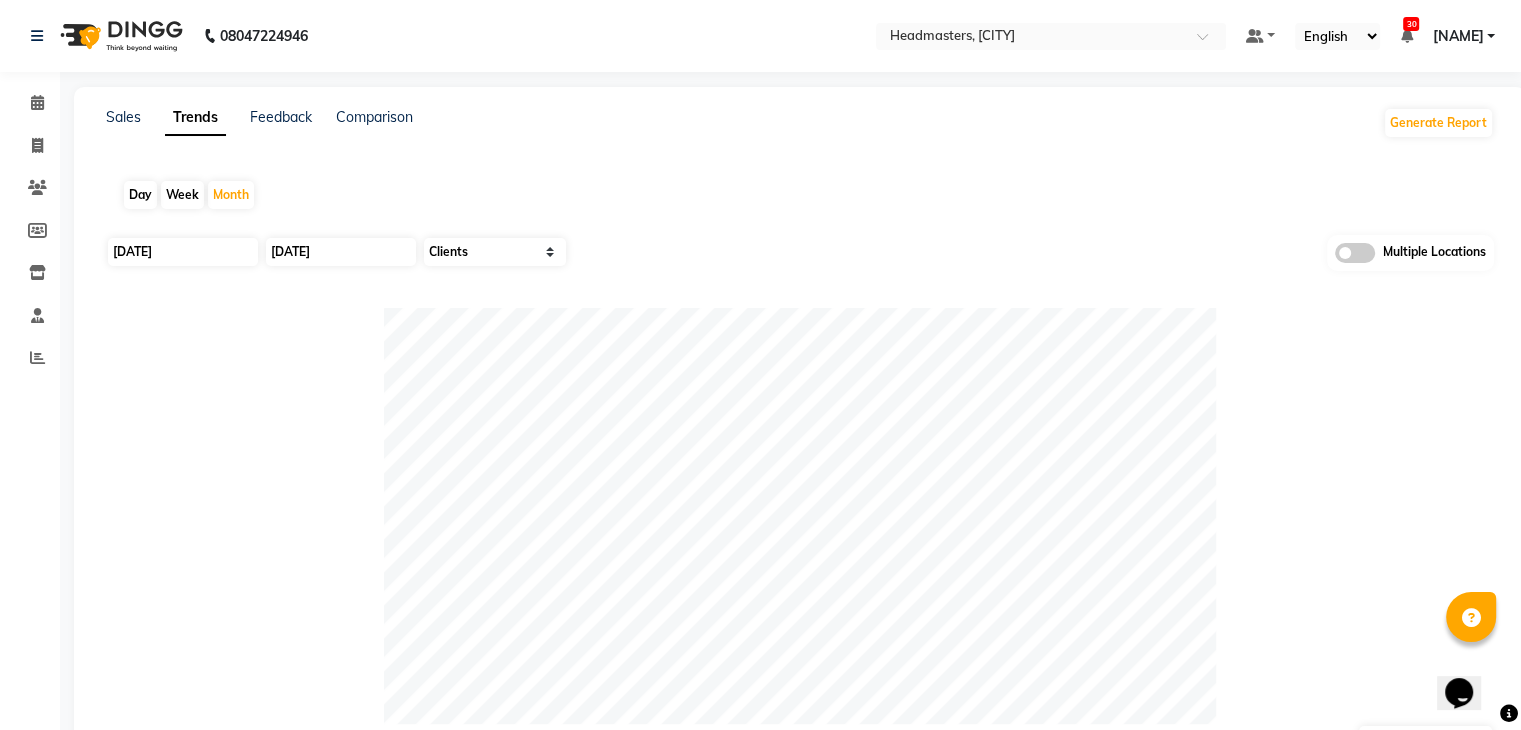 click on "Day" 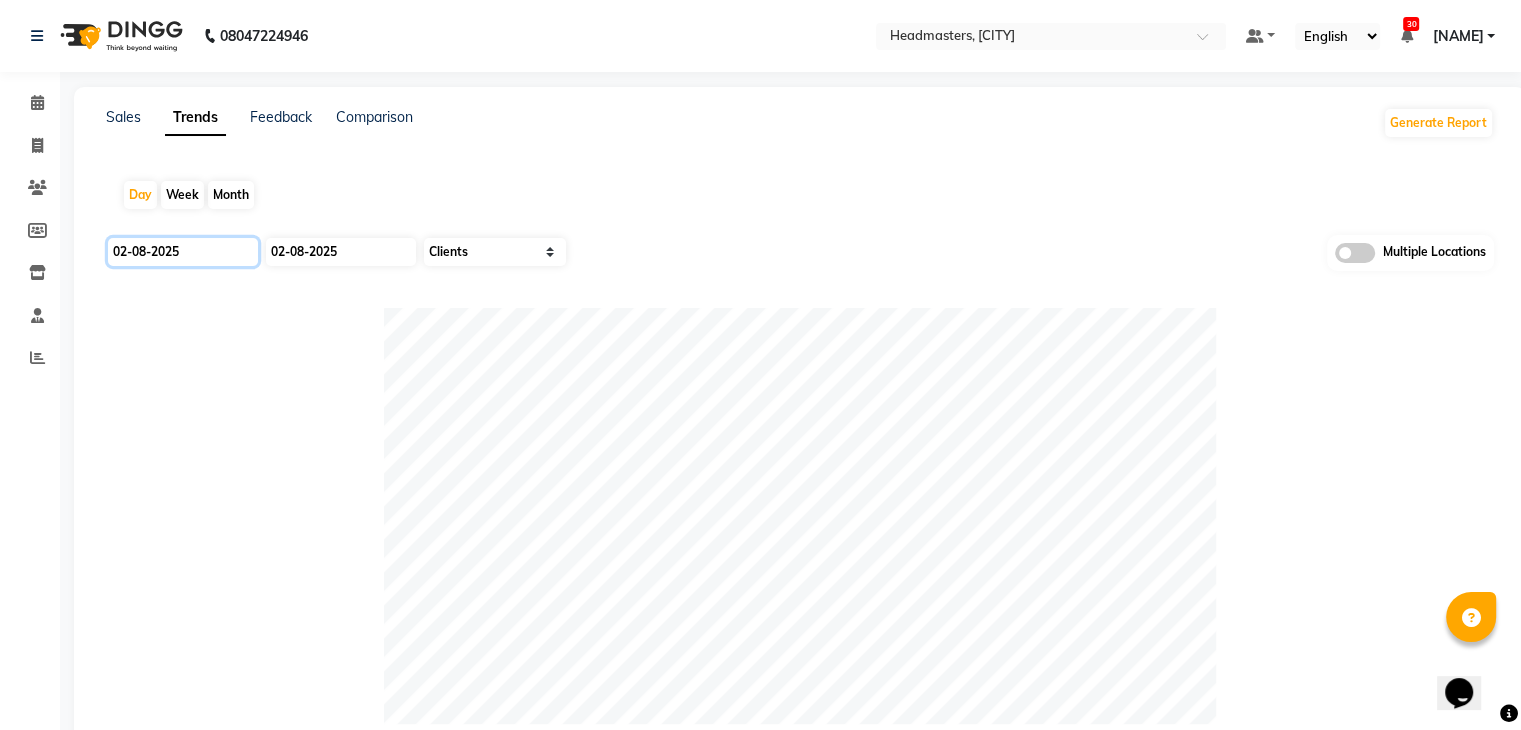 click on "02-08-2025" 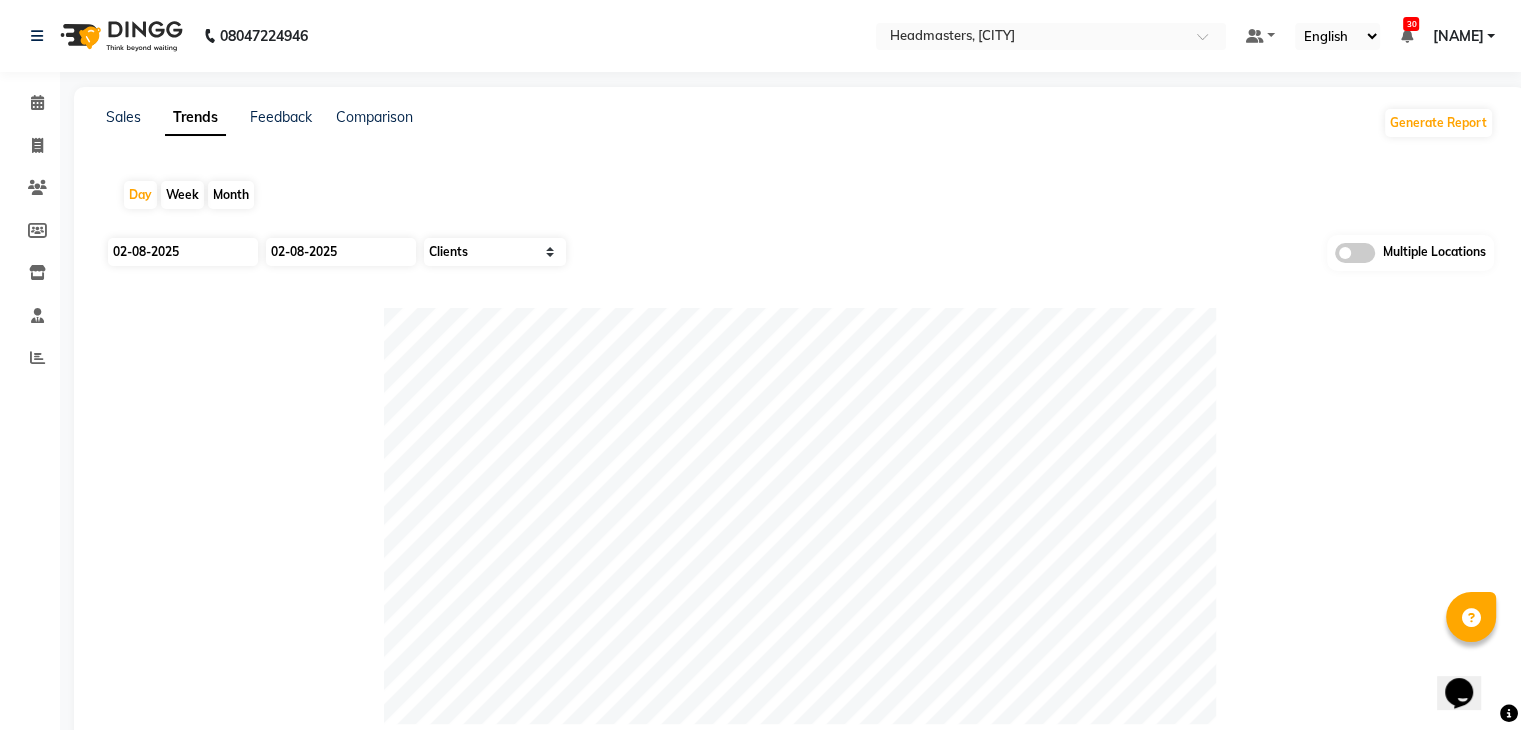 select on "8" 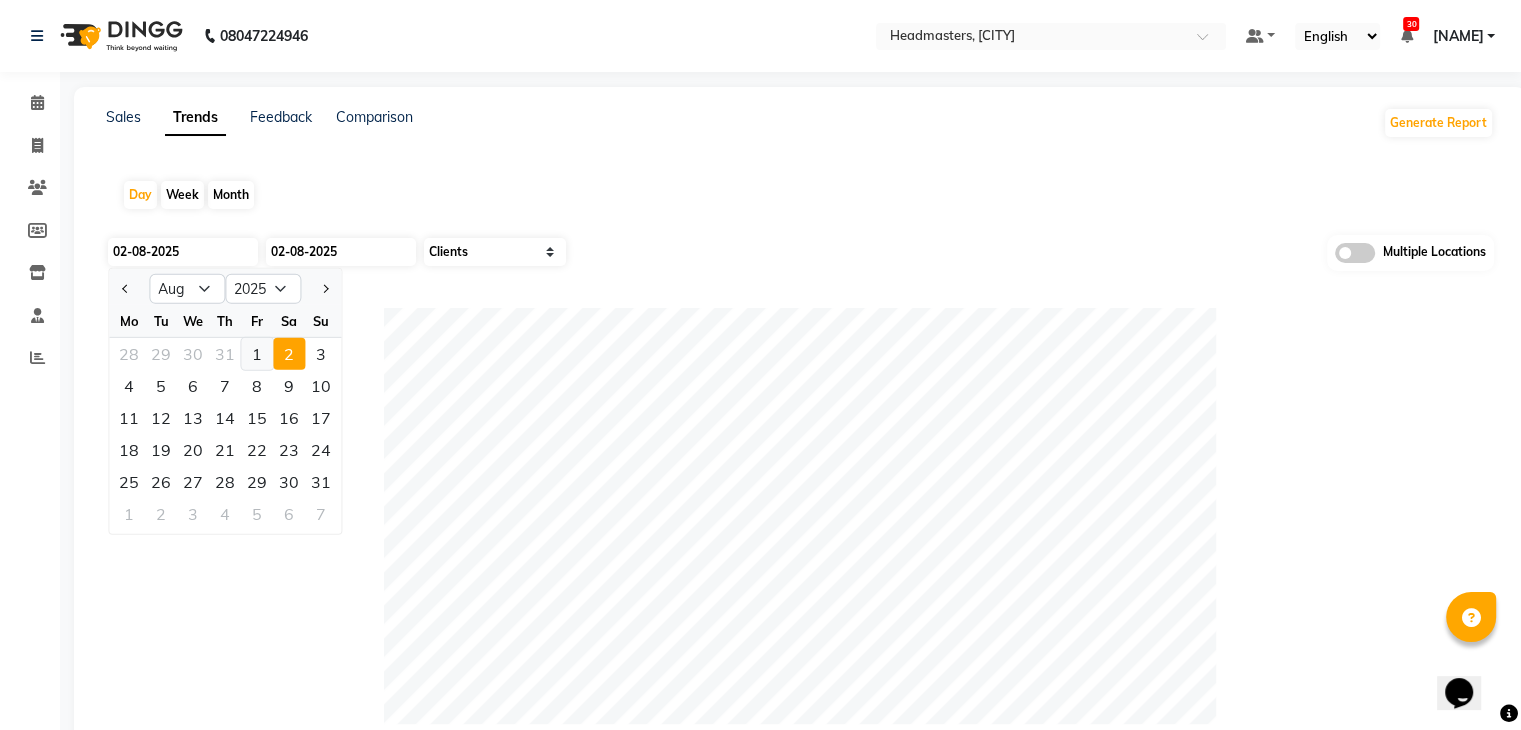 click on "1" 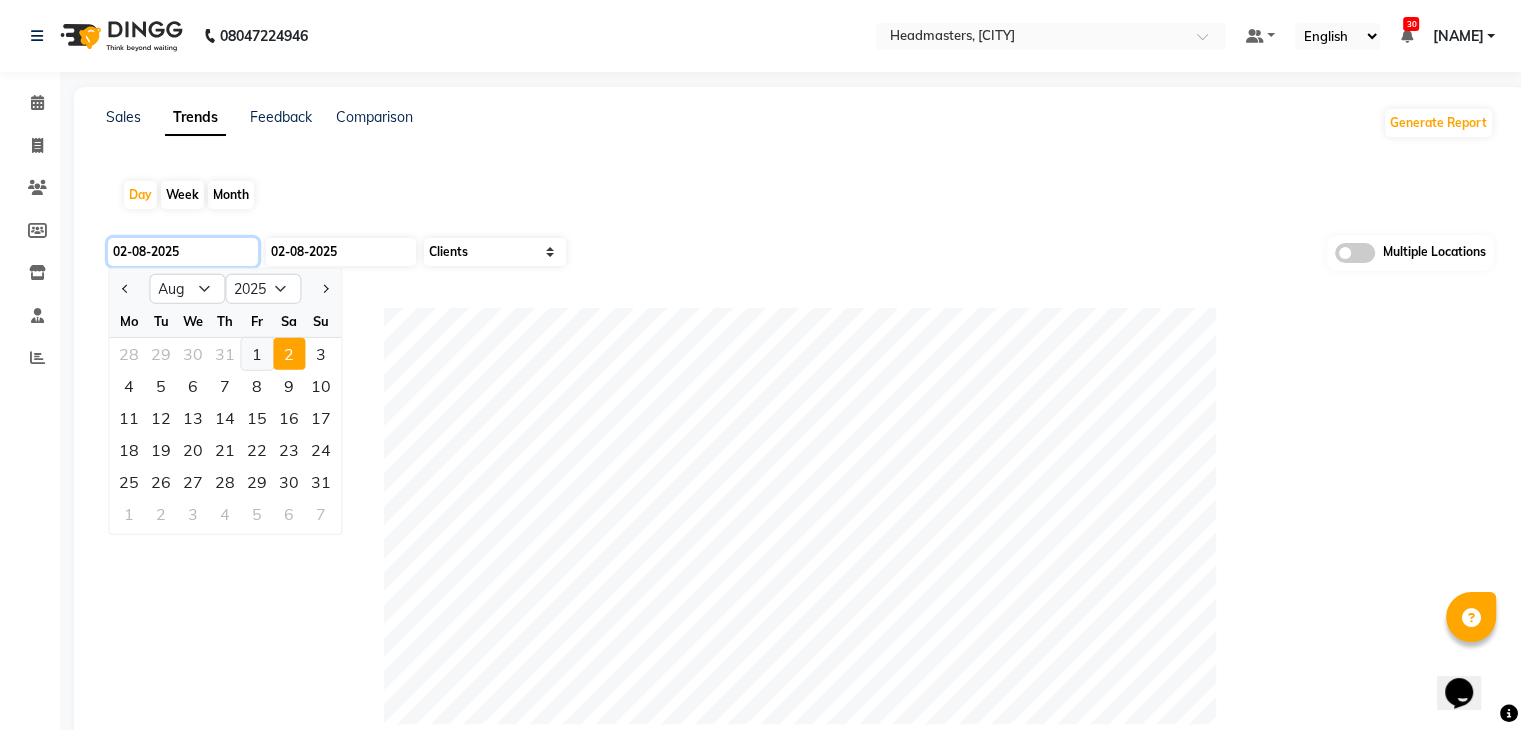 type on "01-08-2025" 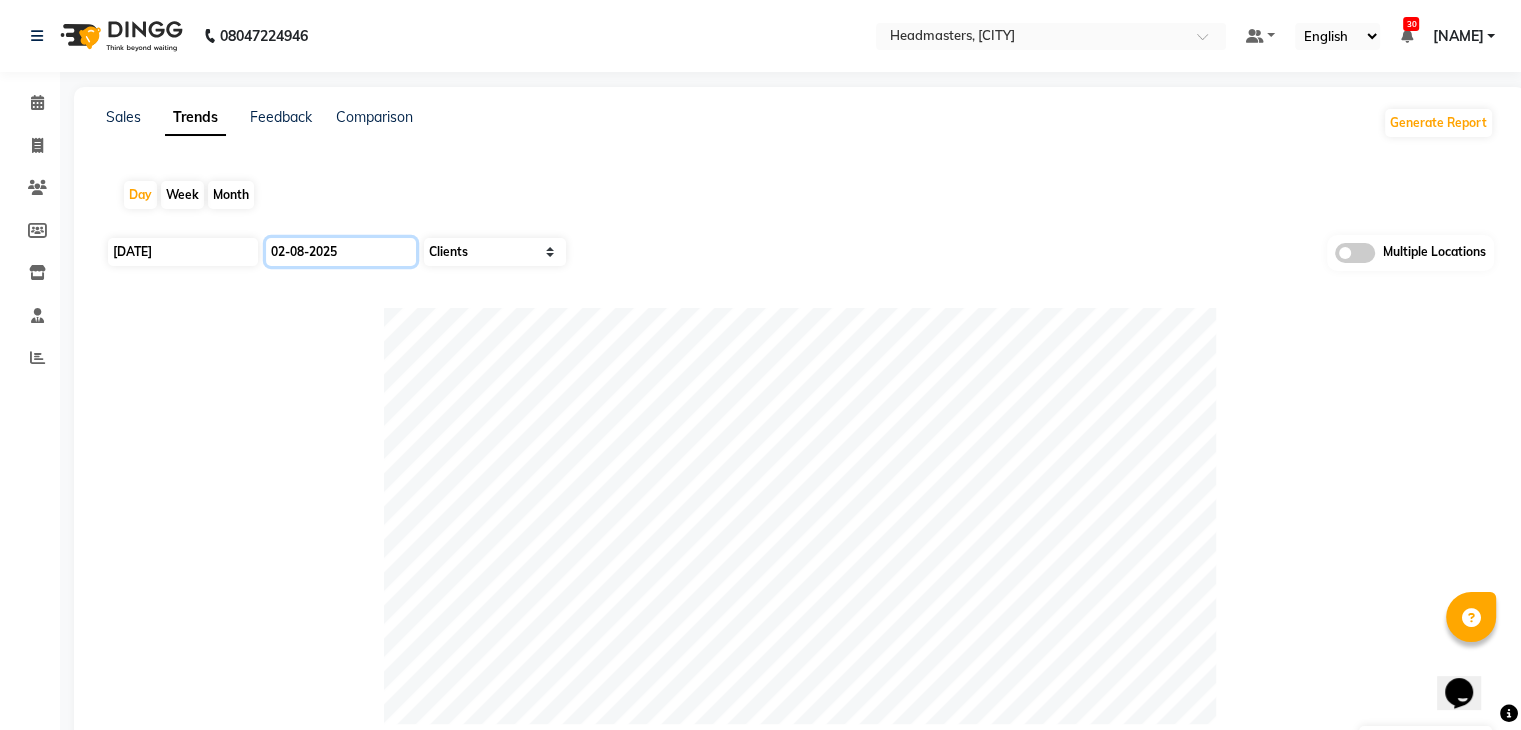 click on "02-08-2025" 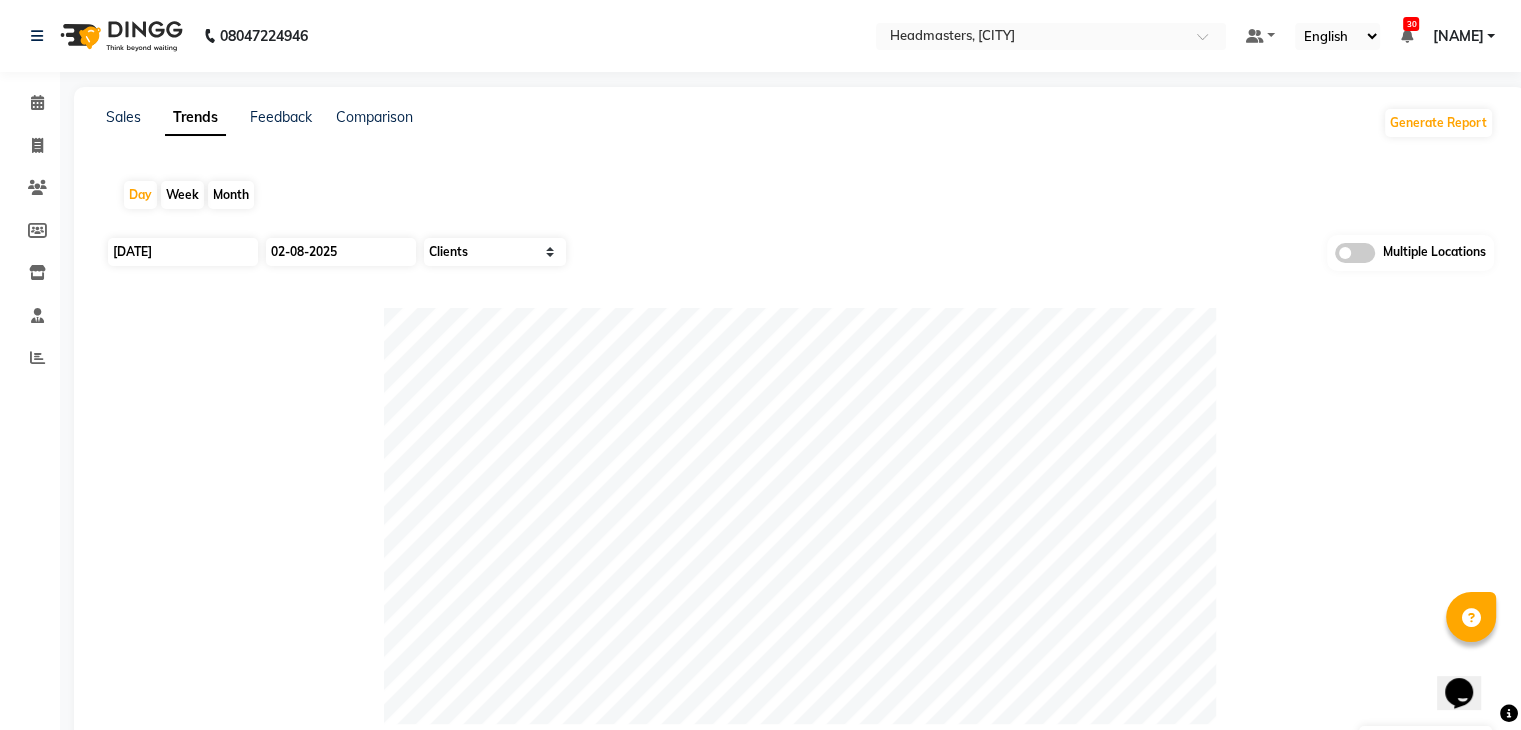 select on "8" 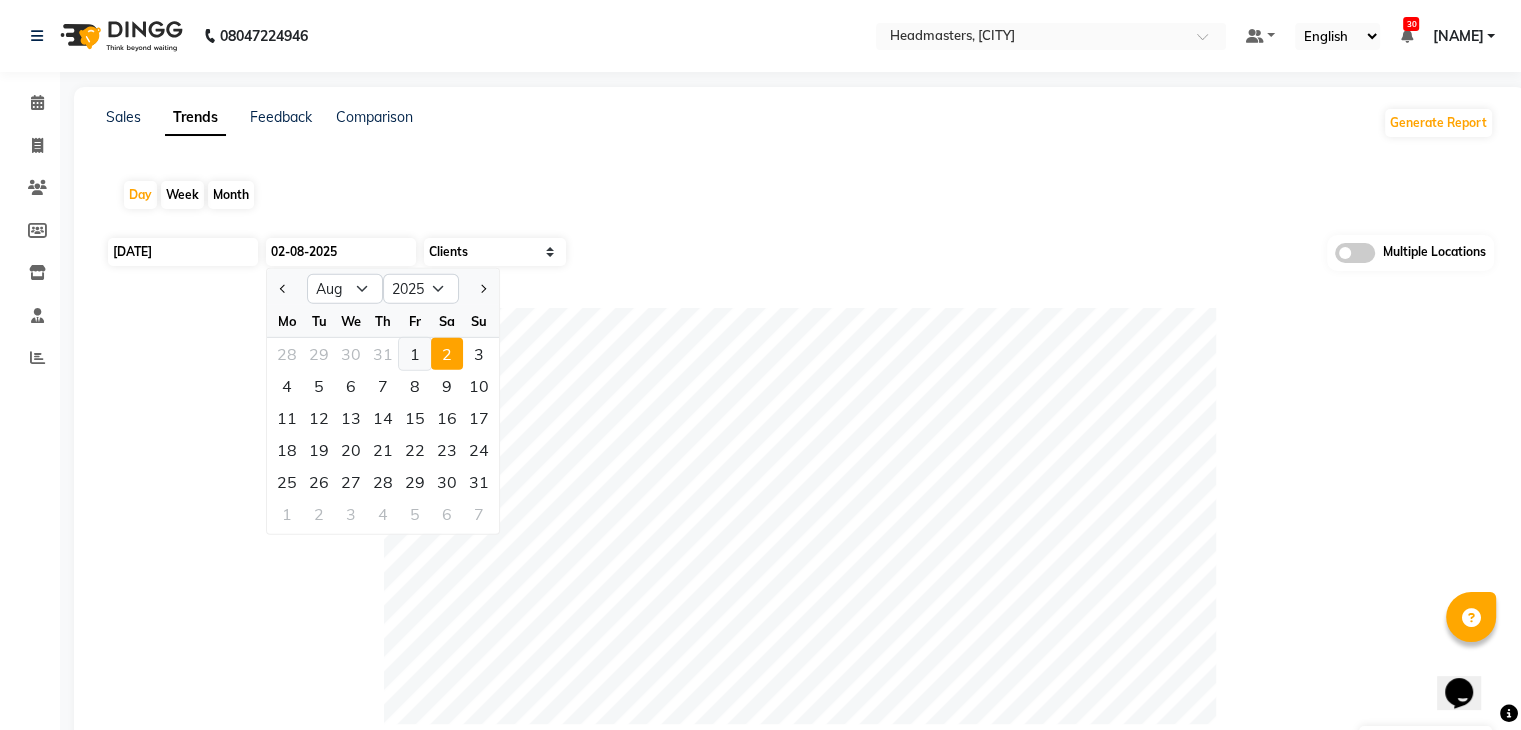 click on "1" 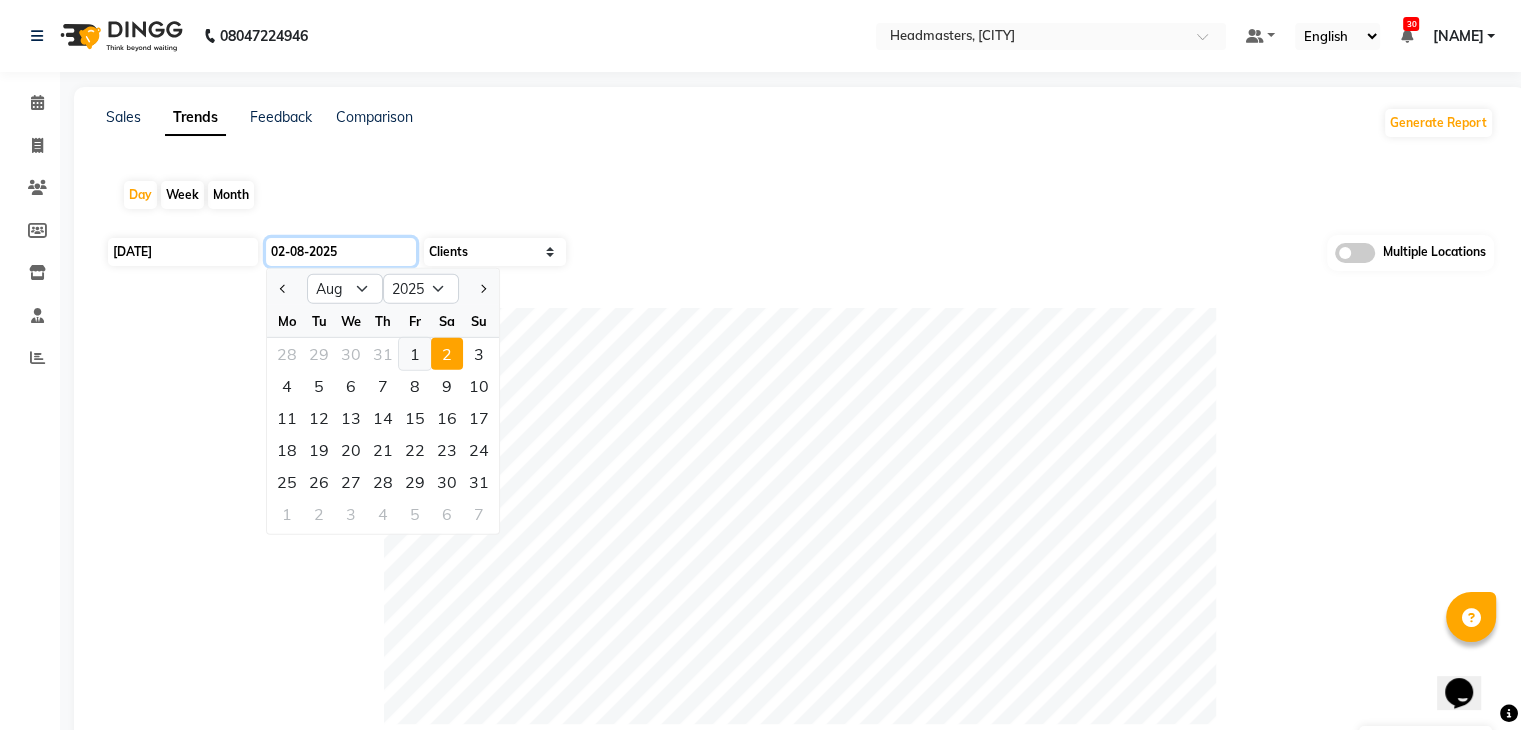 type on "01-08-2025" 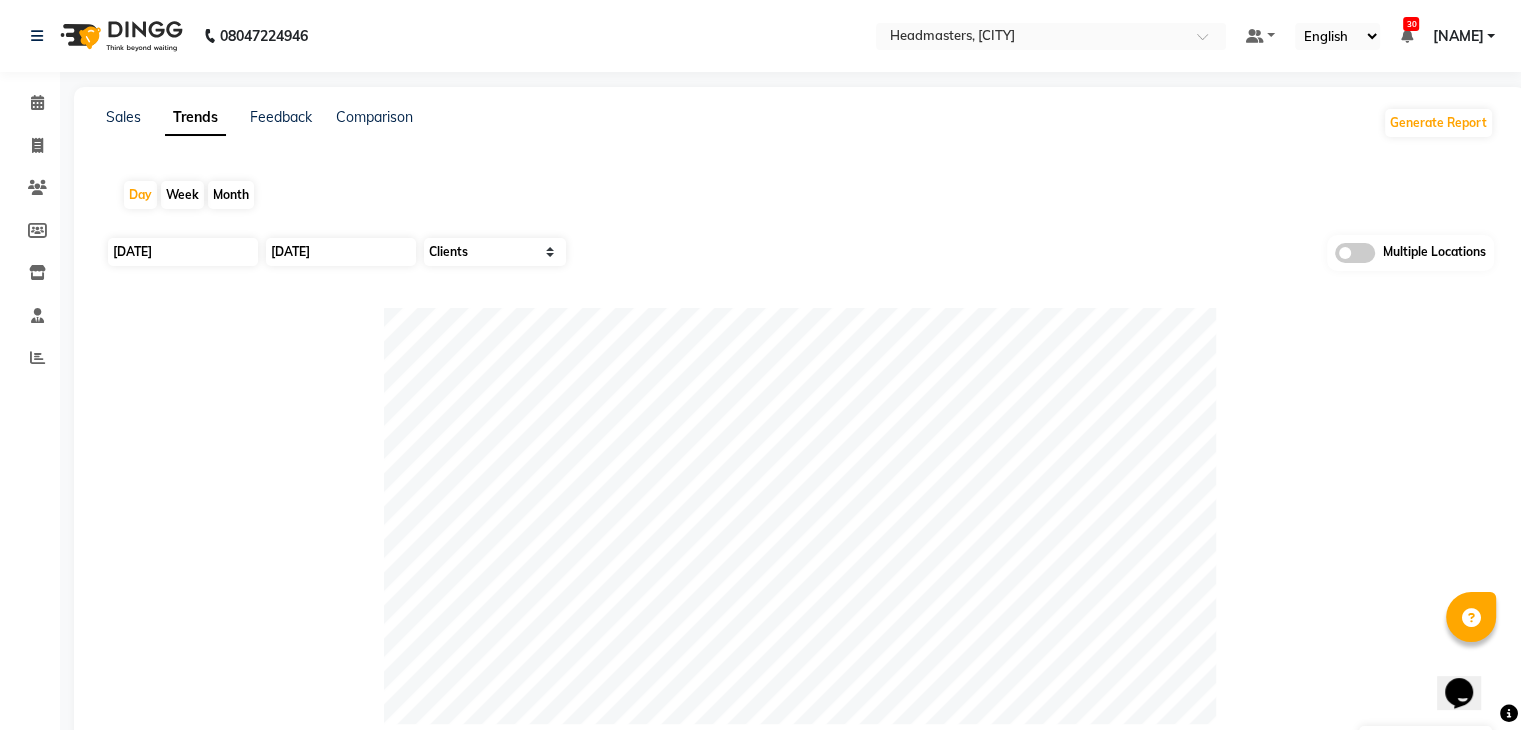 click 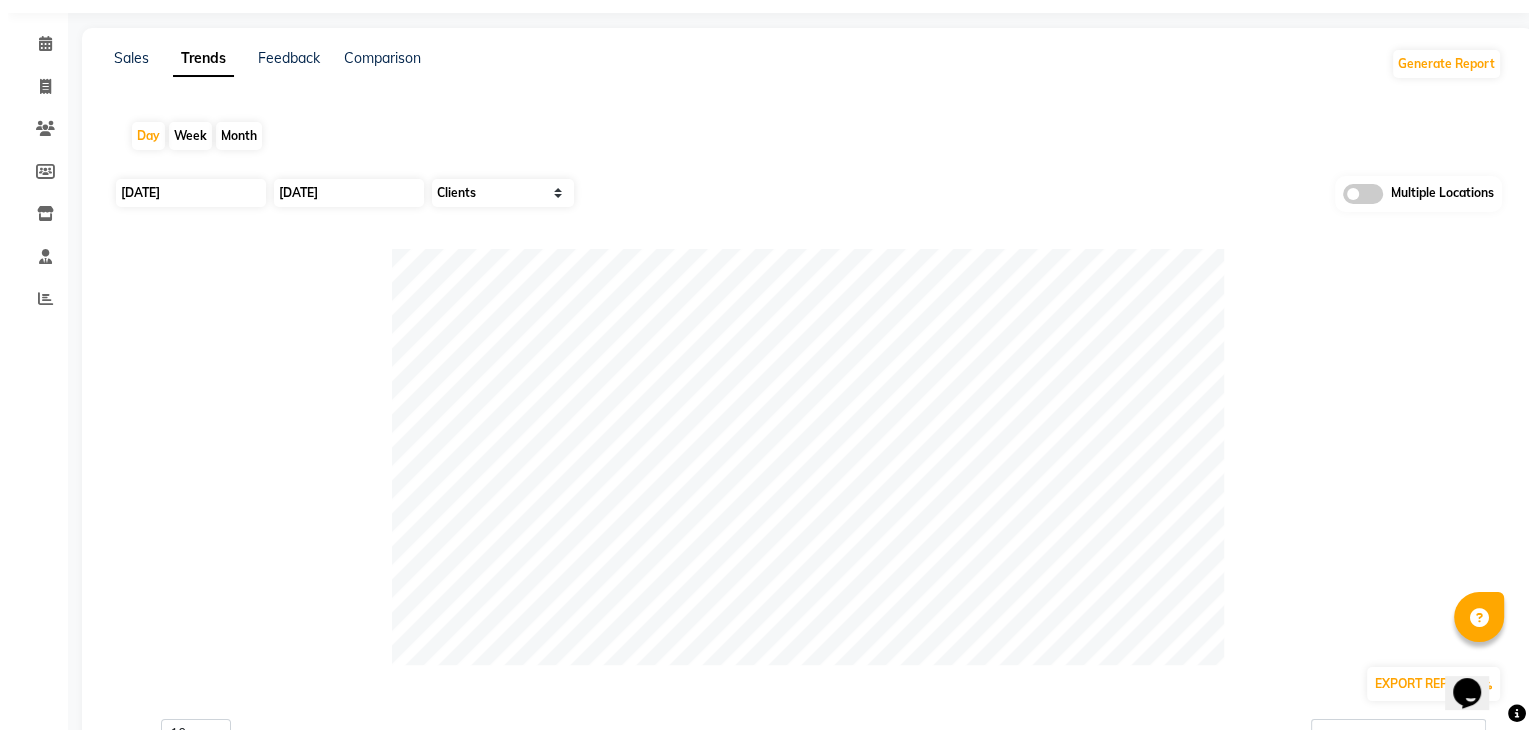 scroll, scrollTop: 0, scrollLeft: 0, axis: both 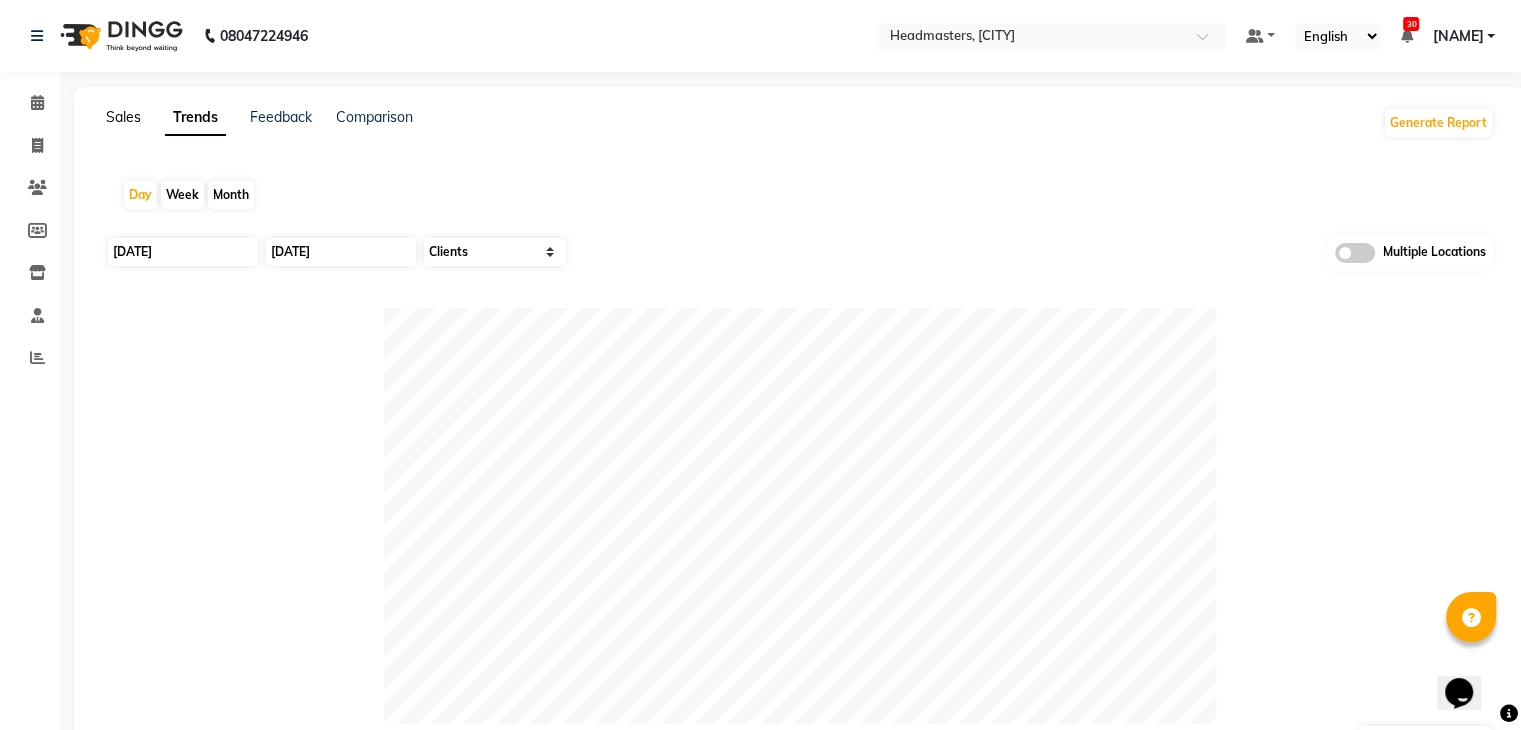 click on "Sales" 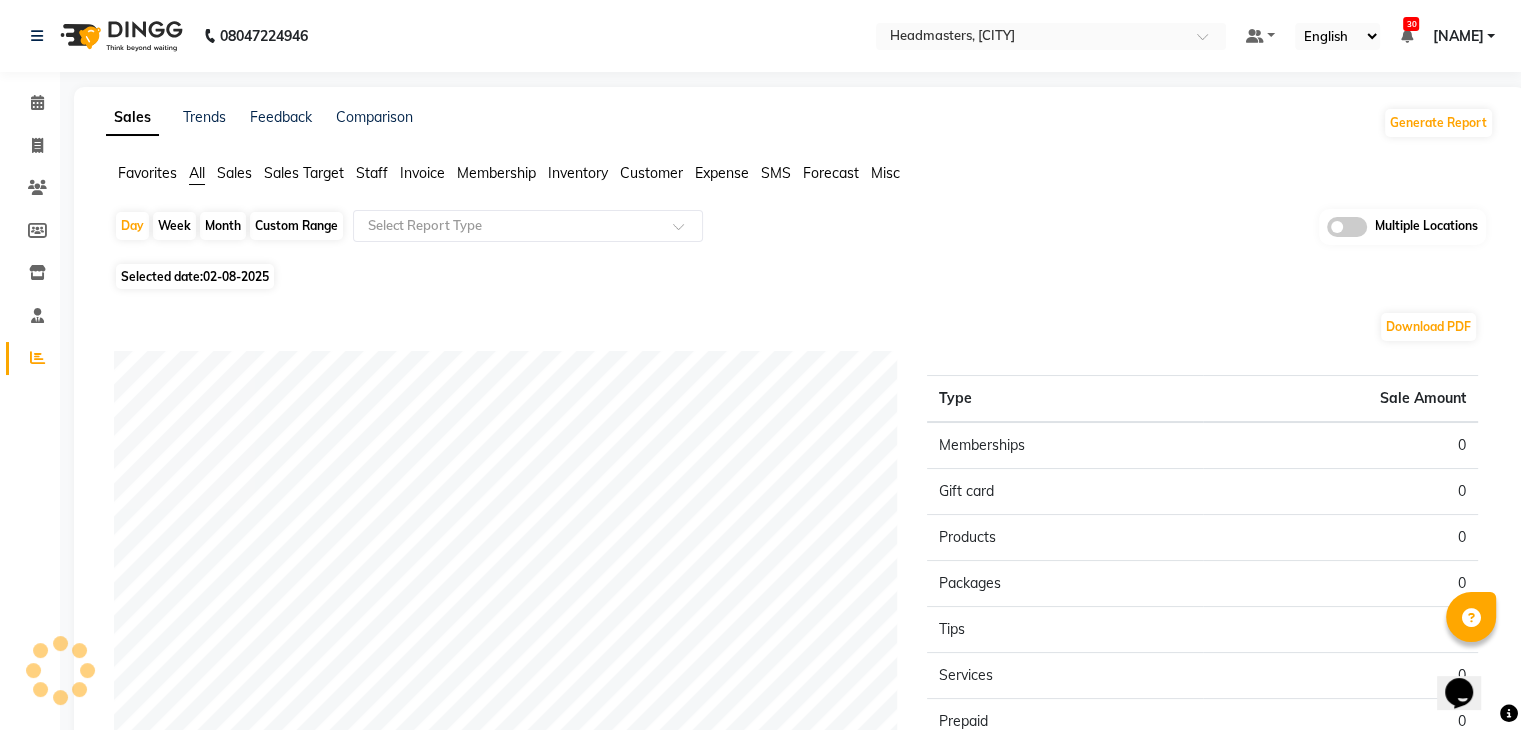 click on "Favorites" 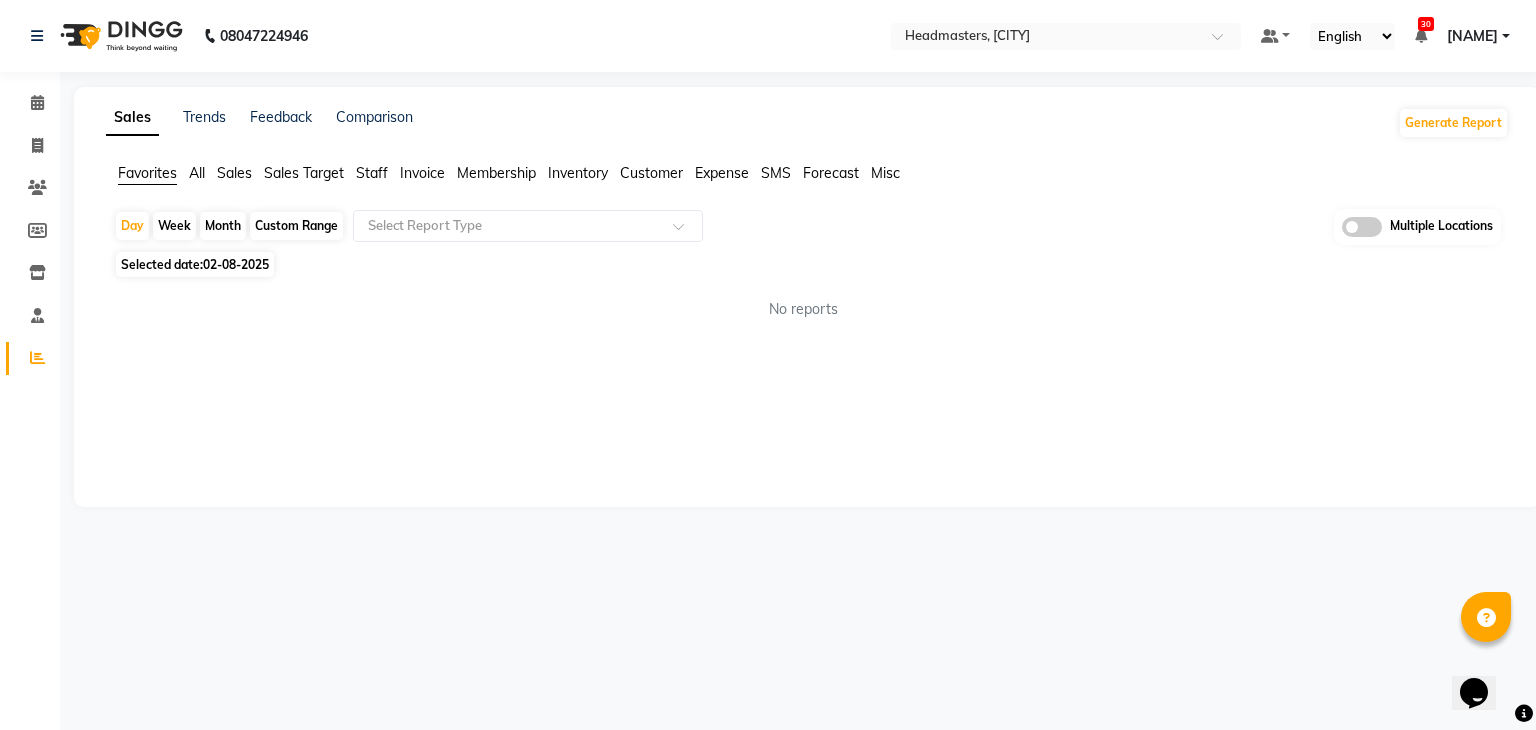 click on "Selected date:  02-08-2025" 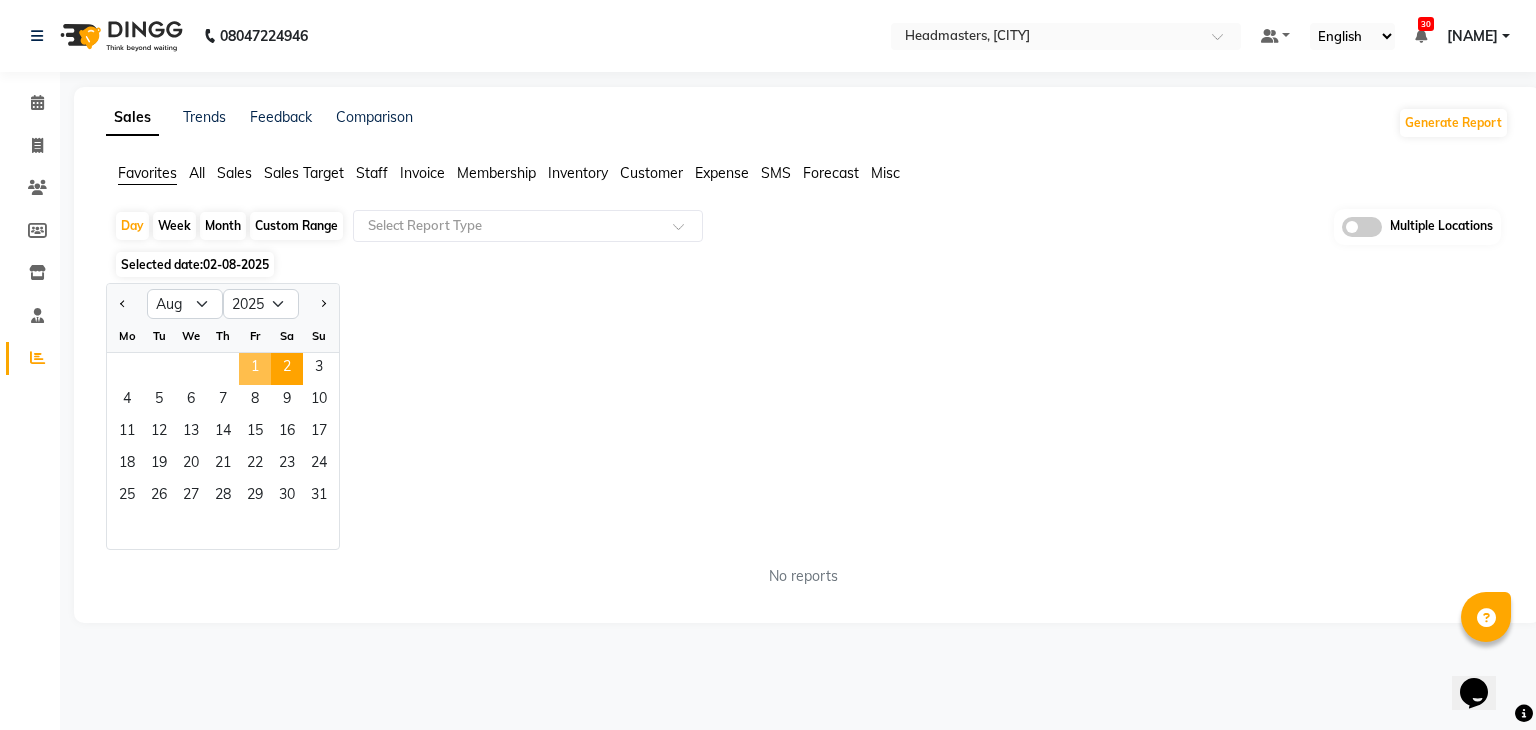 click on "1" 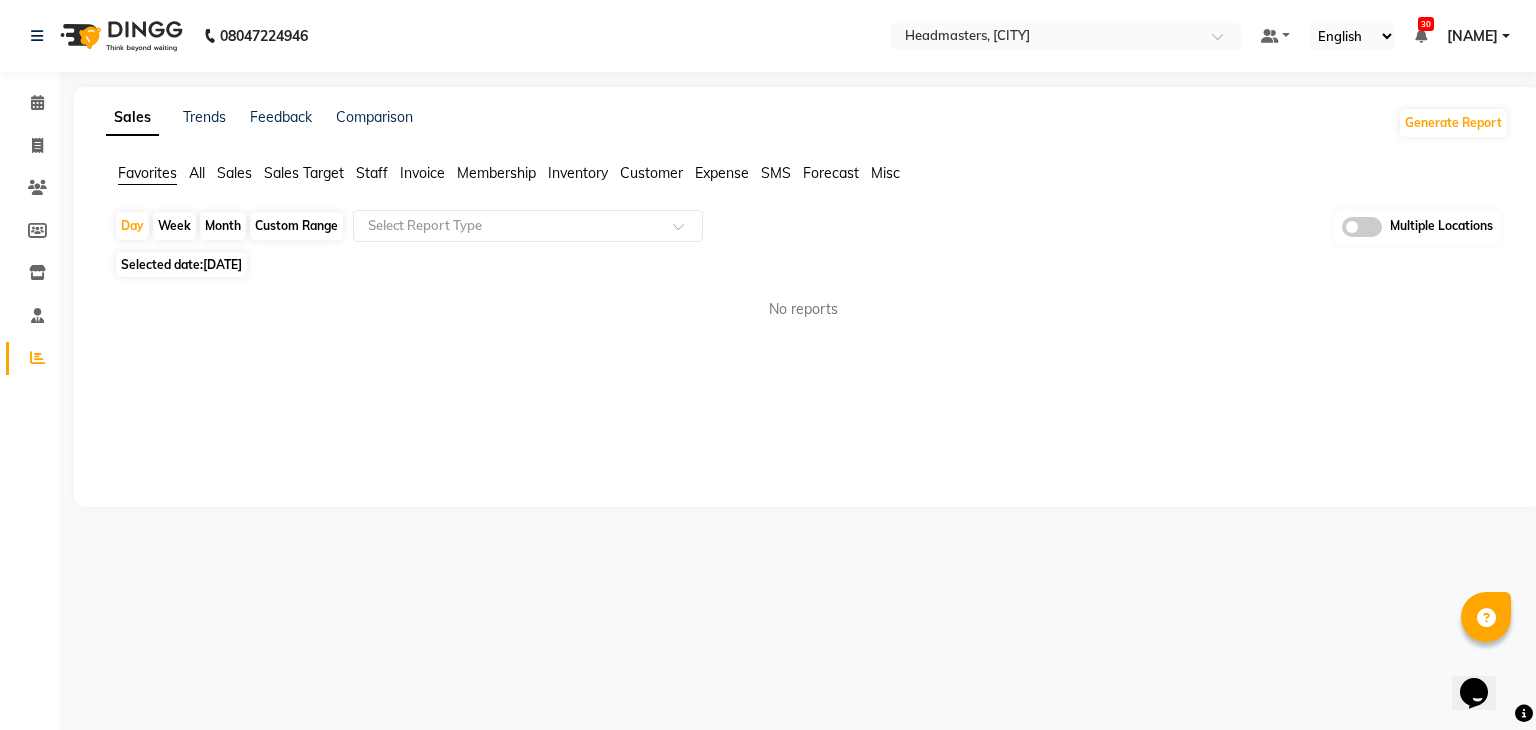 click on "No reports" 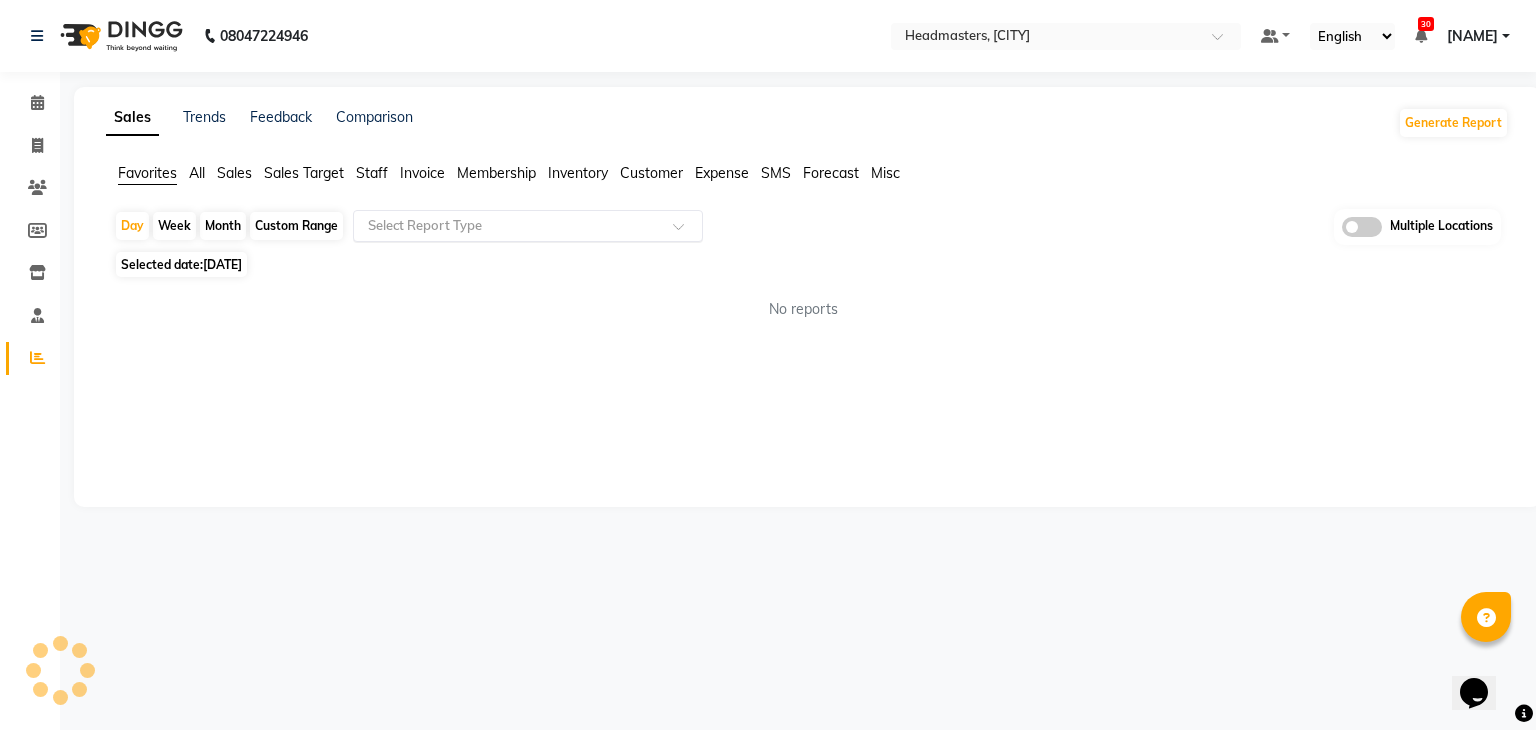 click 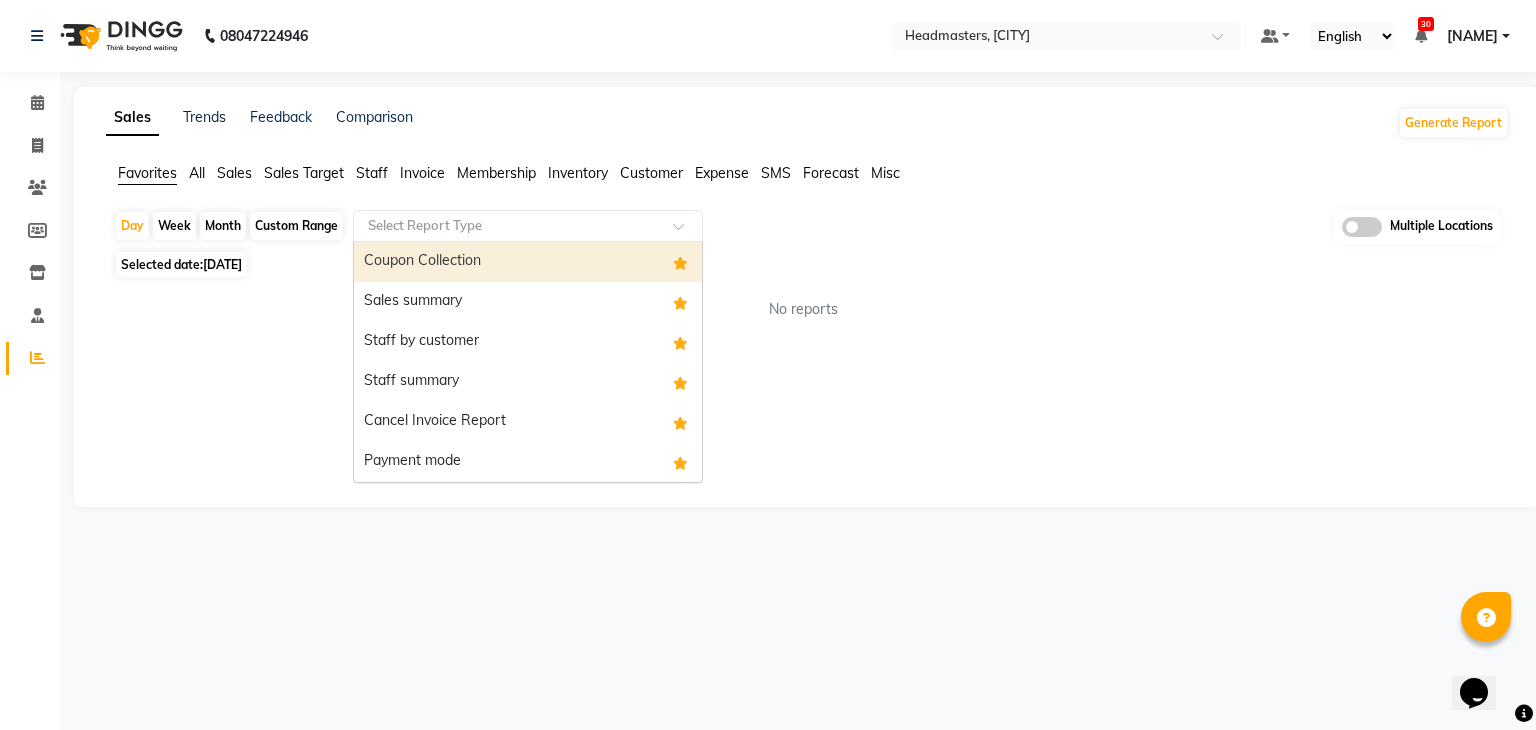 click on "Coupon Collection" at bounding box center (528, 262) 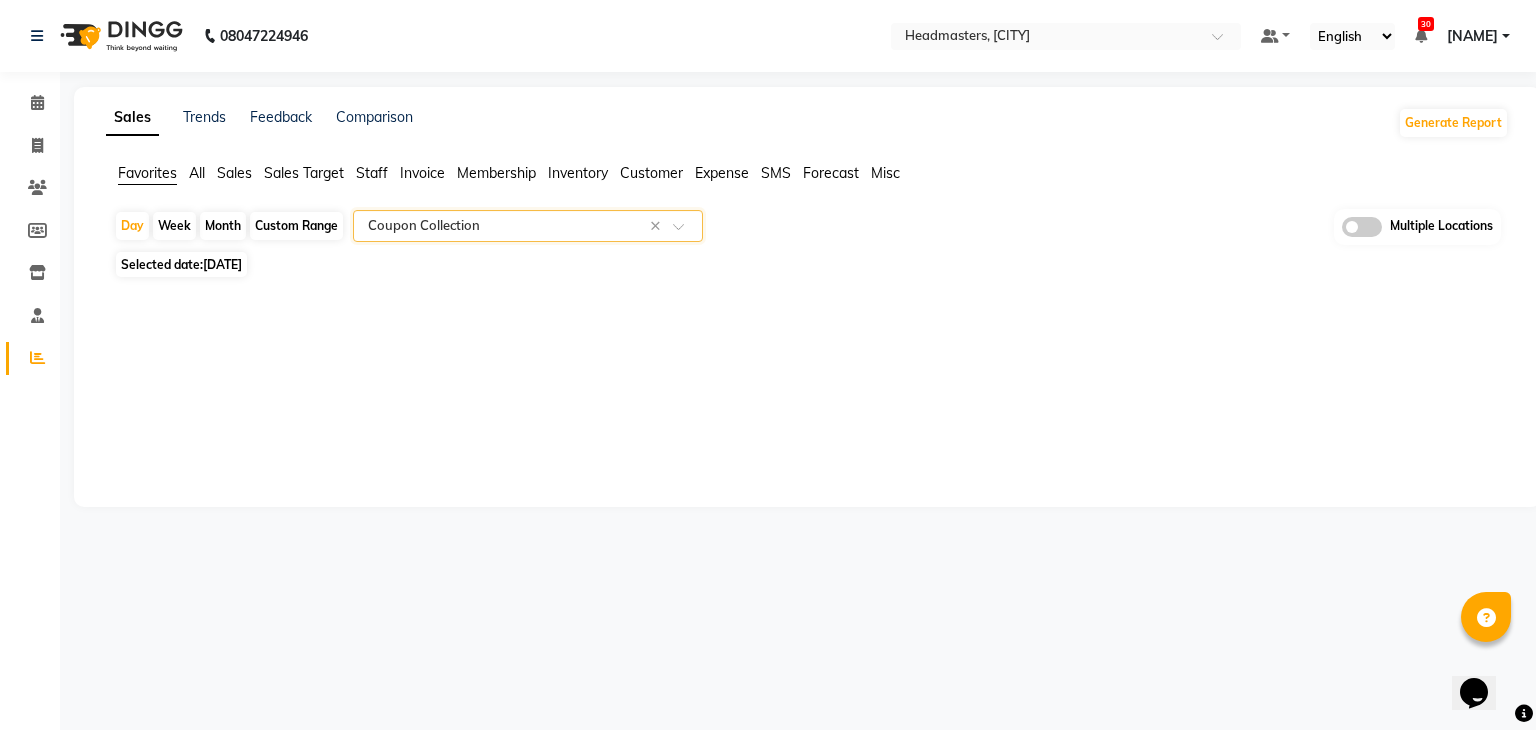 select on "full_report" 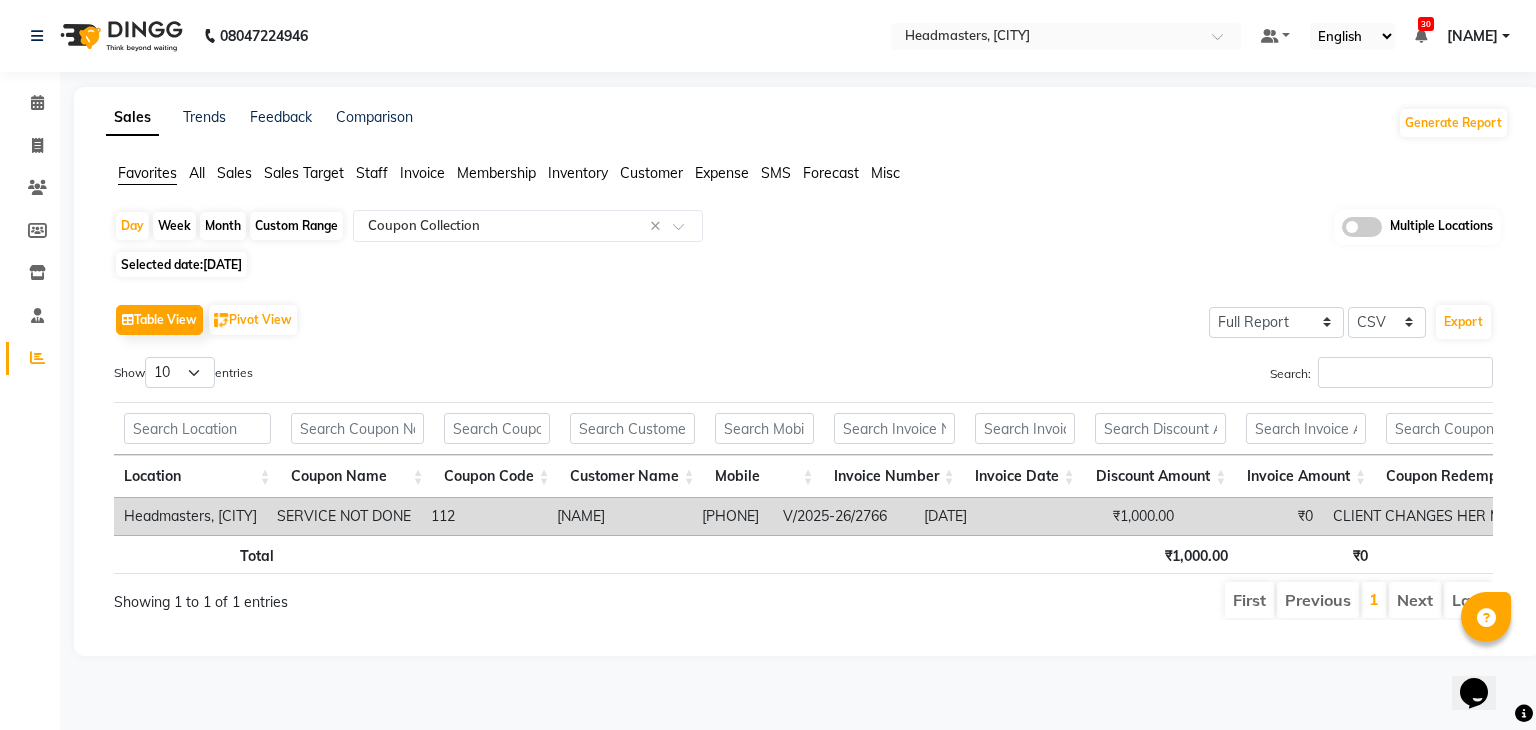 drag, startPoint x: 829, startPoint y: 517, endPoint x: 702, endPoint y: 507, distance: 127.39309 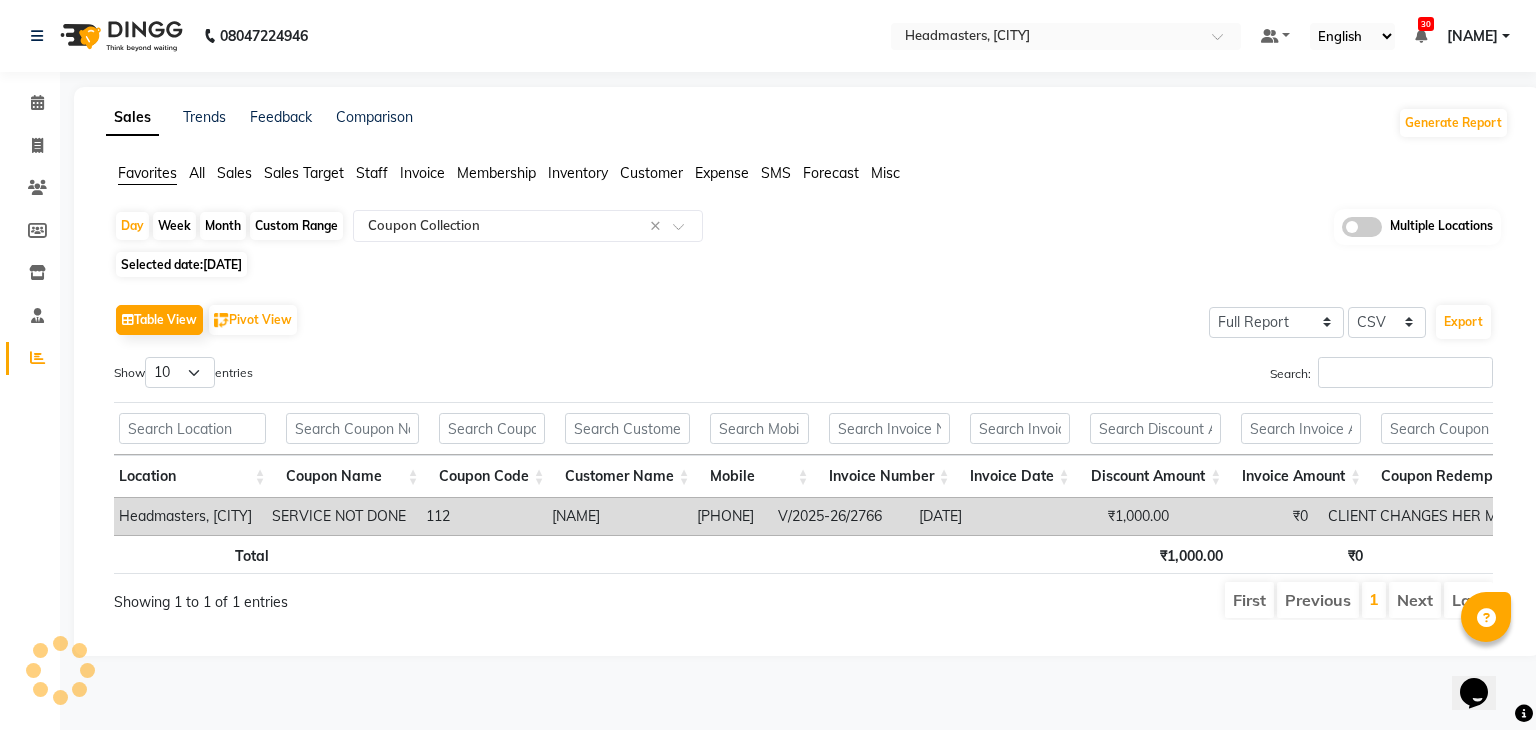 scroll, scrollTop: 0, scrollLeft: 56, axis: horizontal 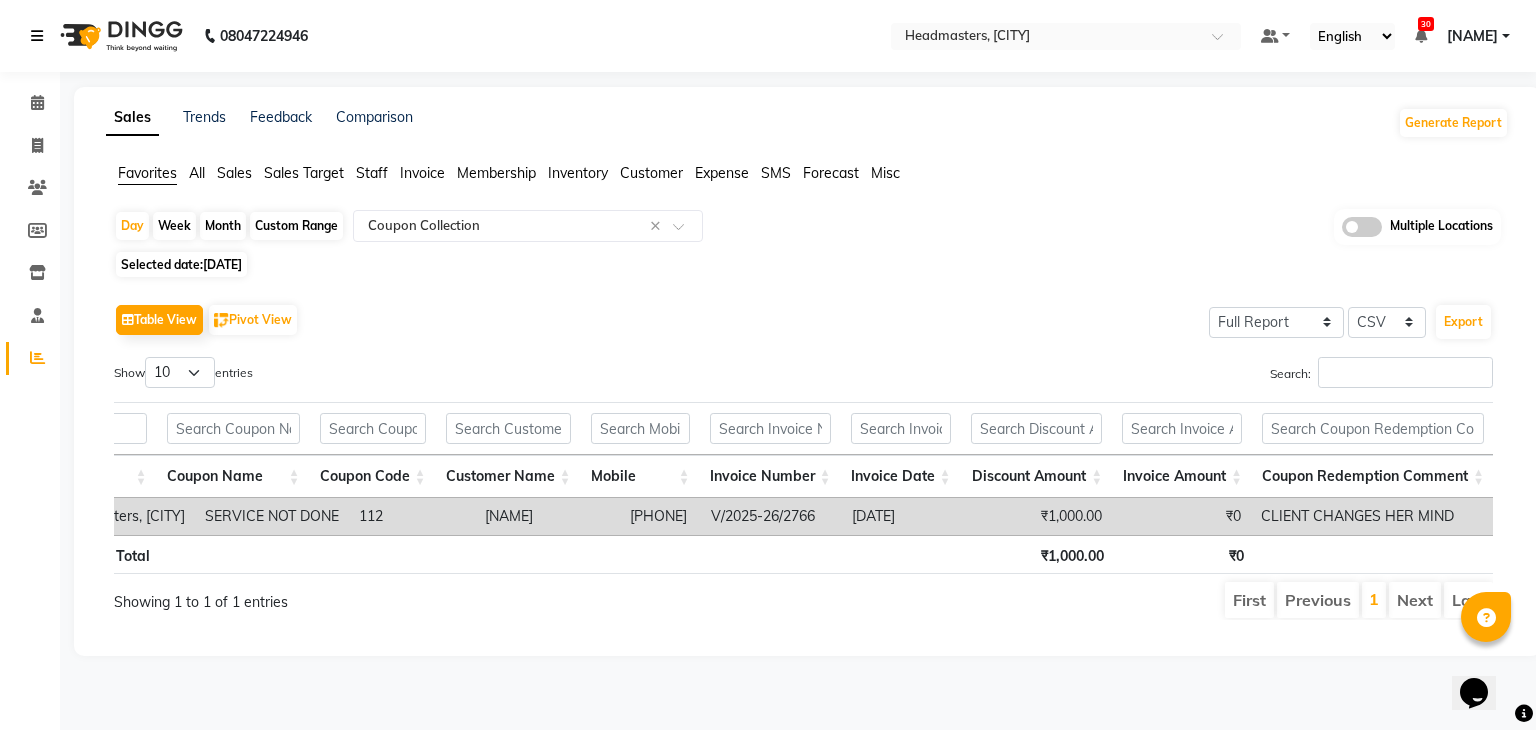 click at bounding box center [37, 36] 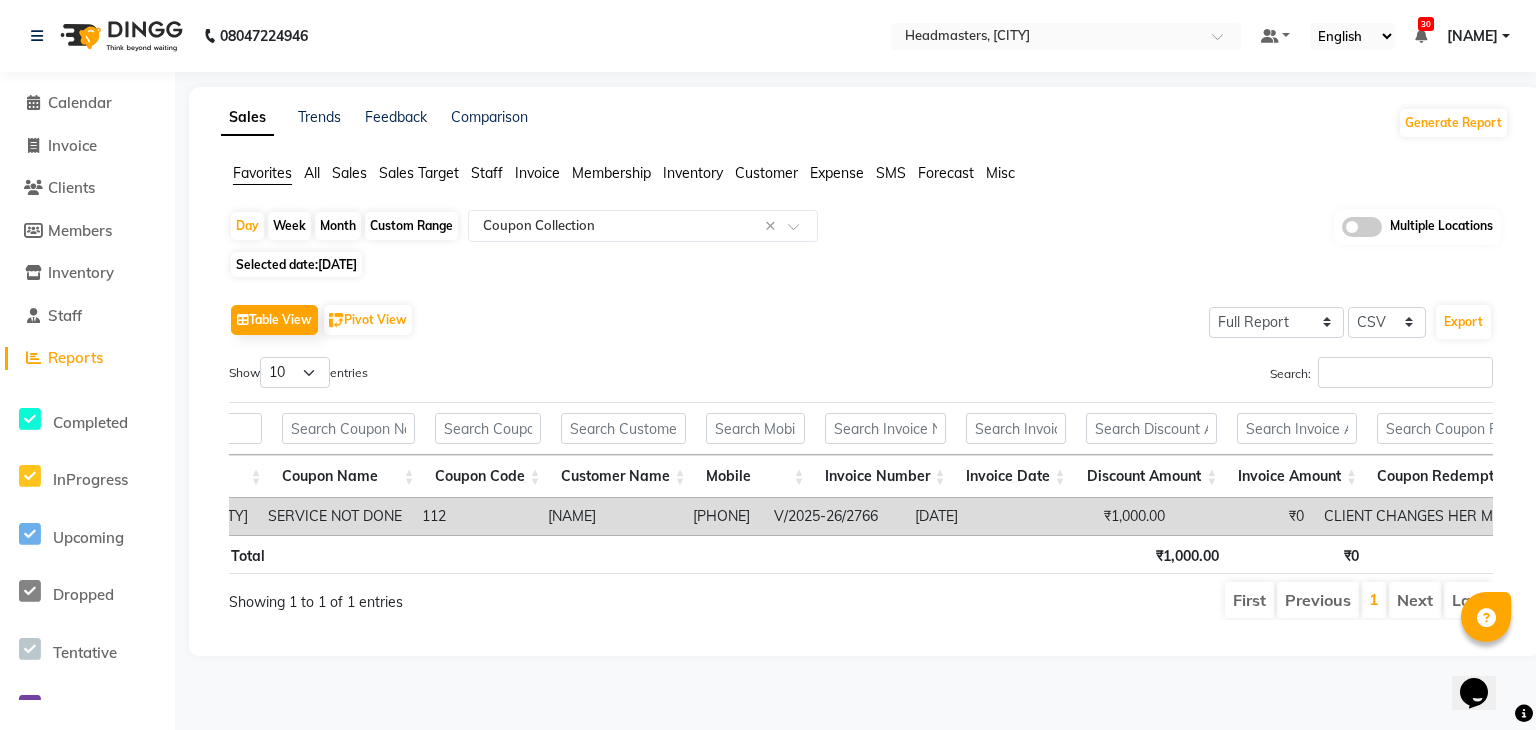 click on "Calendar" 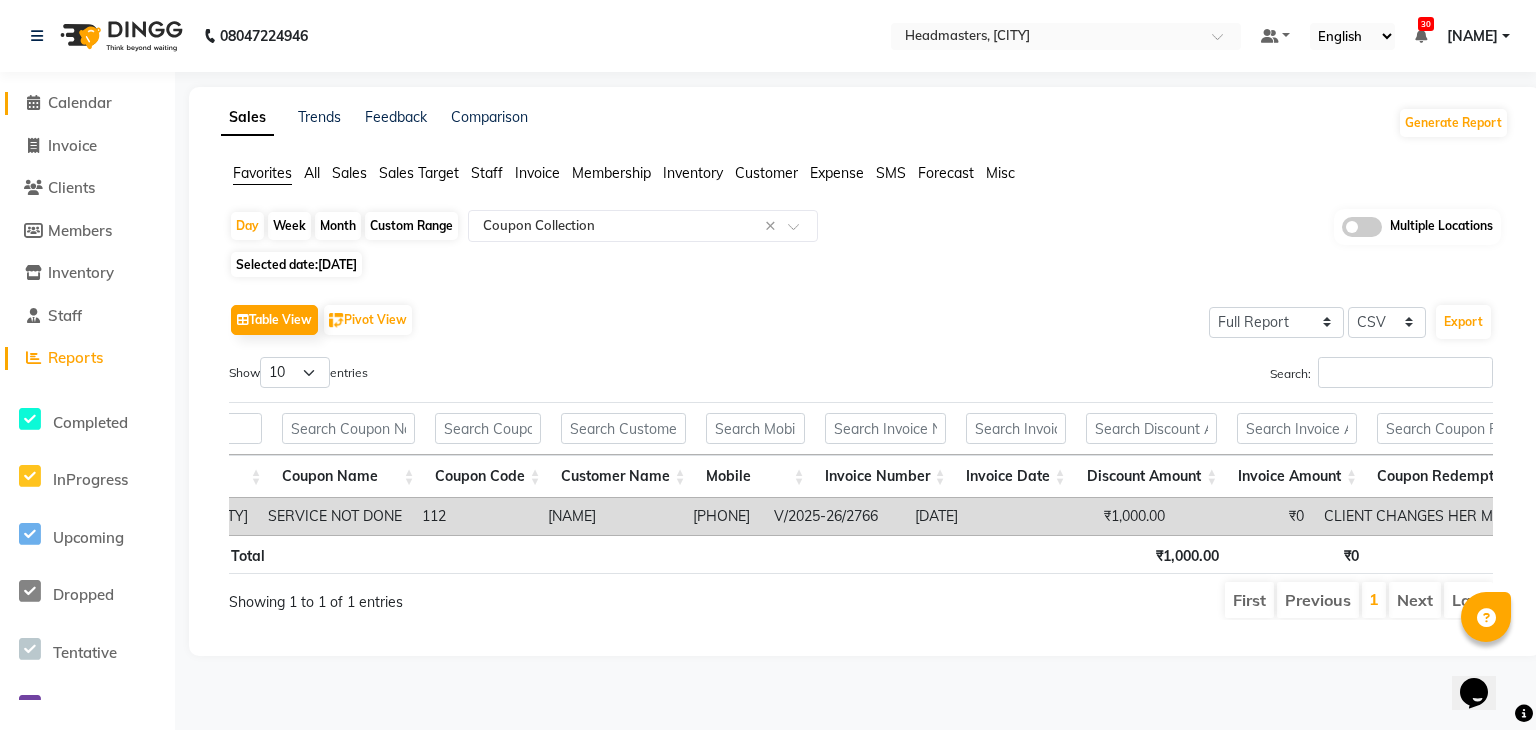 click on "Calendar" 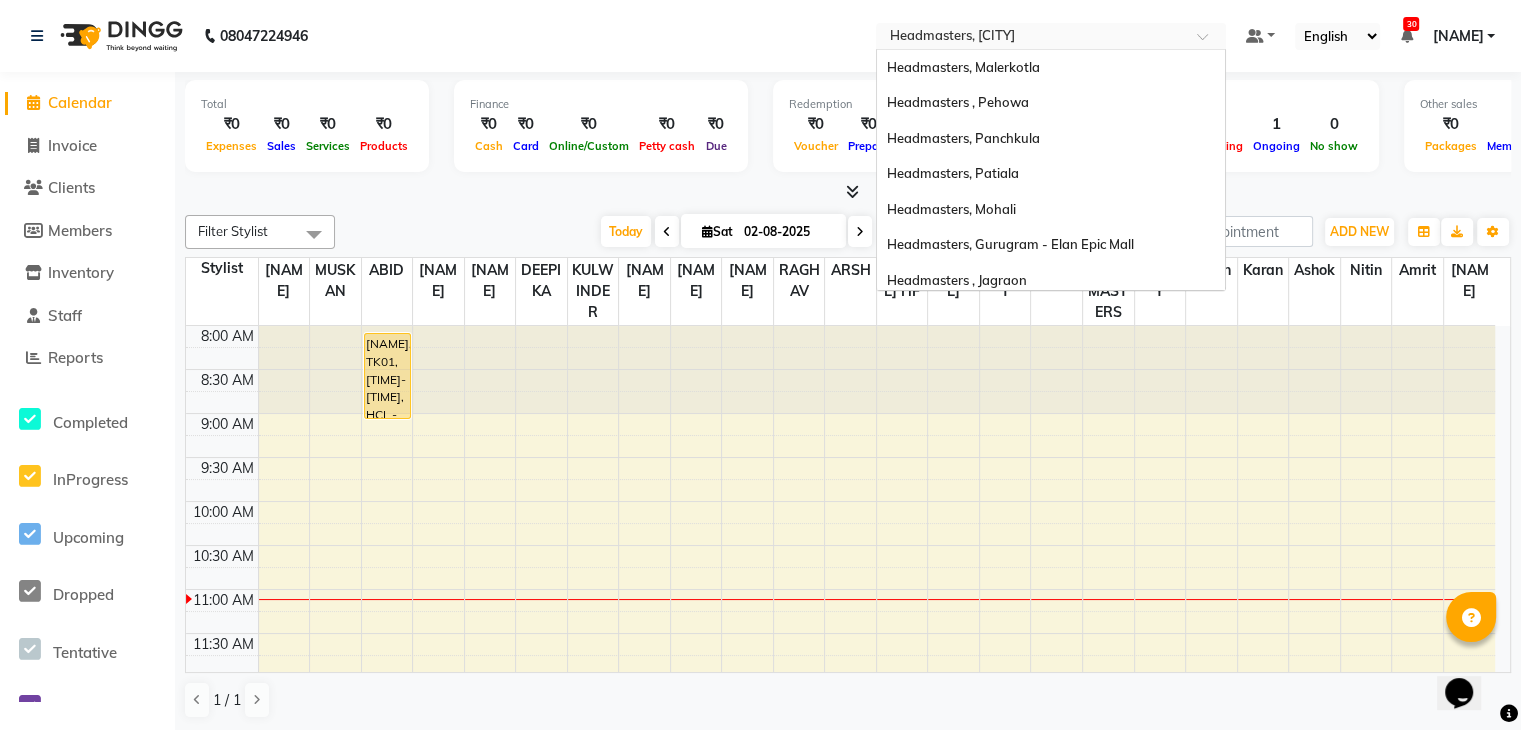 click at bounding box center [1031, 38] 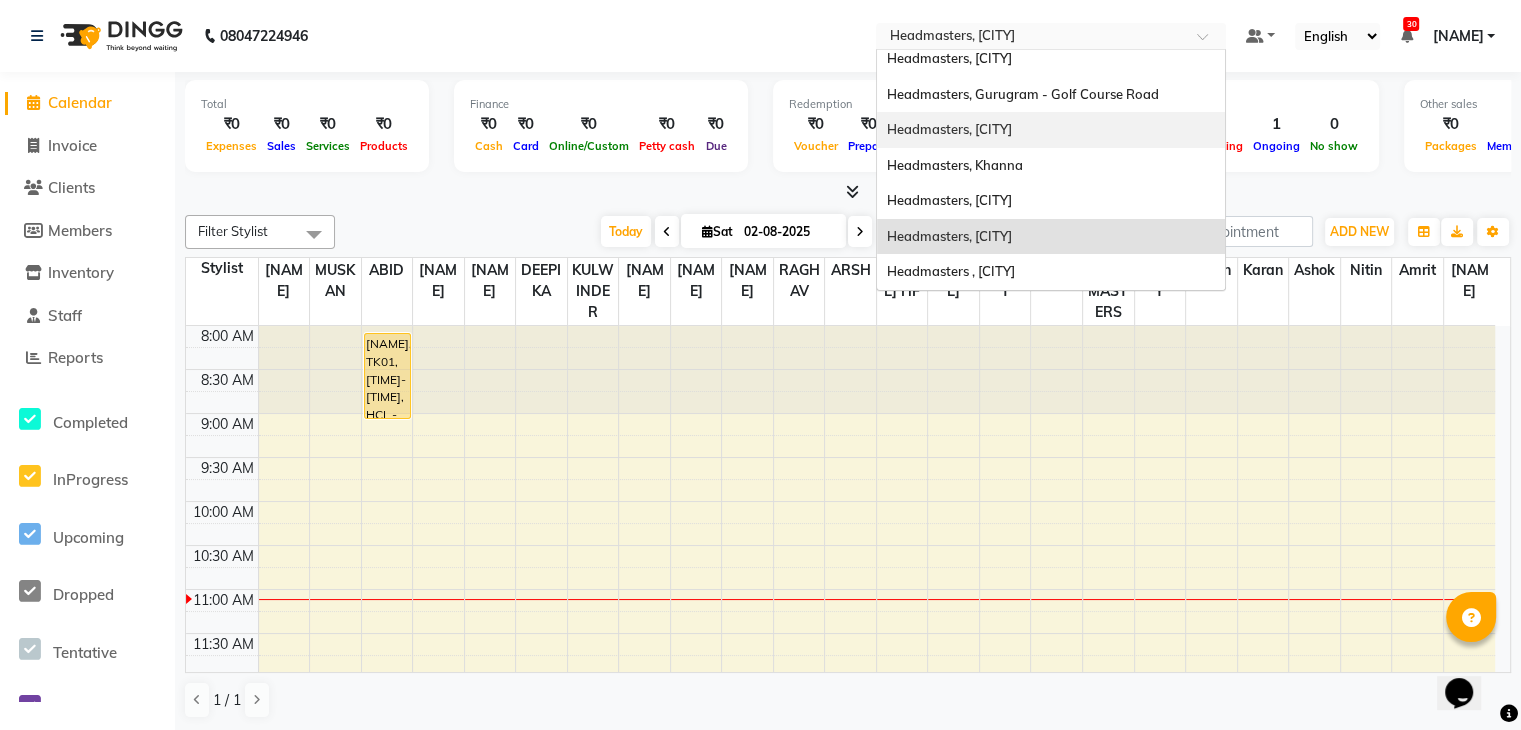 click on "Headmasters, [CITY]" at bounding box center (1051, 130) 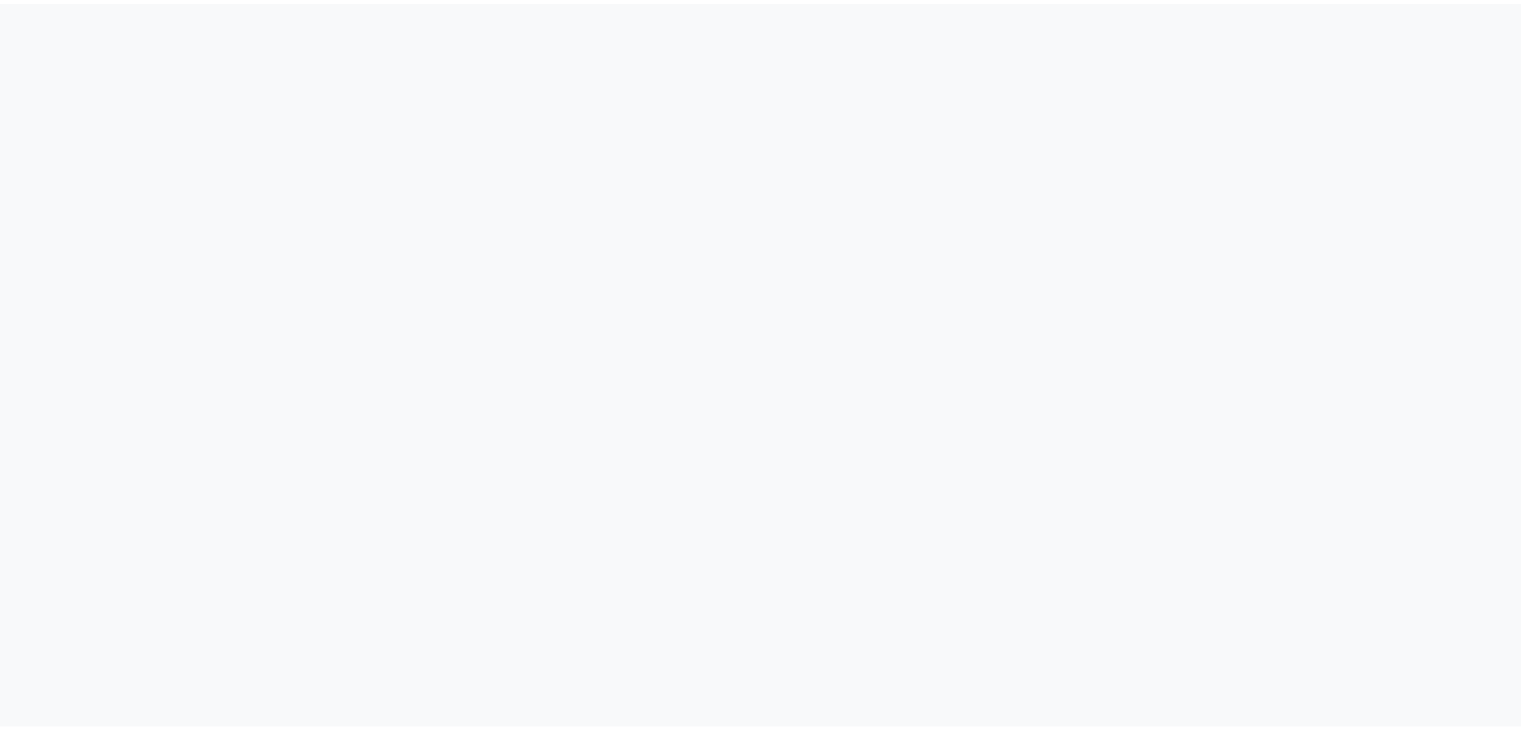 scroll, scrollTop: 0, scrollLeft: 0, axis: both 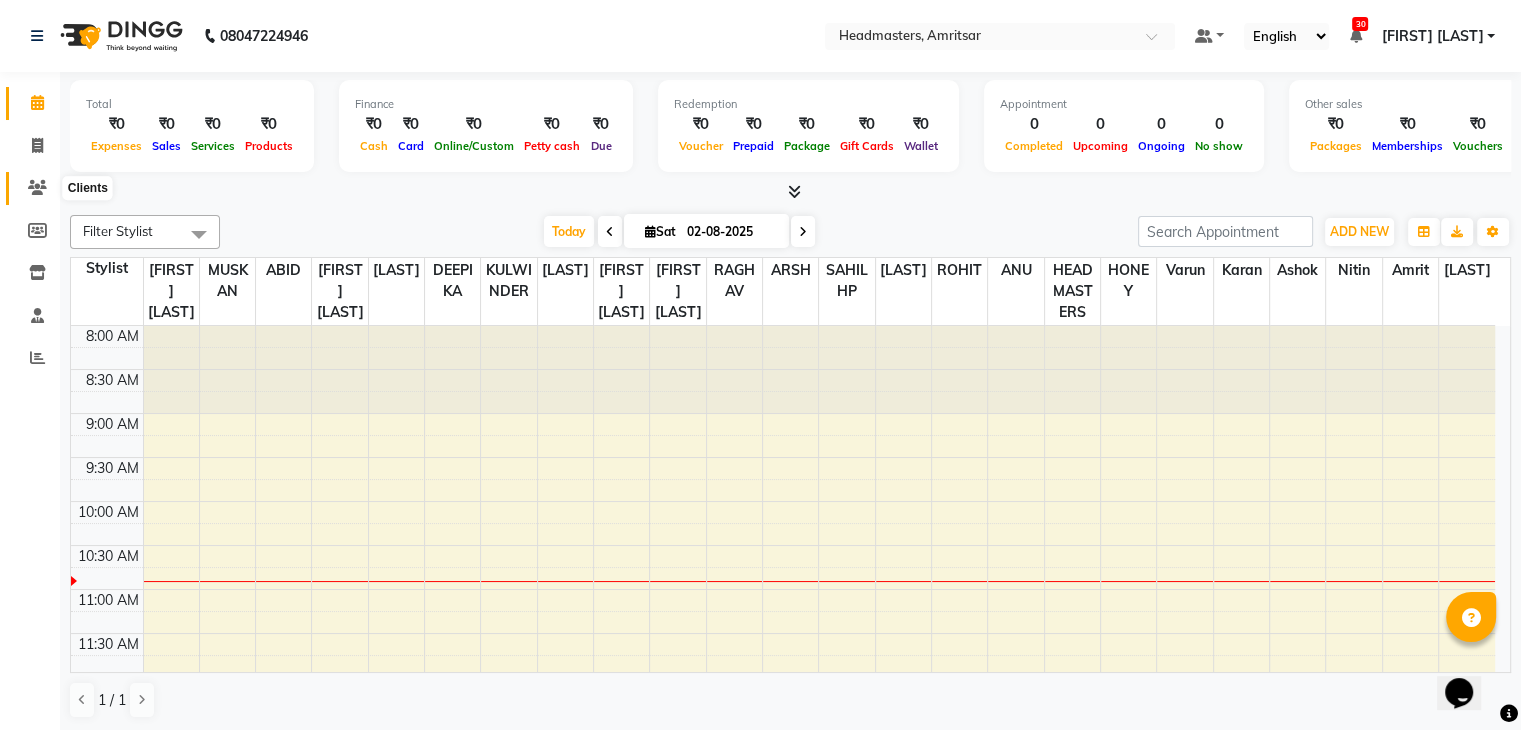 click 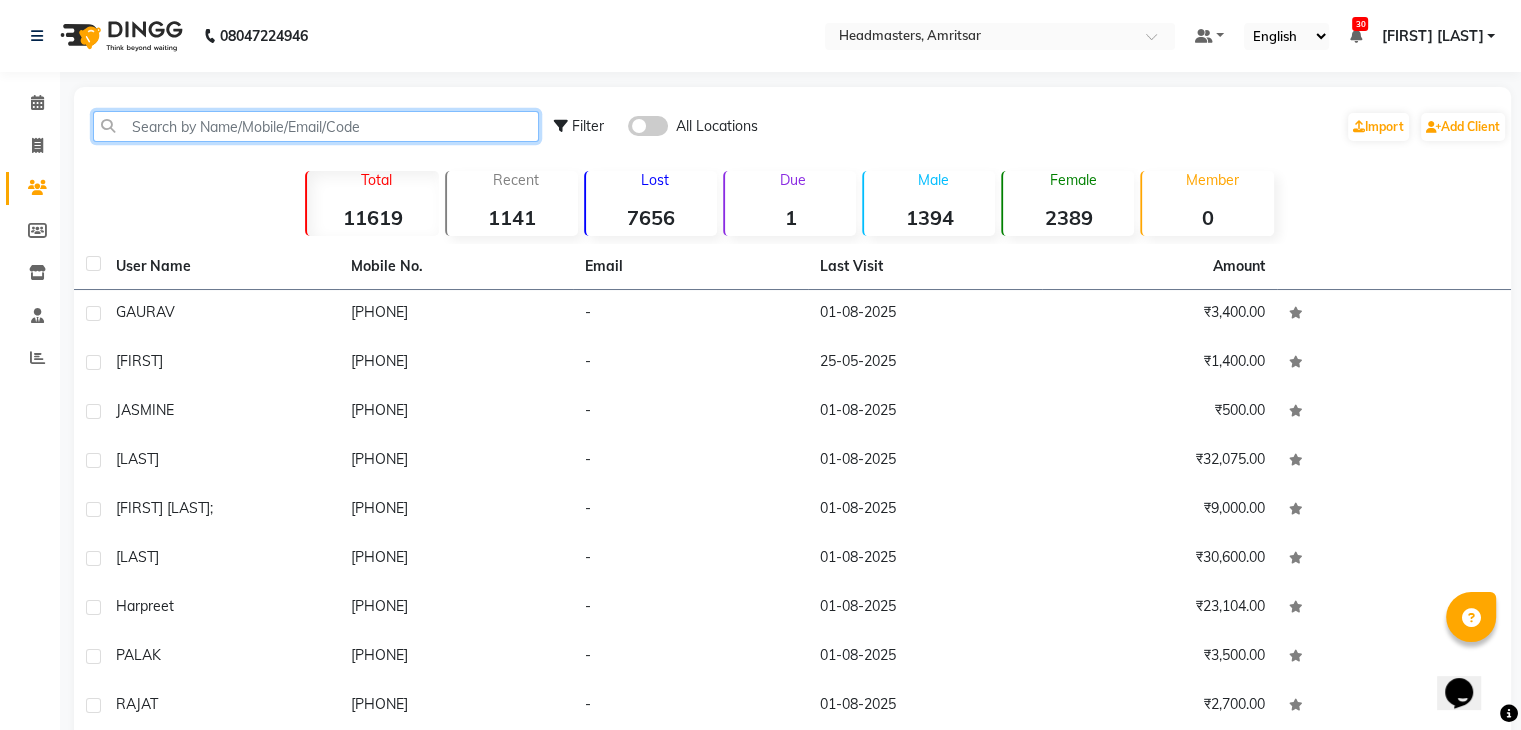 click 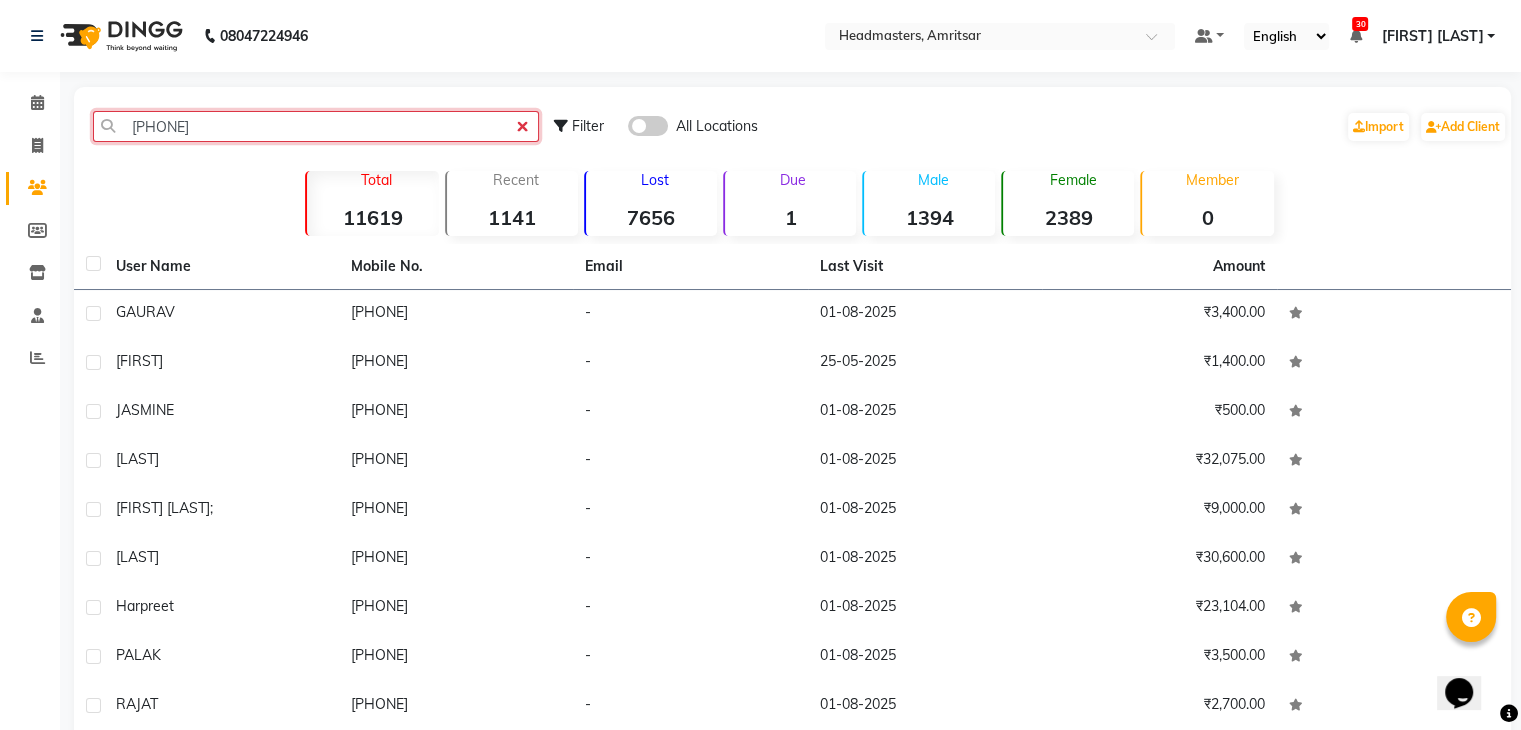 click on "918360668021" 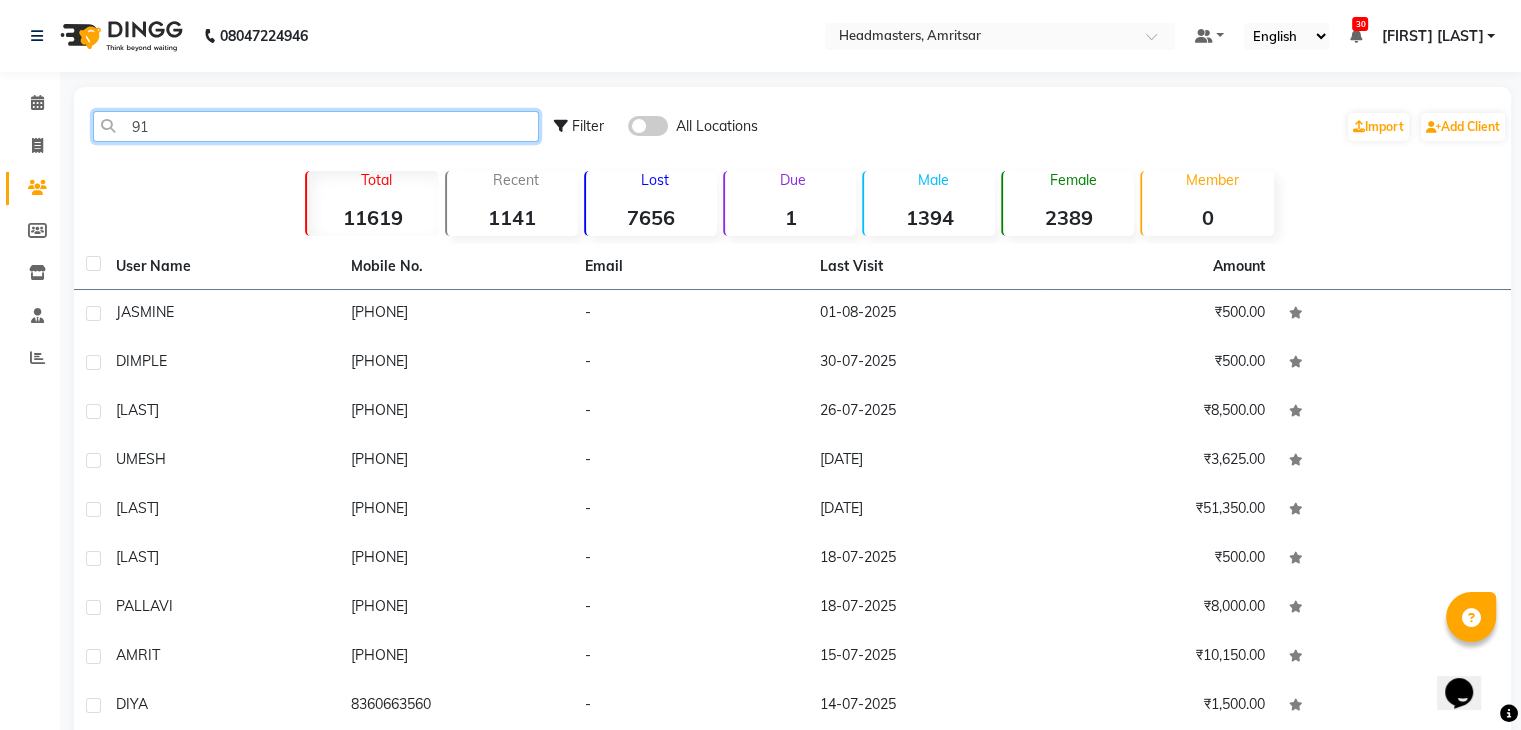 type on "9" 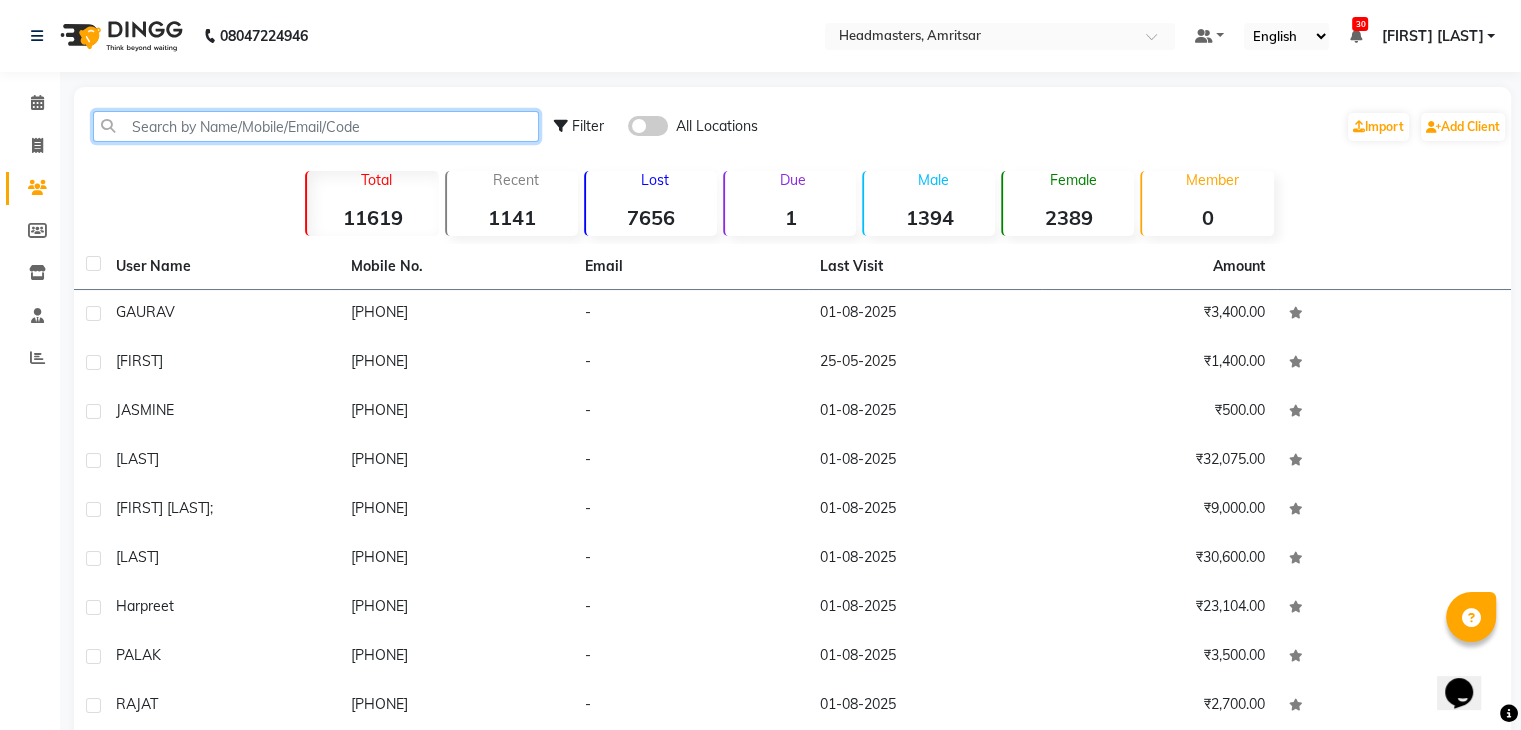 paste on "918360668021" 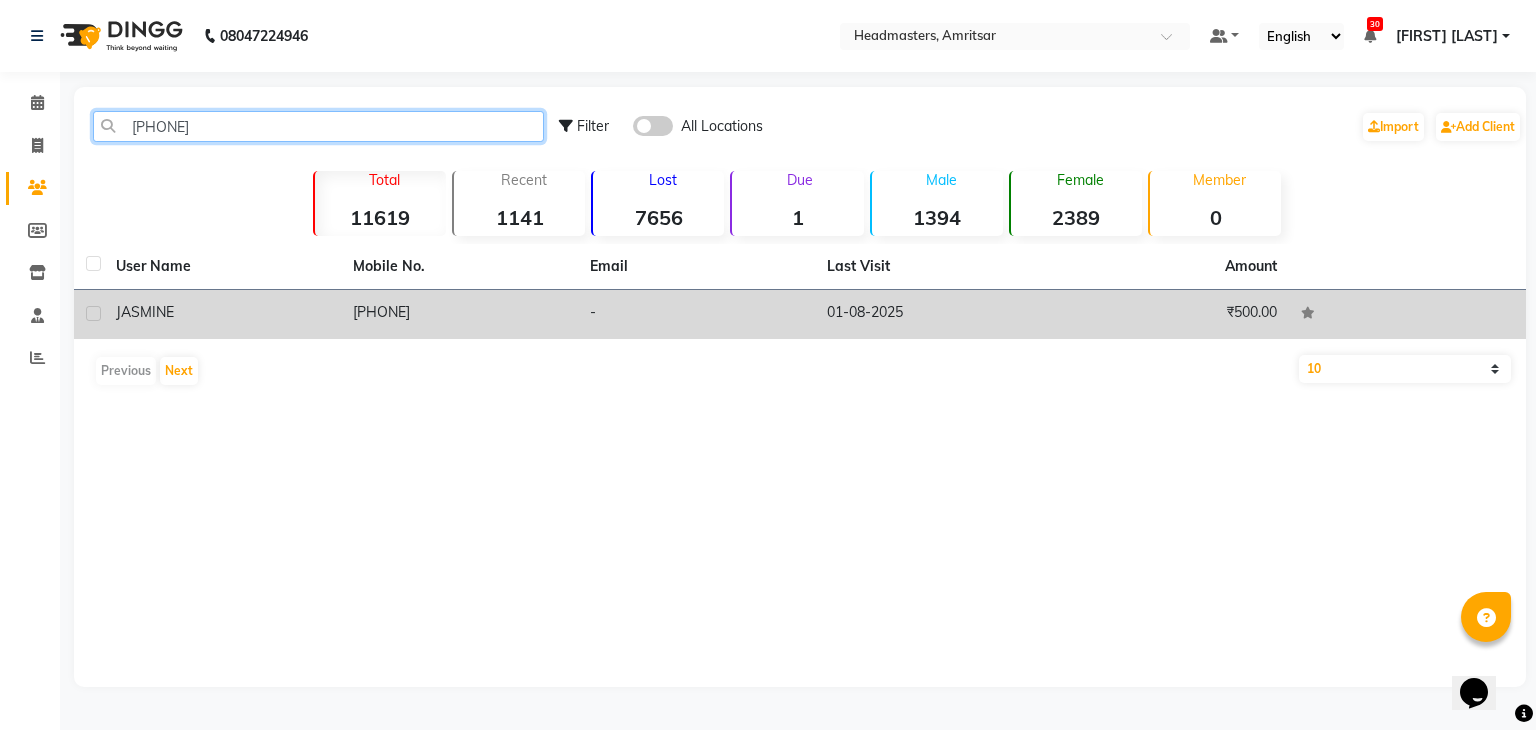 type on "918360668021" 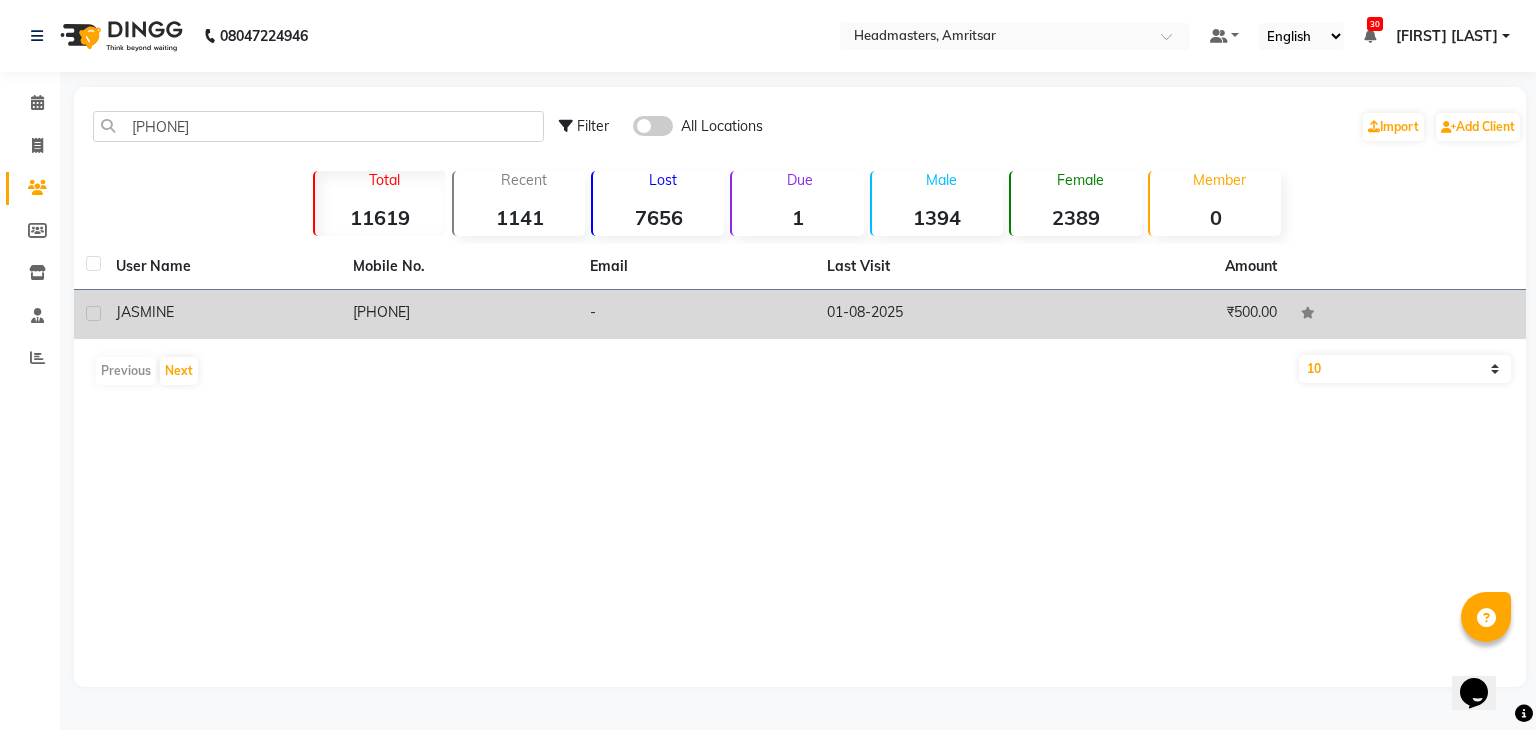 click on "8360668021" 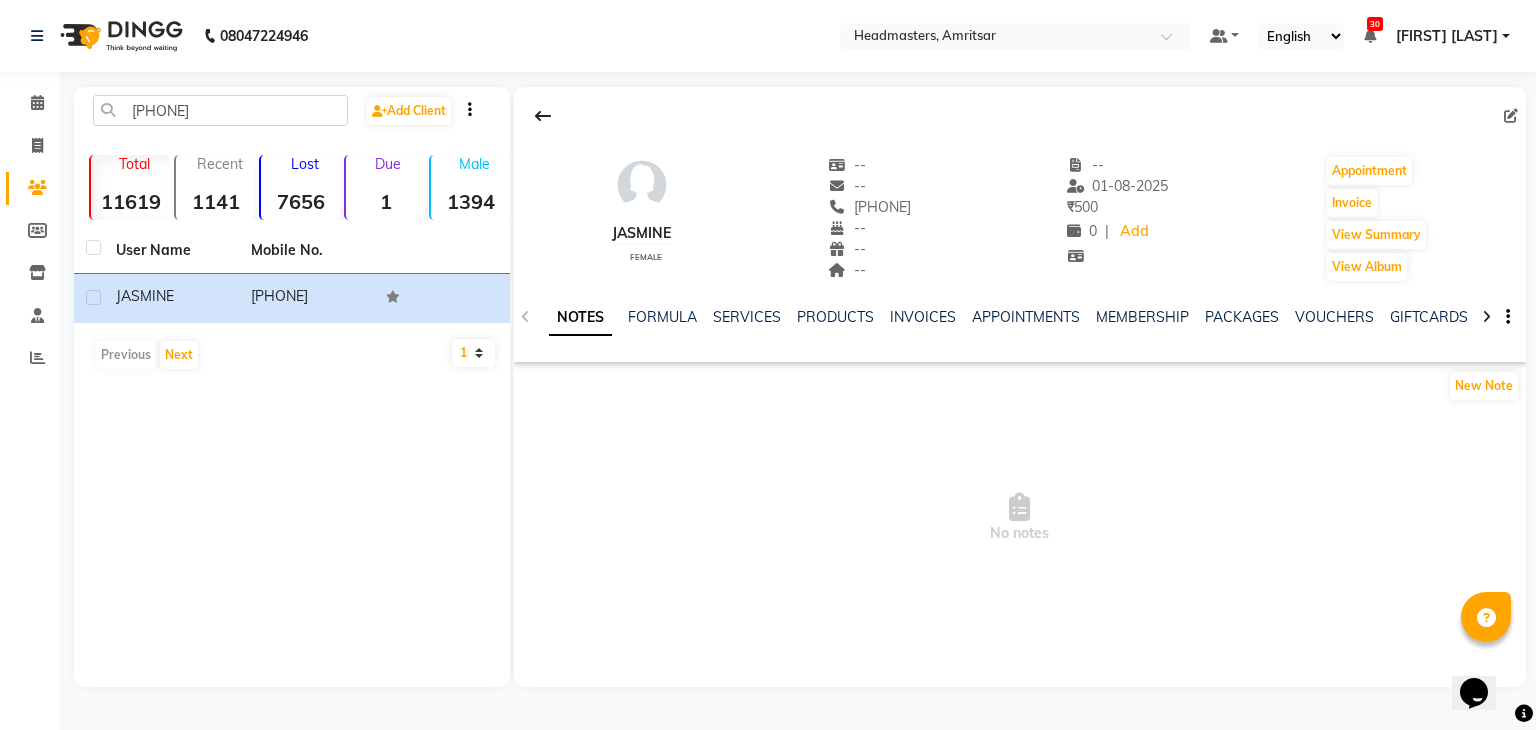 click on "INVOICES" 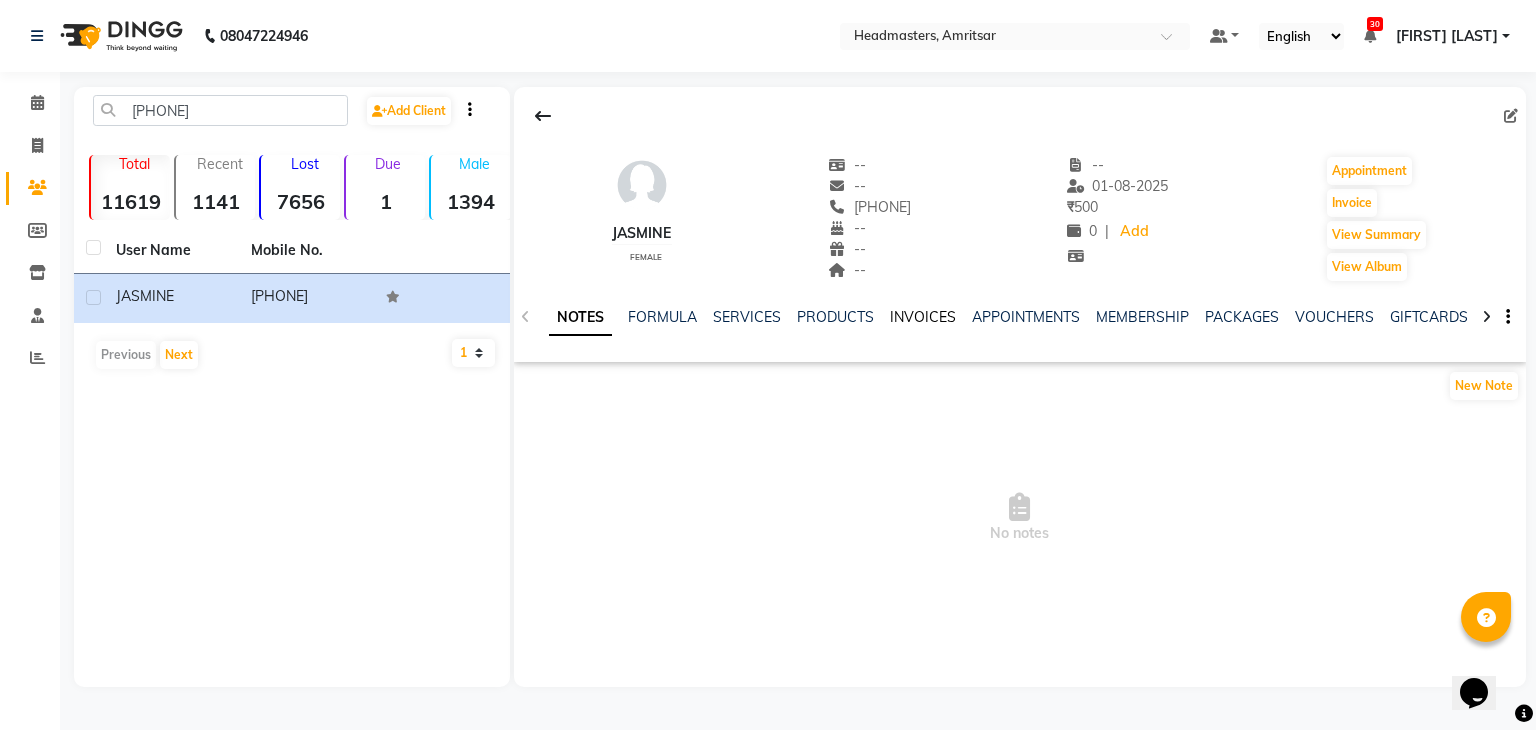 click on "INVOICES" 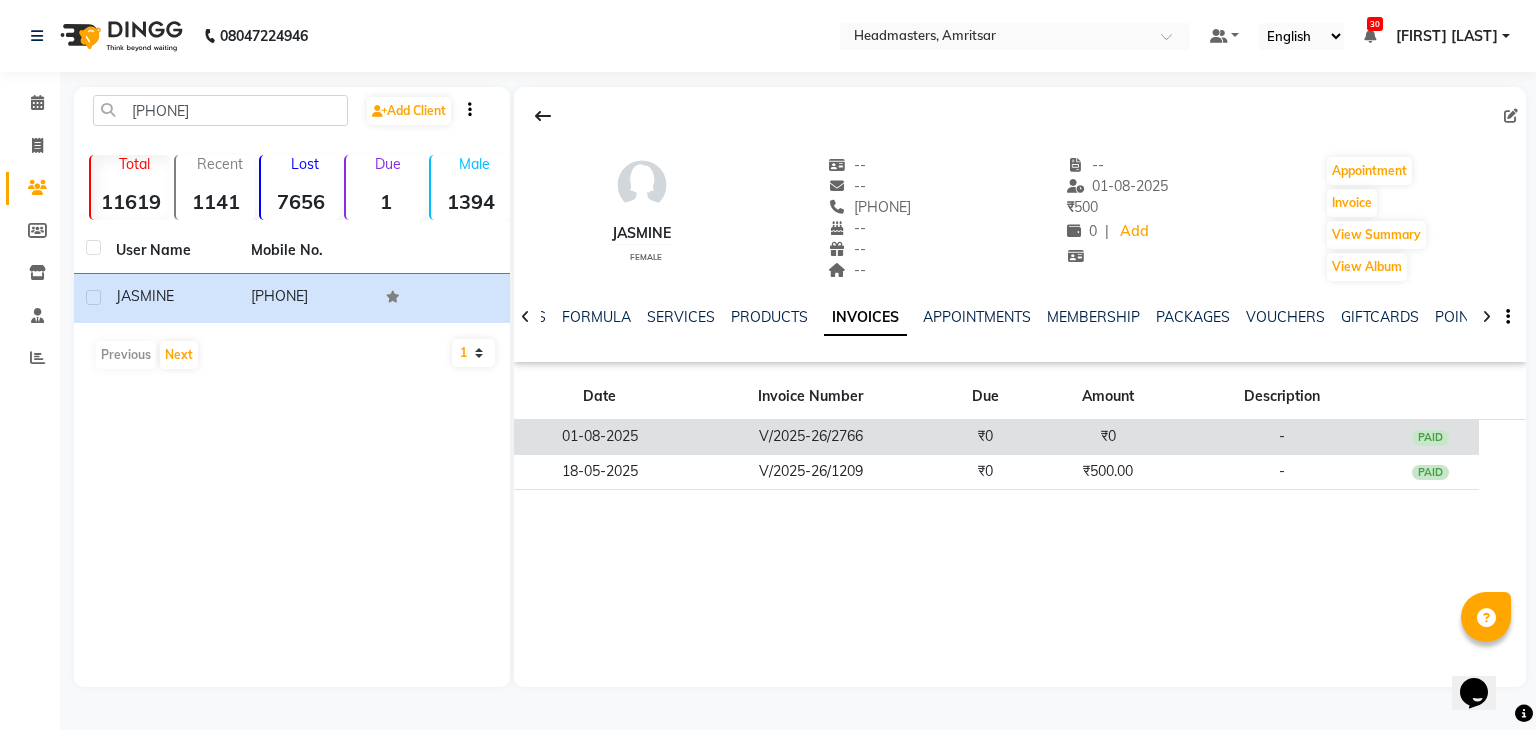 click on "V/2025-26/2766" 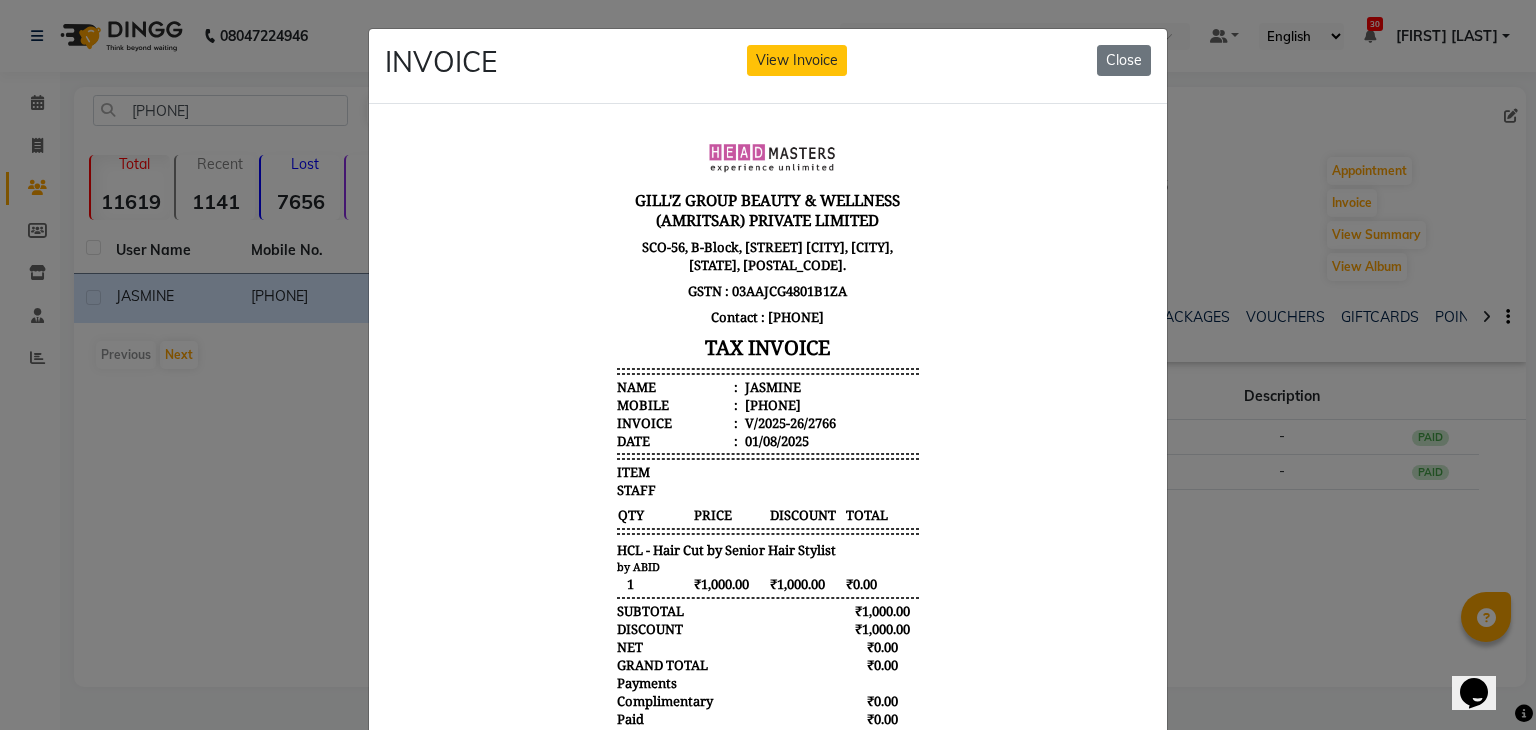 scroll, scrollTop: 16, scrollLeft: 0, axis: vertical 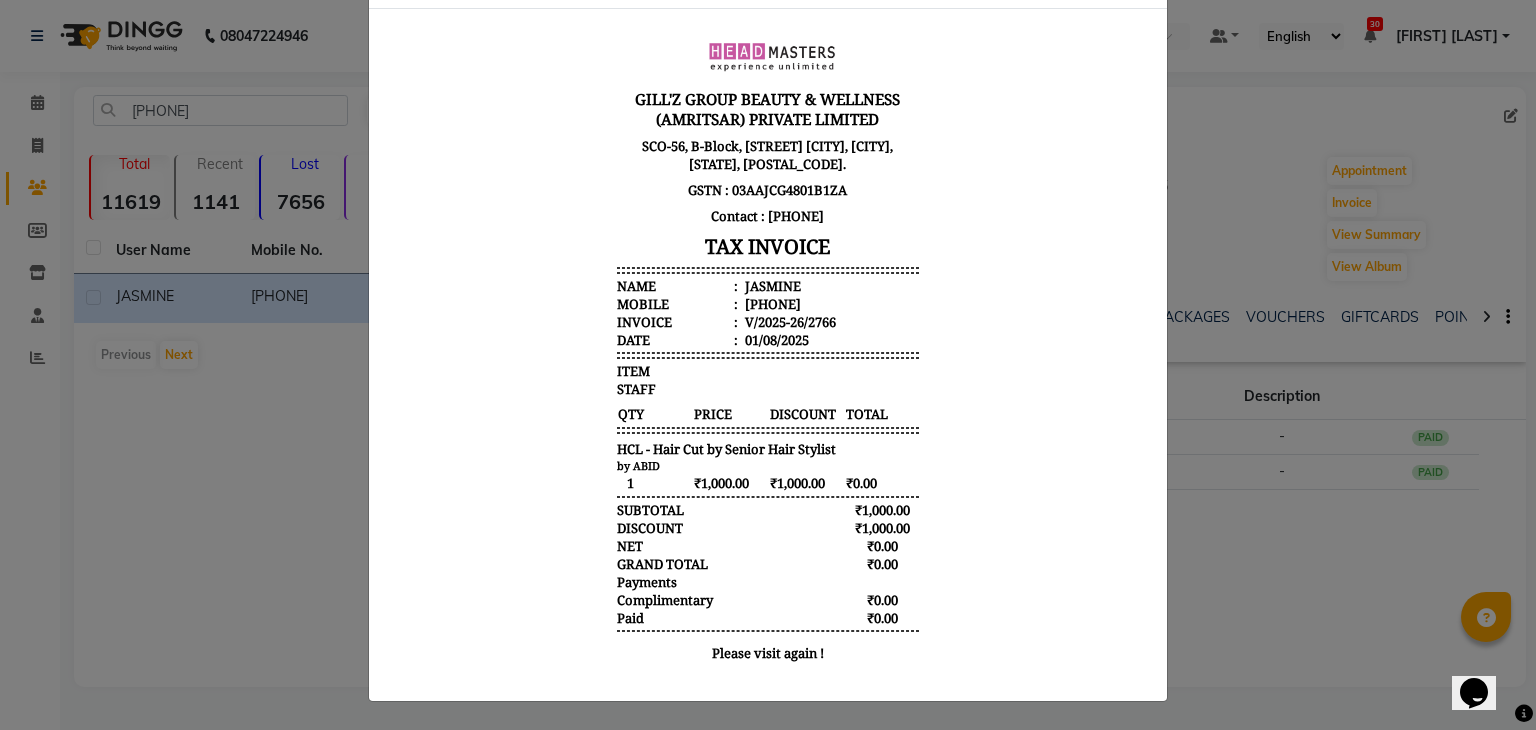 type 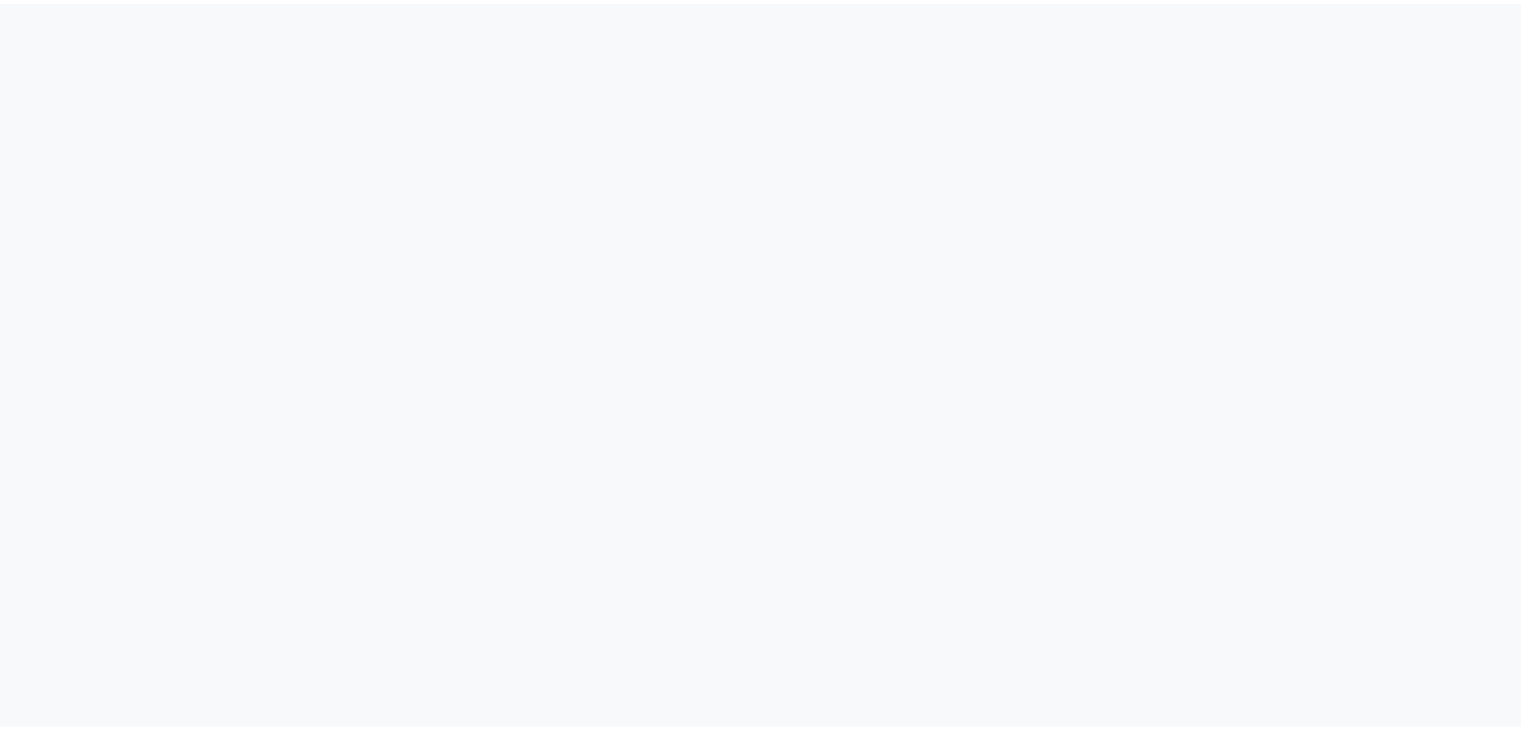 scroll, scrollTop: 0, scrollLeft: 0, axis: both 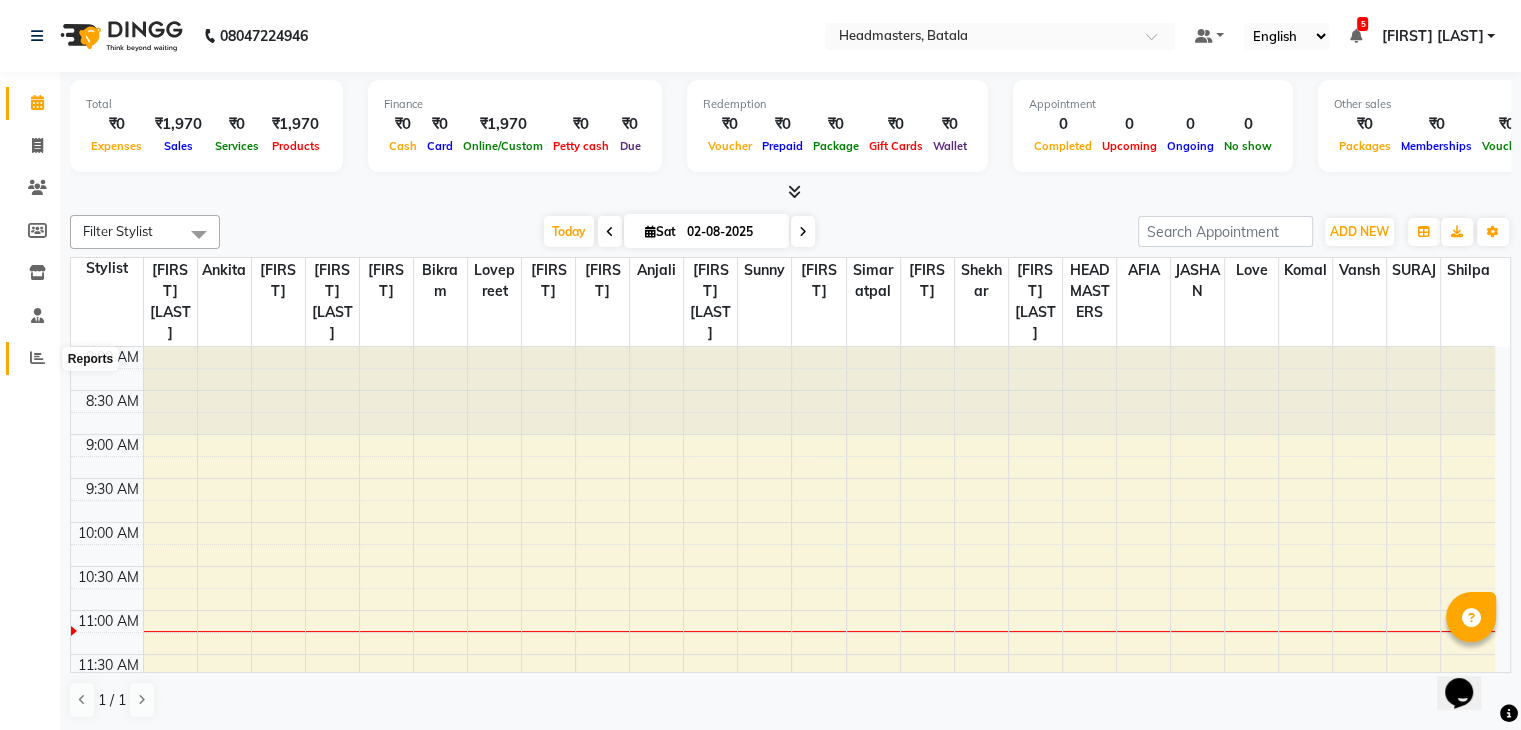 click 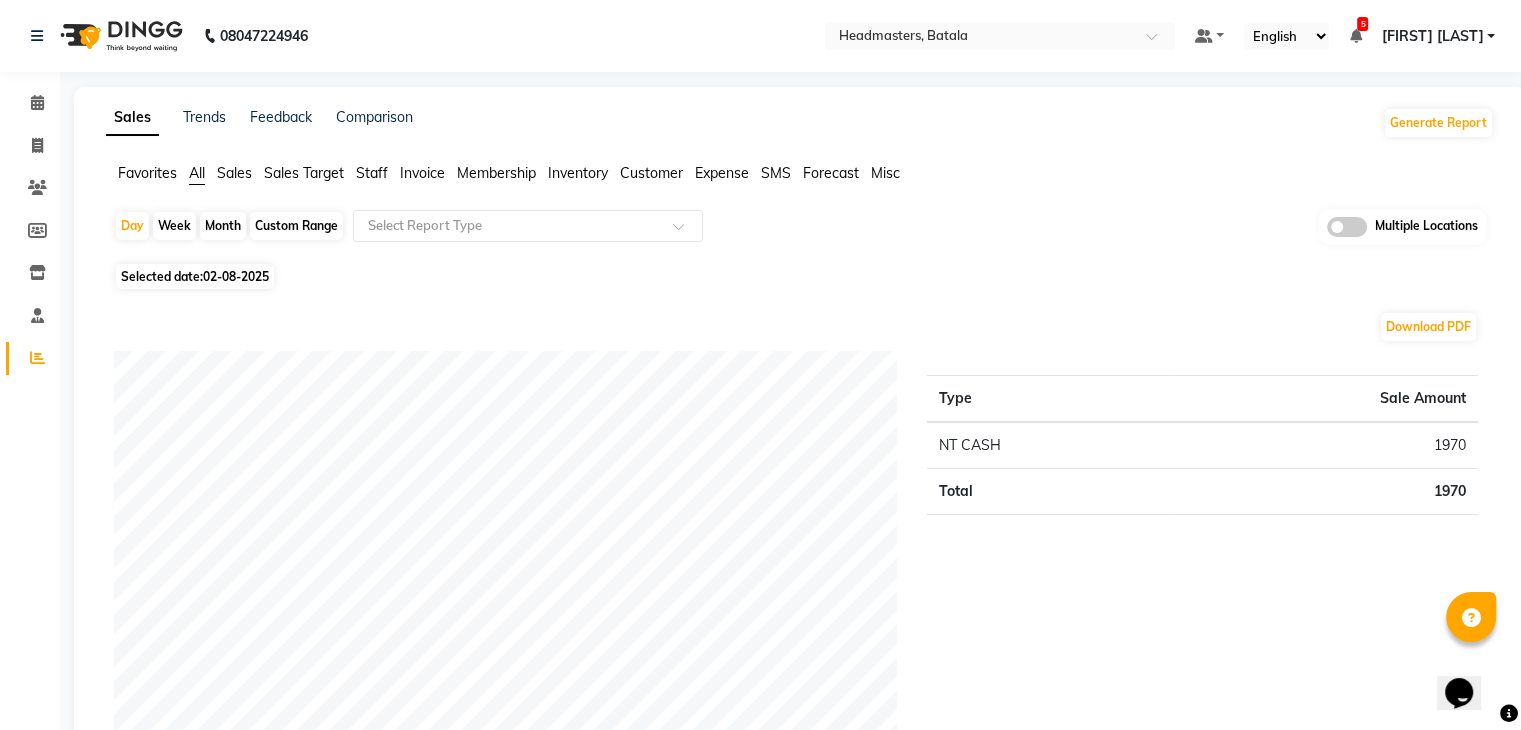 click on "Sales" 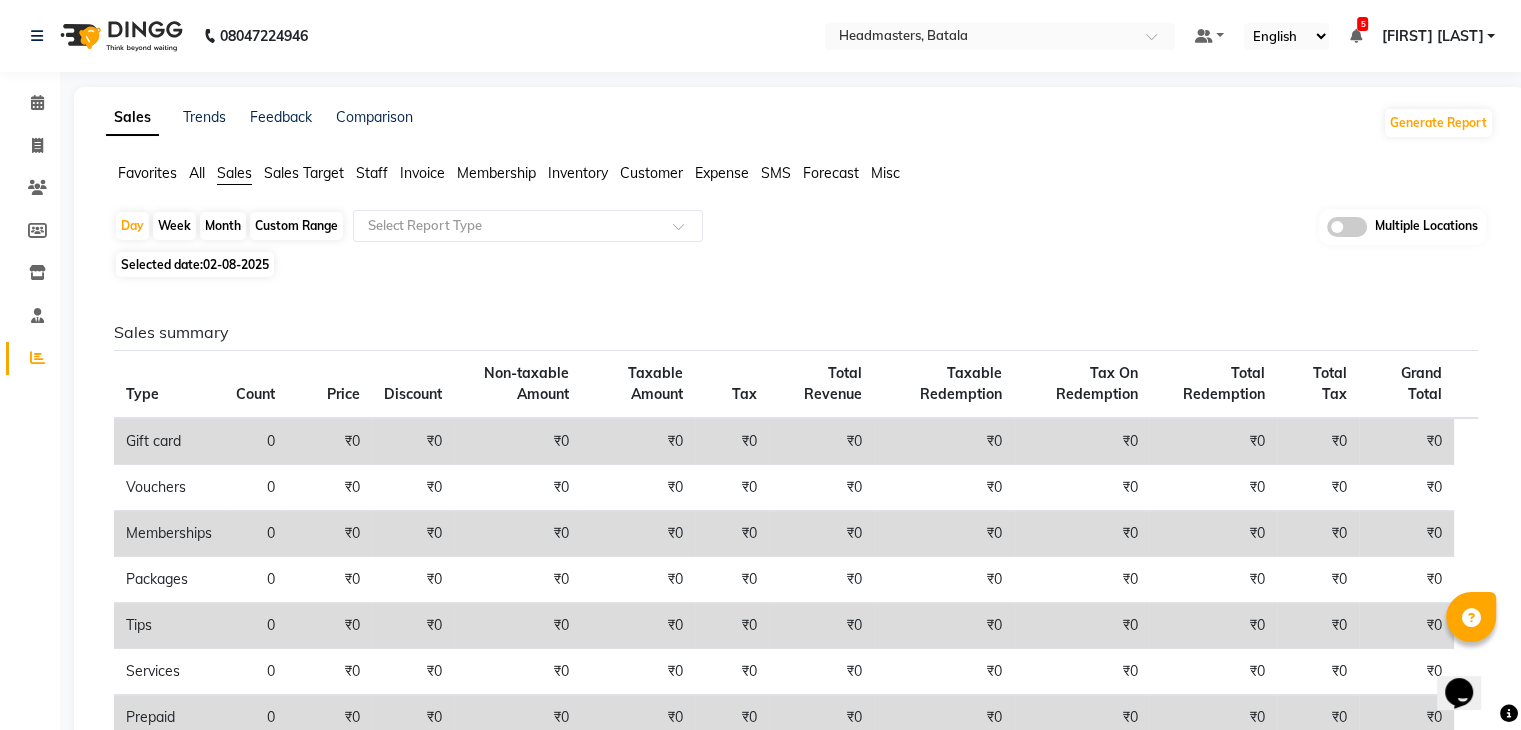 click on "02-08-2025" 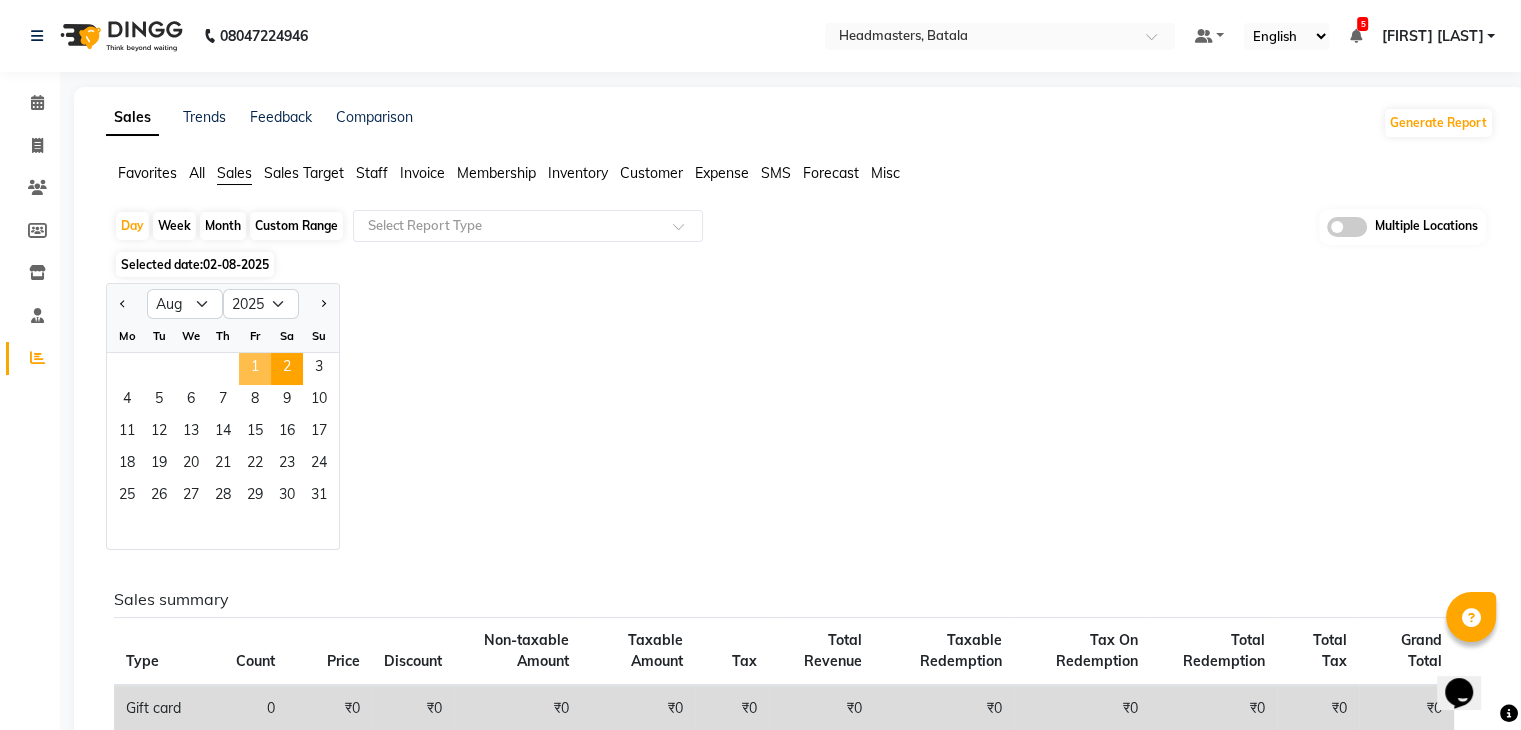 click on "1" 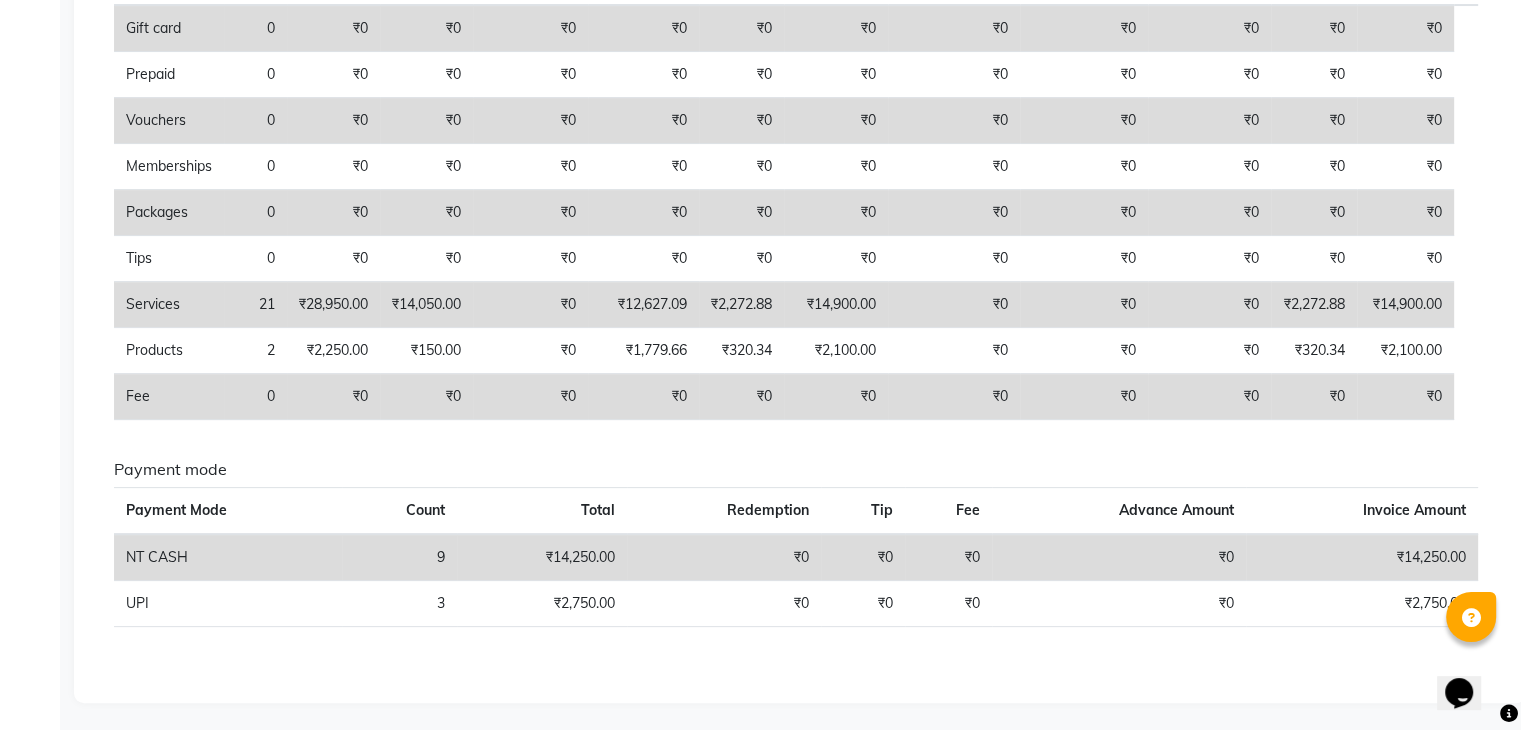 scroll, scrollTop: 0, scrollLeft: 0, axis: both 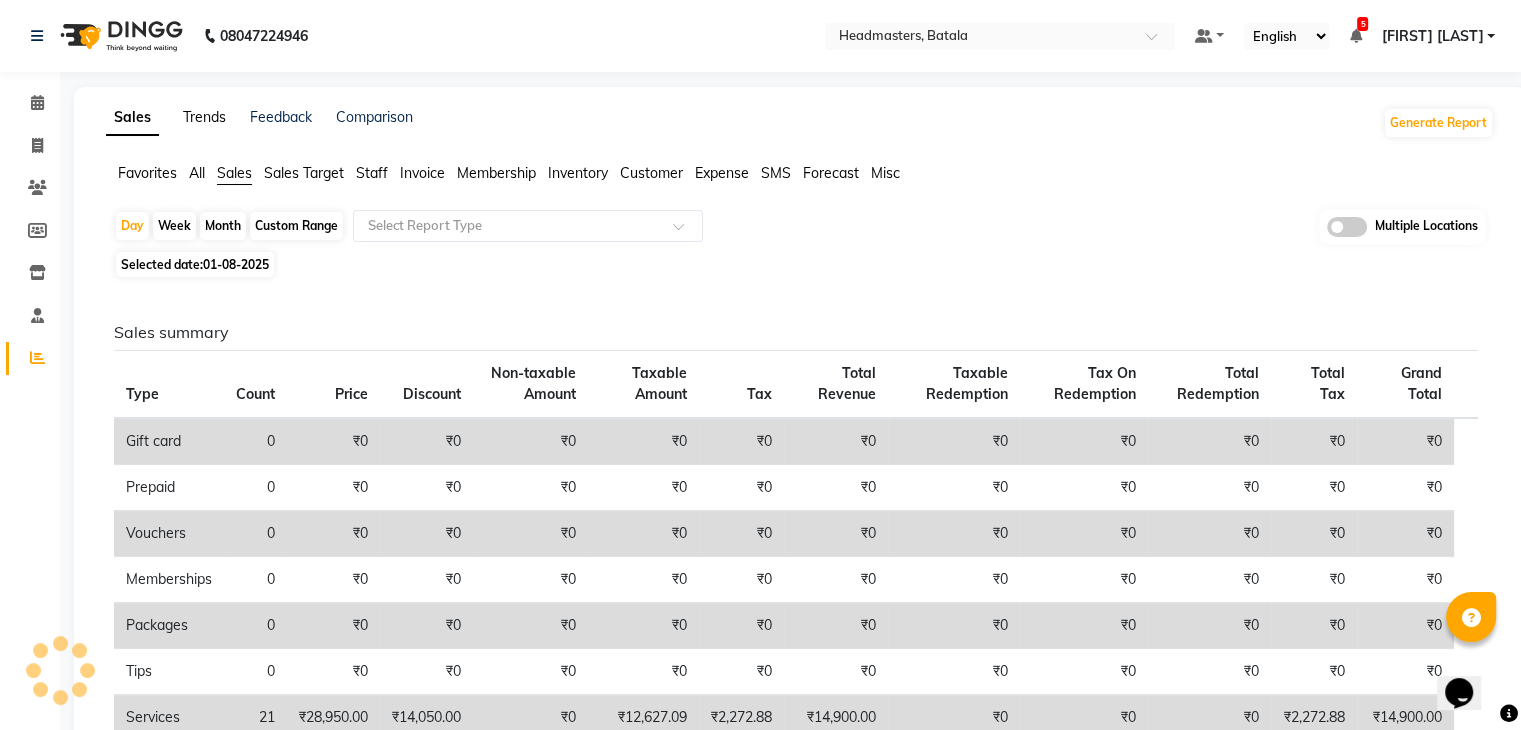 click on "Trends" 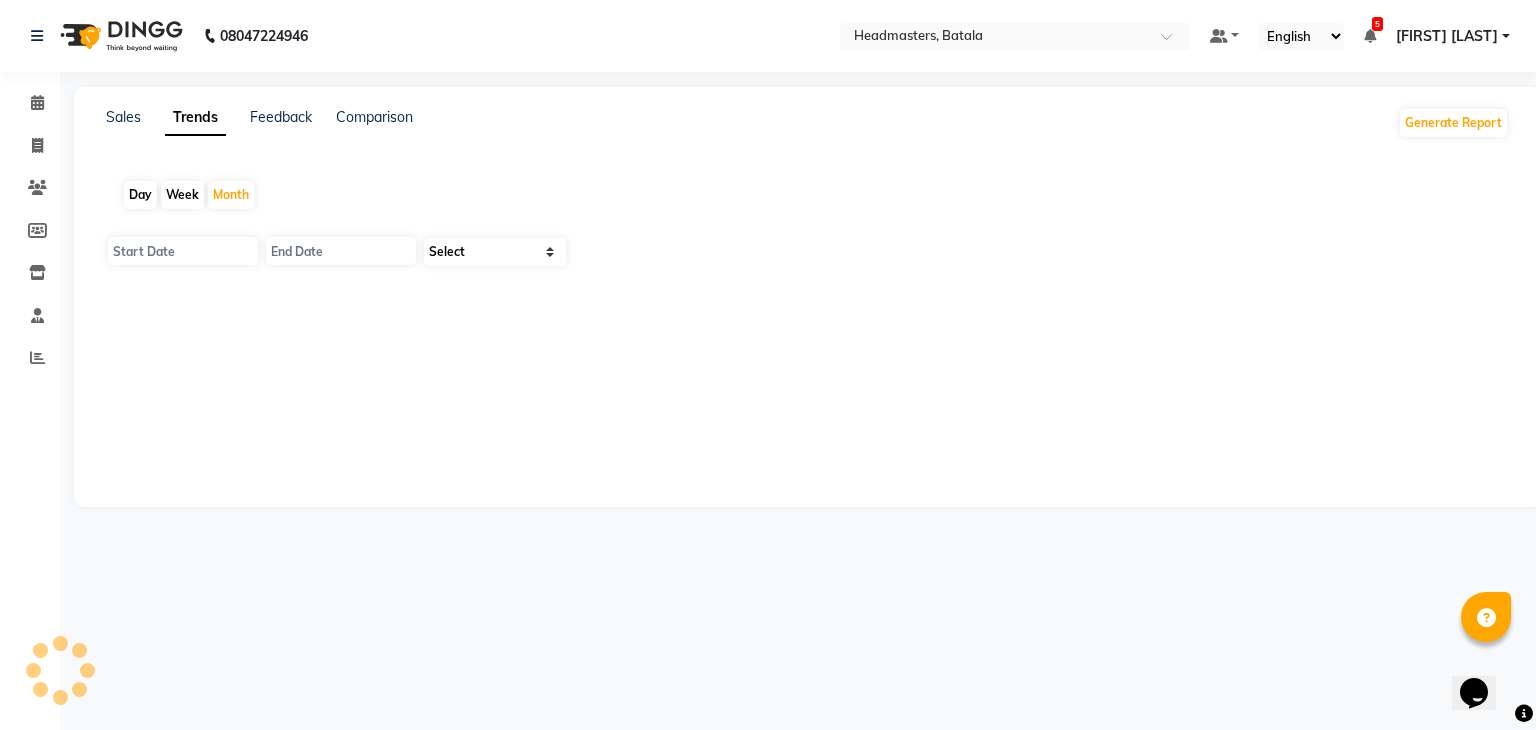 type on "01-08-2025" 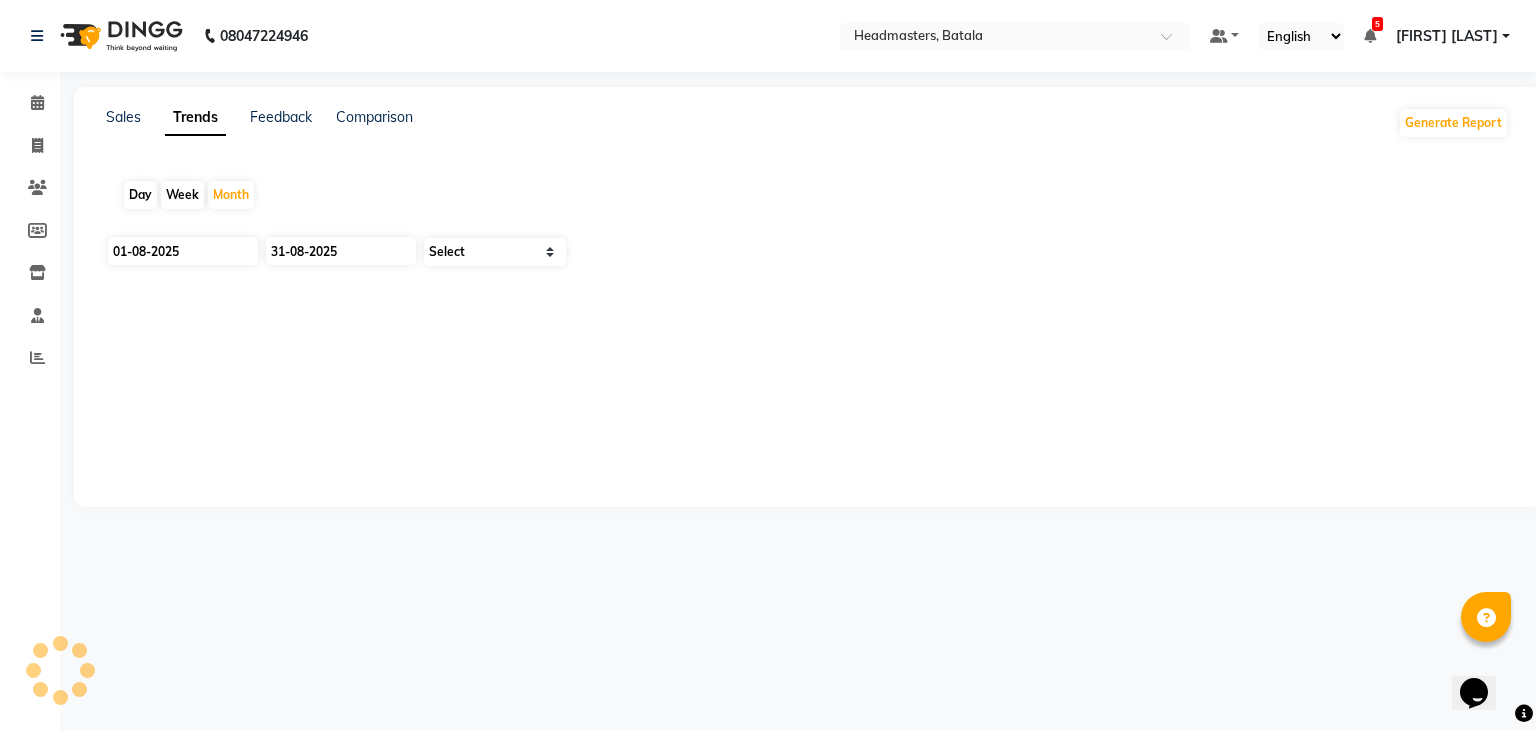 select on "by_client" 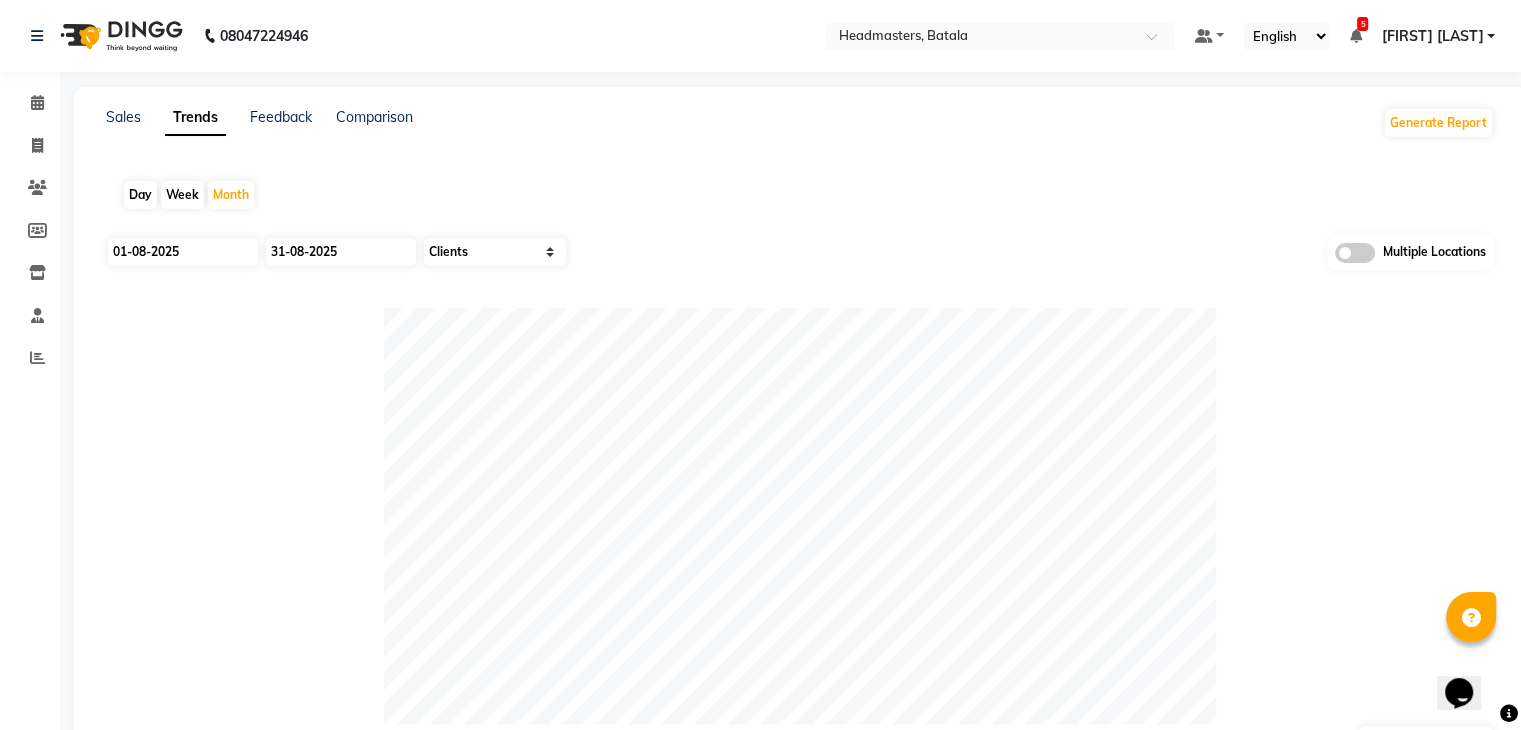 click on "Day" 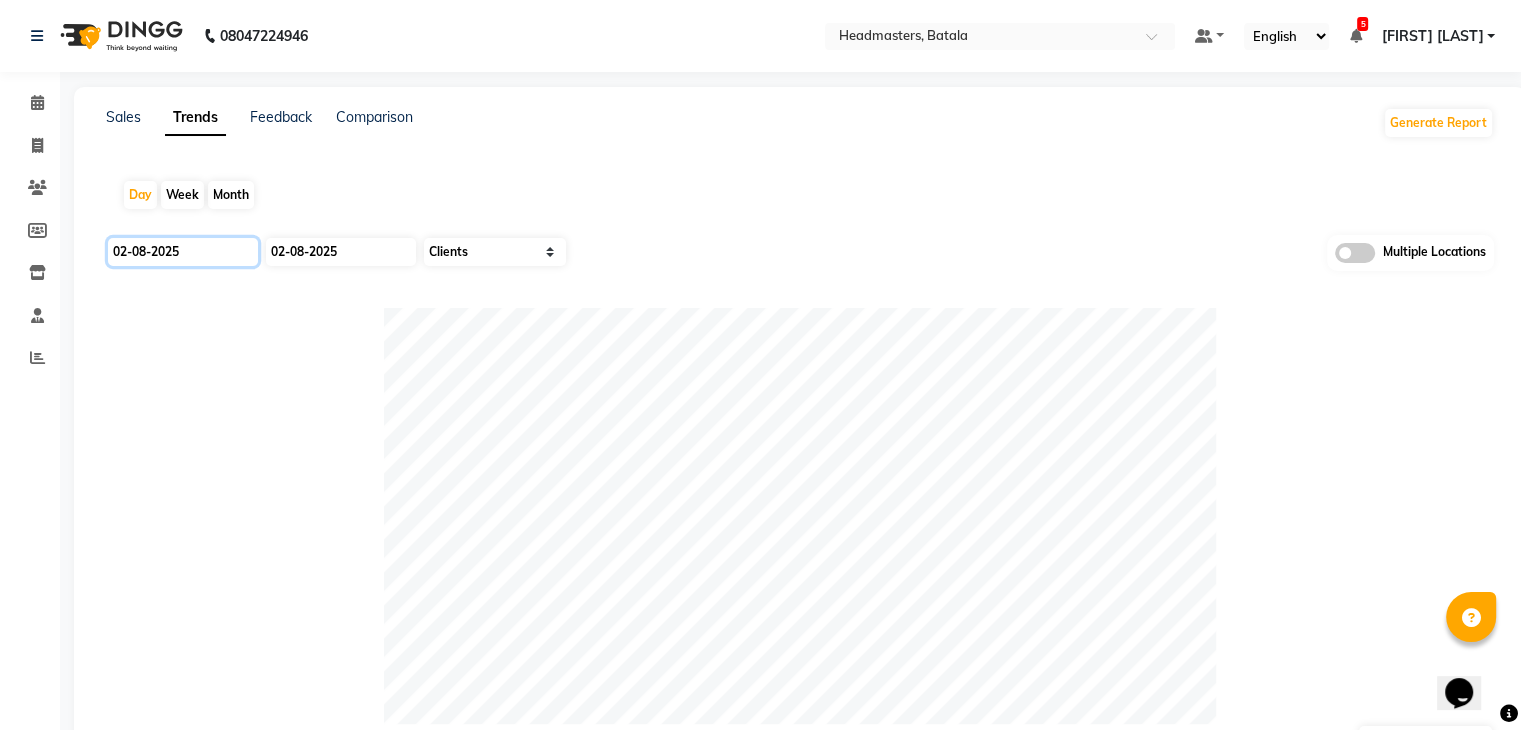 click on "02-08-2025" 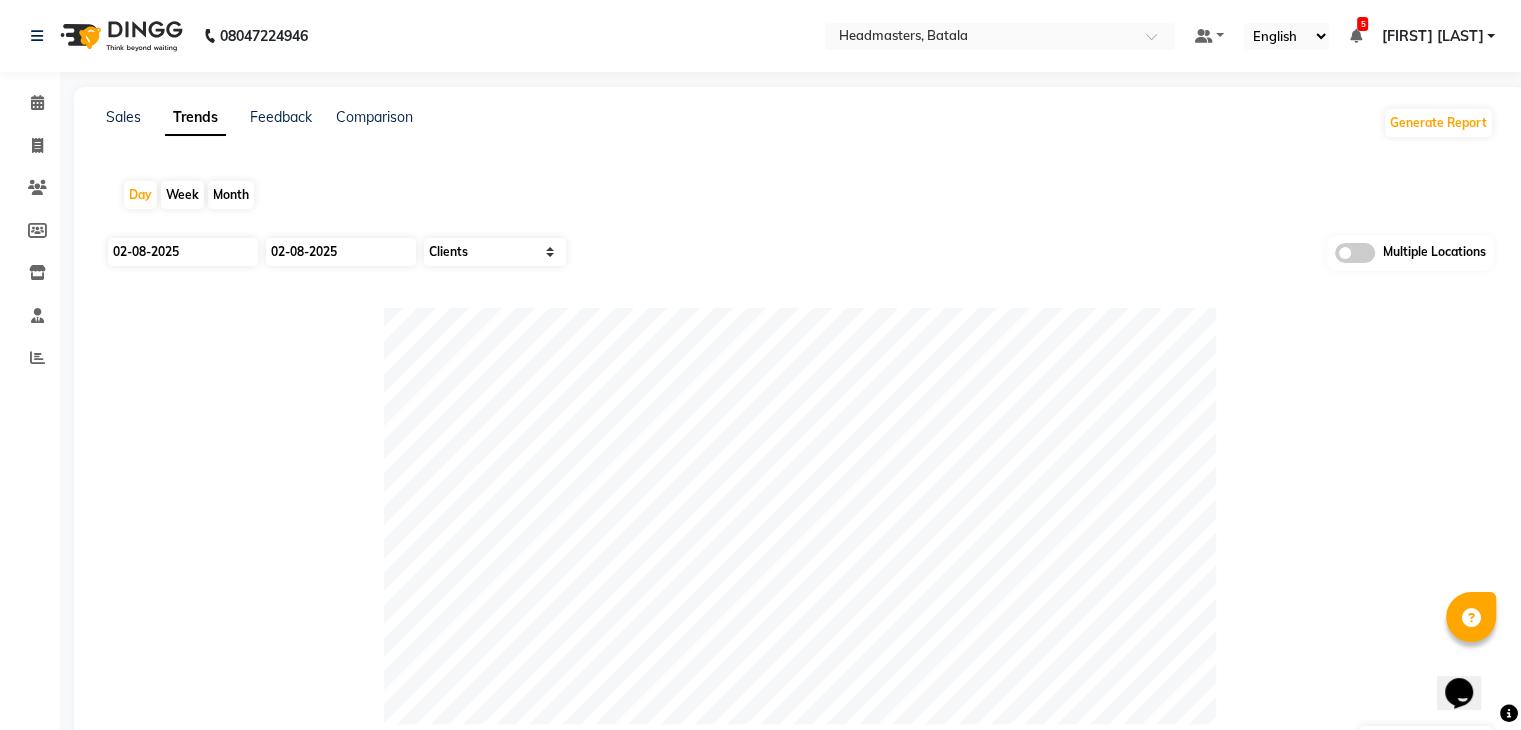 select on "8" 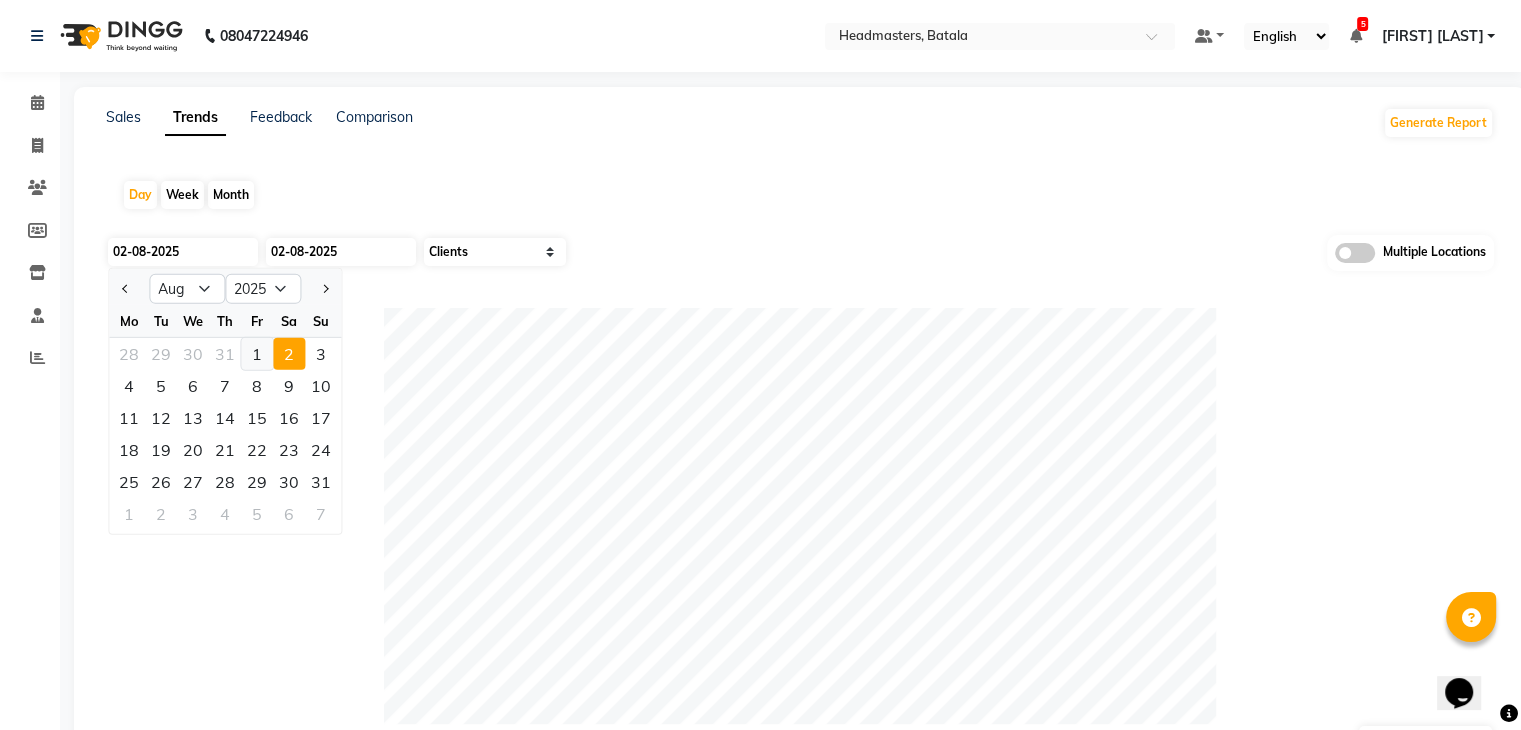 click on "1" 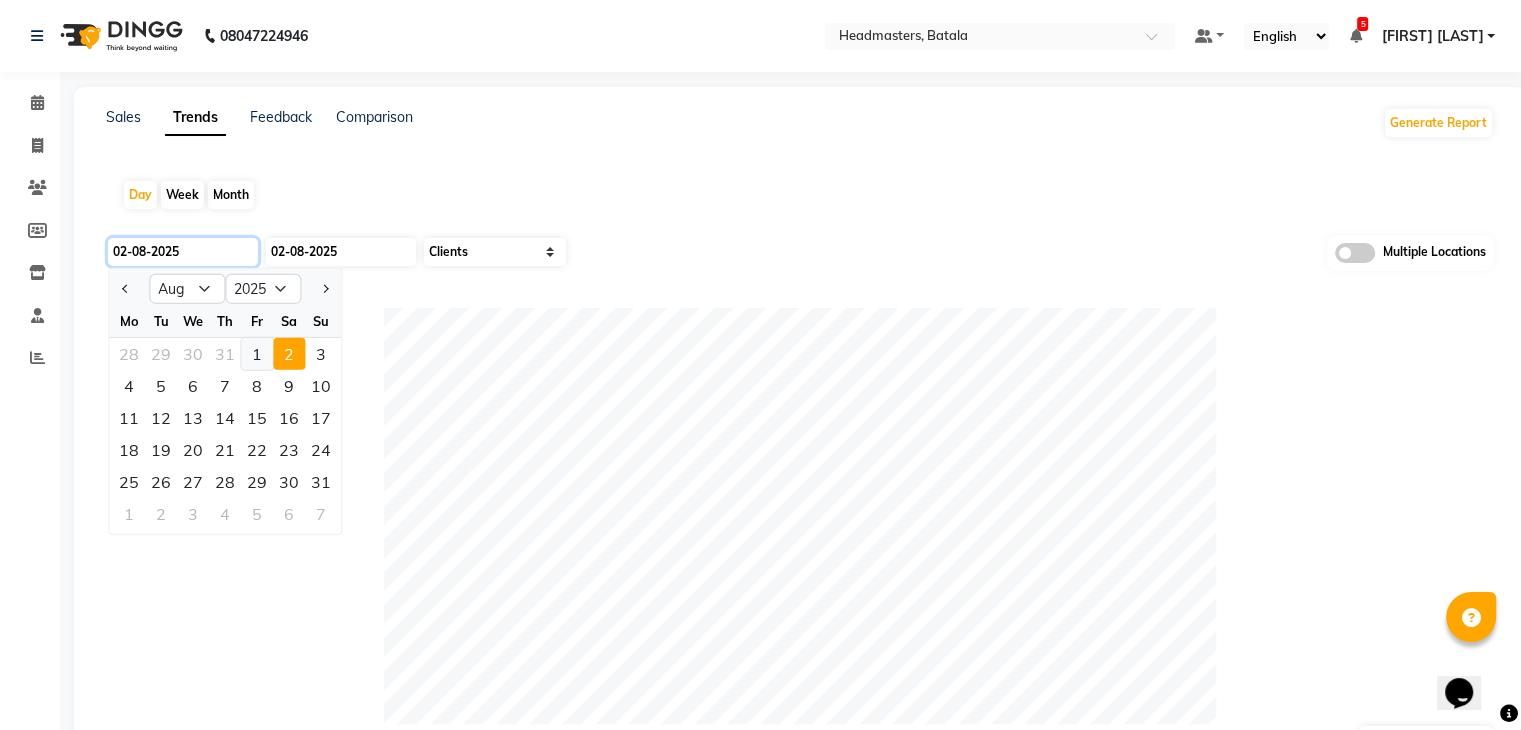 type on "01-08-2025" 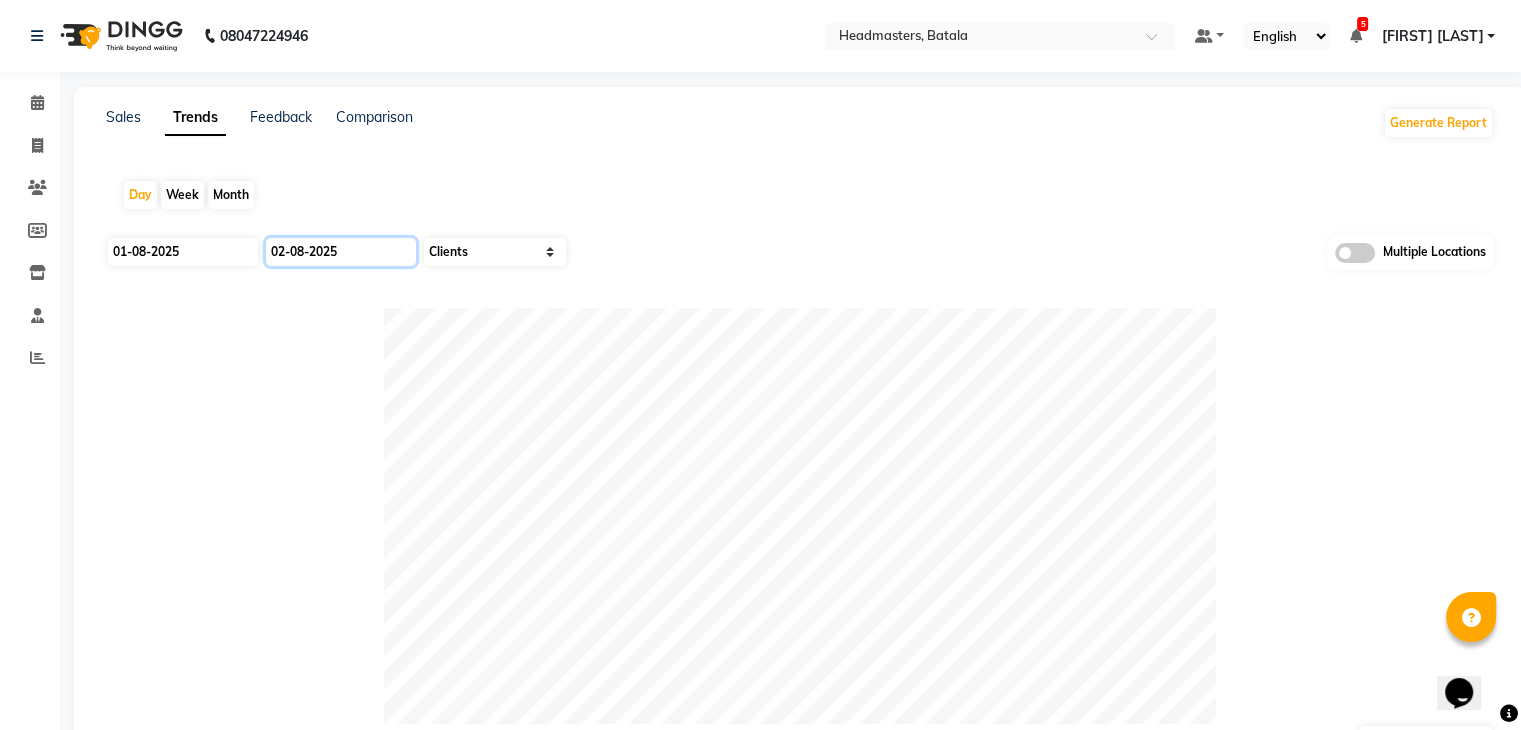 click on "02-08-2025" 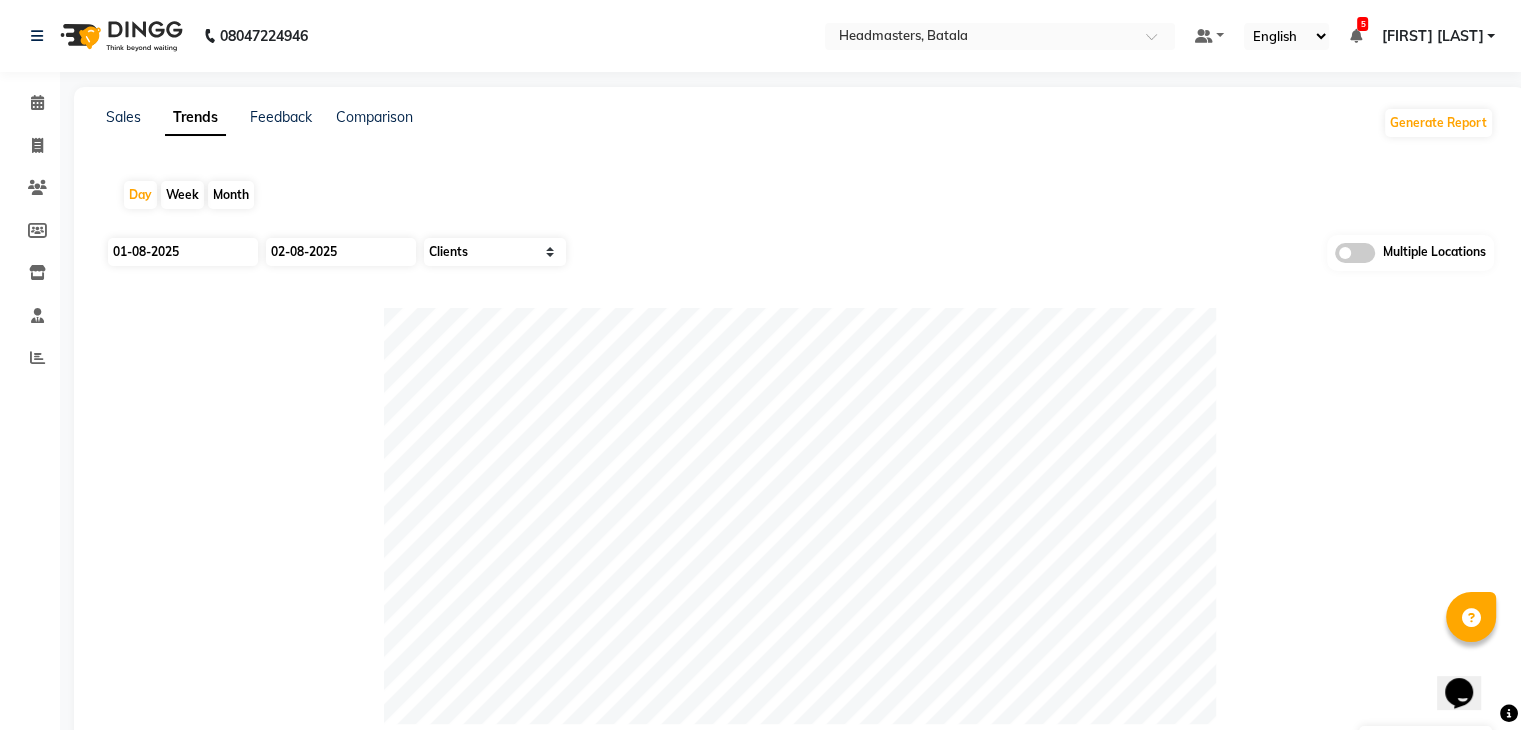 select on "8" 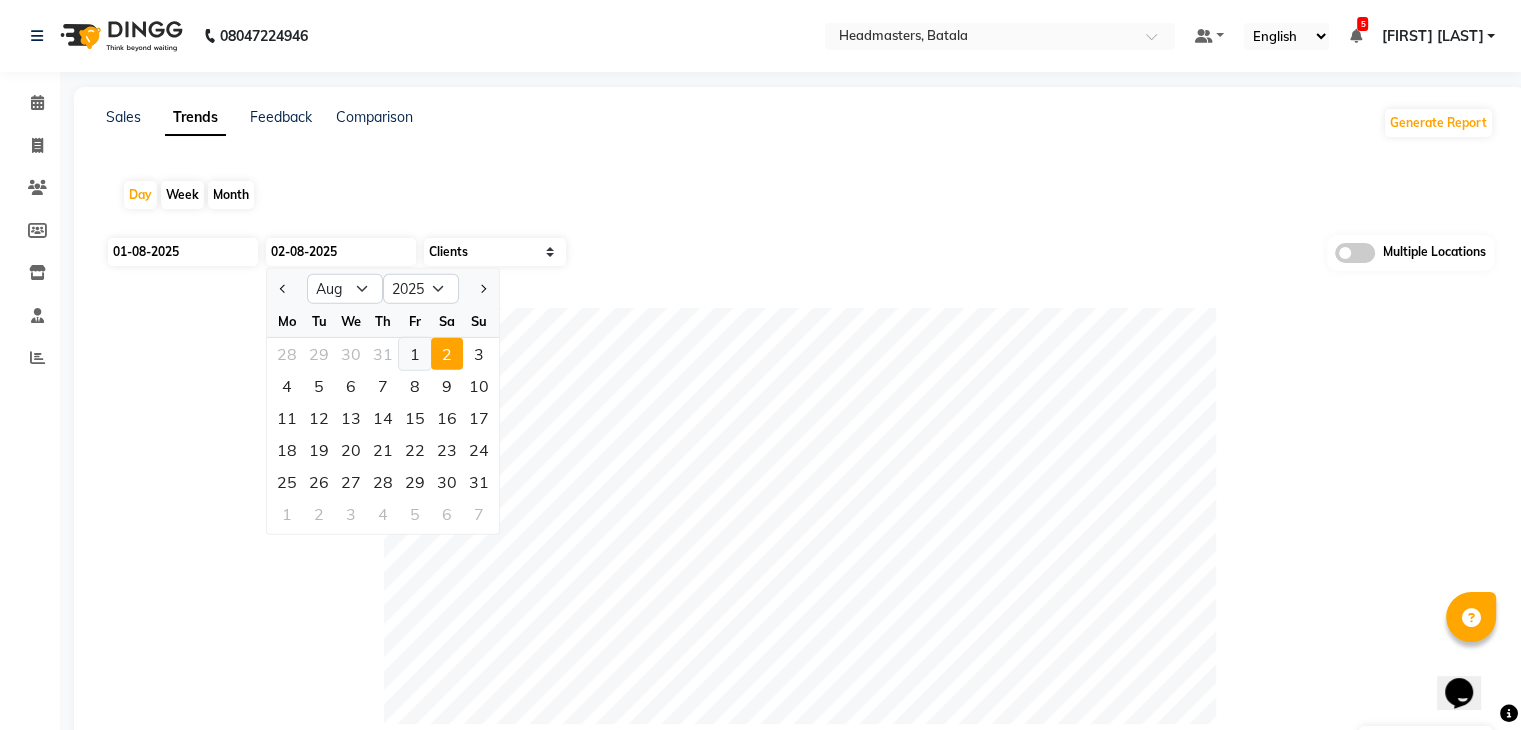 click on "1" 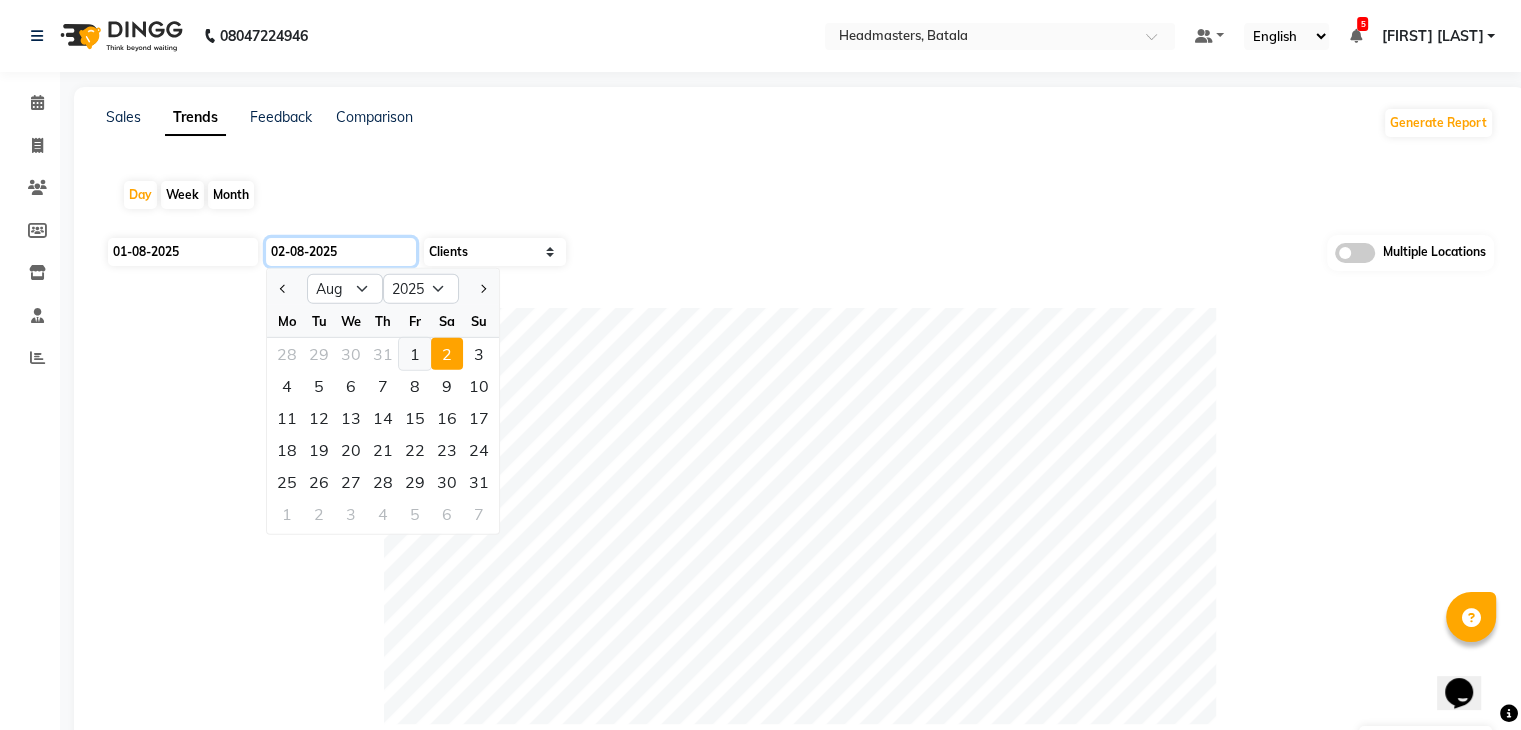 type on "01-08-2025" 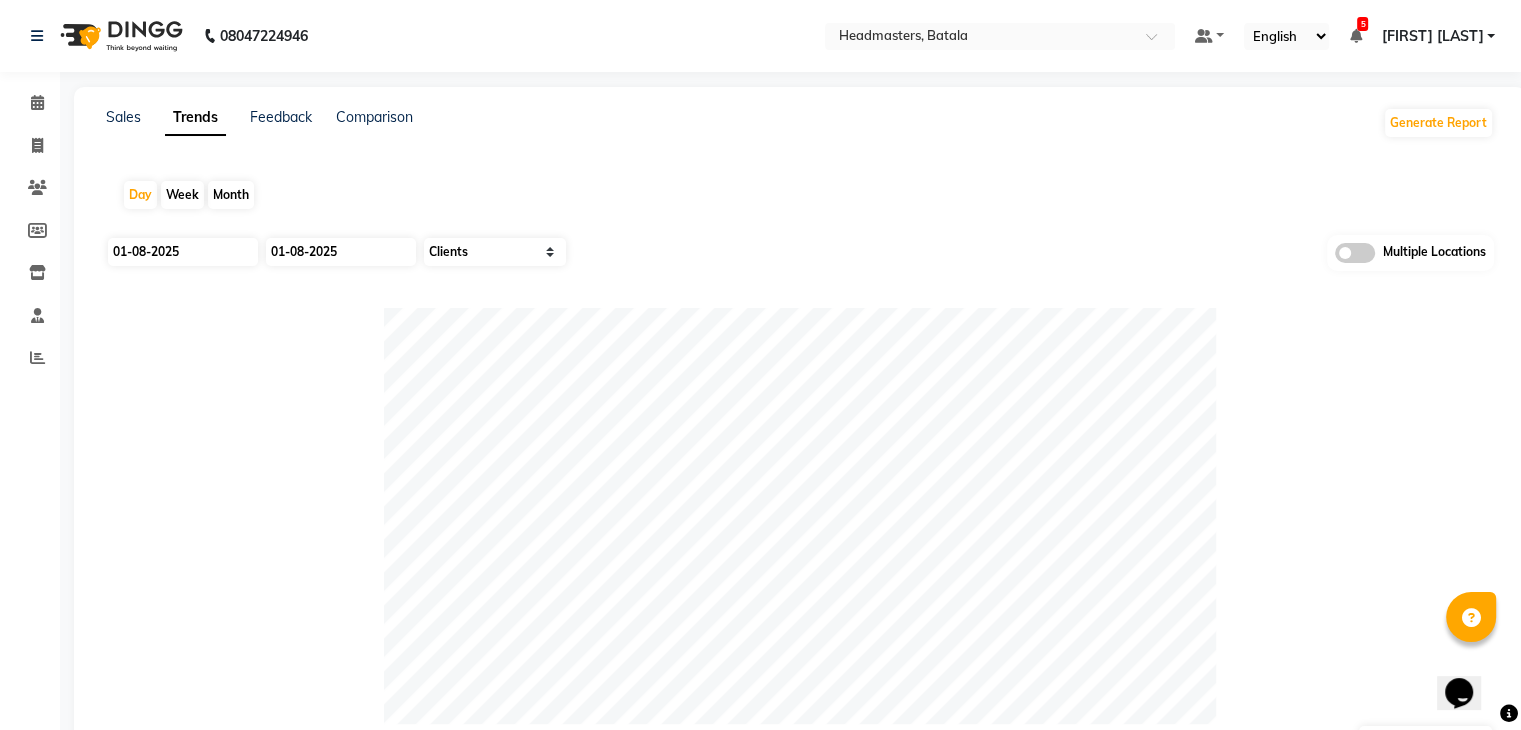 click 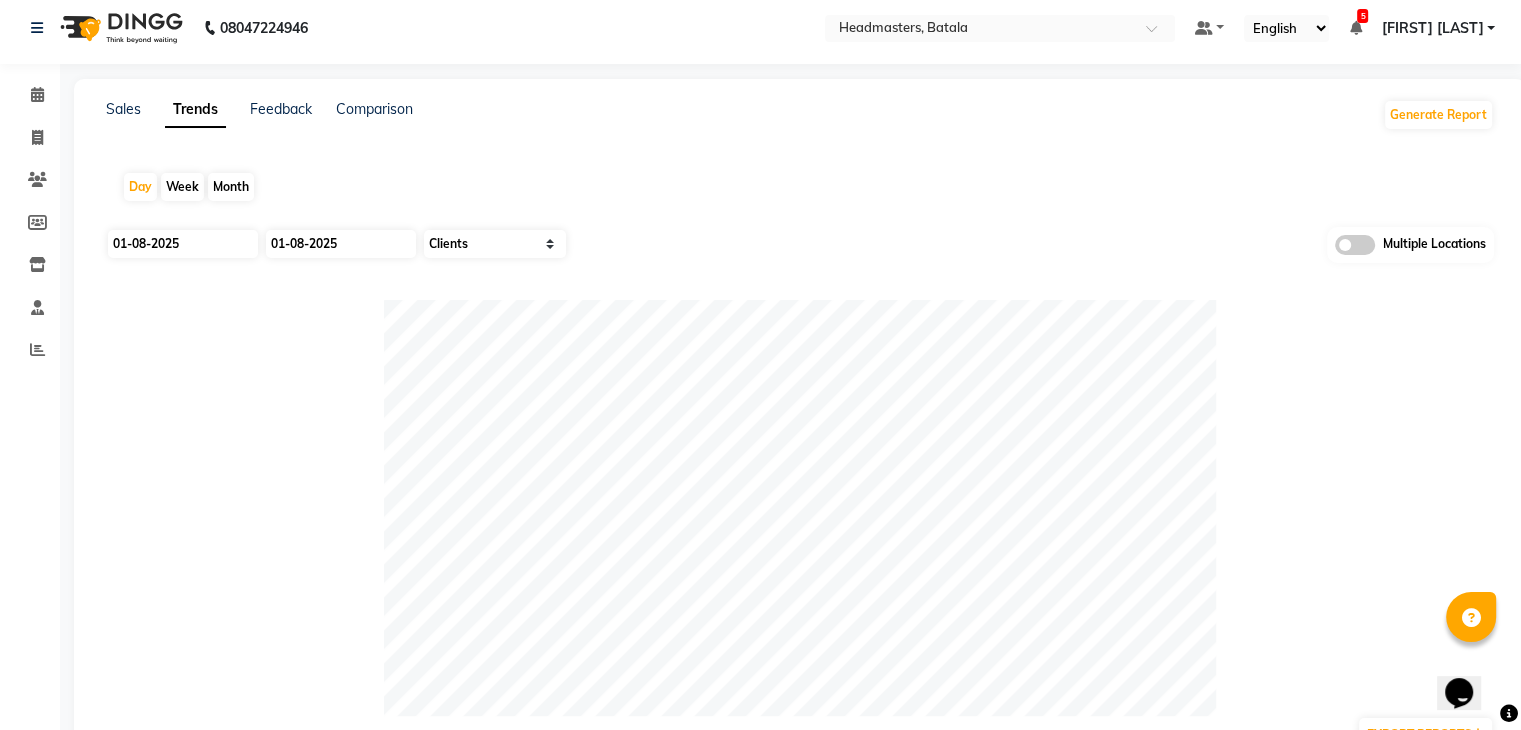 scroll, scrollTop: 0, scrollLeft: 0, axis: both 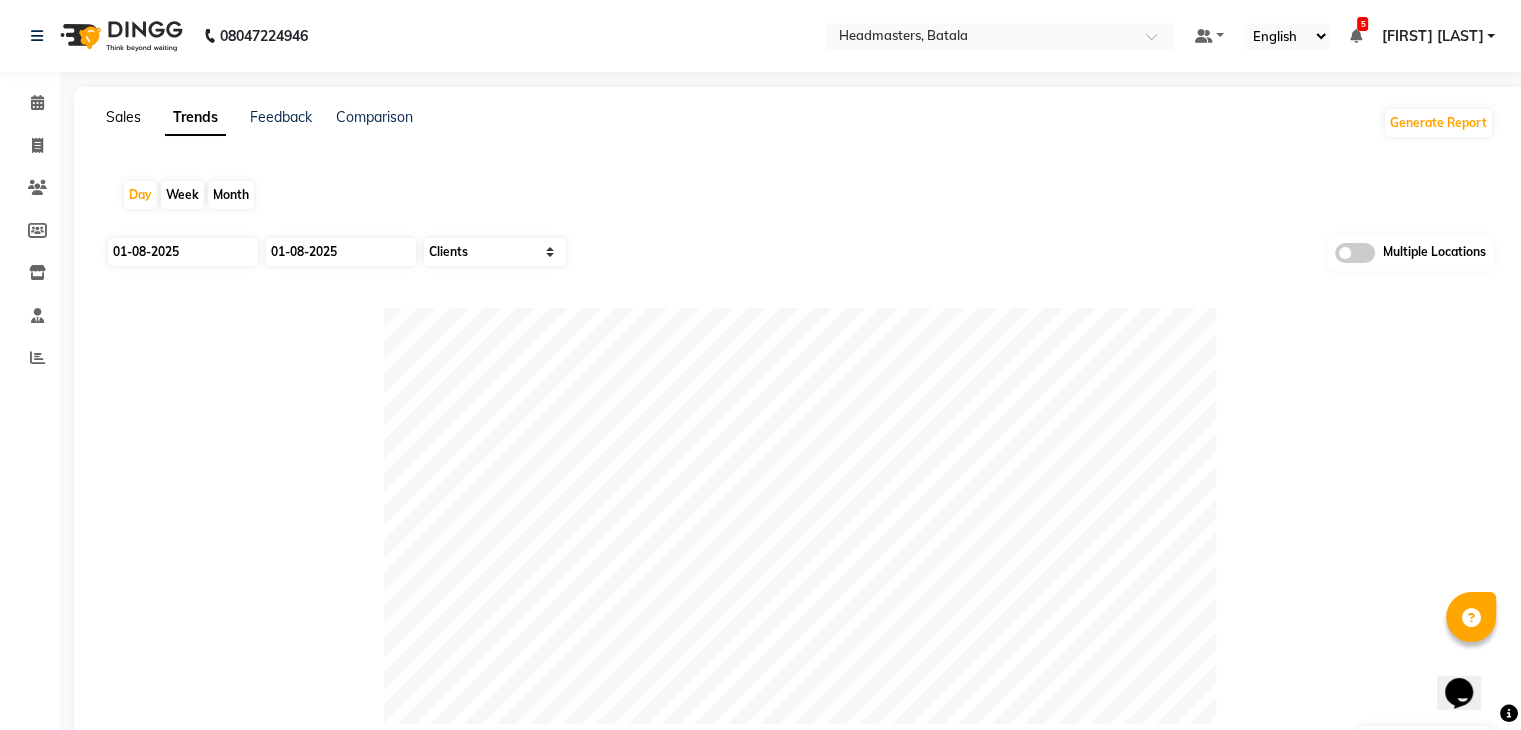 click on "Sales" 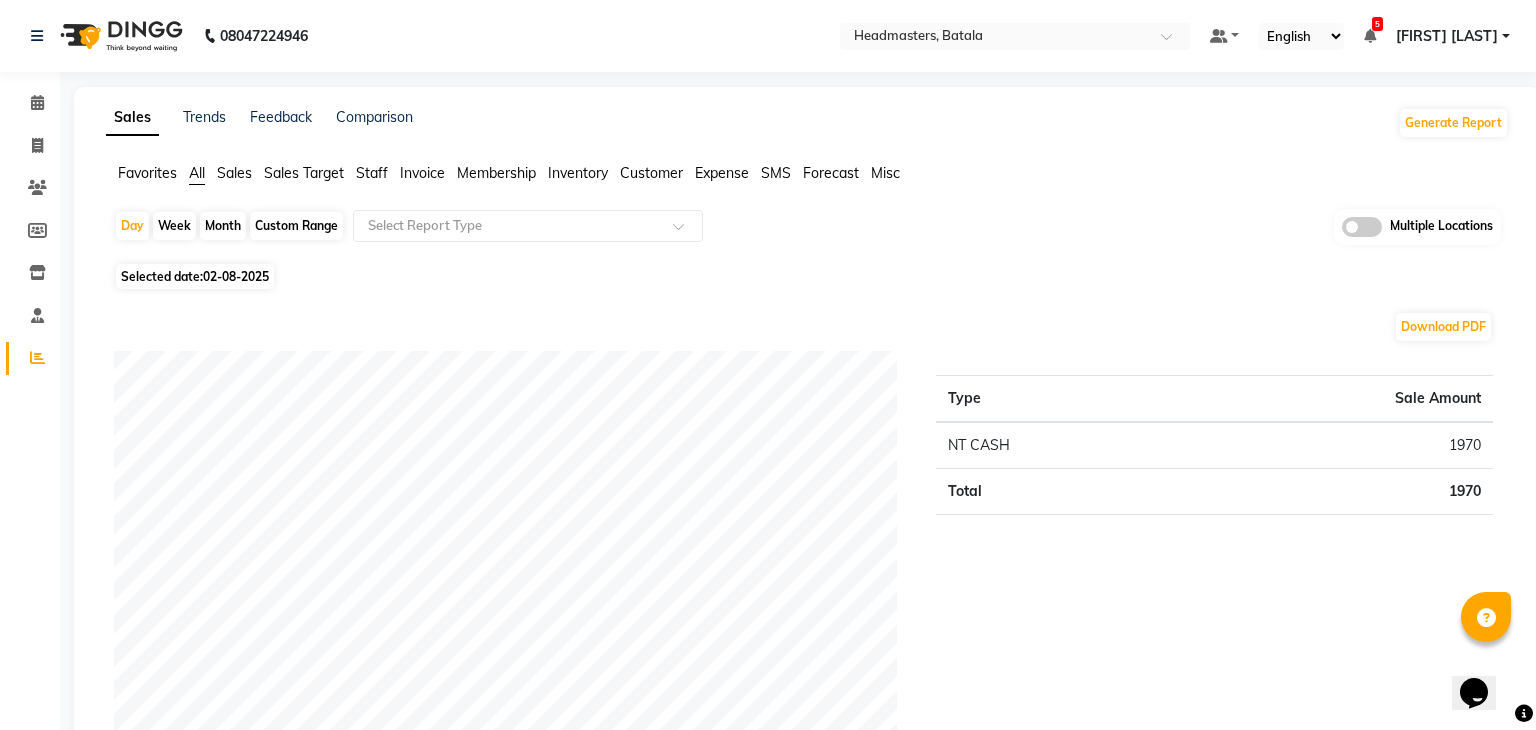 click on "Favorites" 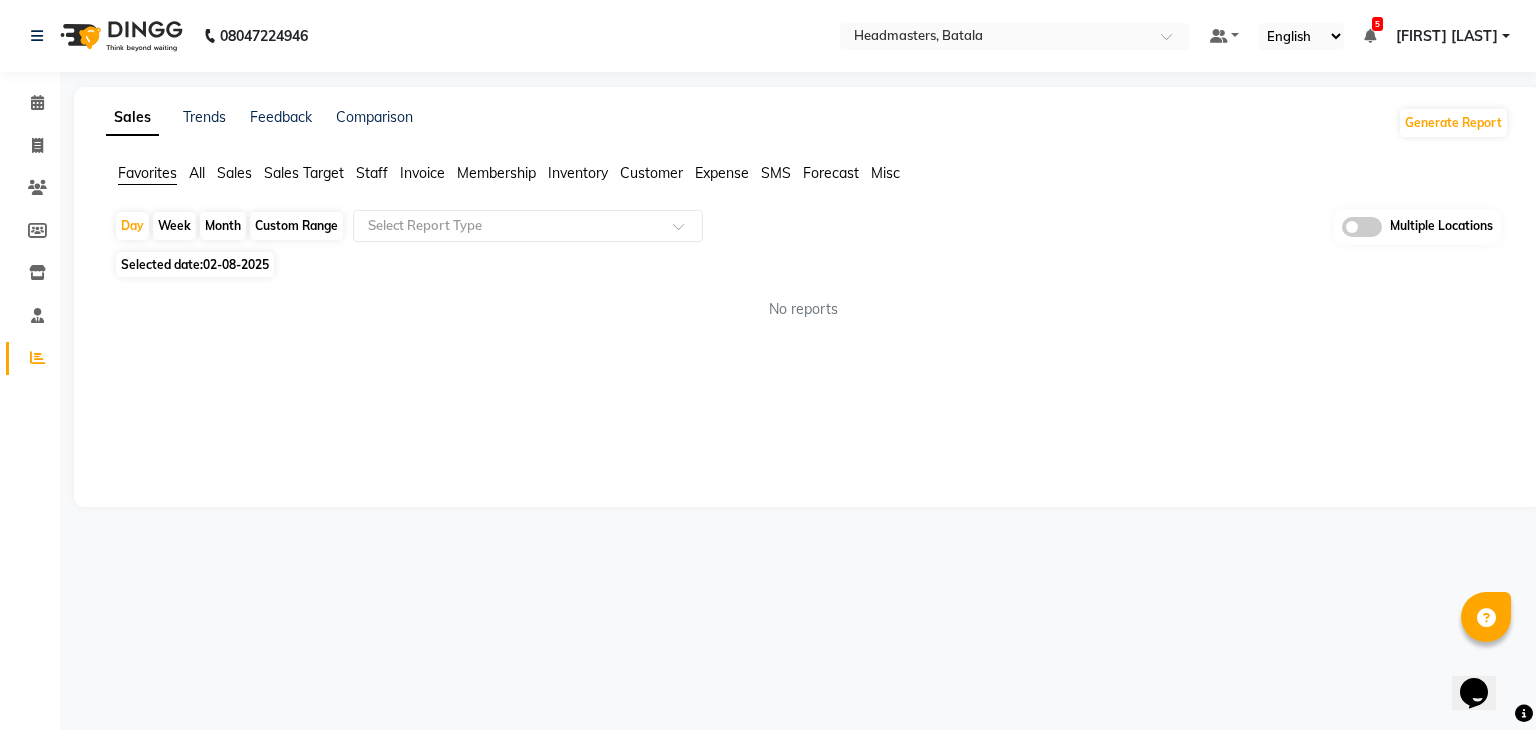 click on "02-08-2025" 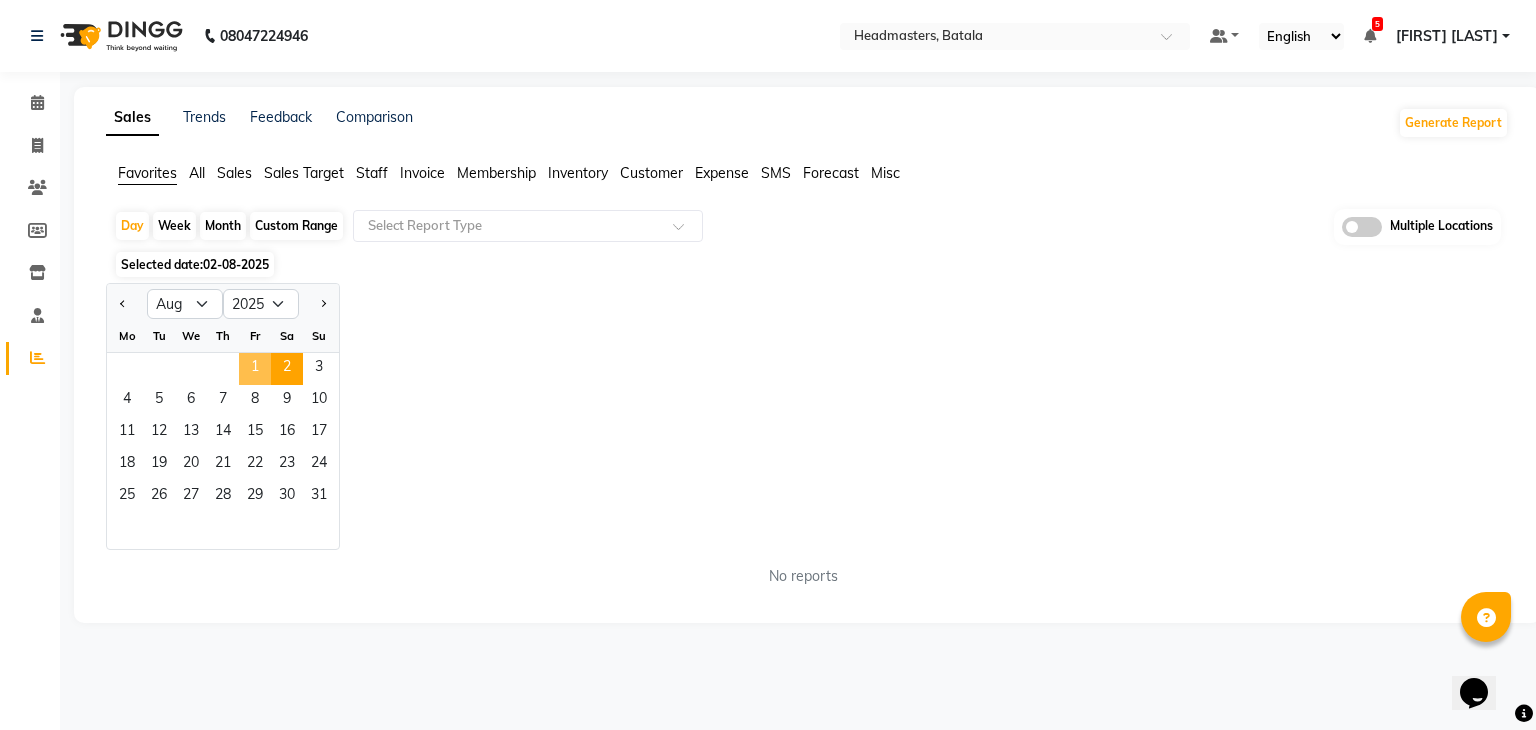 click on "1" 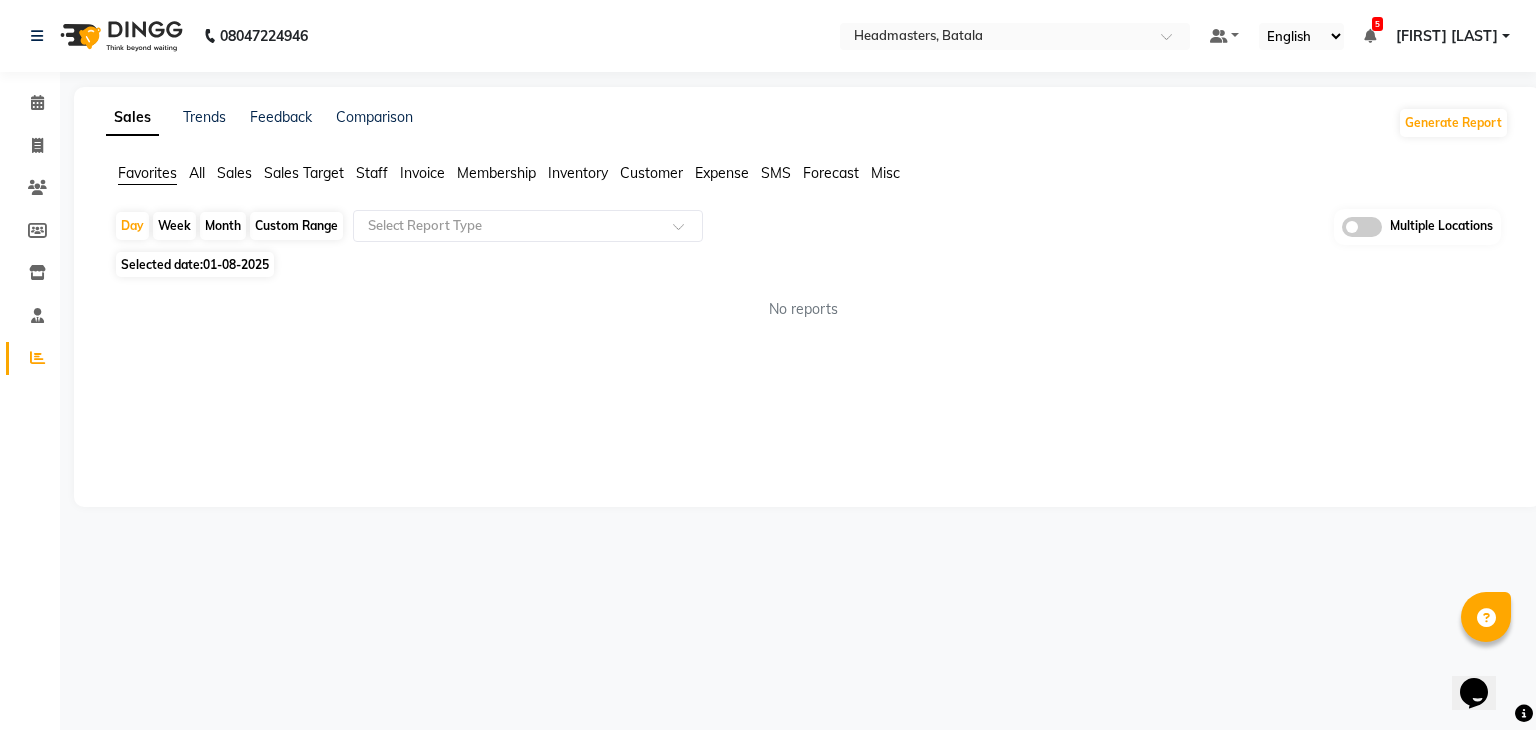 click on "No reports" 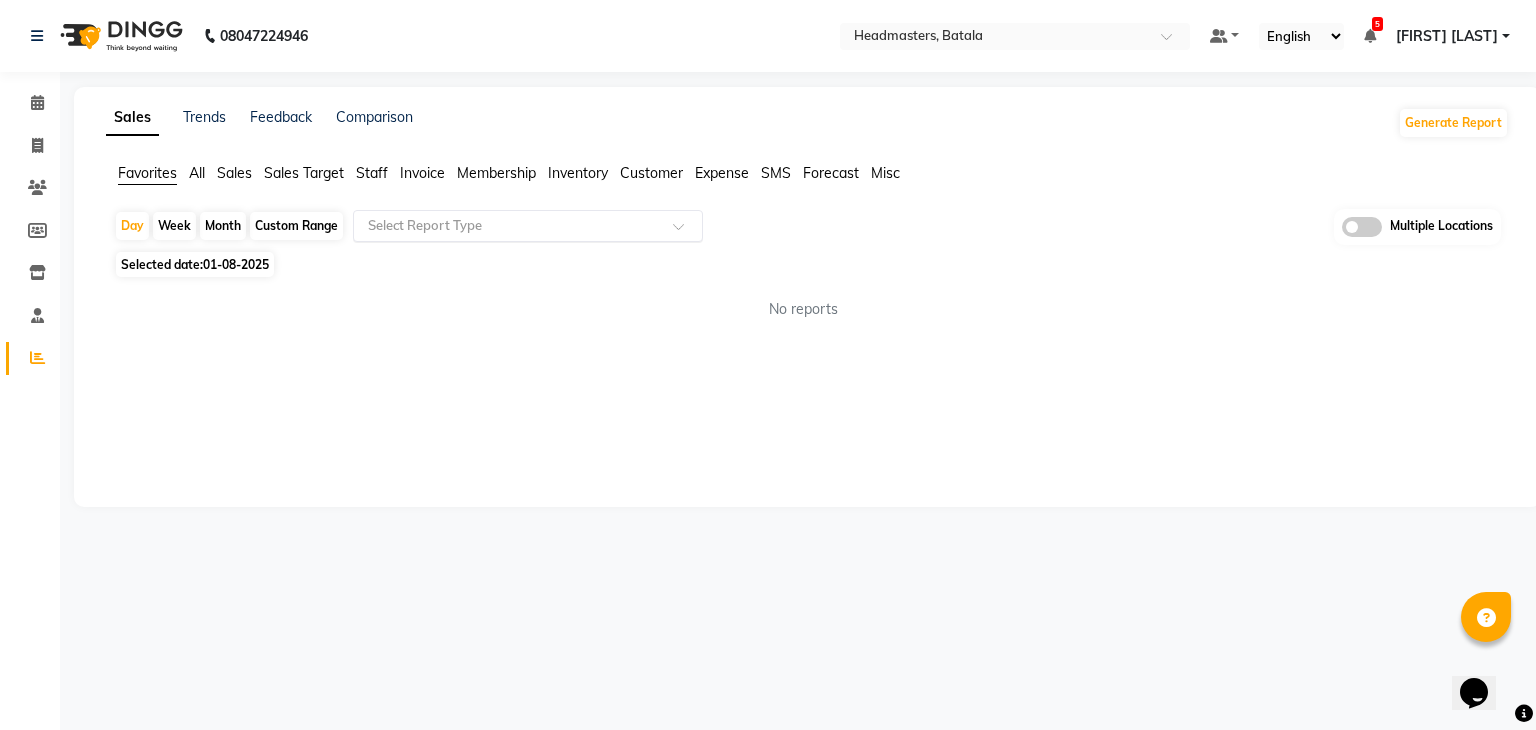click 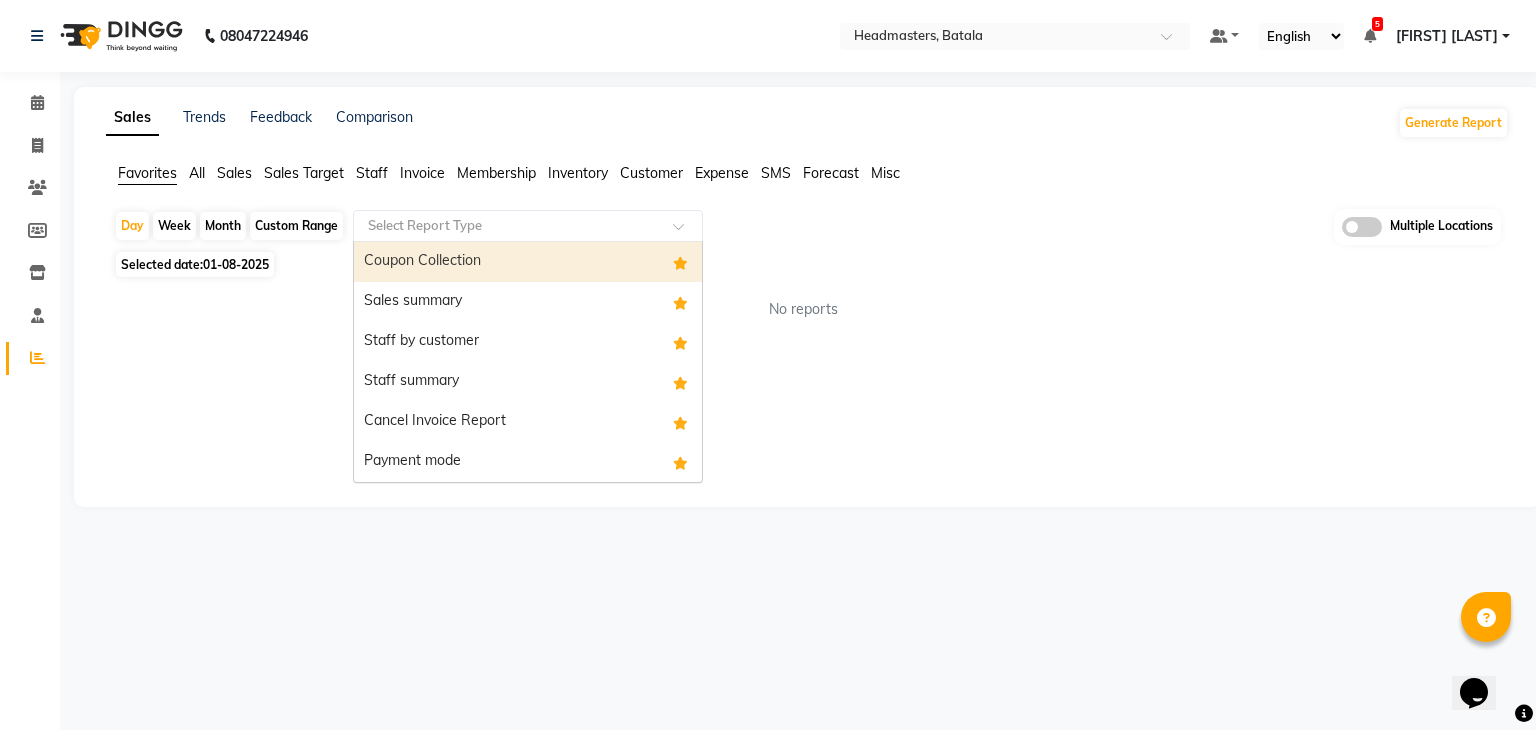 click on "Coupon Collection" at bounding box center [528, 262] 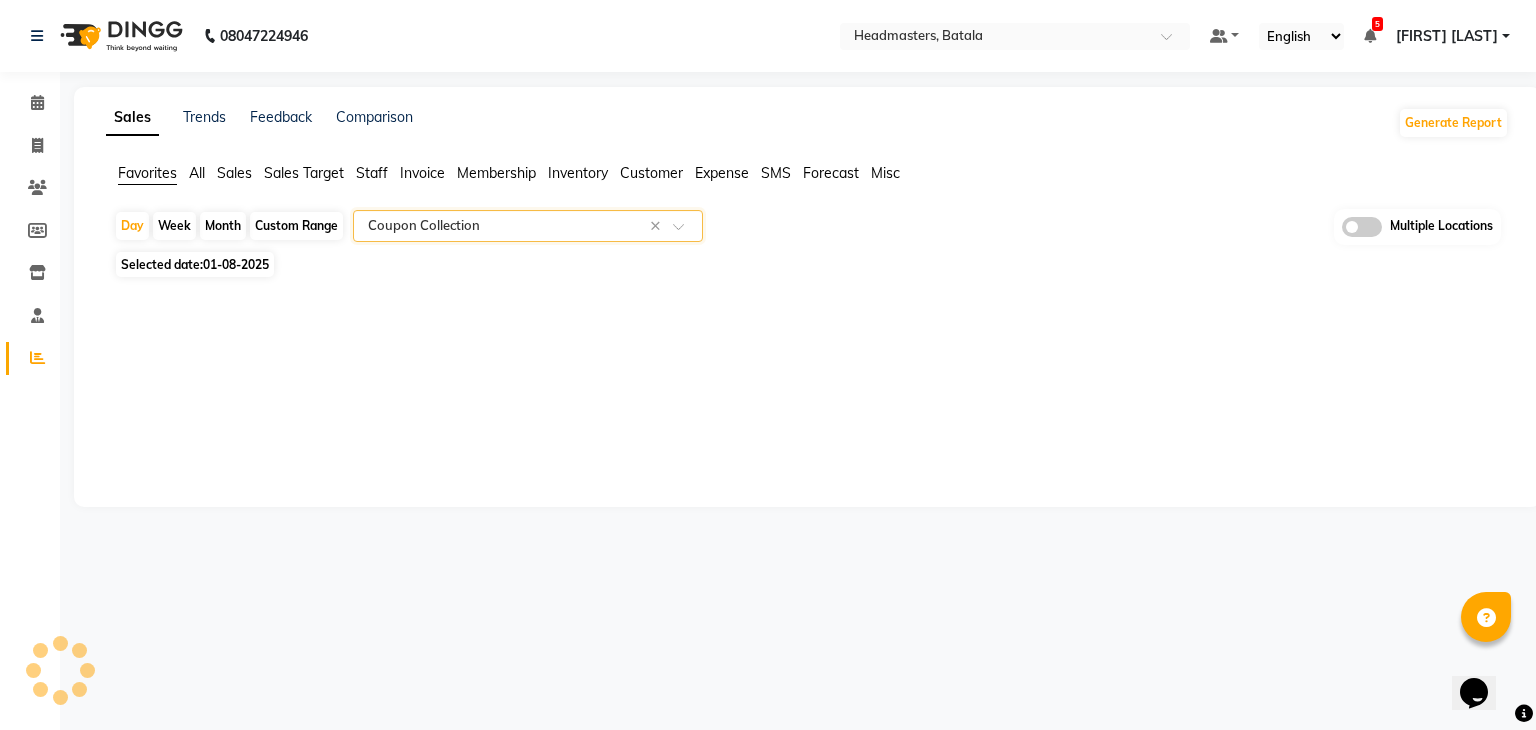 click on "Sales Trends Feedback Comparison Generate Report Favorites All Sales Sales Target Staff Invoice Membership Inventory Customer Expense SMS Forecast Misc  Day   Week   Month   Custom Range  Select Report Type × Coupon Collection × Multiple Locations Selected date:  01-08-2025  ★ Mark as Favorite  Choose how you'd like to save "" report to favorites  Save to Personal Favorites:   Only you can see this report in your favorites tab. Share with Organization:   Everyone in your organization can see this report in their favorites tab.  Save to Favorites" 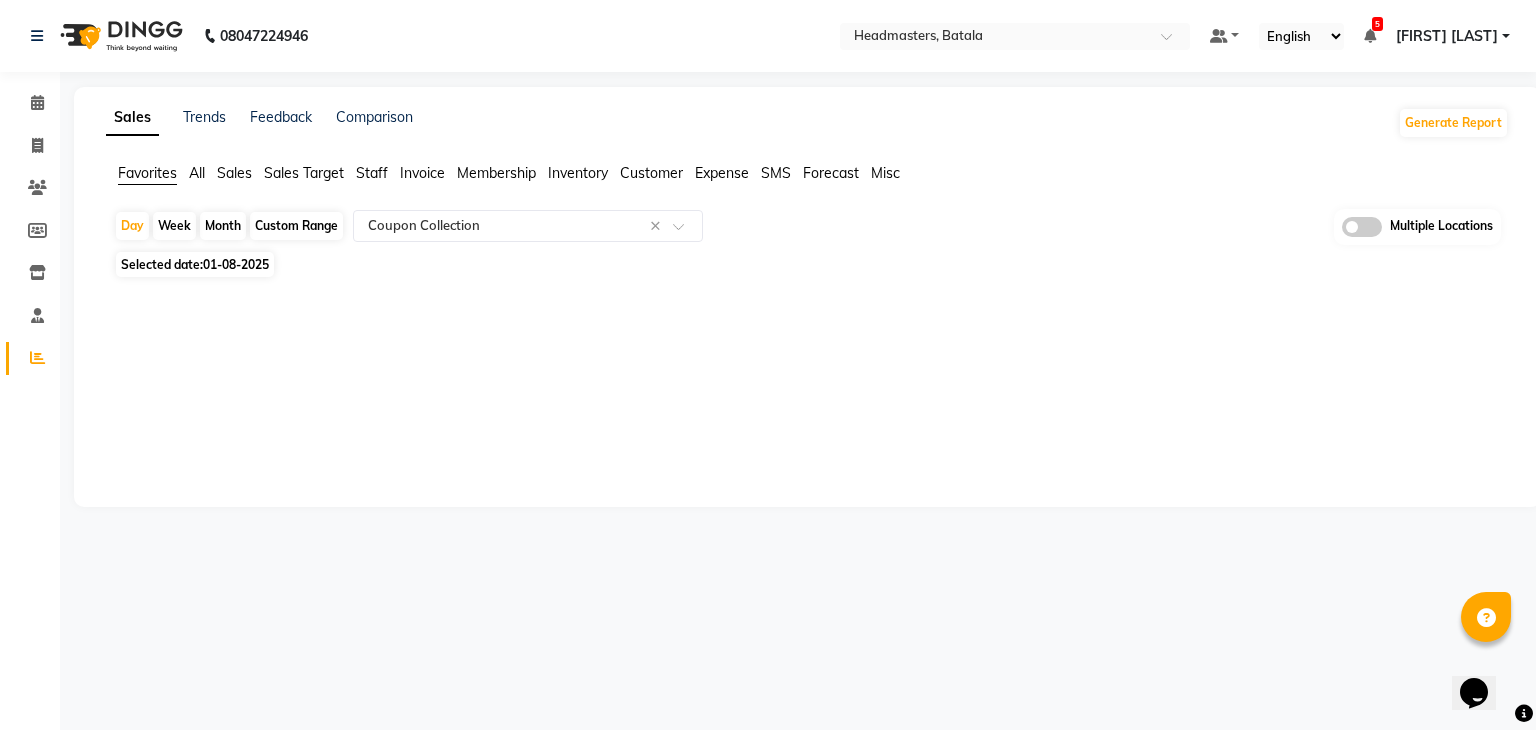 click on "Sales Trends Feedback Comparison Generate Report Favorites All Sales Sales Target Staff Invoice Membership Inventory Customer Expense SMS Forecast Misc  Day   Week   Month   Custom Range  Select Report Type × Coupon Collection × Multiple Locations Selected date:  01-08-2025  ★ Mark as Favorite  Choose how you'd like to save "" report to favorites  Save to Personal Favorites:   Only you can see this report in your favorites tab. Share with Organization:   Everyone in your organization can see this report in their favorites tab.  Save to Favorites" 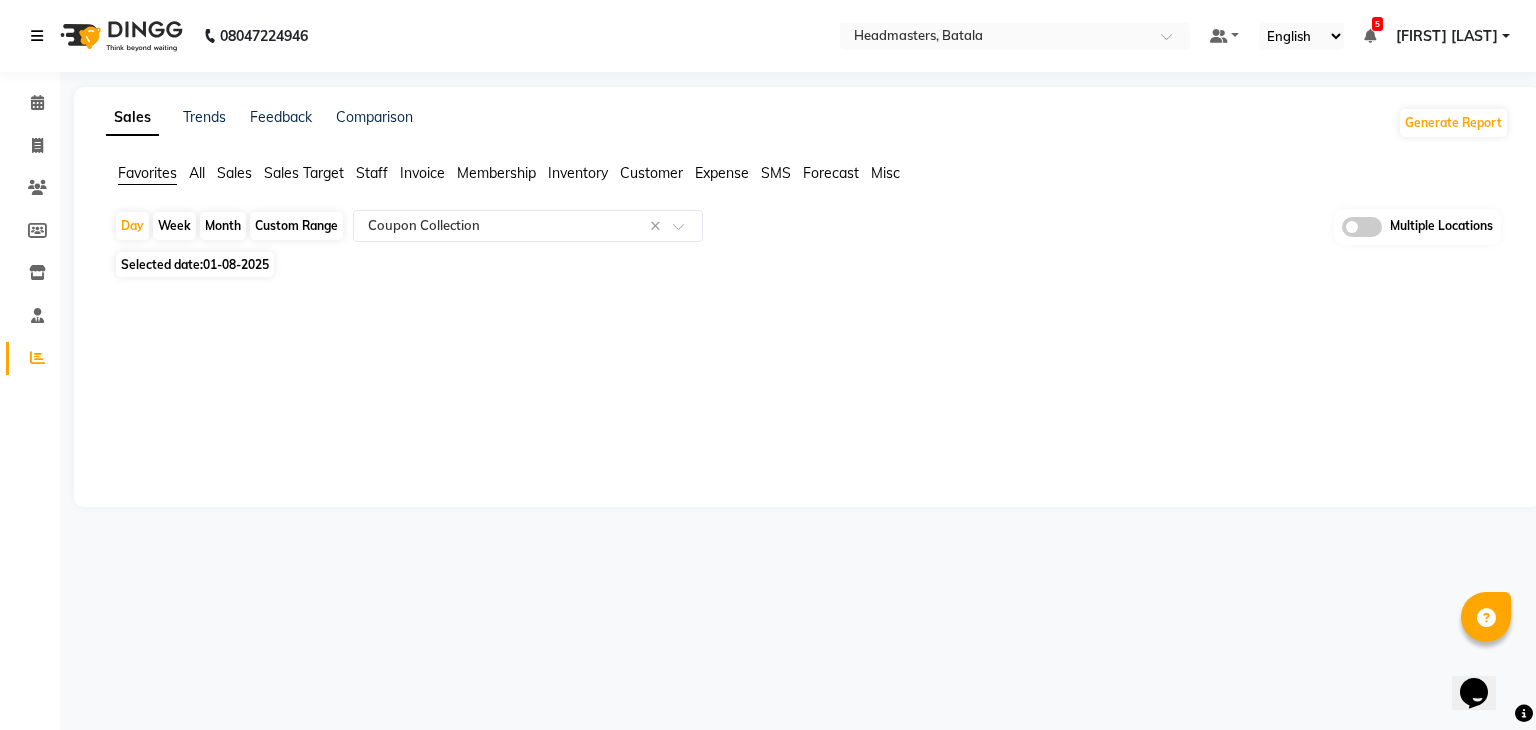 click at bounding box center [41, 36] 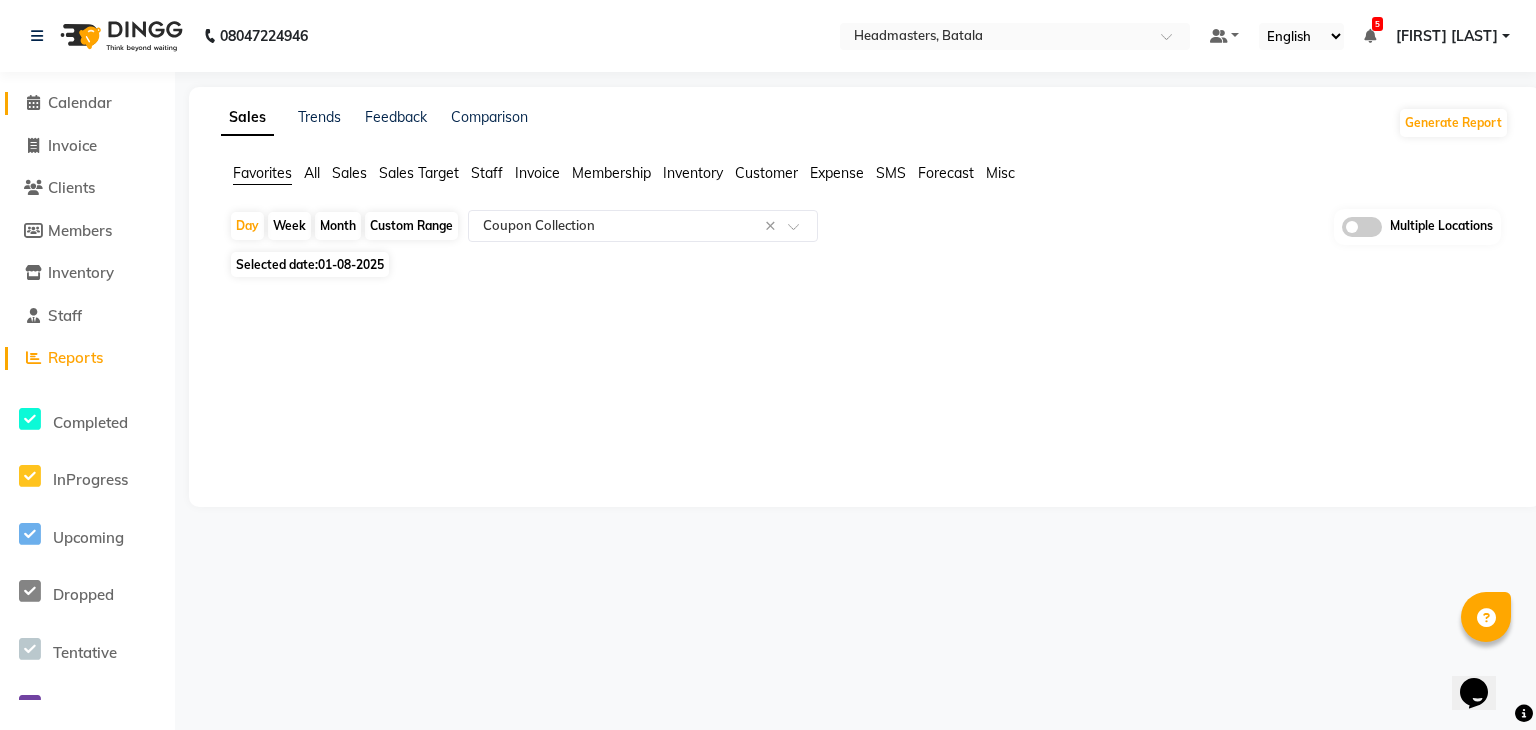 click on "Calendar" 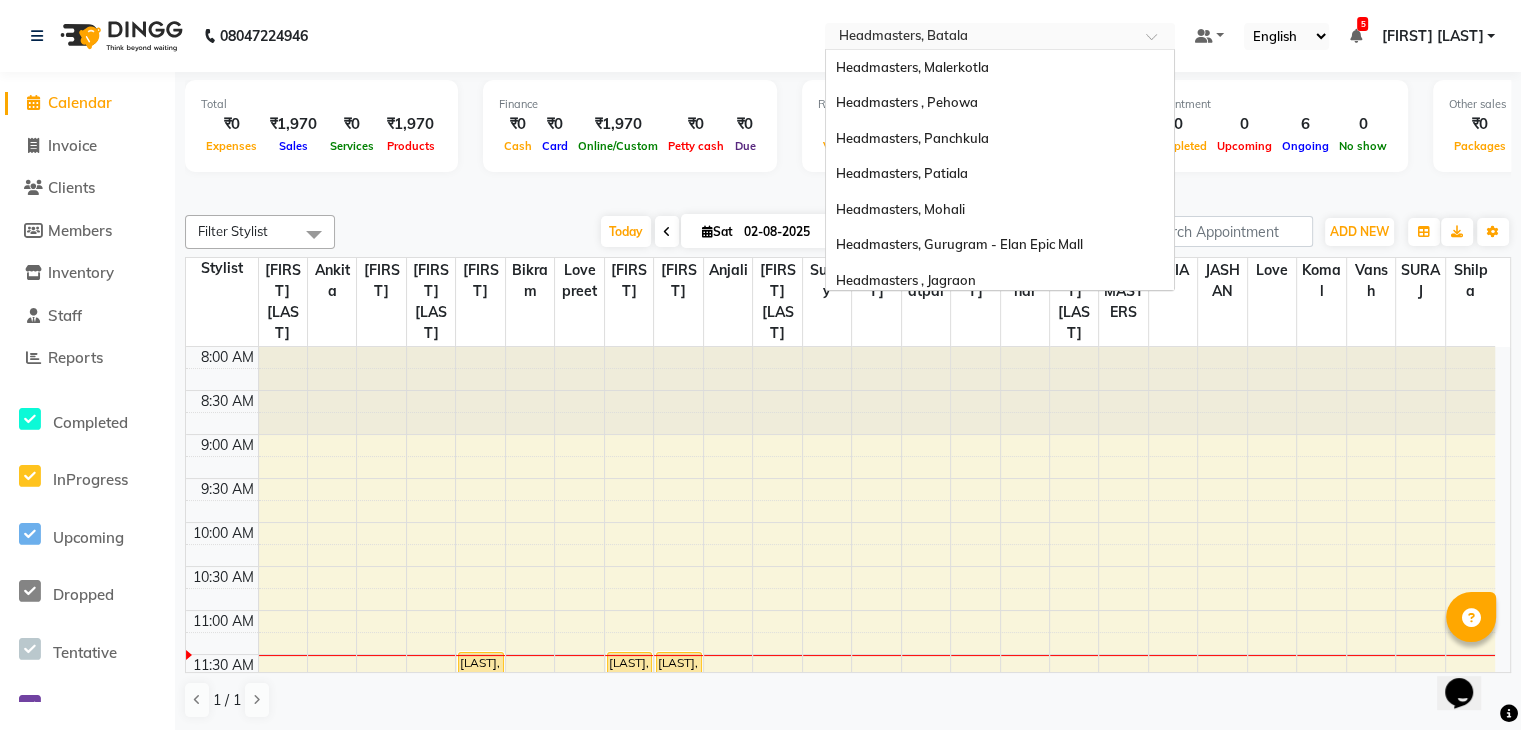 click at bounding box center [980, 38] 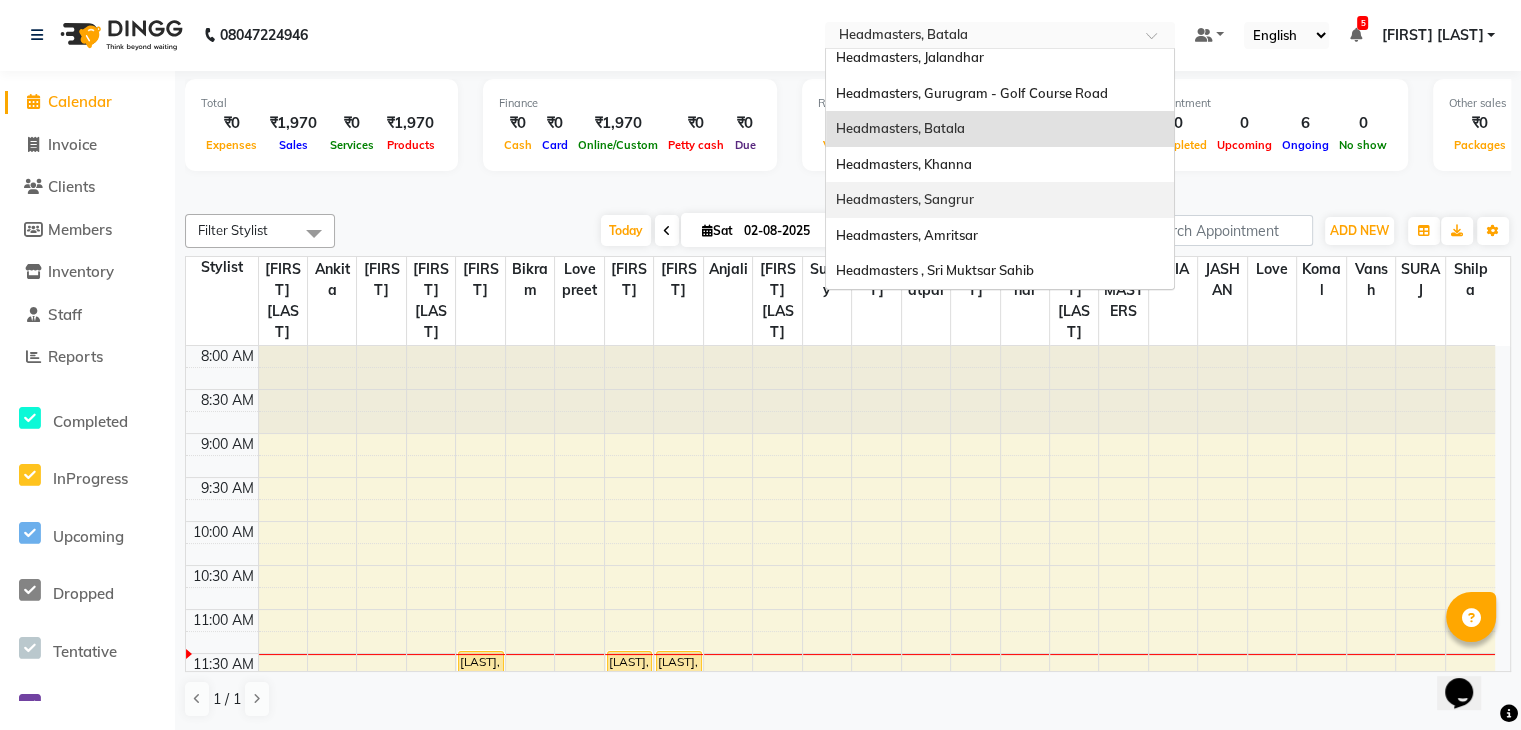 scroll, scrollTop: 0, scrollLeft: 0, axis: both 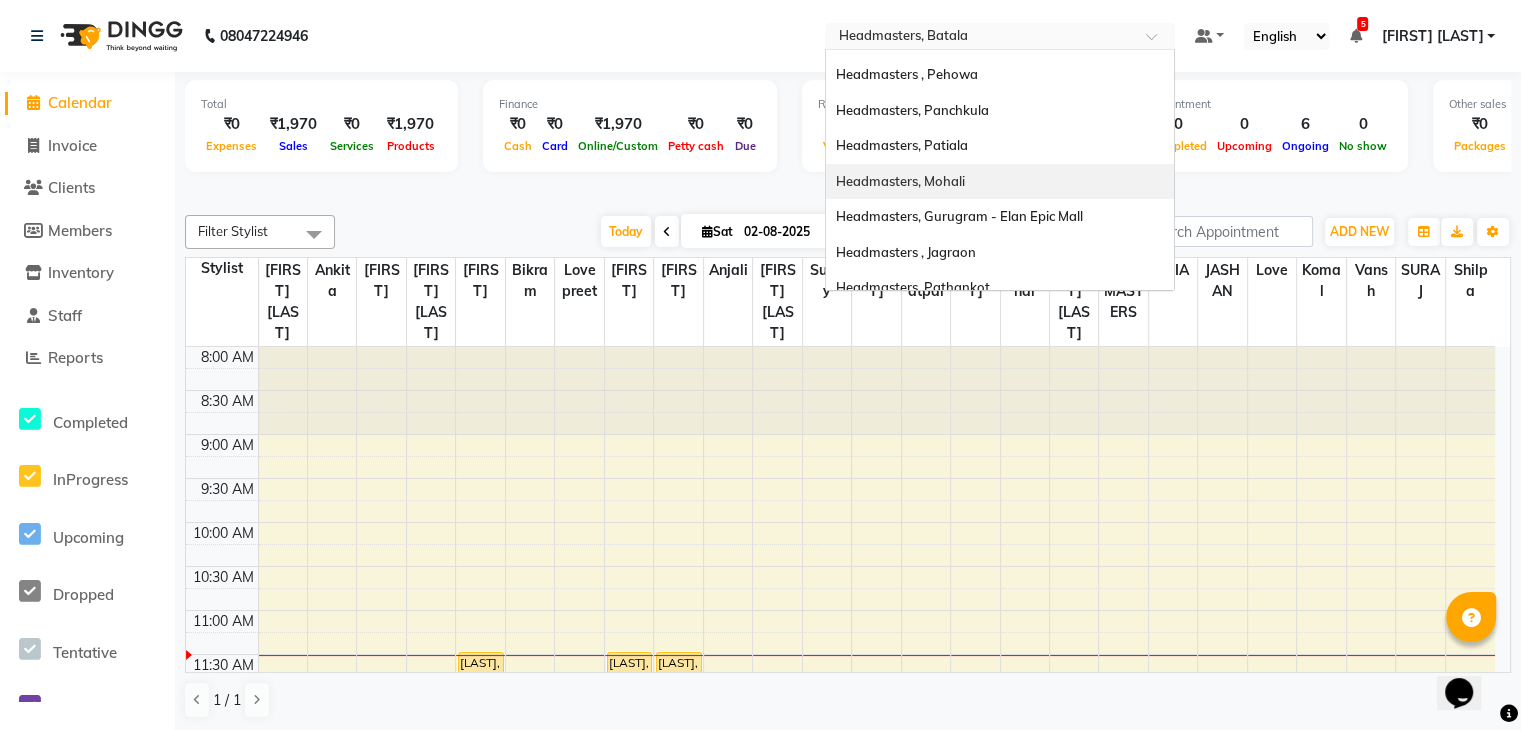 click on "Headmasters, Mohali" at bounding box center (900, 181) 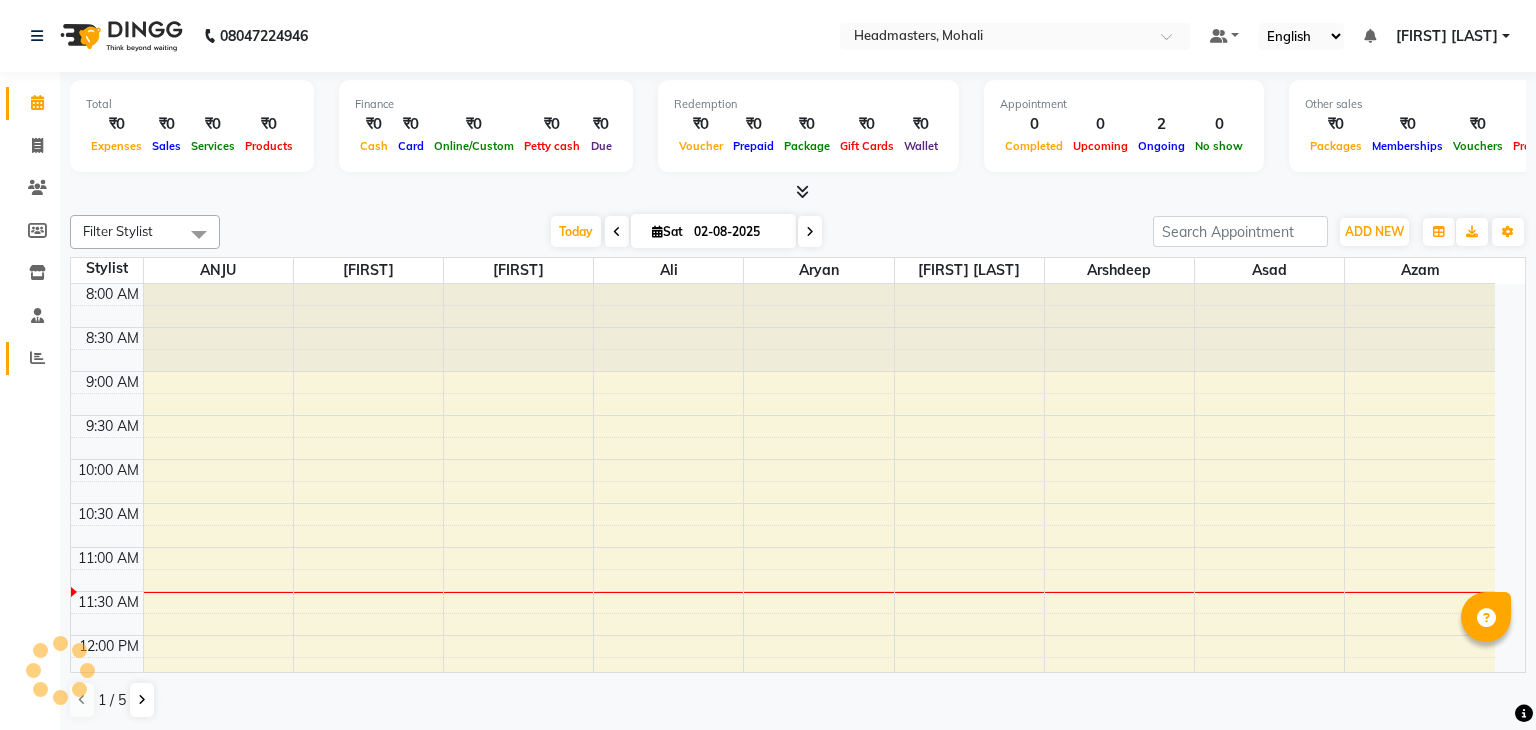 scroll, scrollTop: 0, scrollLeft: 0, axis: both 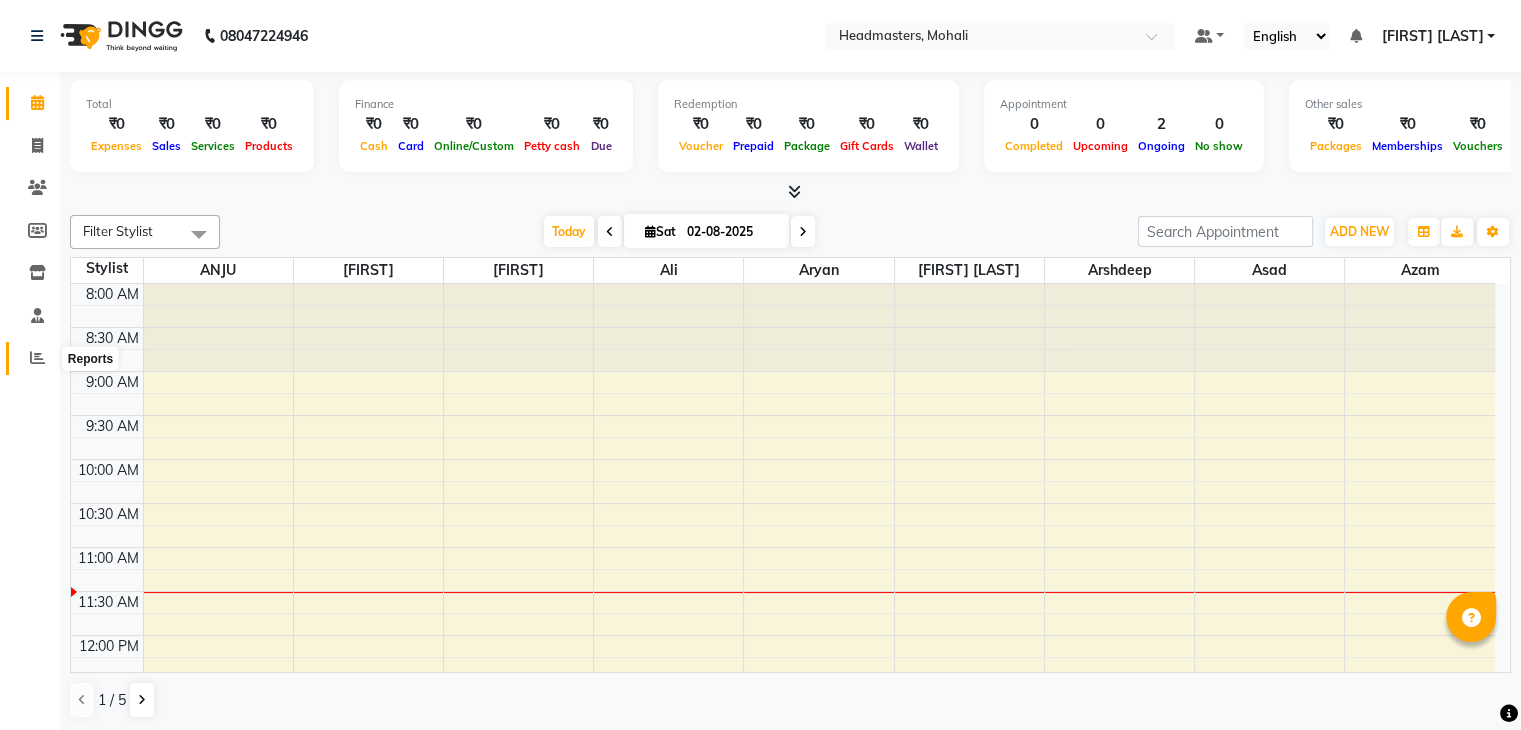 click 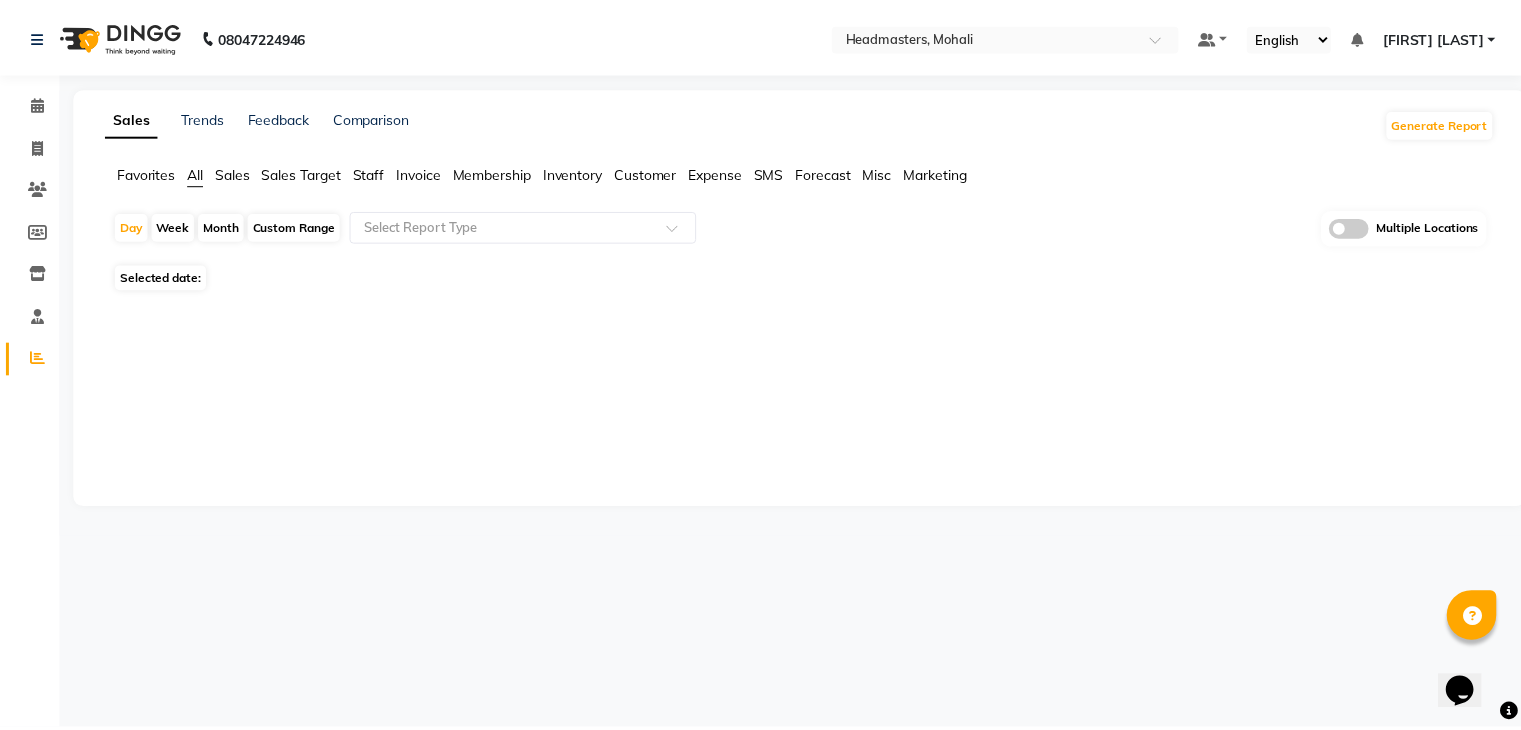 scroll, scrollTop: 0, scrollLeft: 0, axis: both 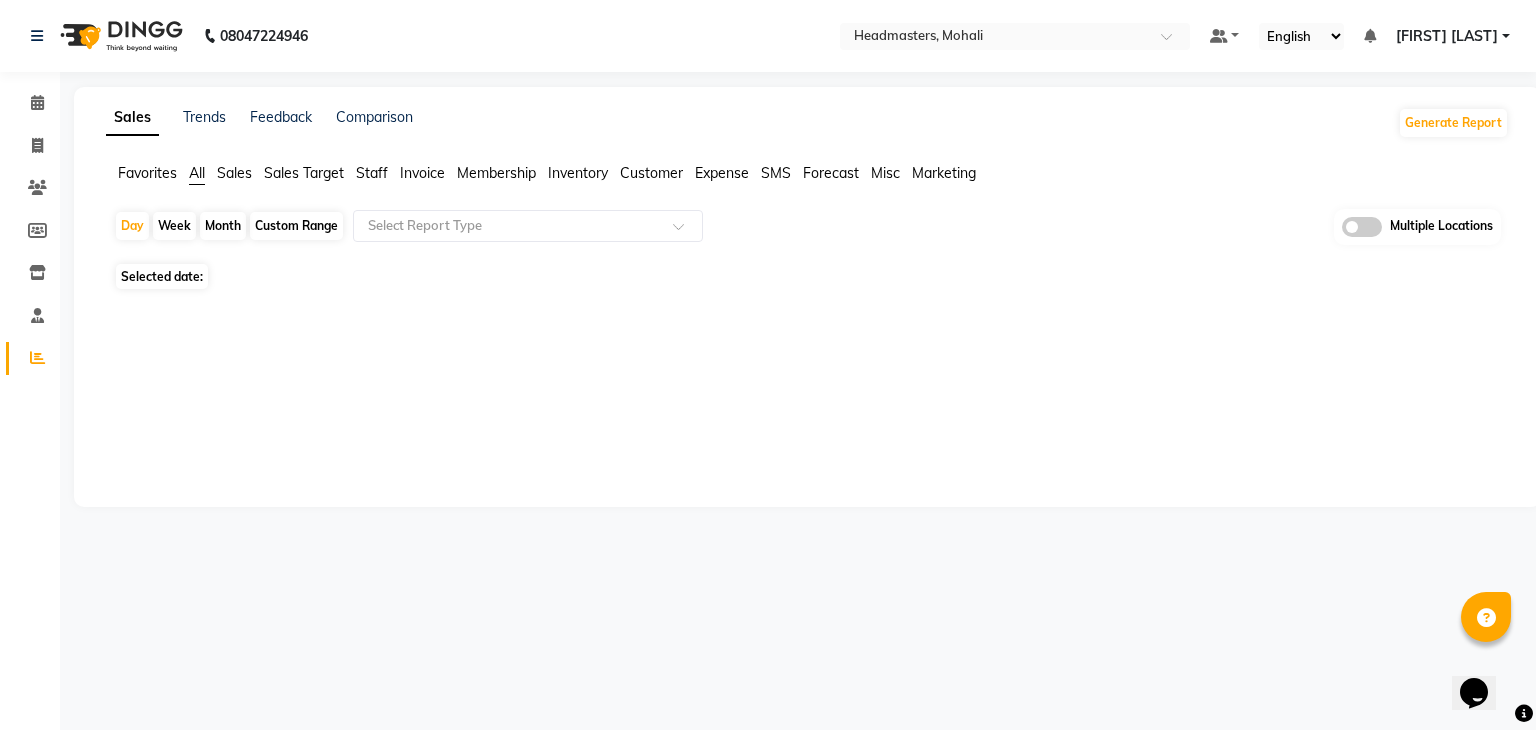 click on "Sales" 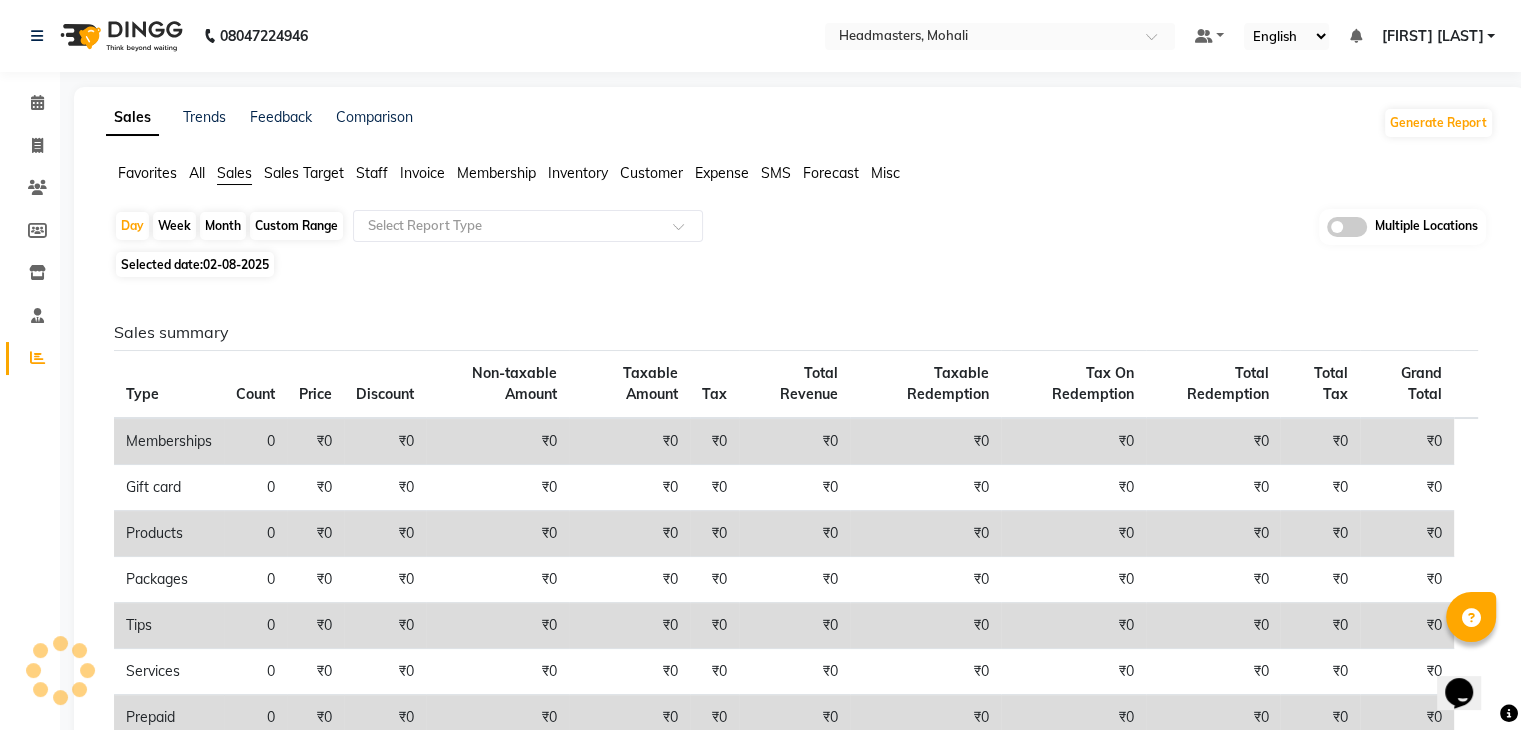 click on "02-08-2025" 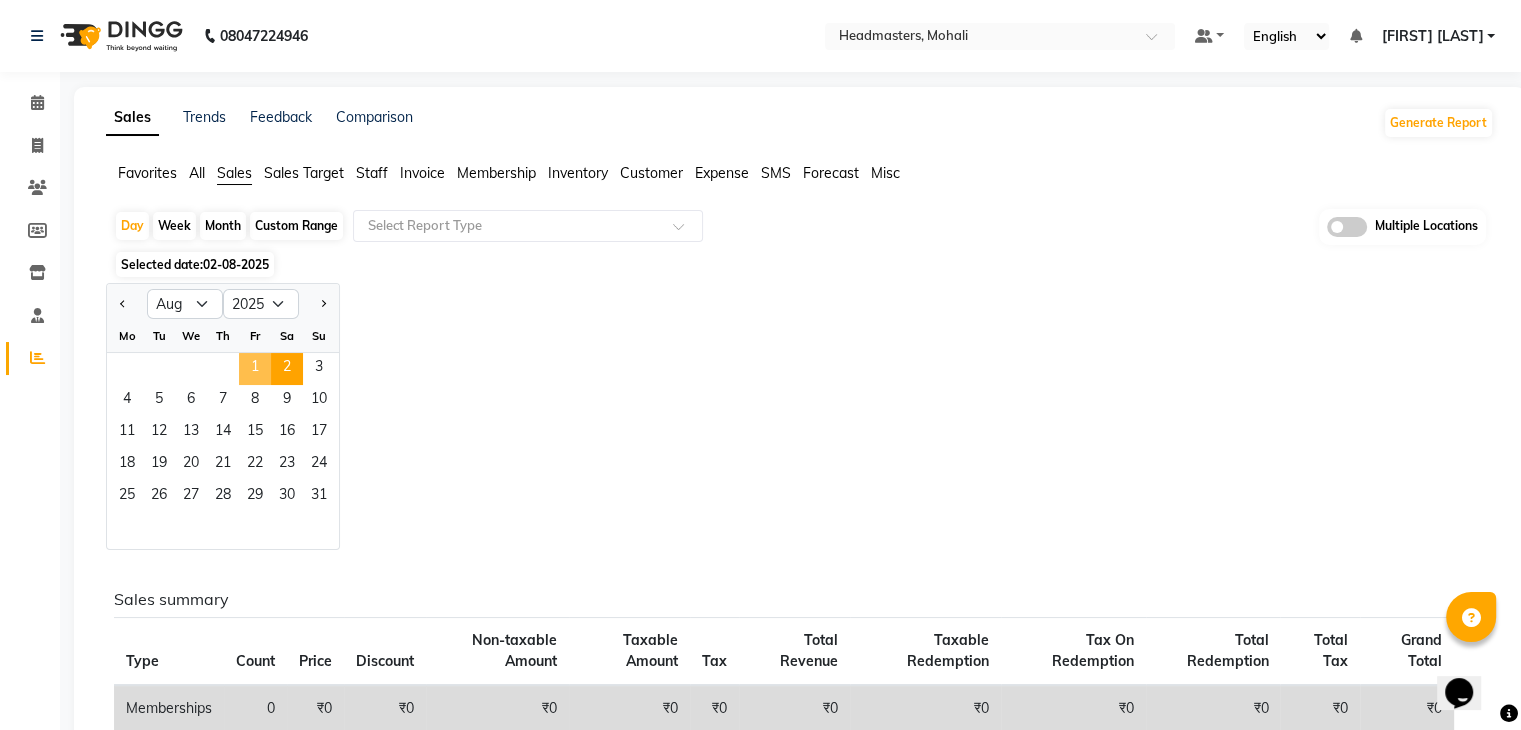 click on "1" 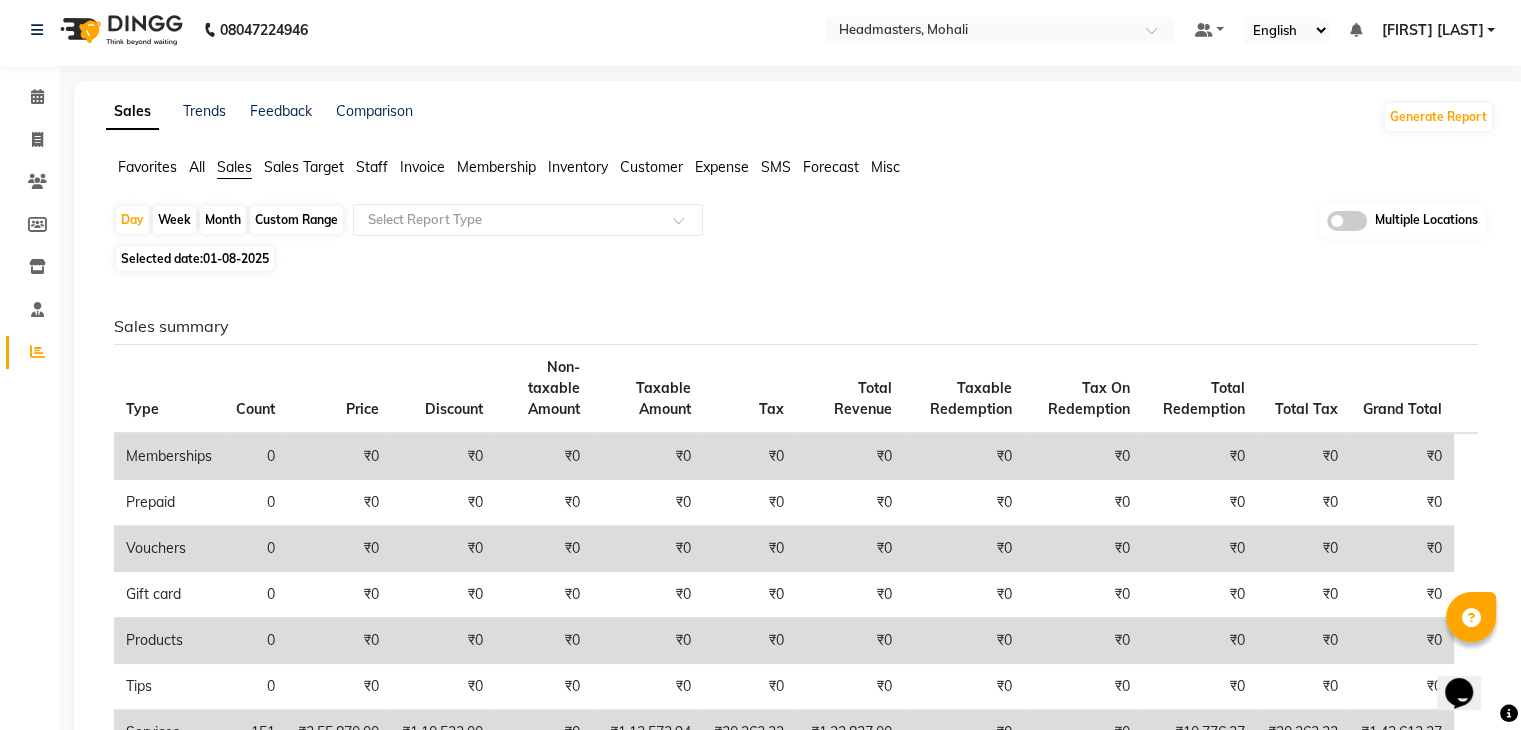 scroll, scrollTop: 0, scrollLeft: 0, axis: both 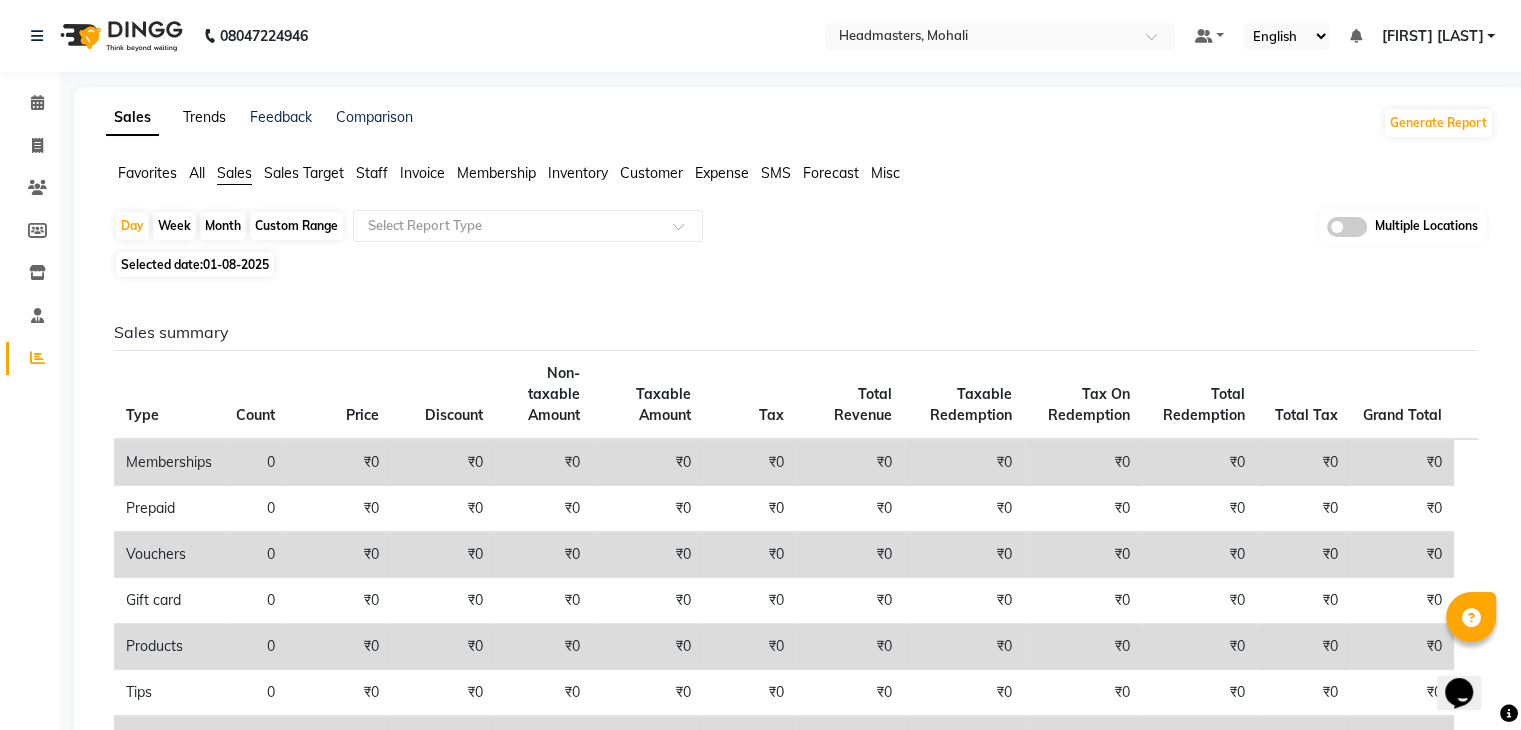 click on "Trends" 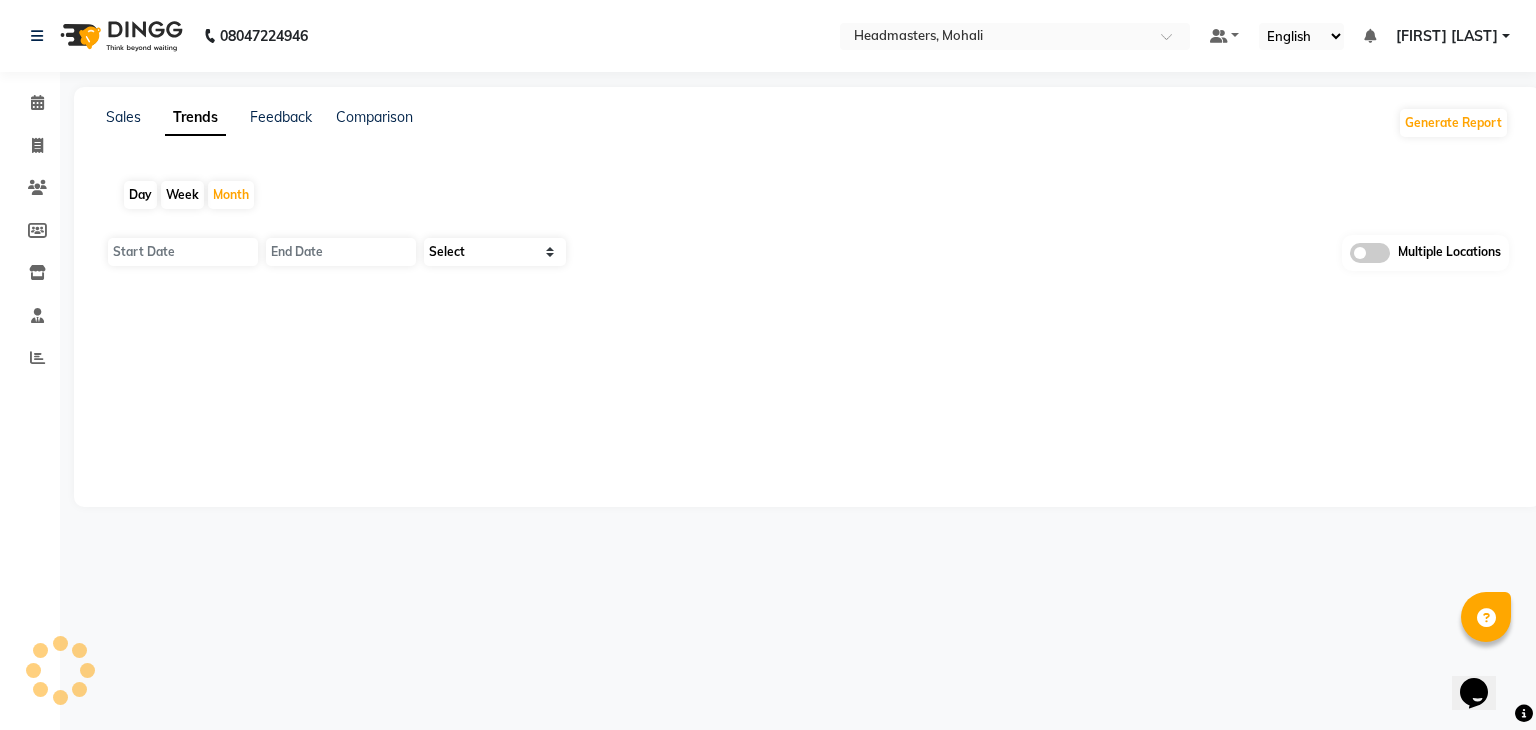 type on "01-08-2025" 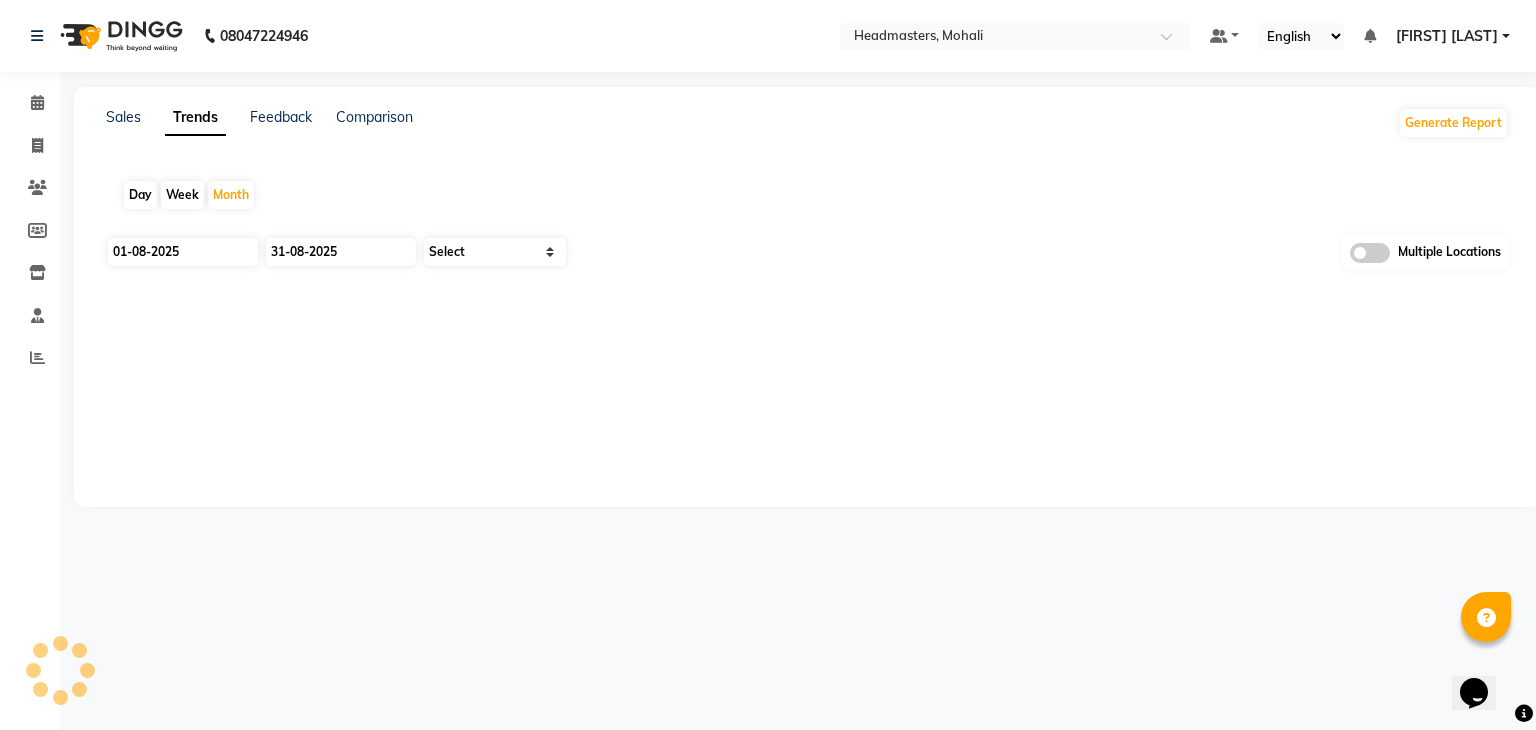 select on "by_client" 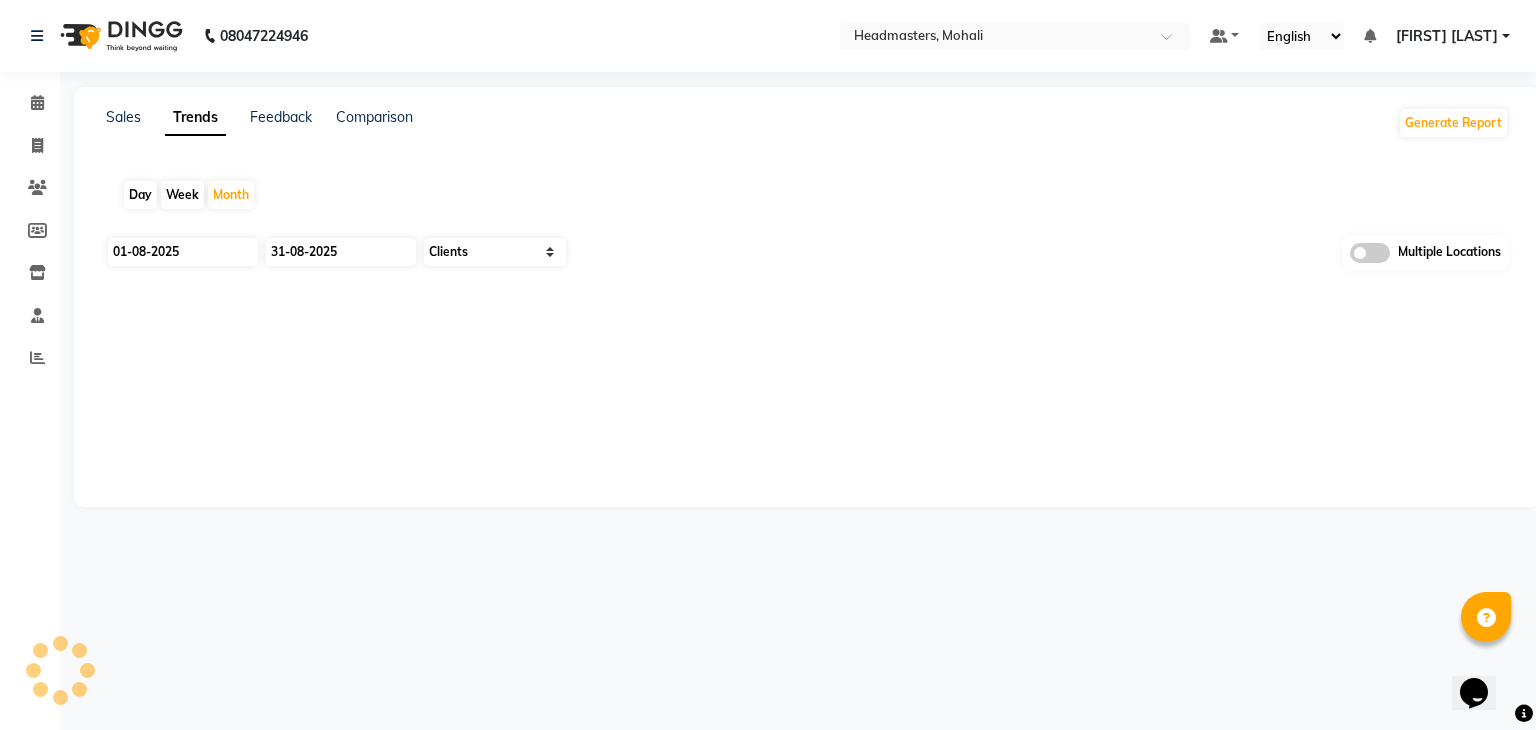 click on "Day" 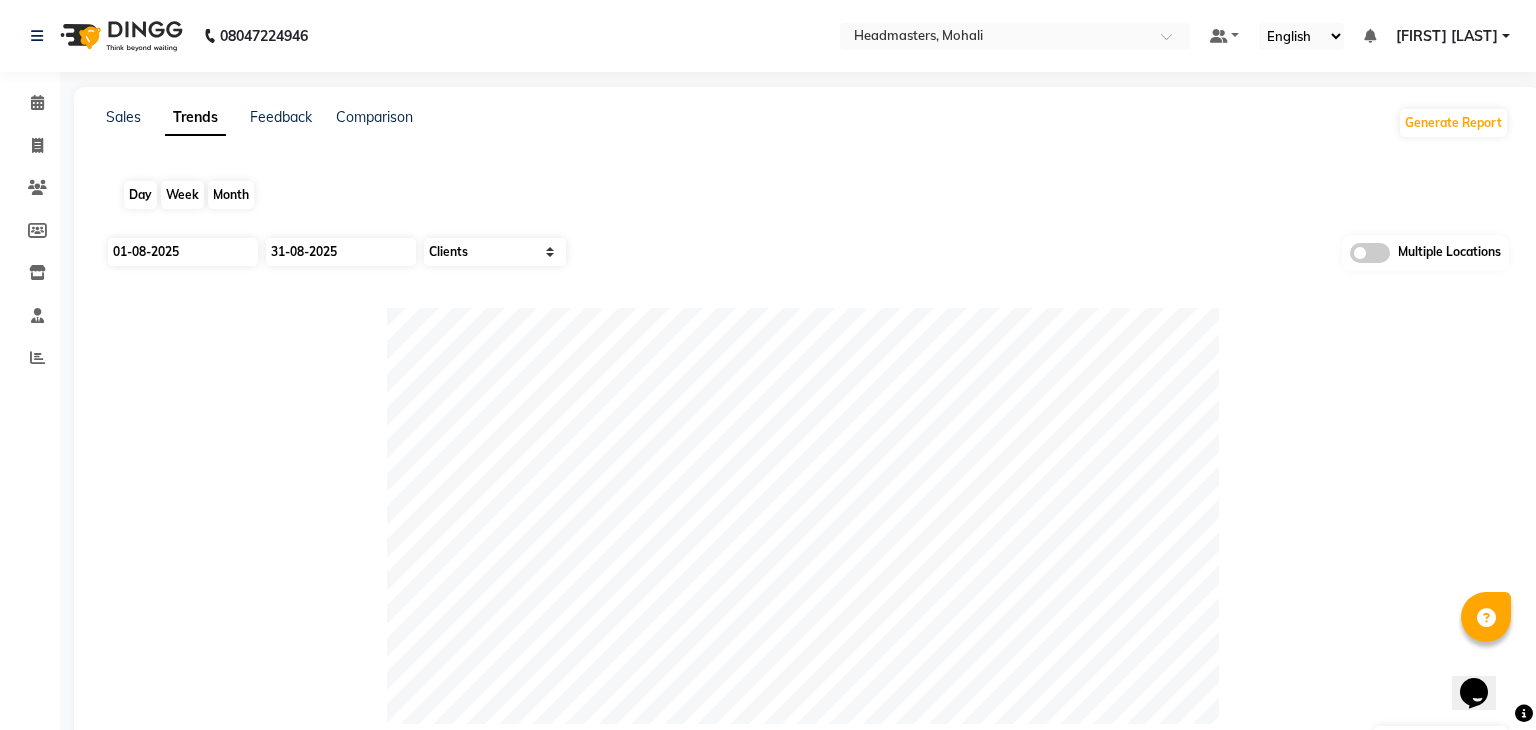 type on "02-08-2025" 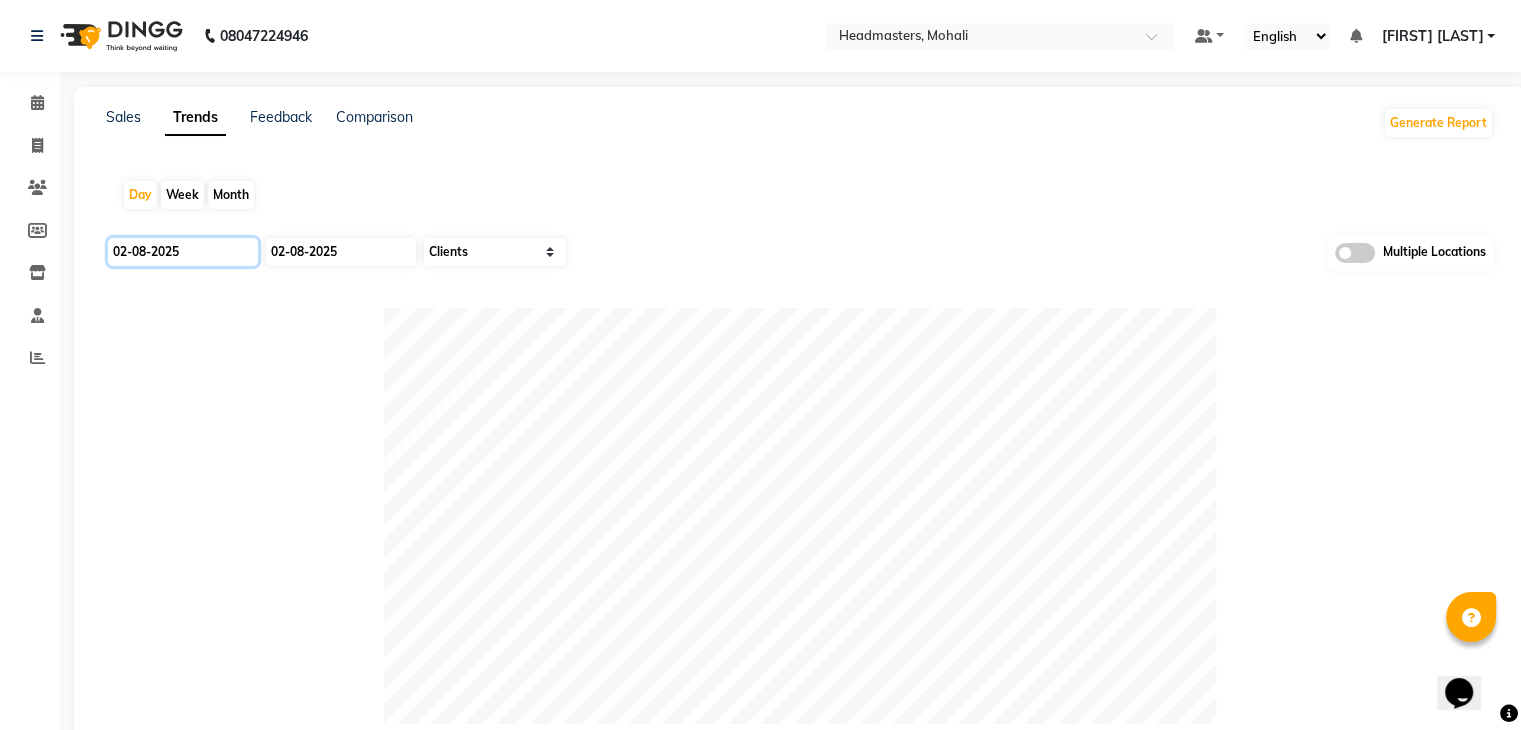 click on "02-08-2025" 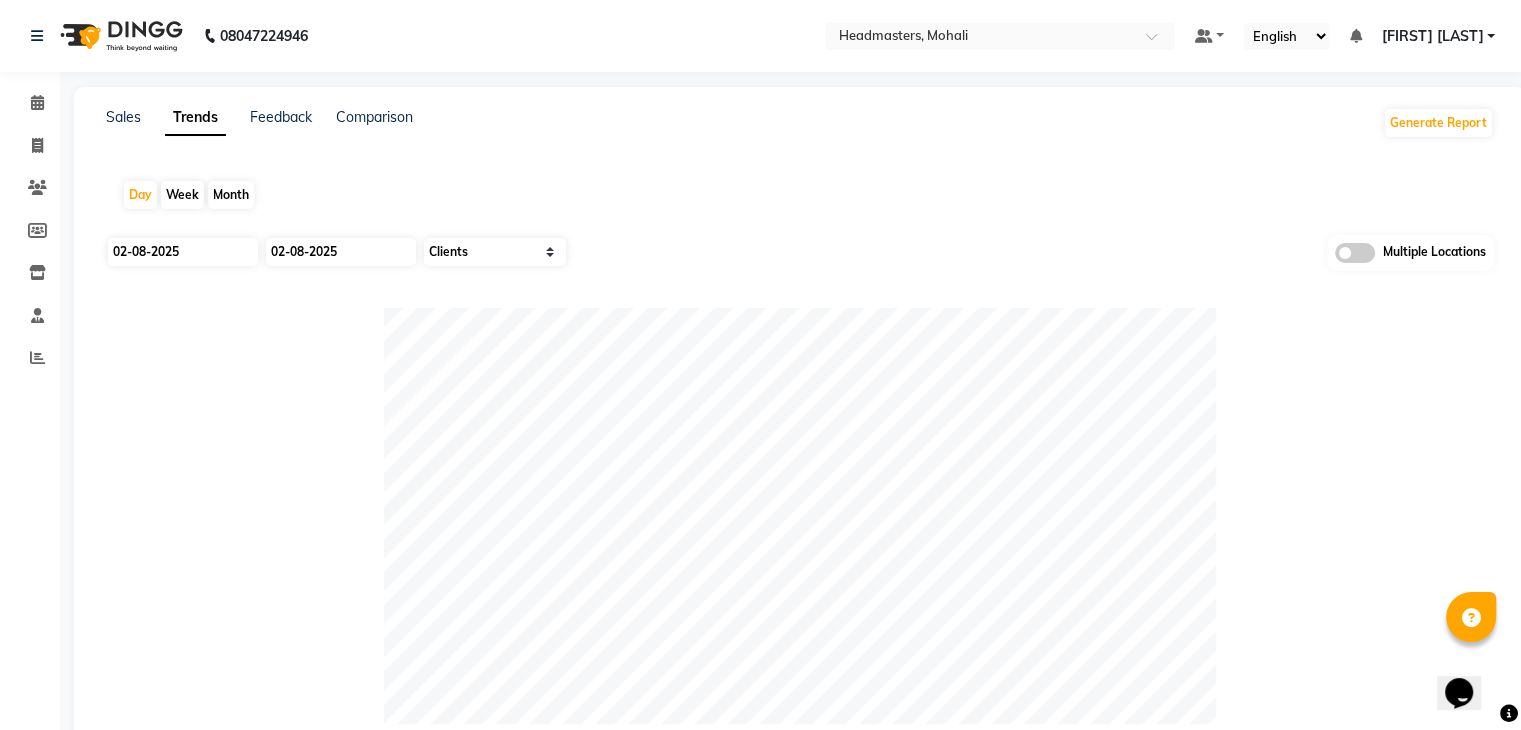 select on "8" 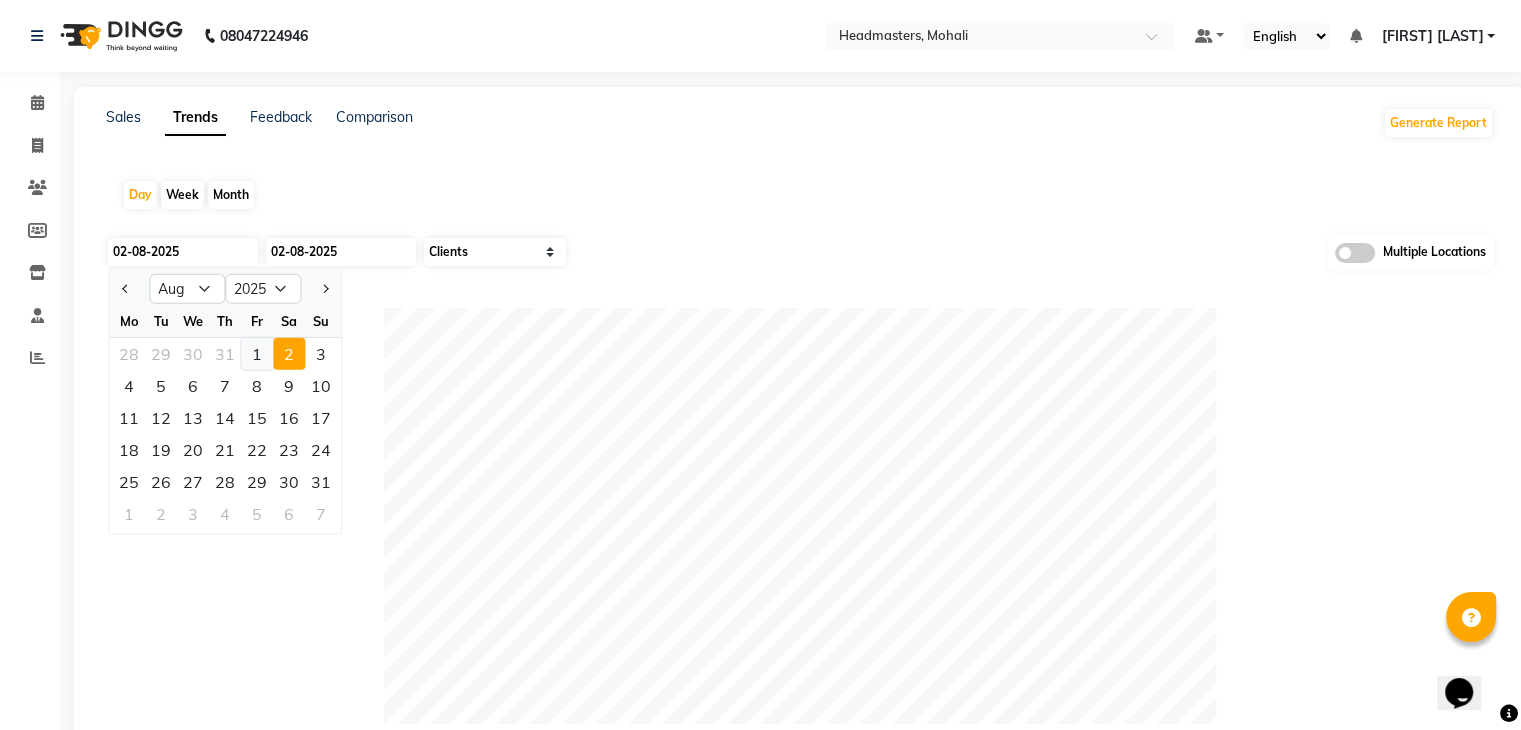 click on "1" 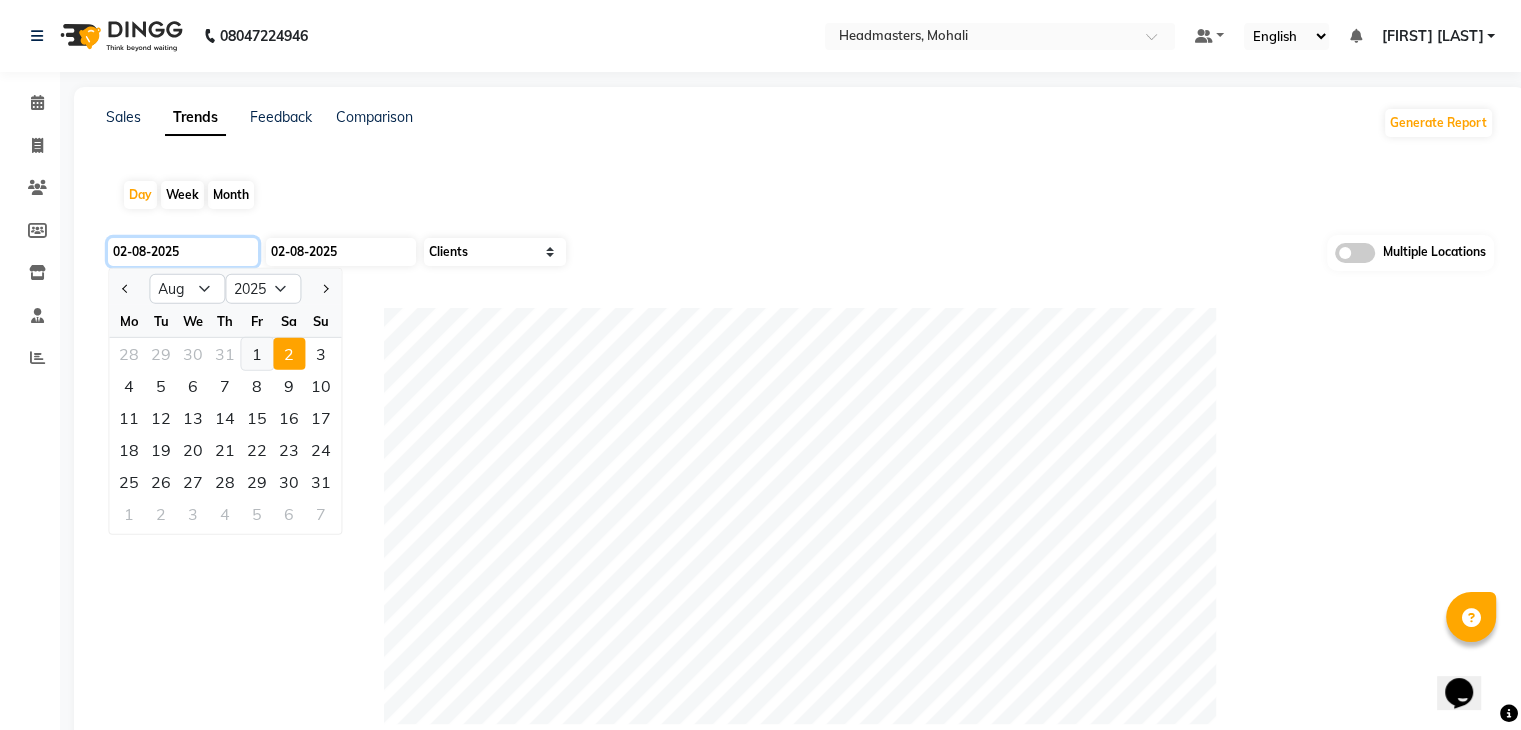 type on "01-08-2025" 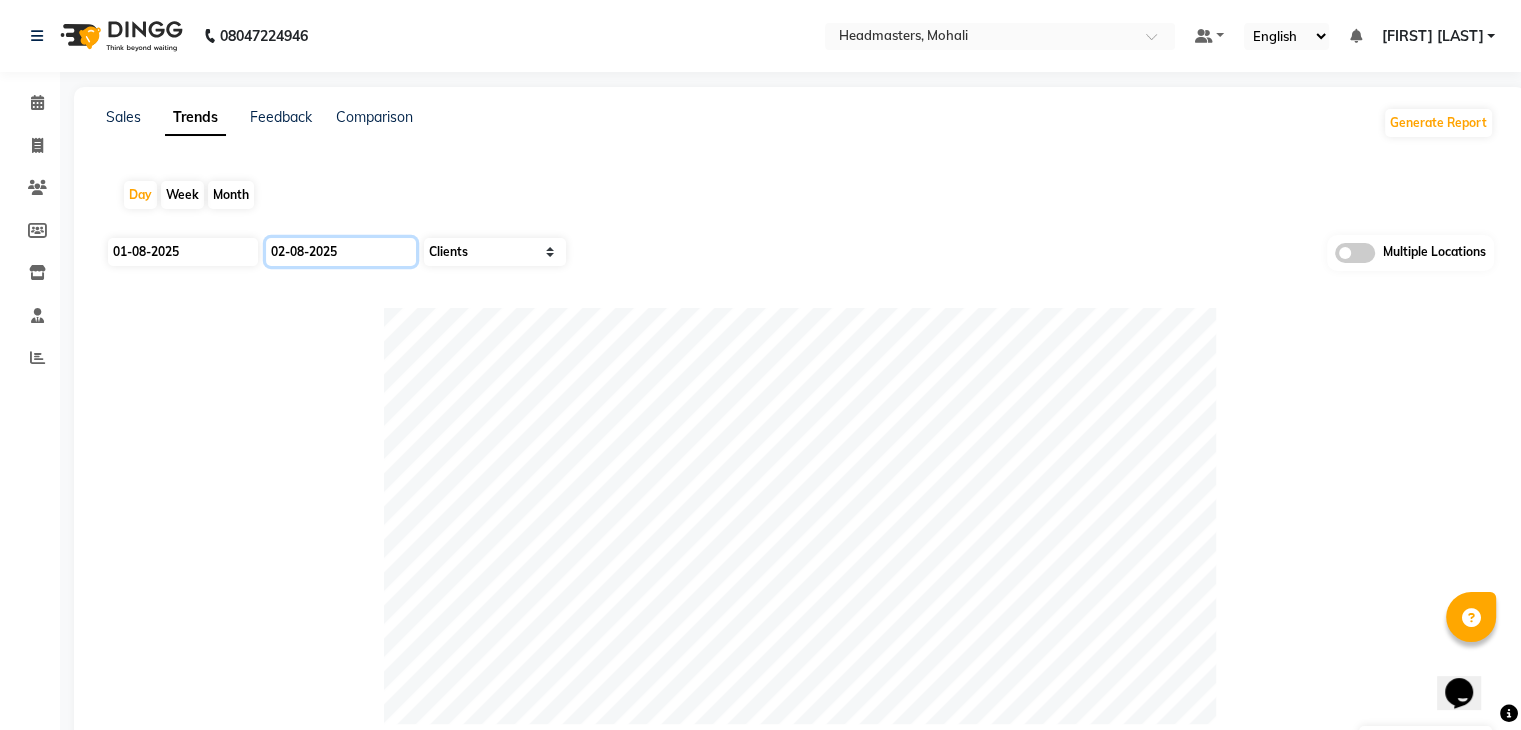 click on "02-08-2025" 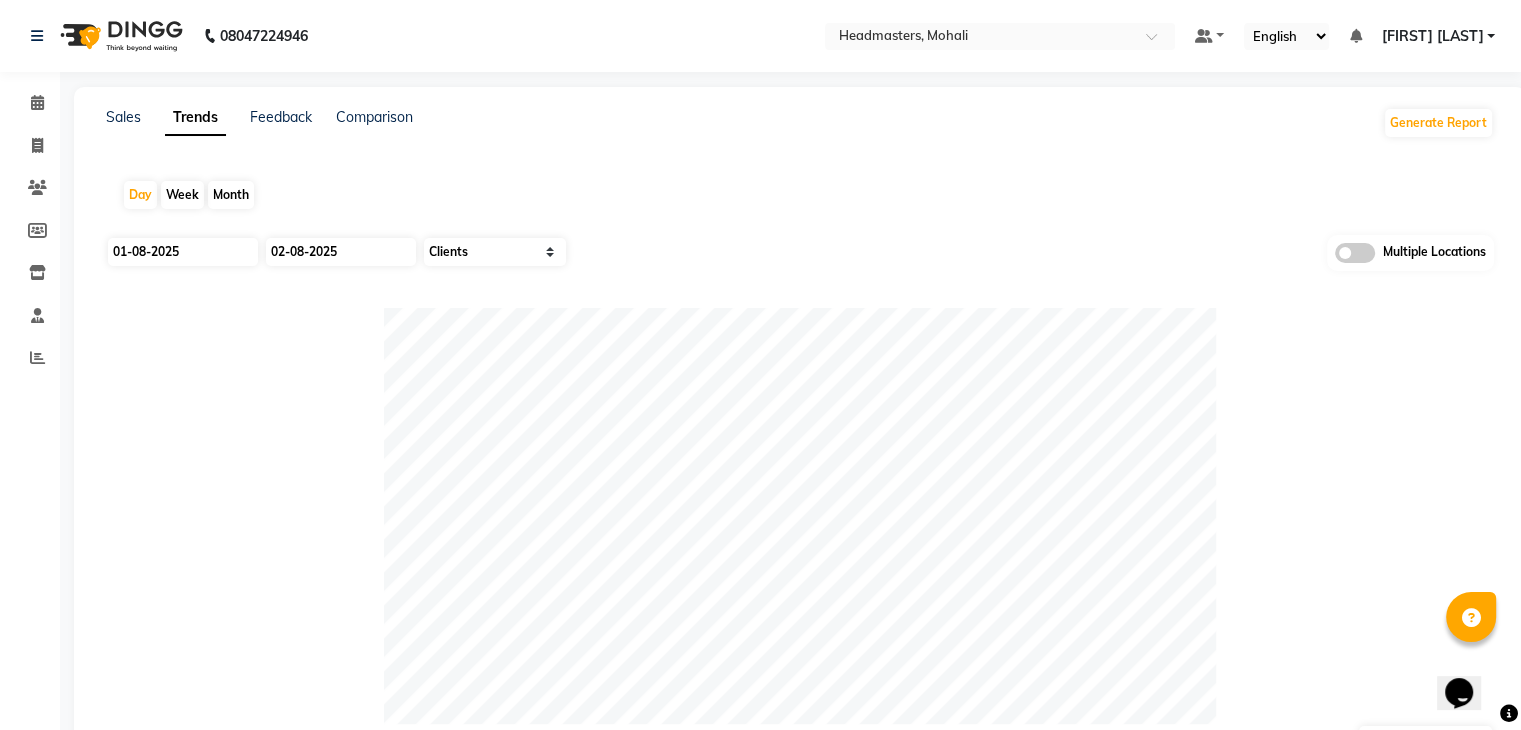 select on "8" 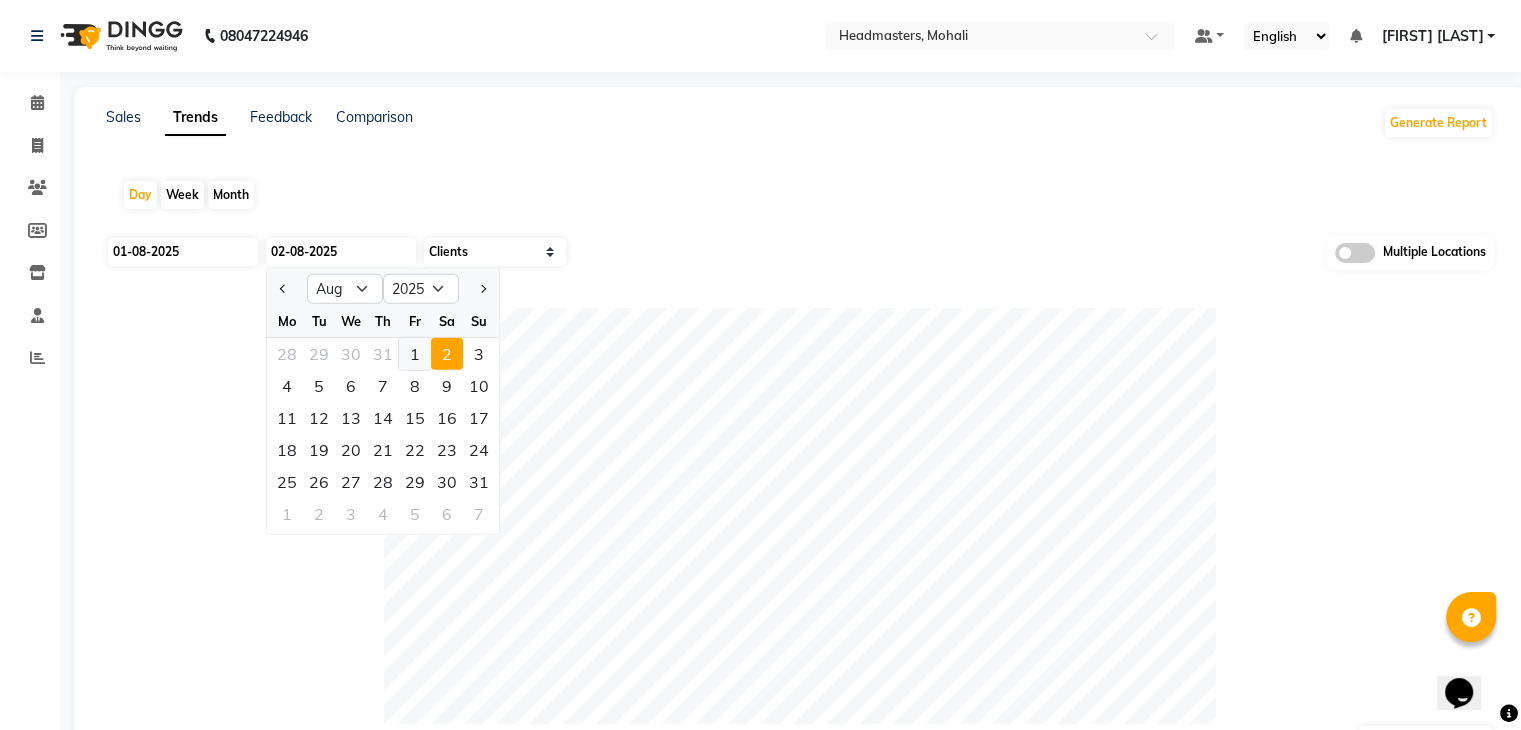 click on "1" 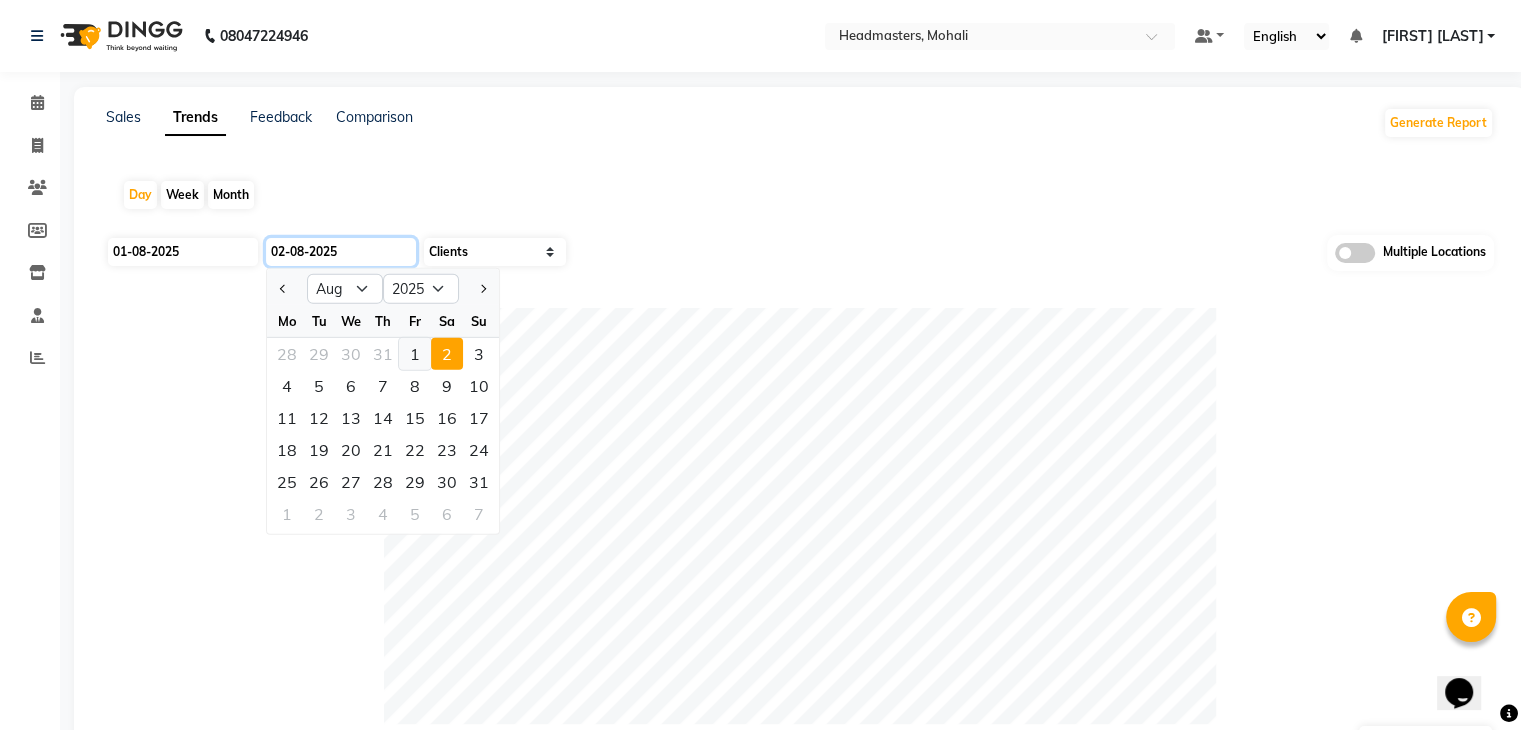 type on "01-08-2025" 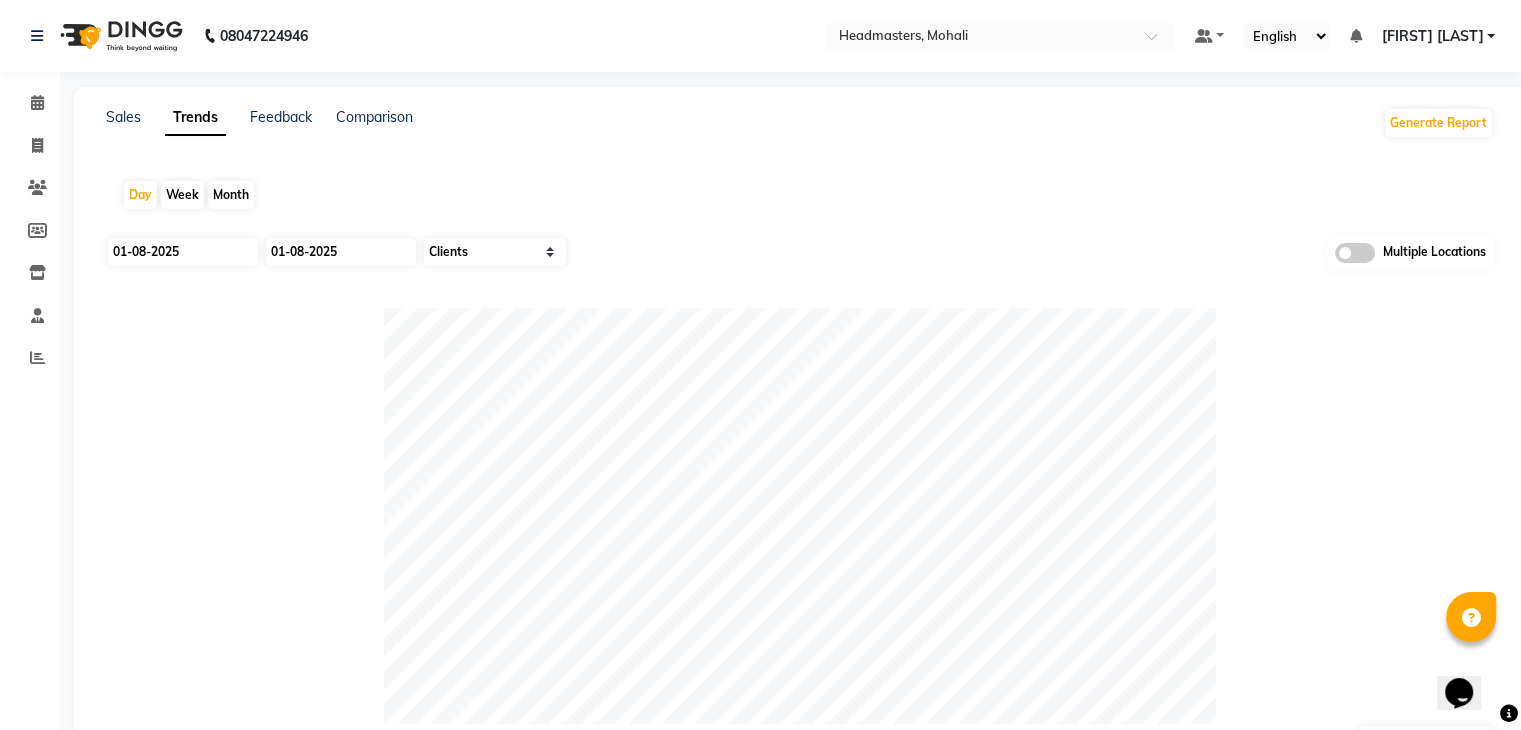click 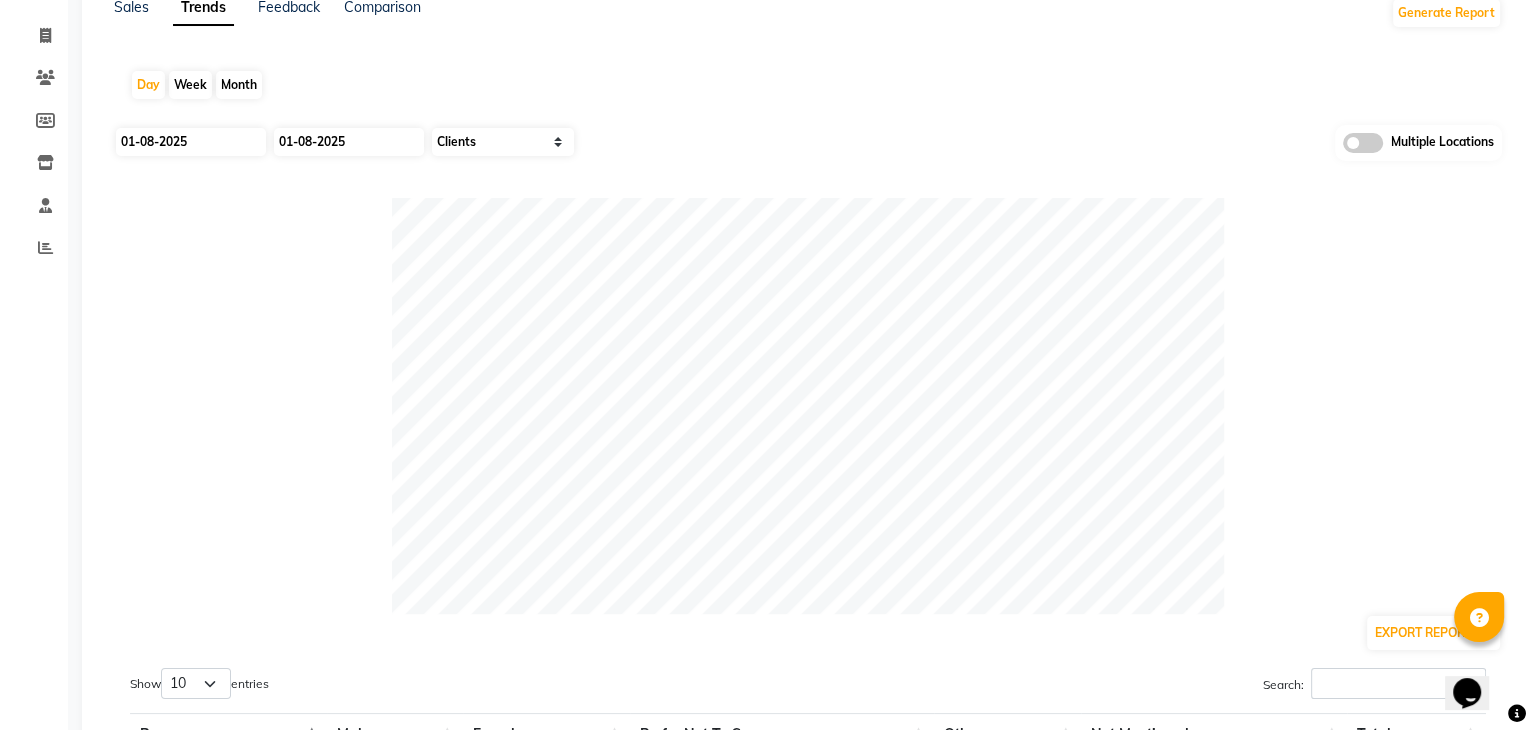 scroll, scrollTop: 0, scrollLeft: 0, axis: both 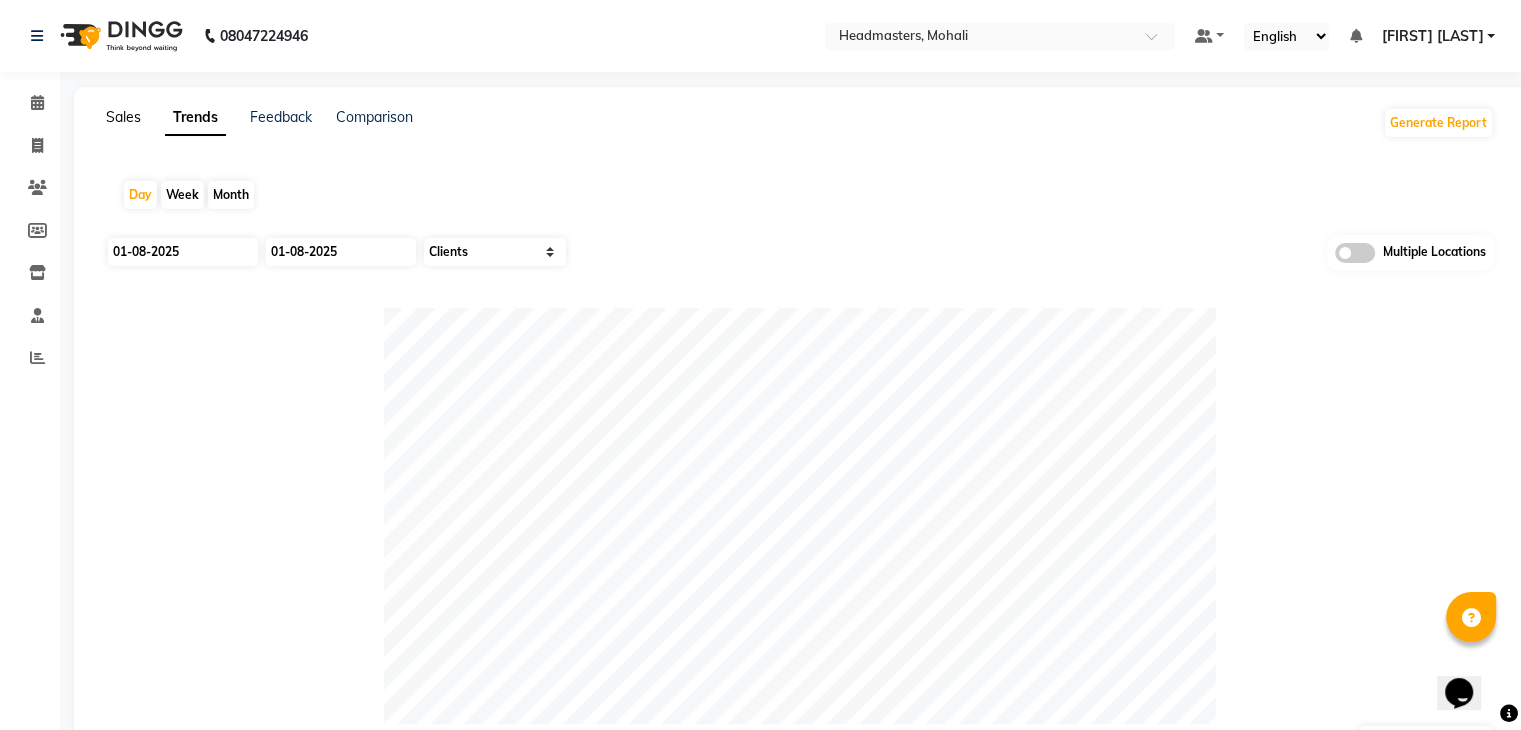 click on "Sales" 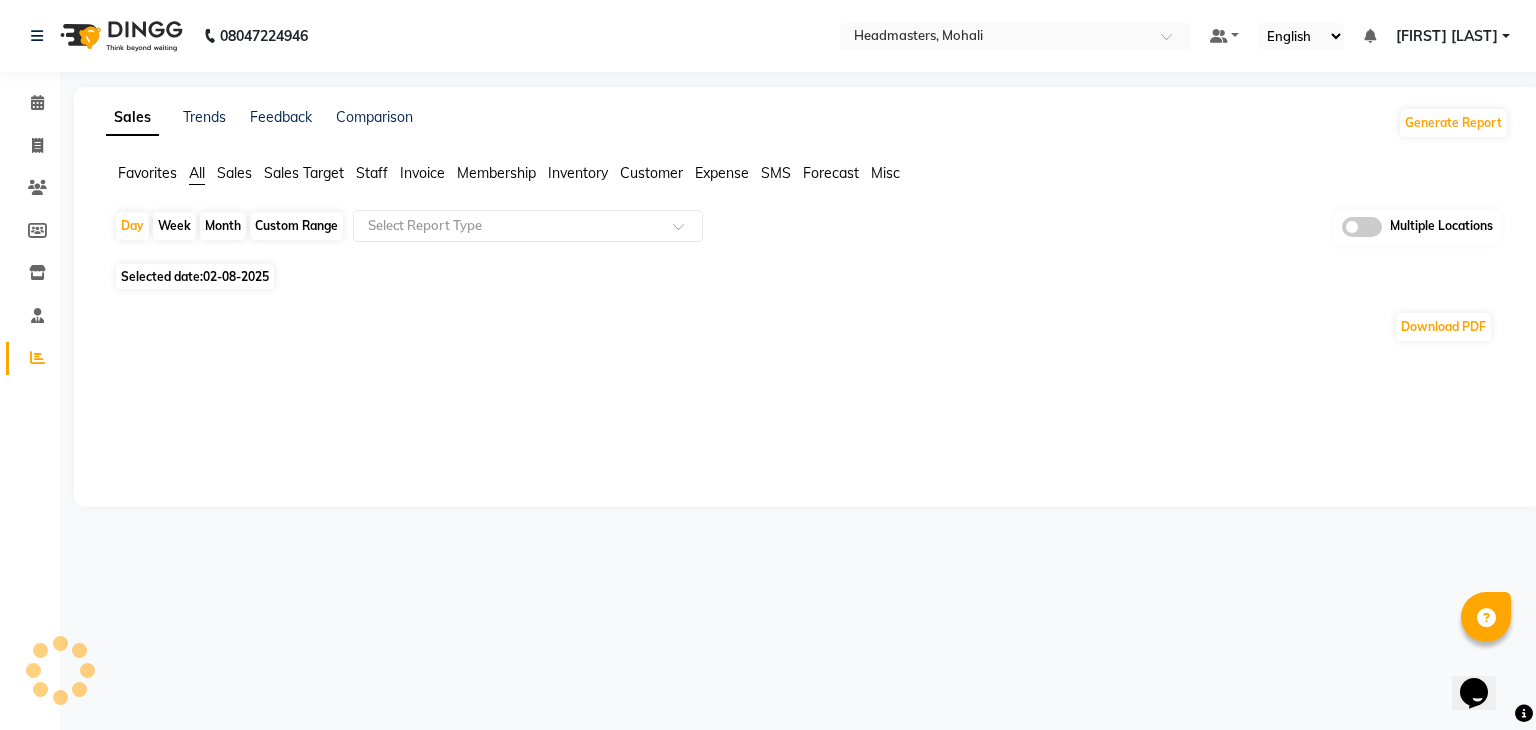 click on "Favorites" 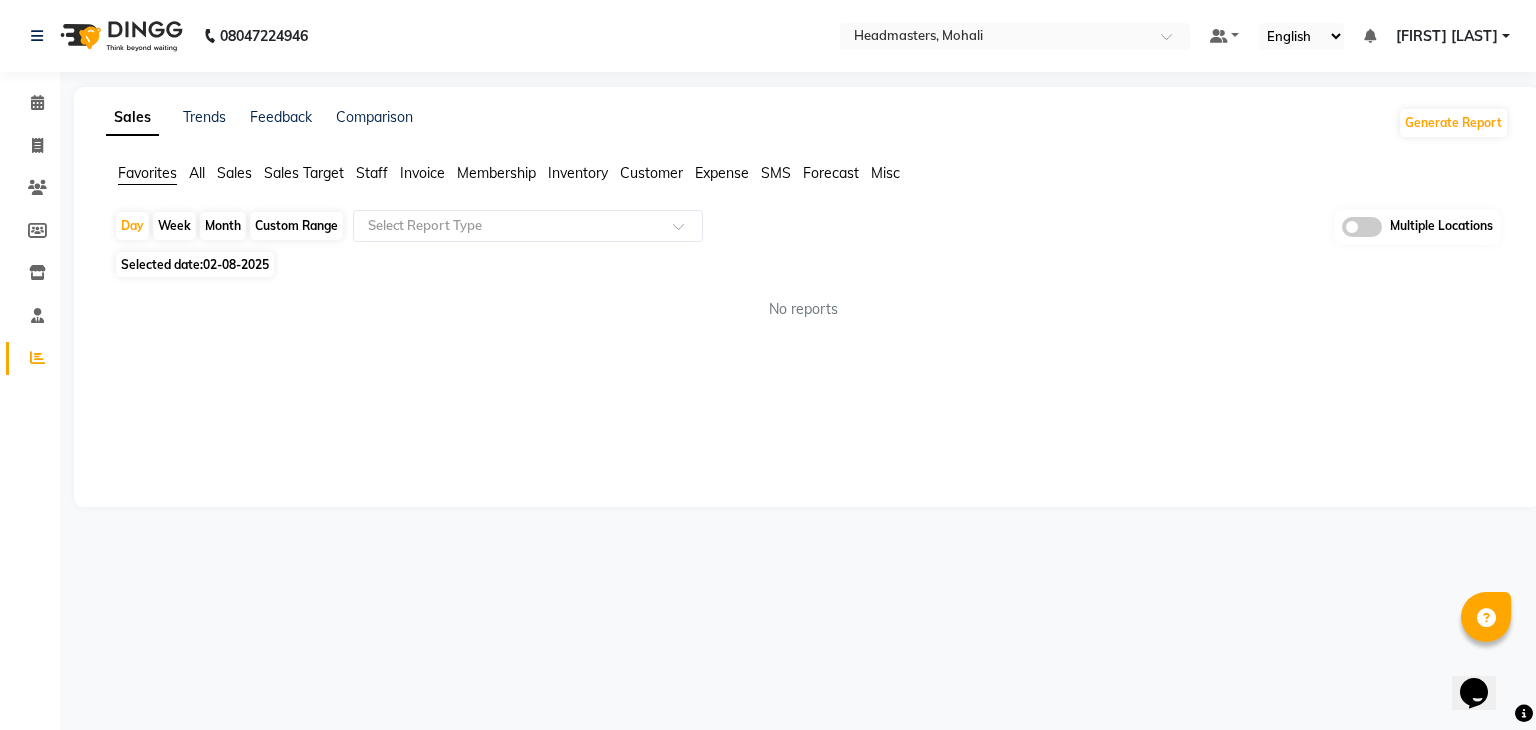 click on "Selected date:  [DATE]" 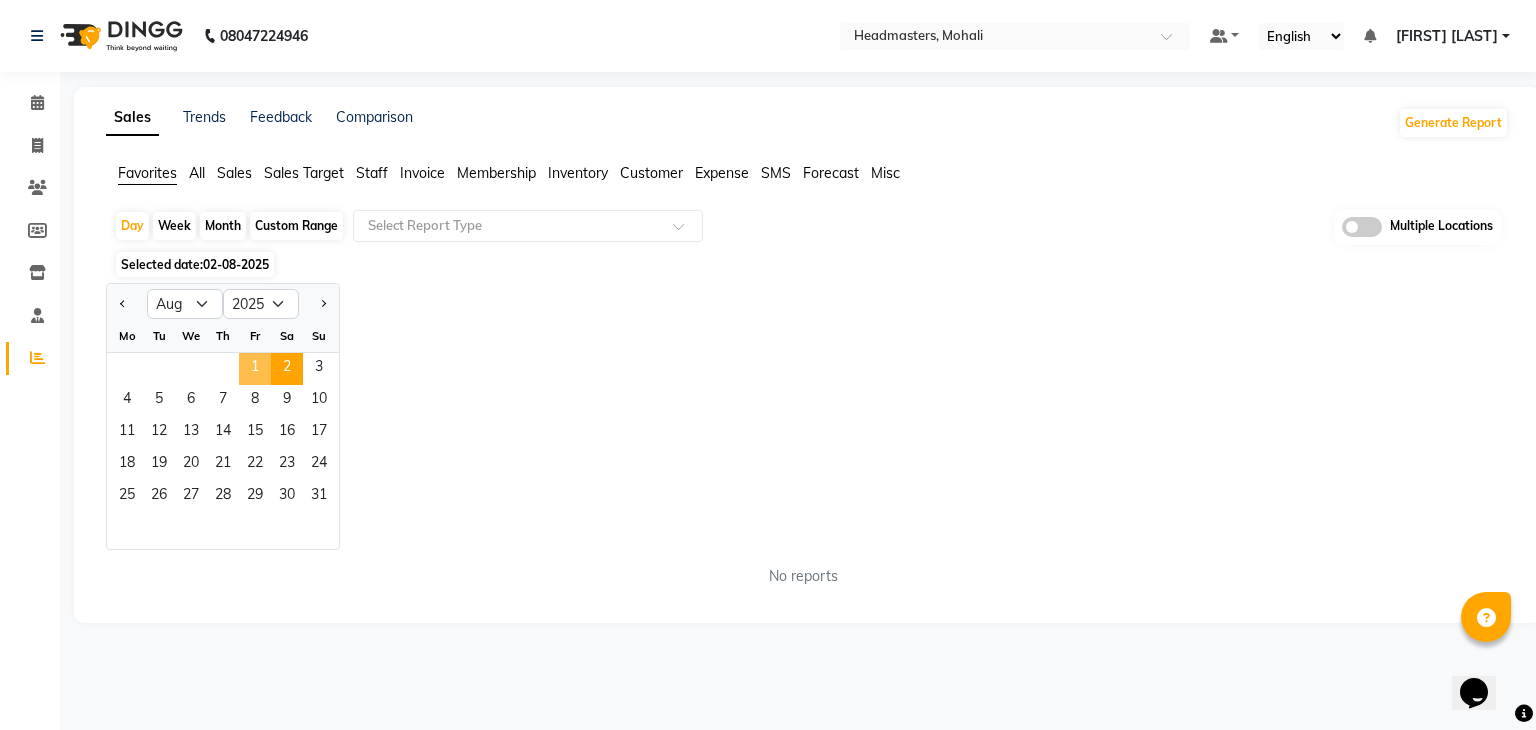 click on "1" 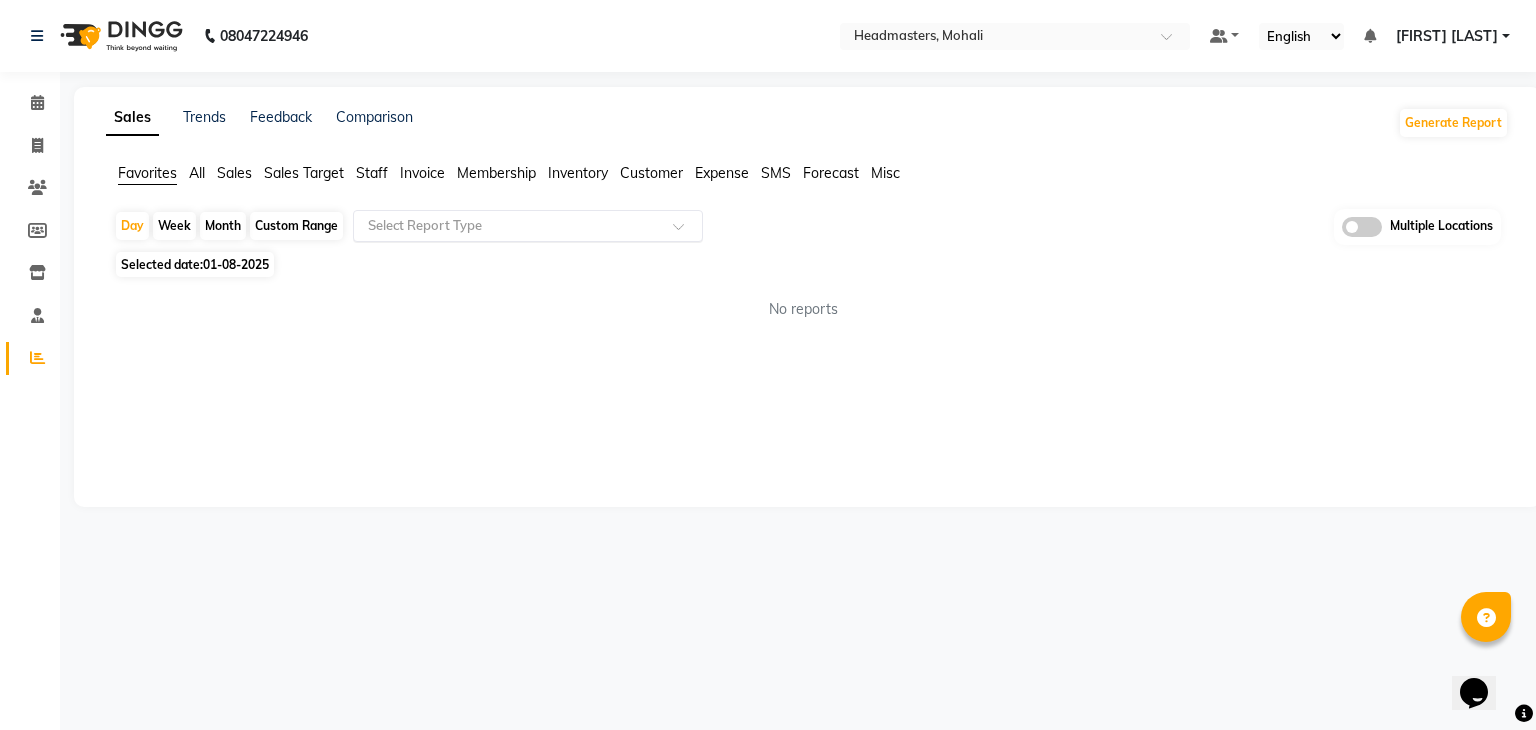 click 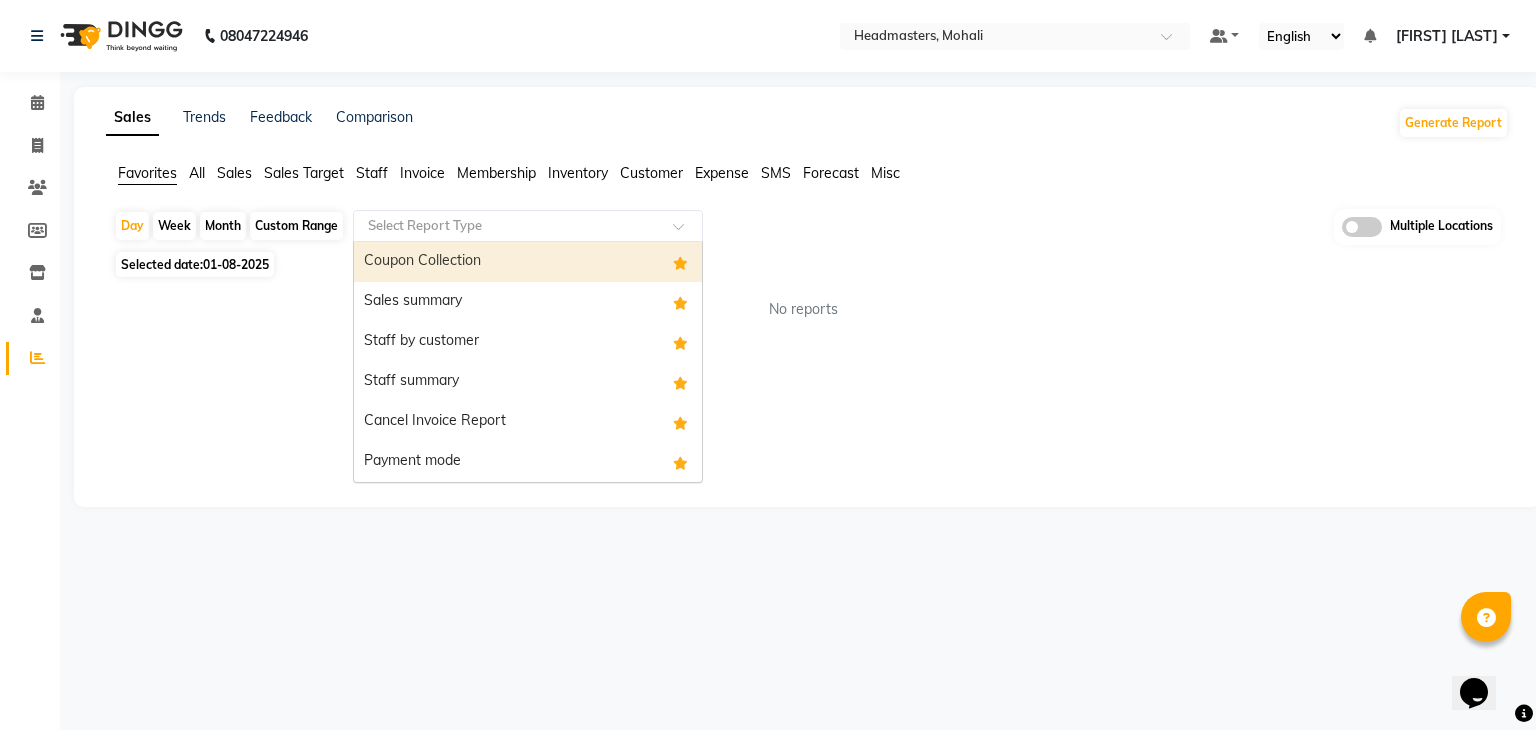 click on "Coupon Collection" at bounding box center (528, 262) 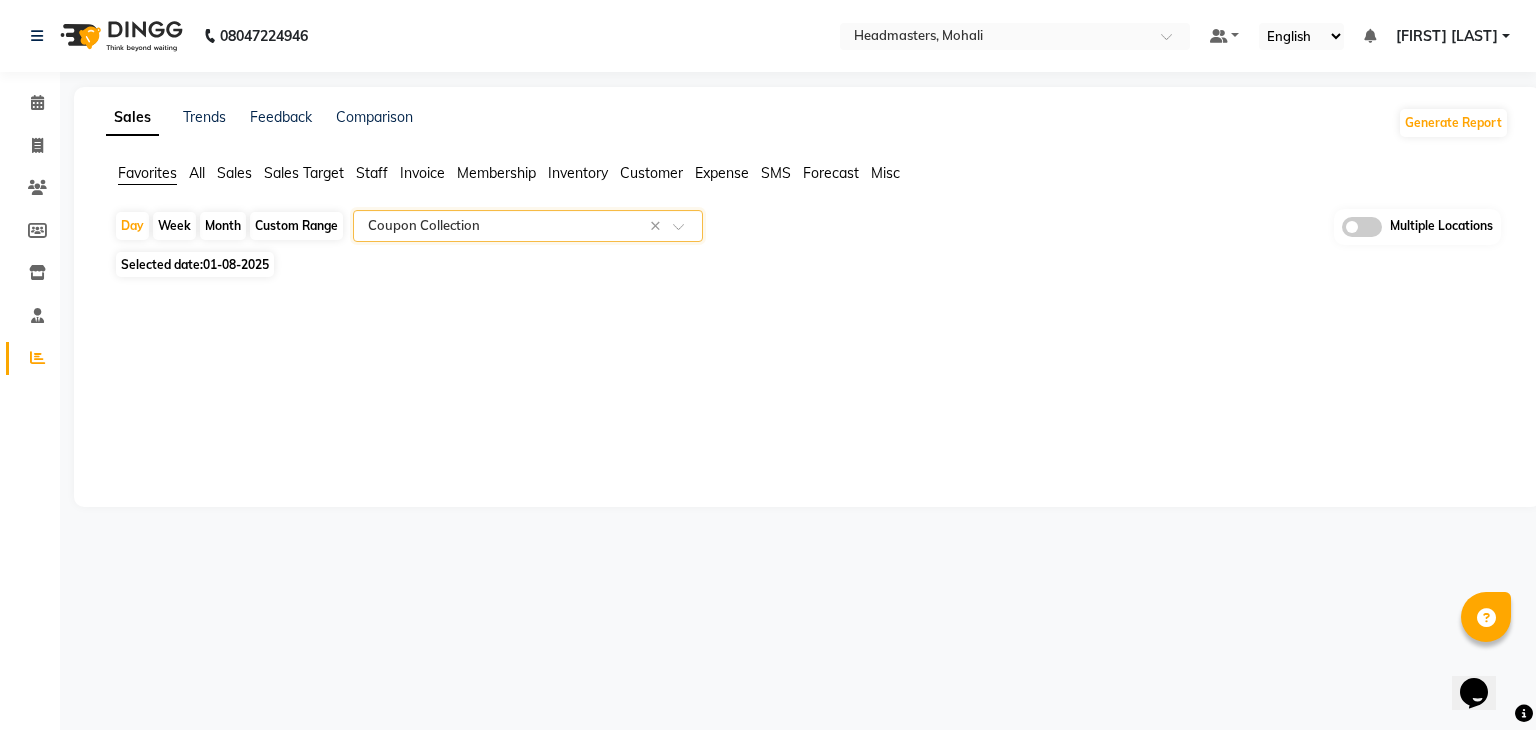 select on "full_report" 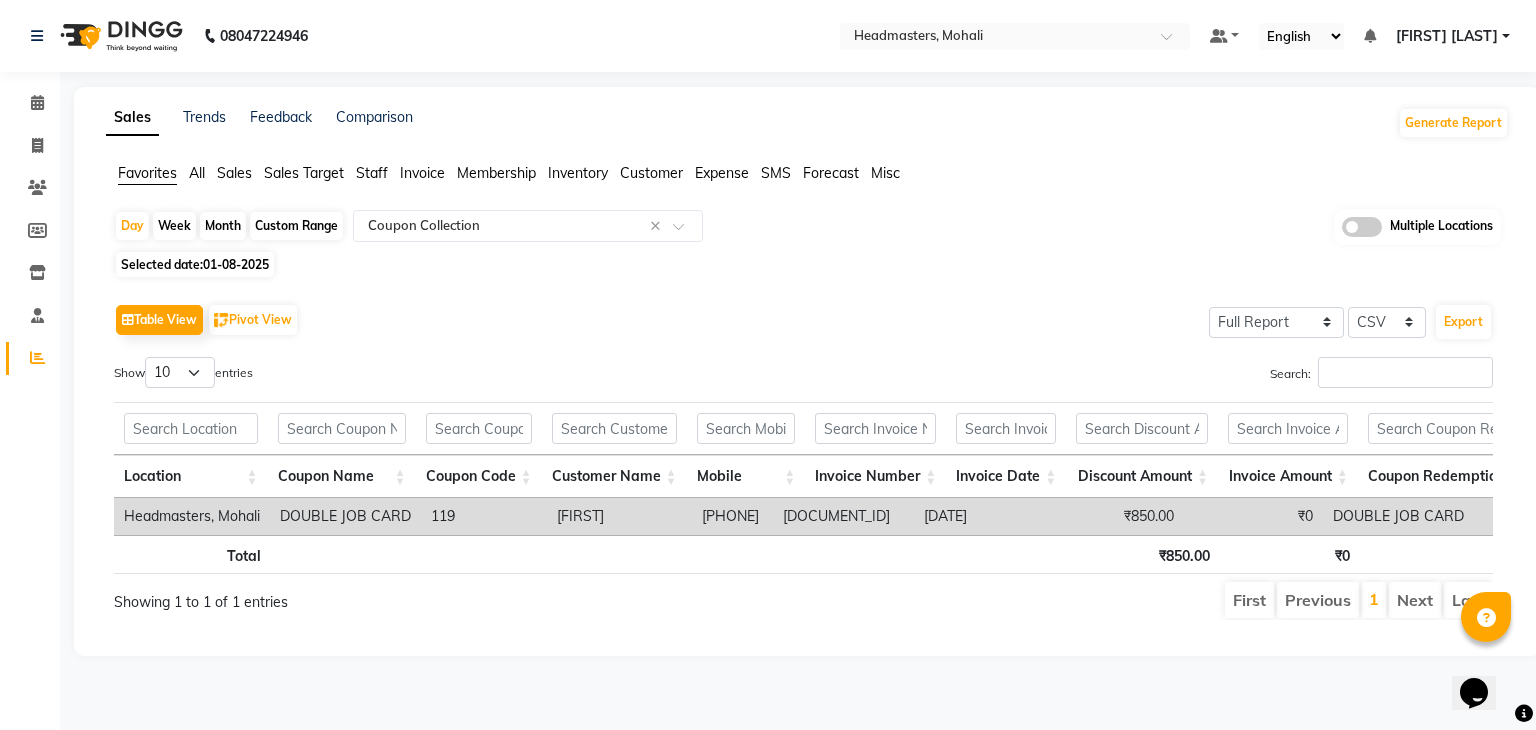drag, startPoint x: 802, startPoint y: 514, endPoint x: 682, endPoint y: 507, distance: 120.203995 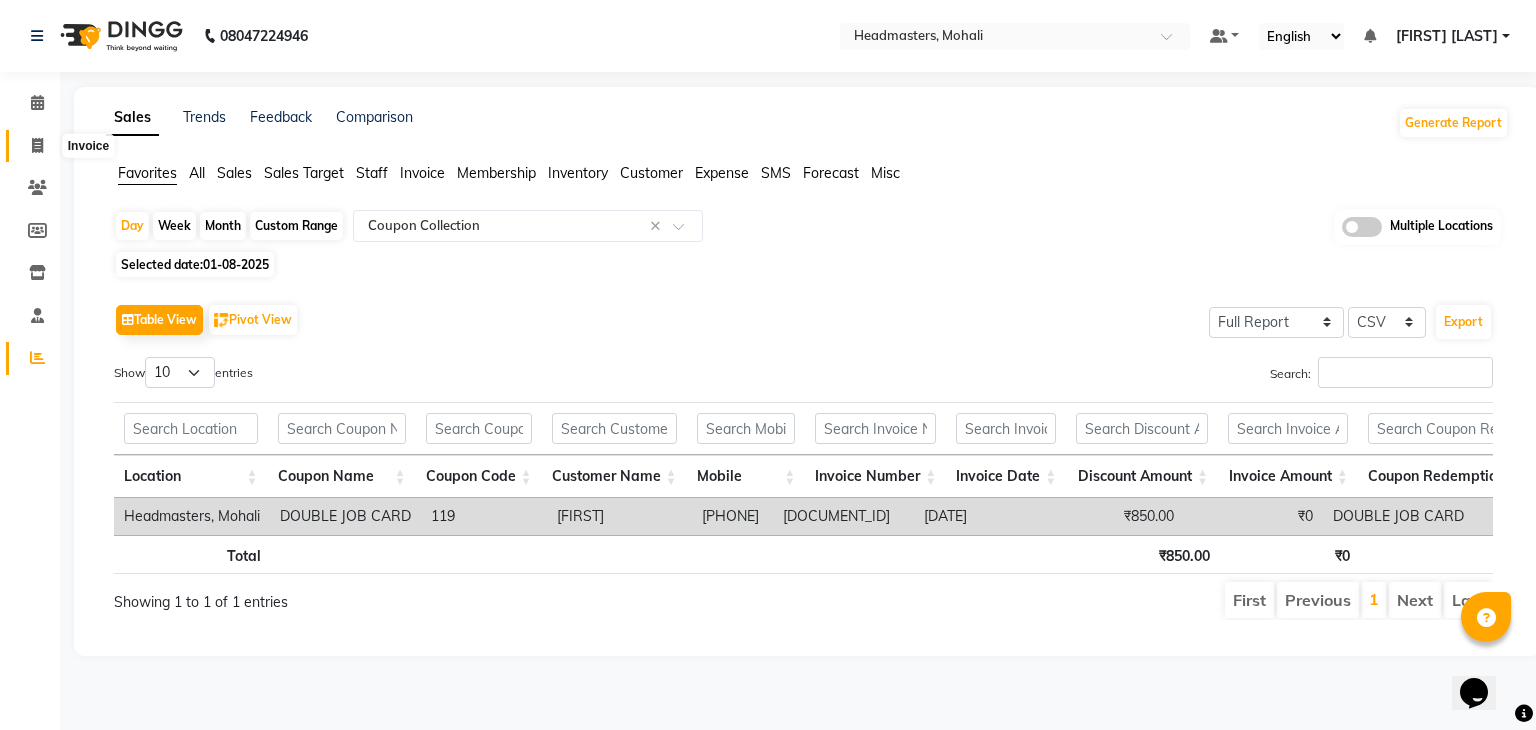 click 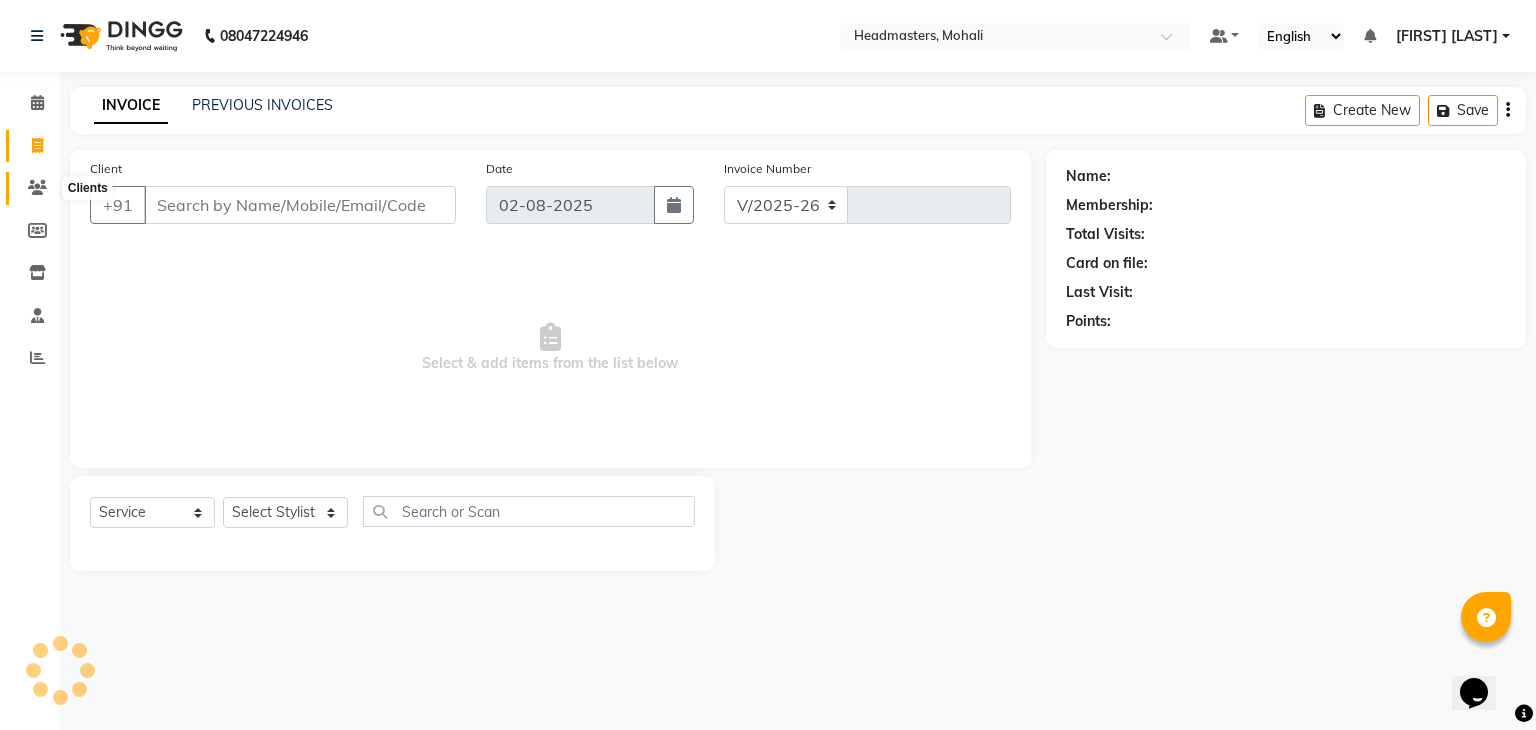 select on "6604" 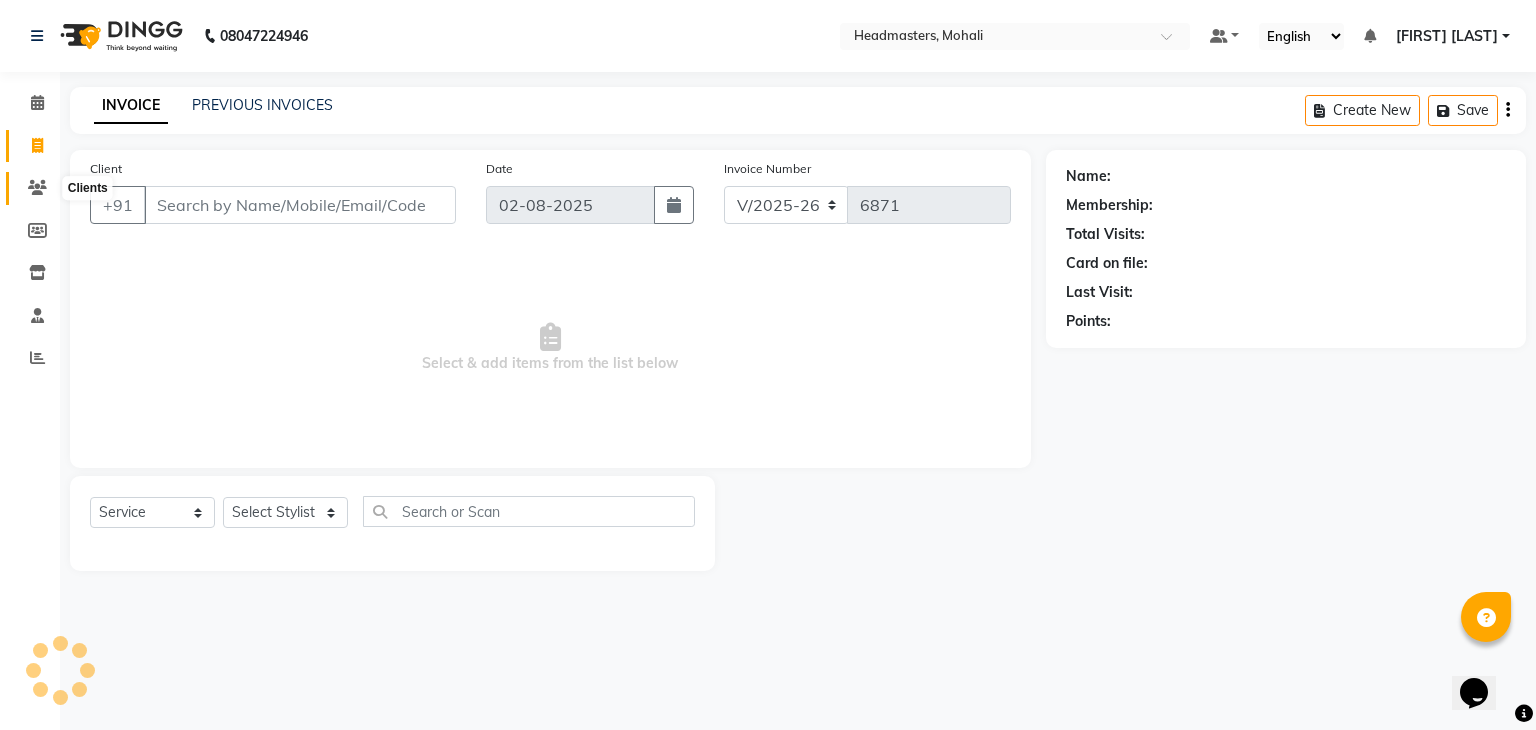 click 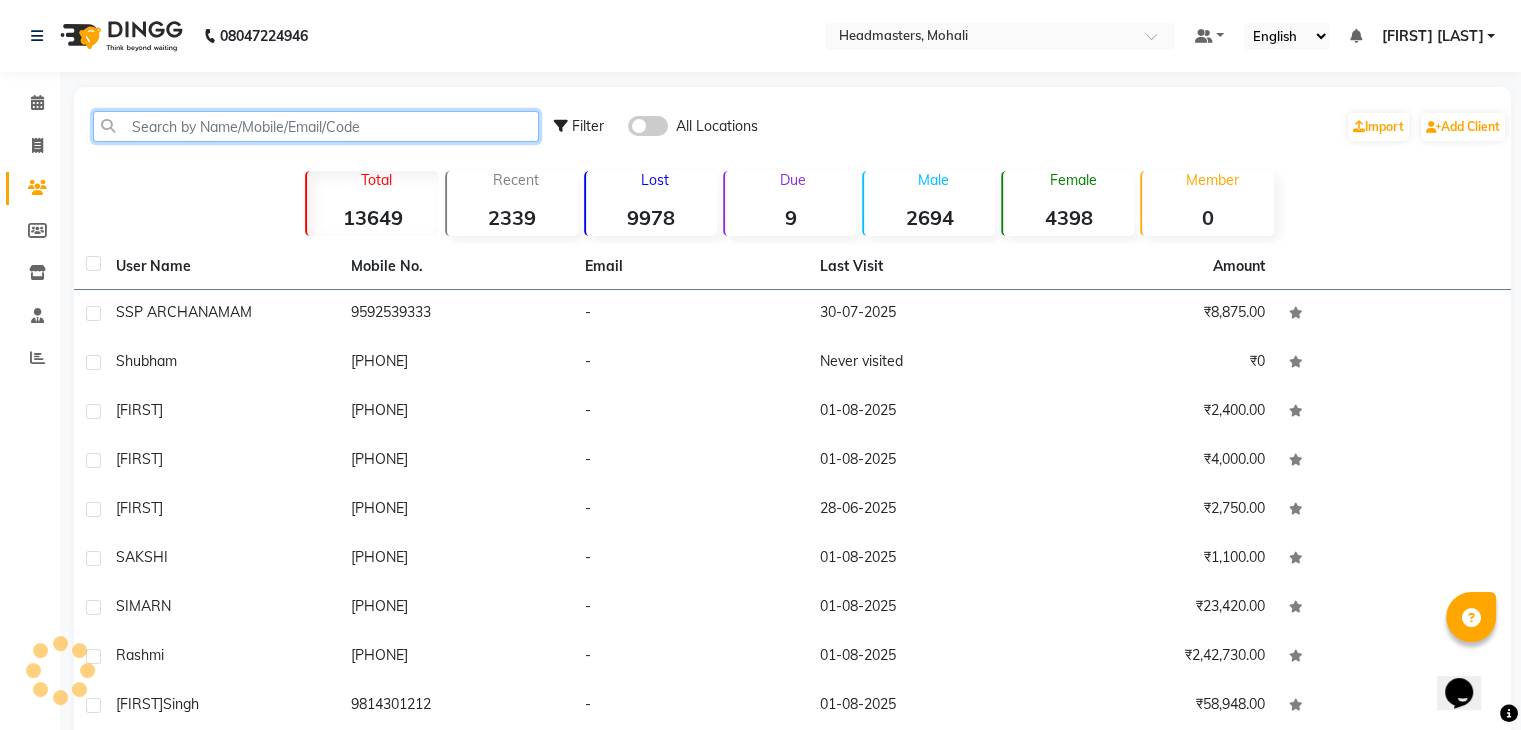 click 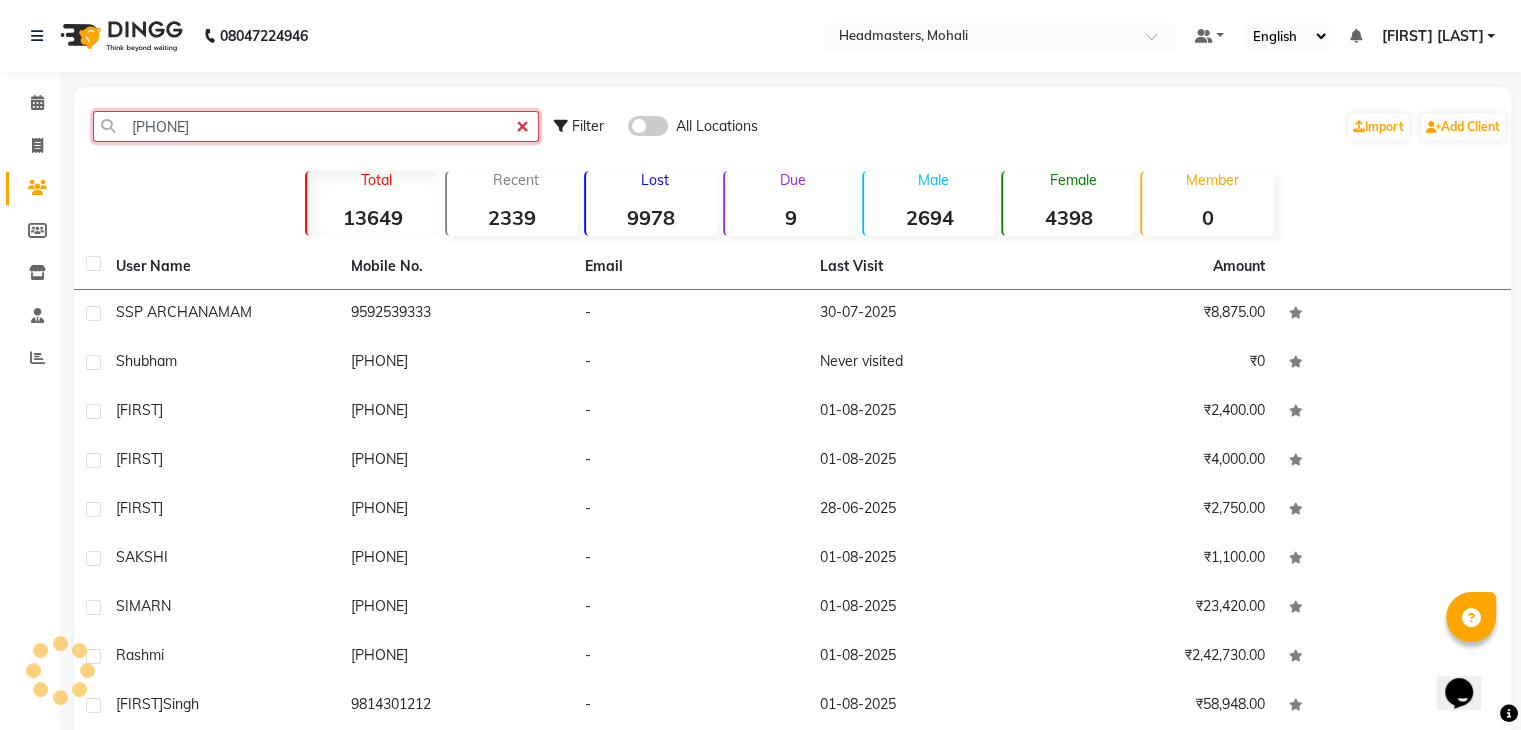 click on "919886048000" 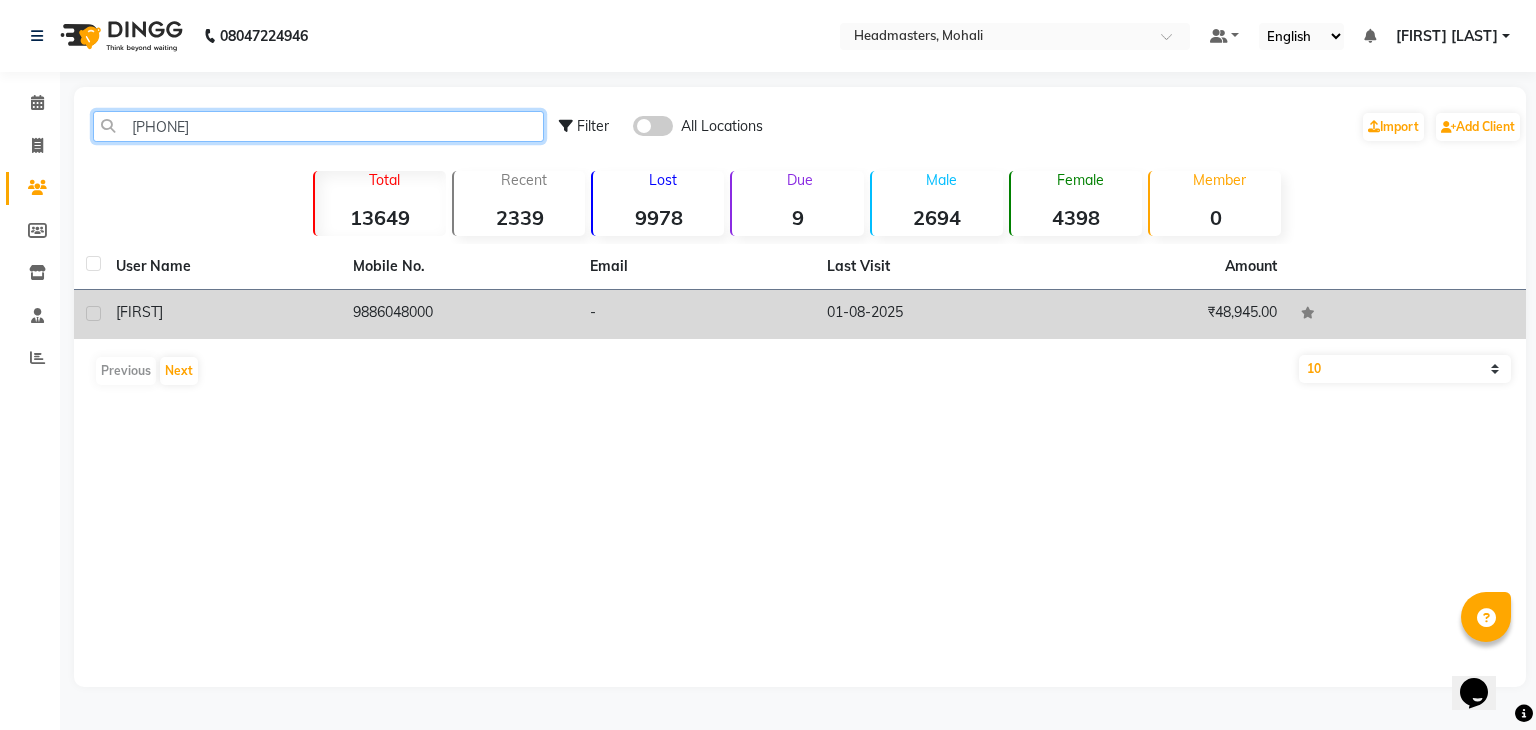 type on "919886048000" 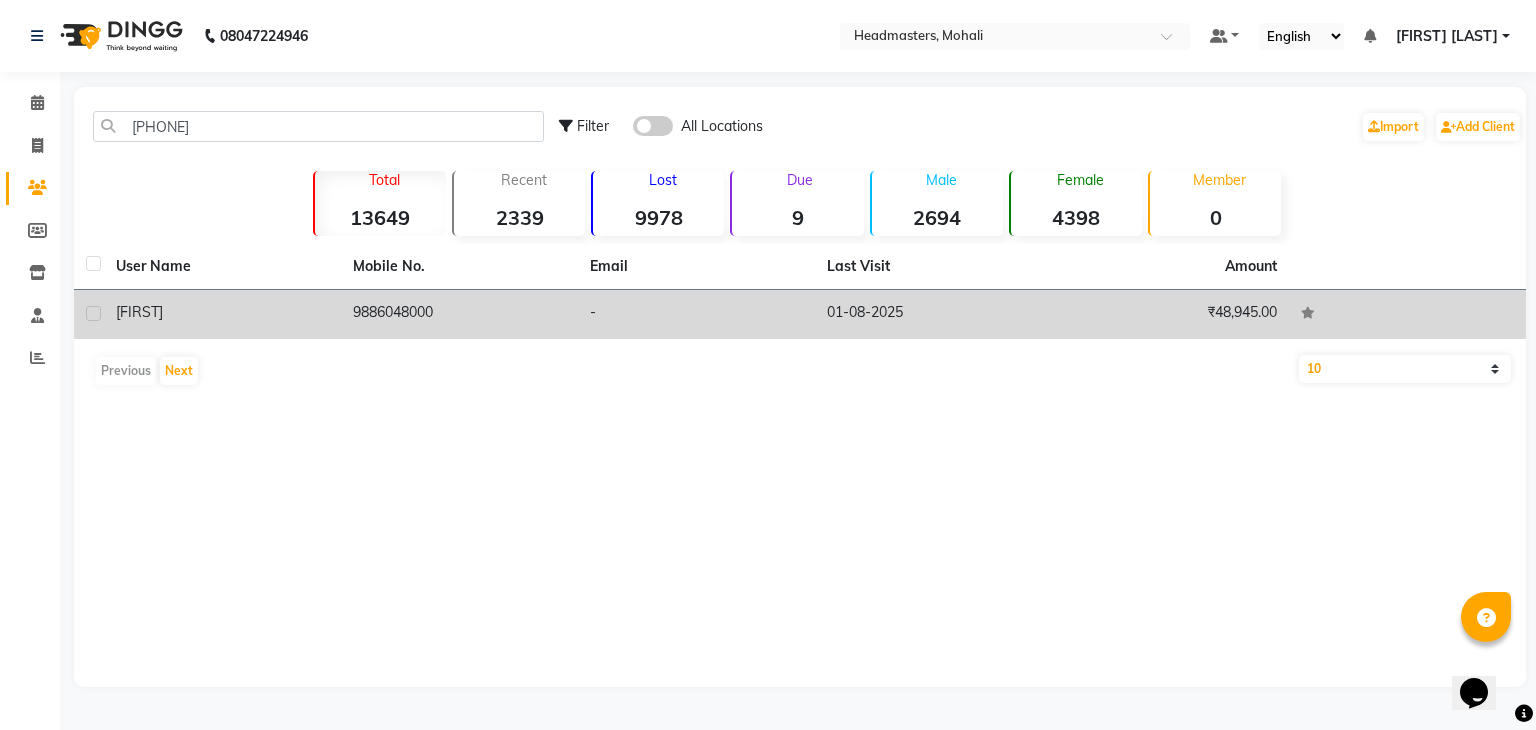 click on "9886048000" 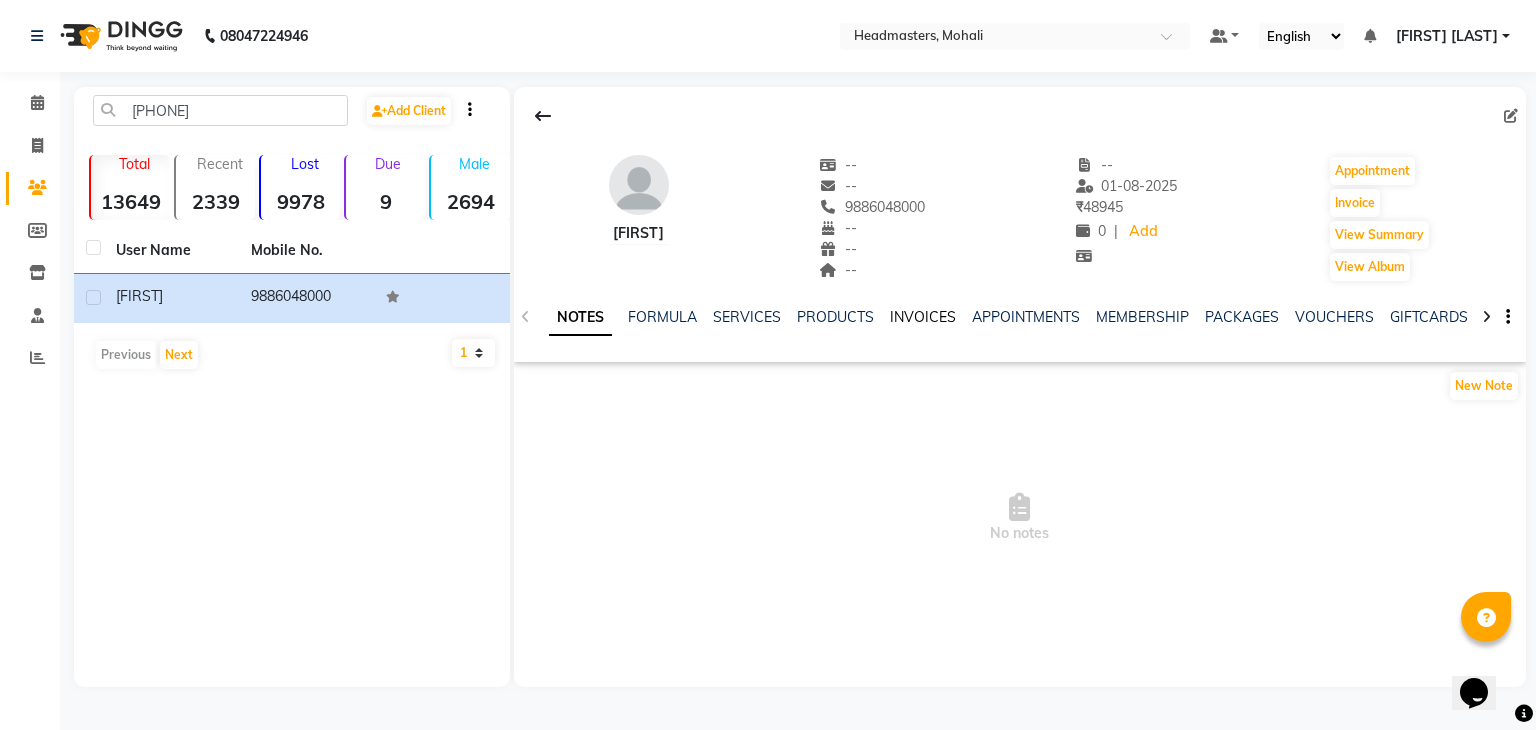 click on "INVOICES" 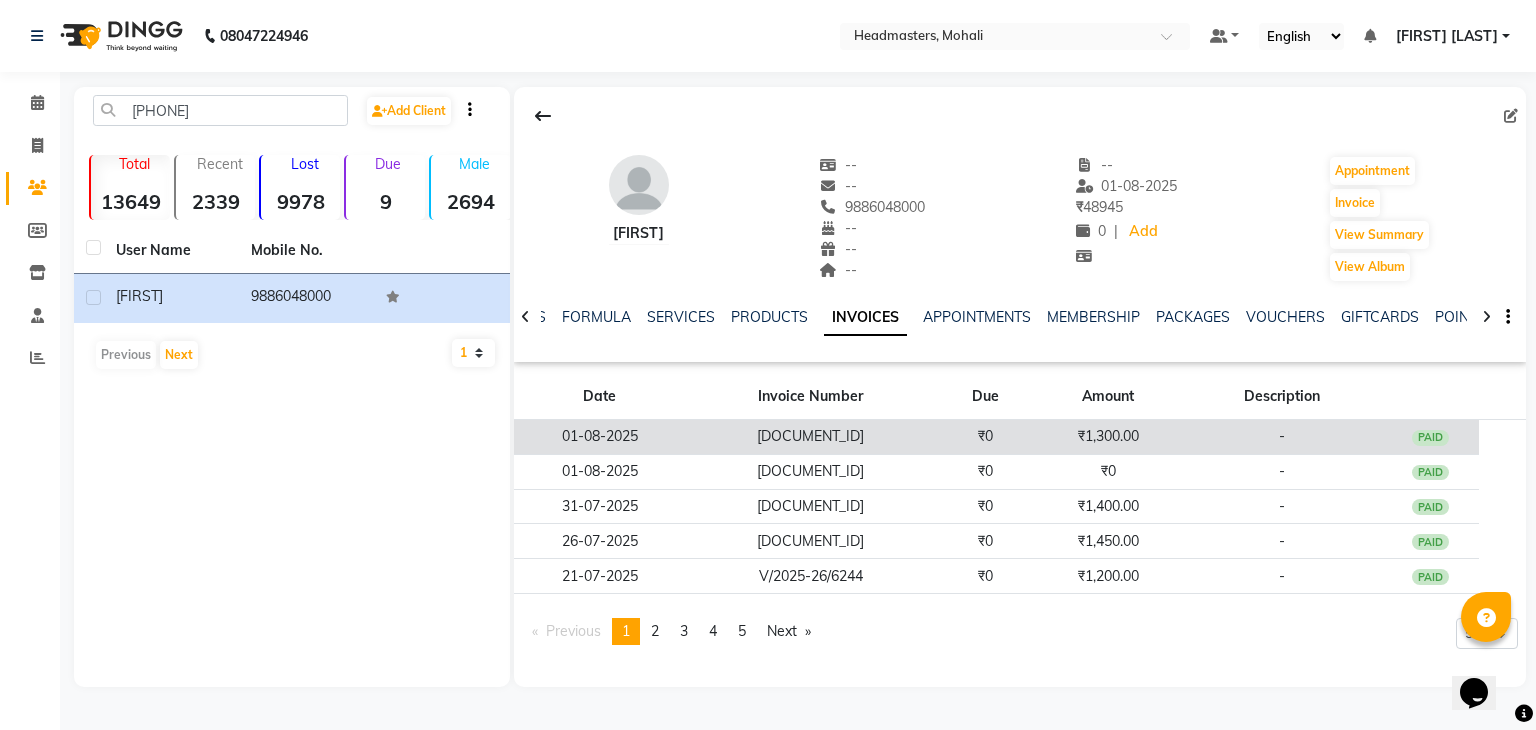 click on "V/2025-26/6807" 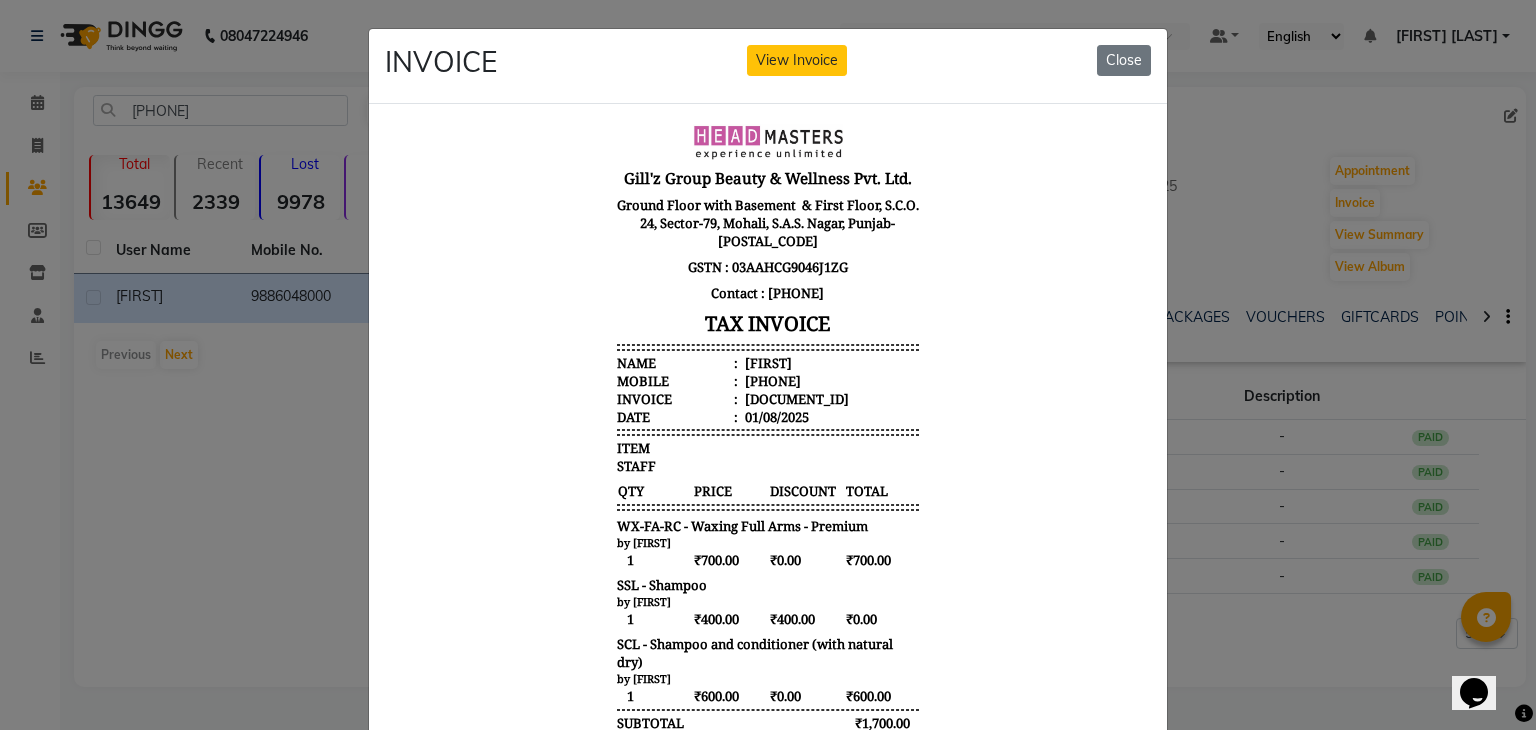 scroll, scrollTop: 16, scrollLeft: 0, axis: vertical 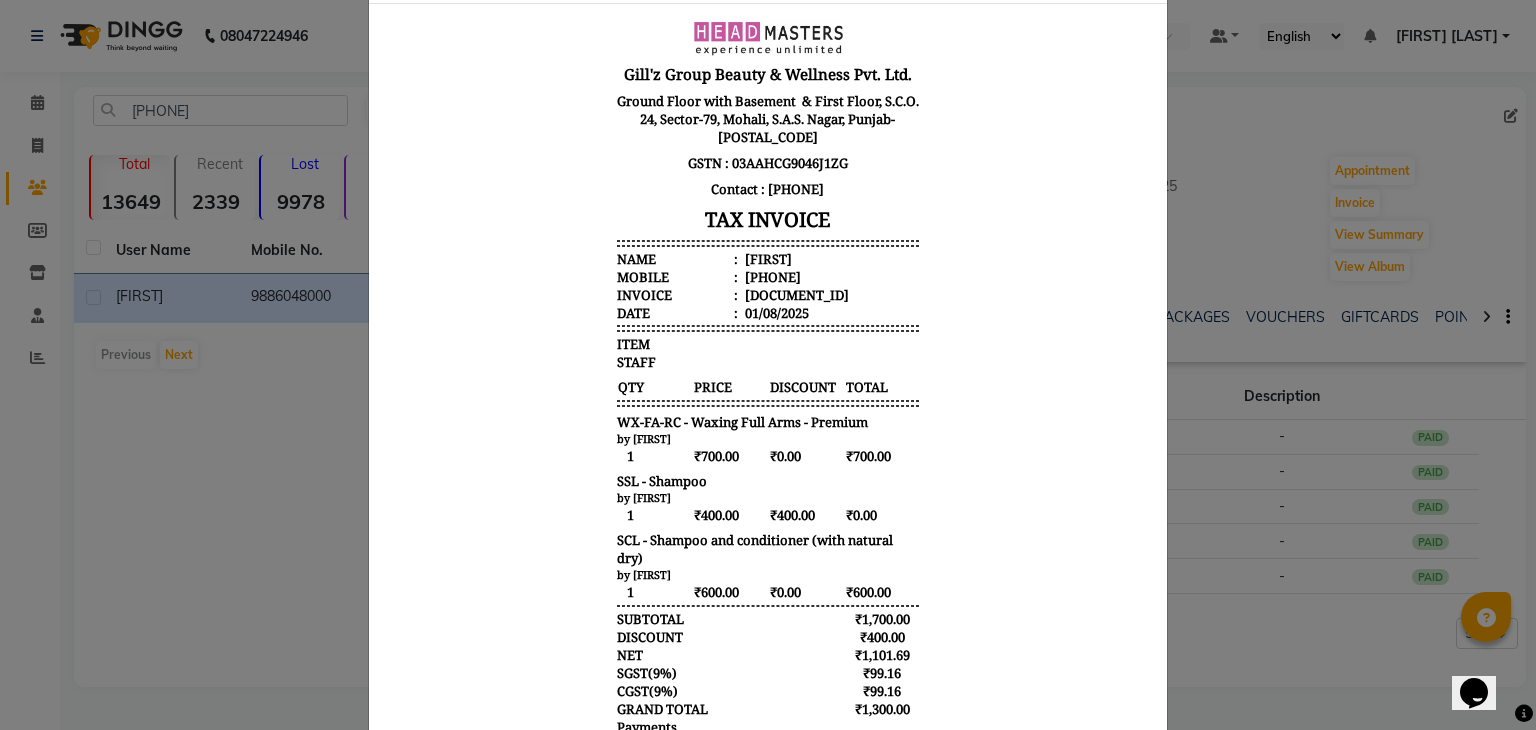 type 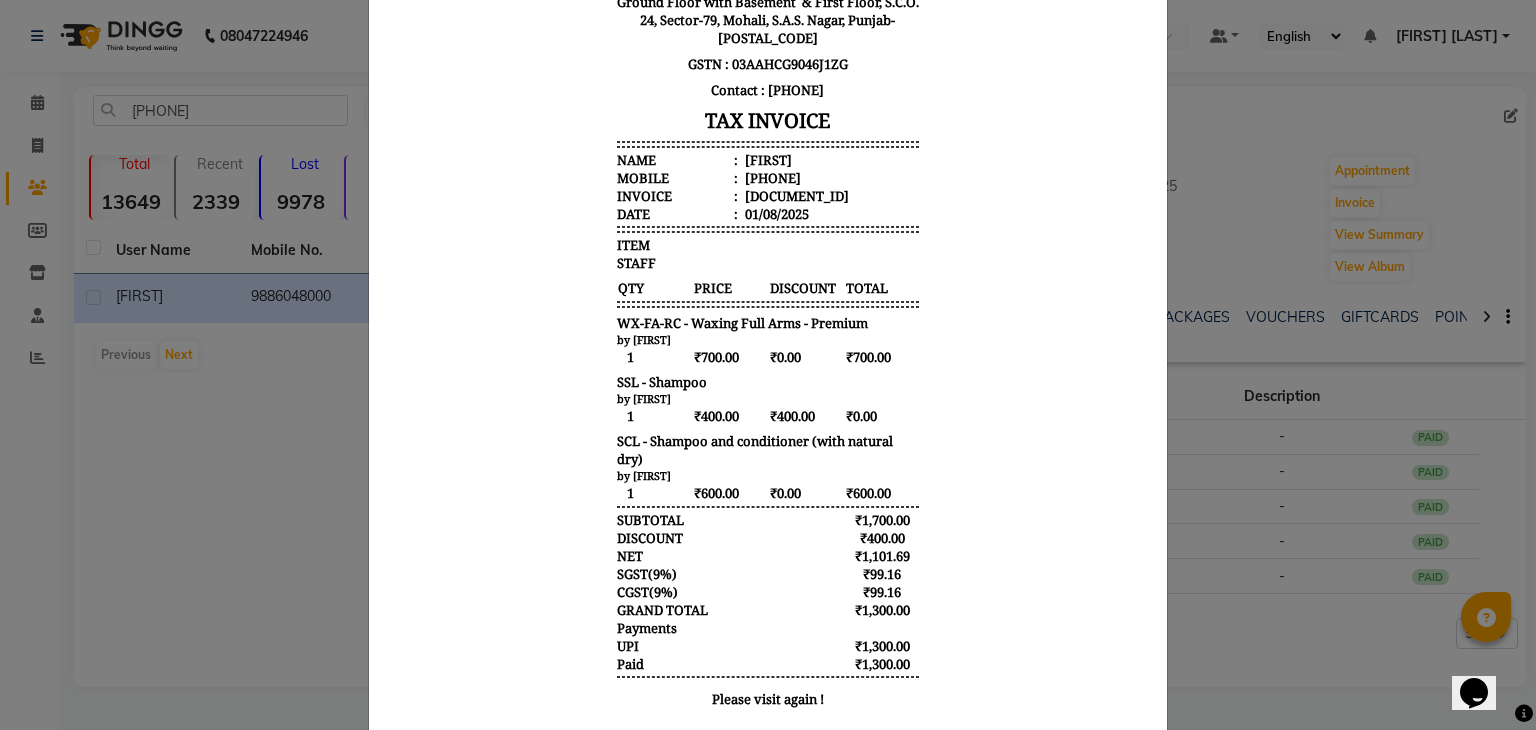 scroll, scrollTop: 200, scrollLeft: 0, axis: vertical 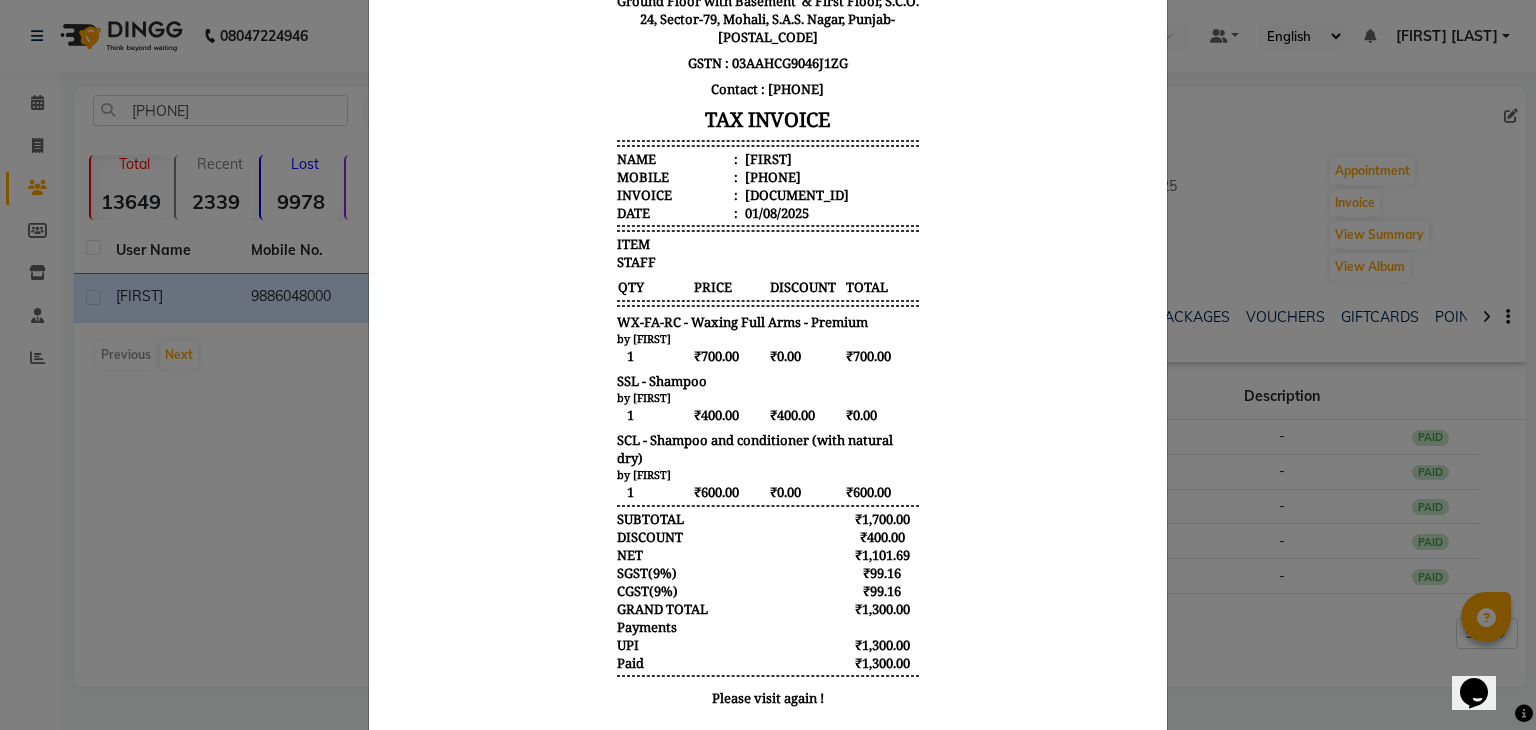 click on "INVOICE View Invoice Close" 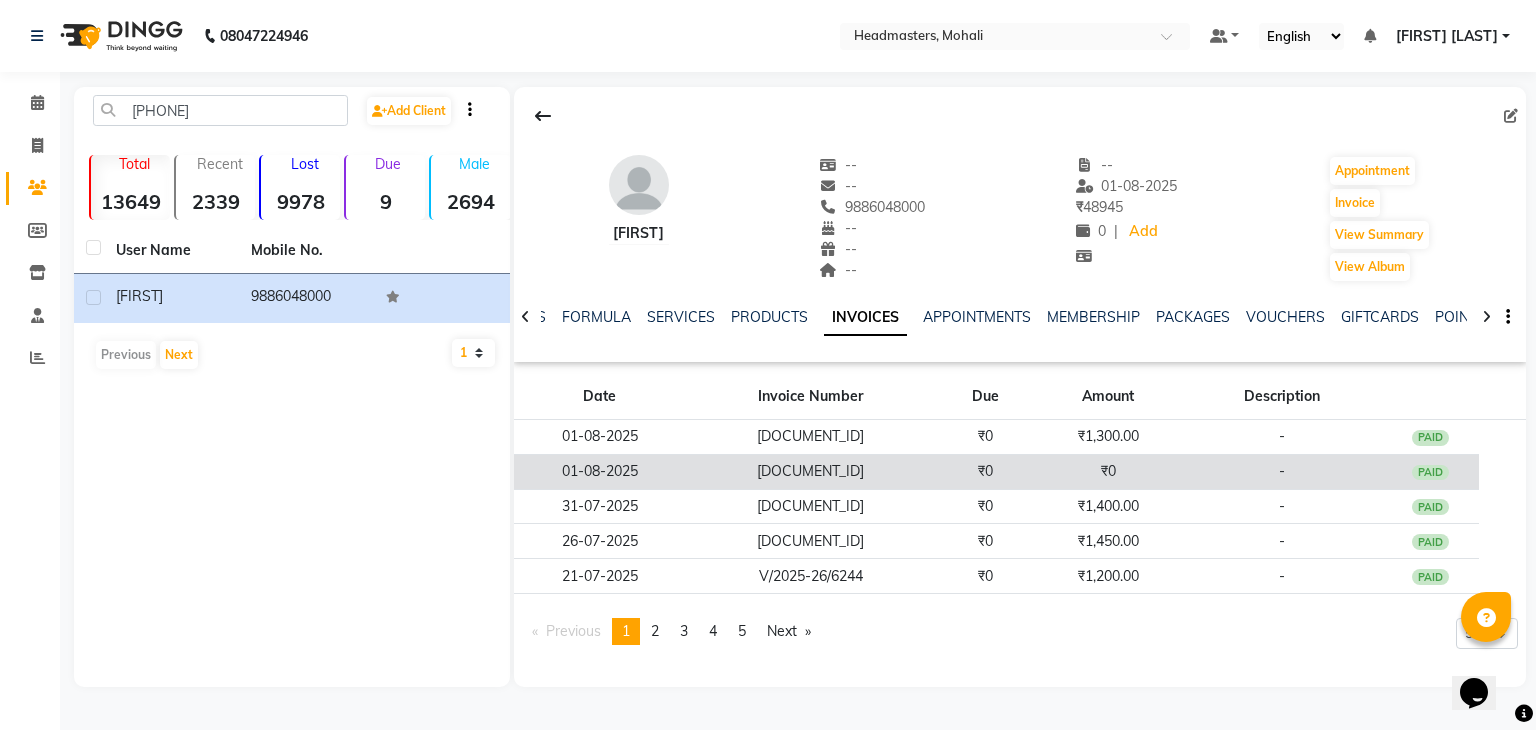 click on "V/2025-26/6808" 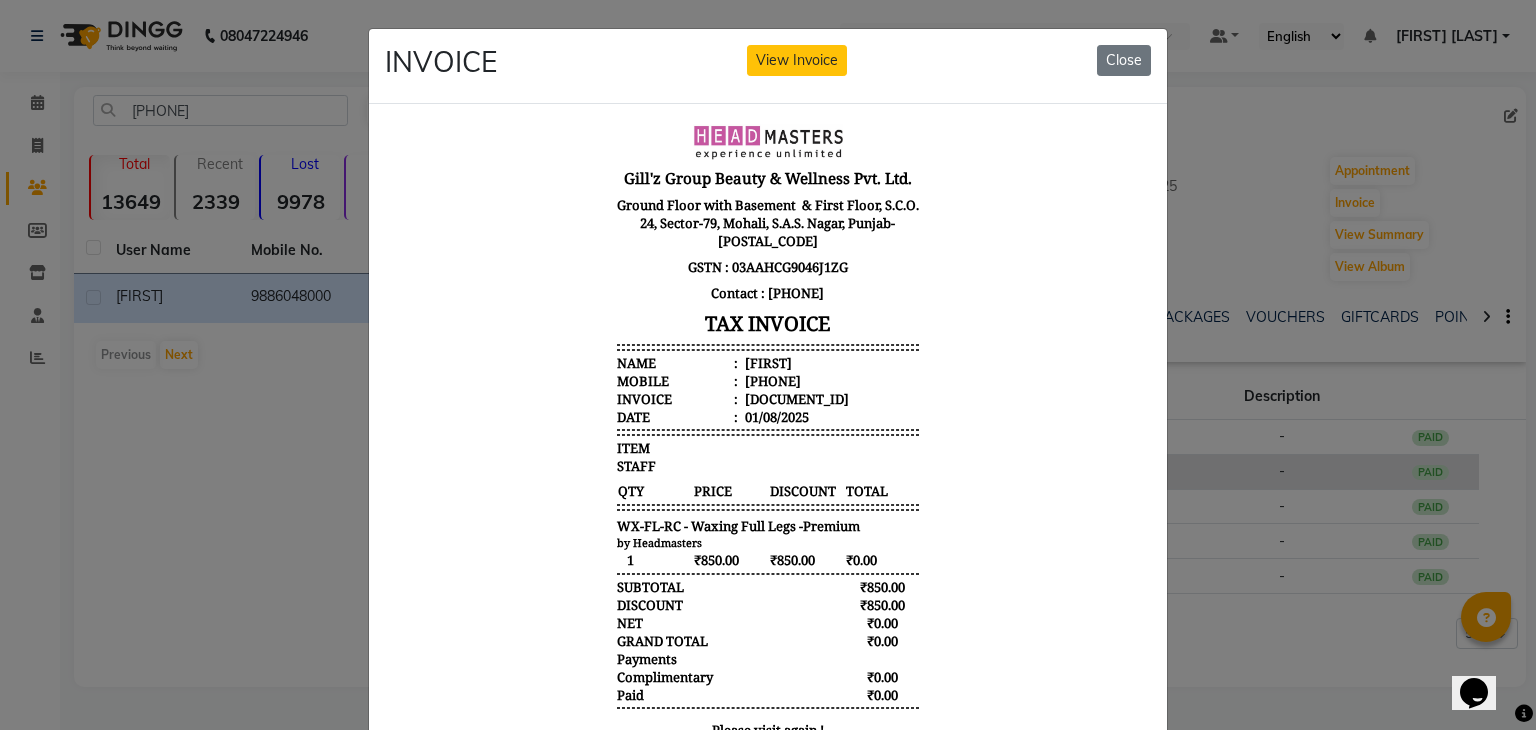 scroll, scrollTop: 16, scrollLeft: 0, axis: vertical 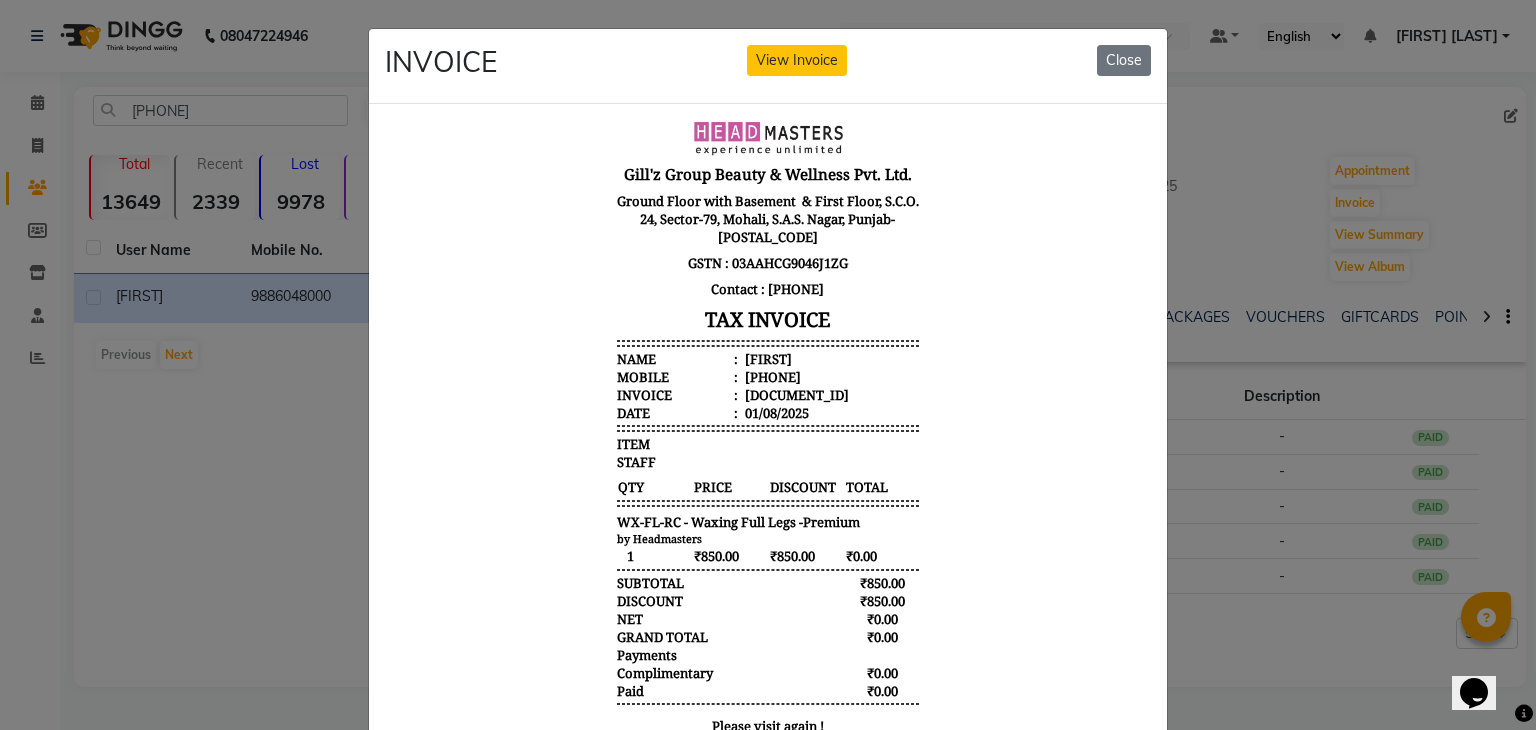 click on "INVOICE View Invoice Close" 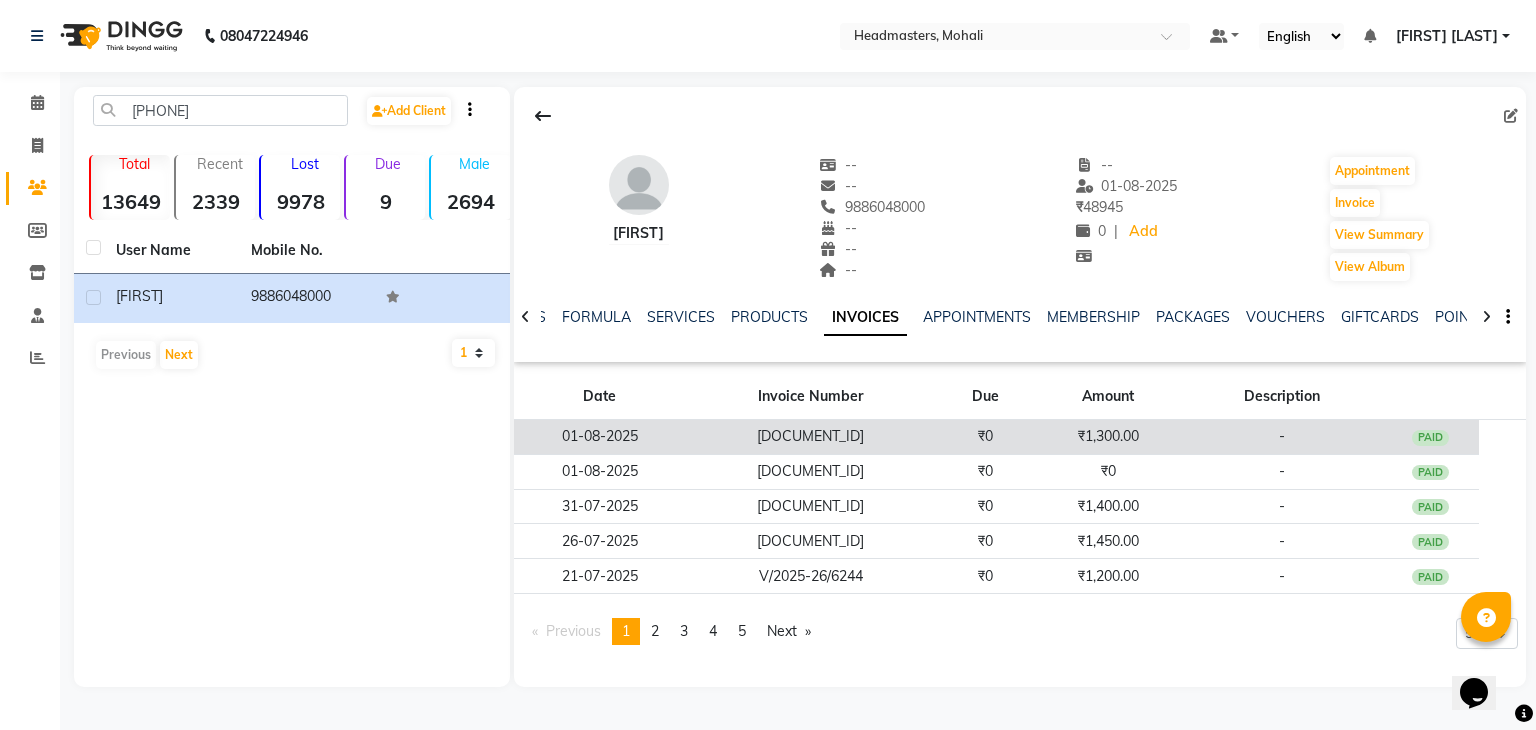 click on "₹0" 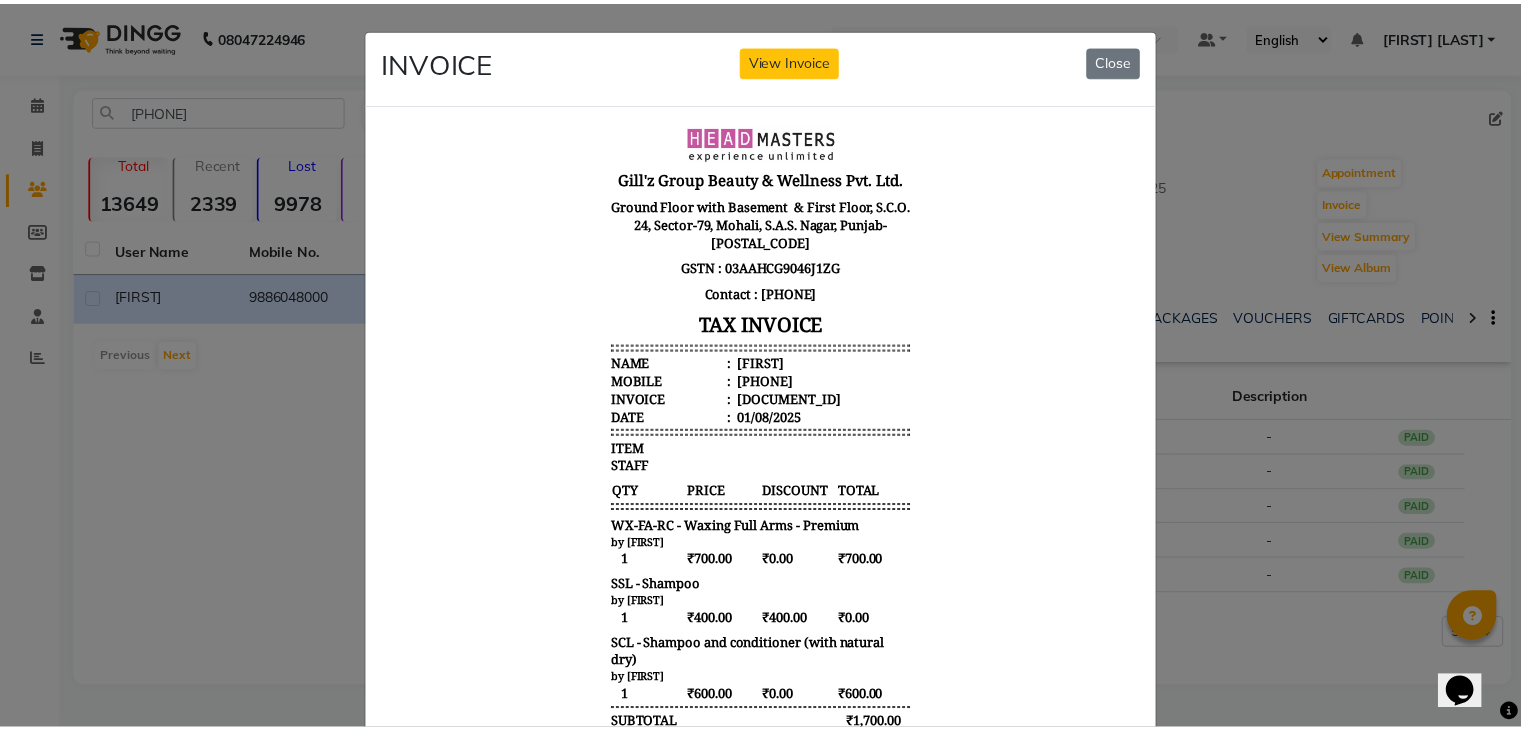 scroll, scrollTop: 16, scrollLeft: 0, axis: vertical 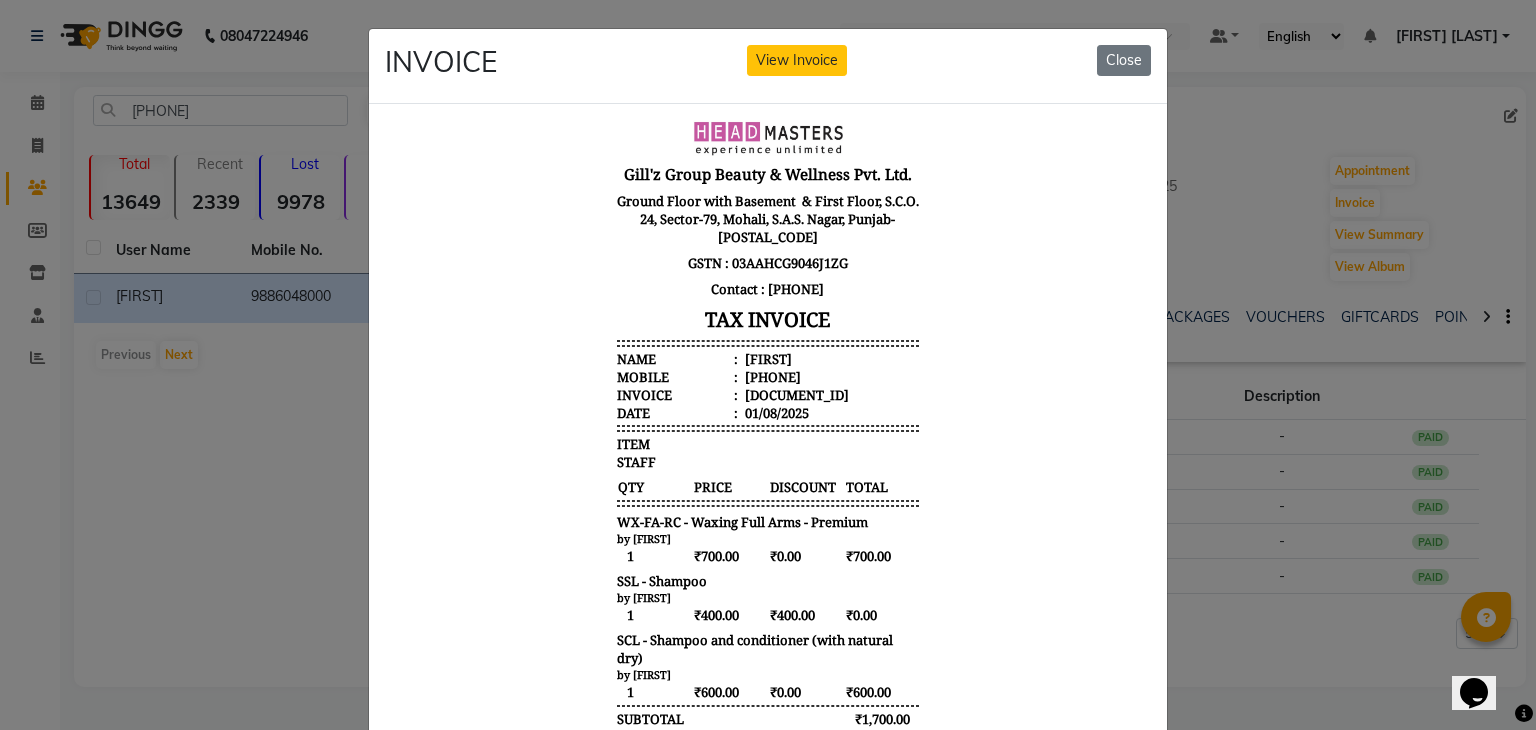 click on "INVOICE View Invoice Close" 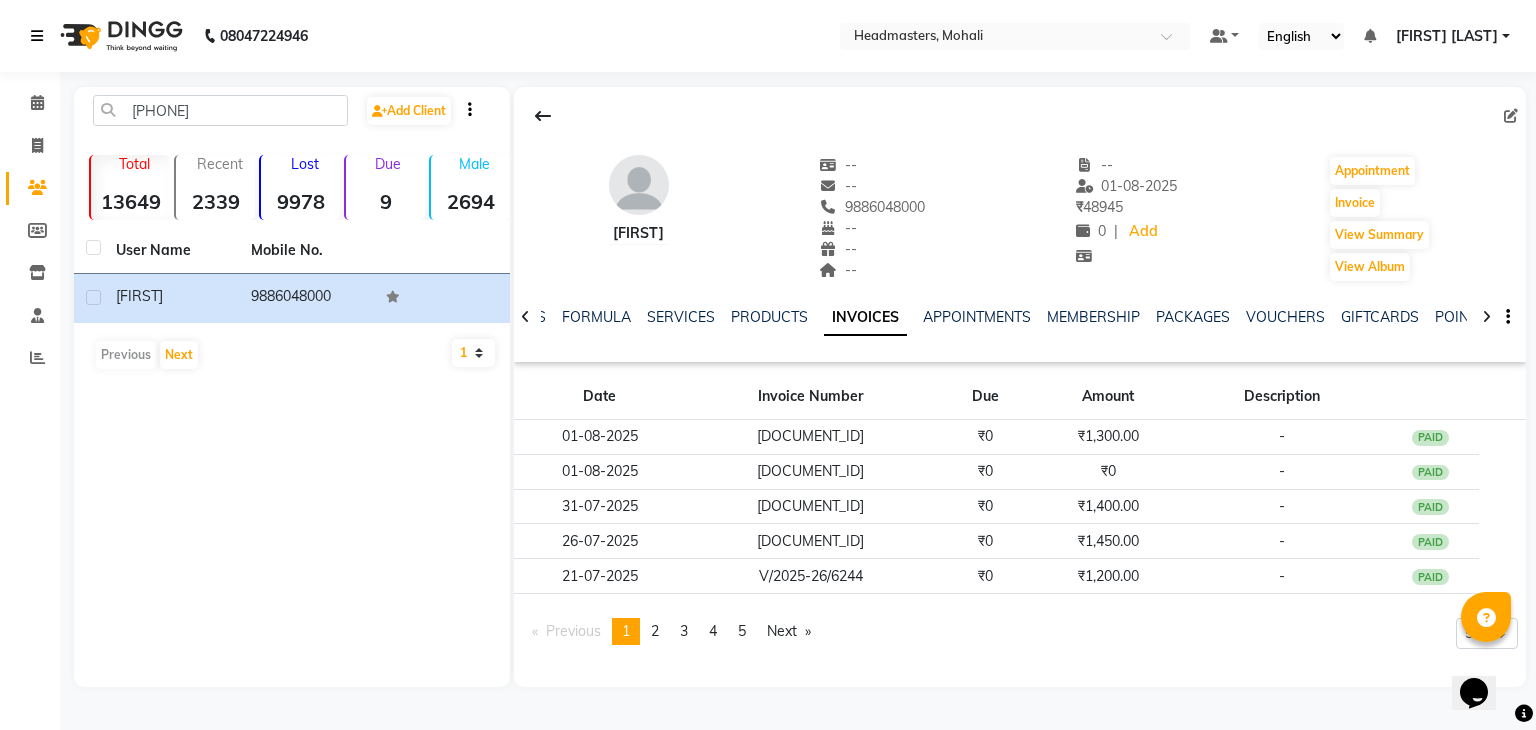 click at bounding box center (37, 36) 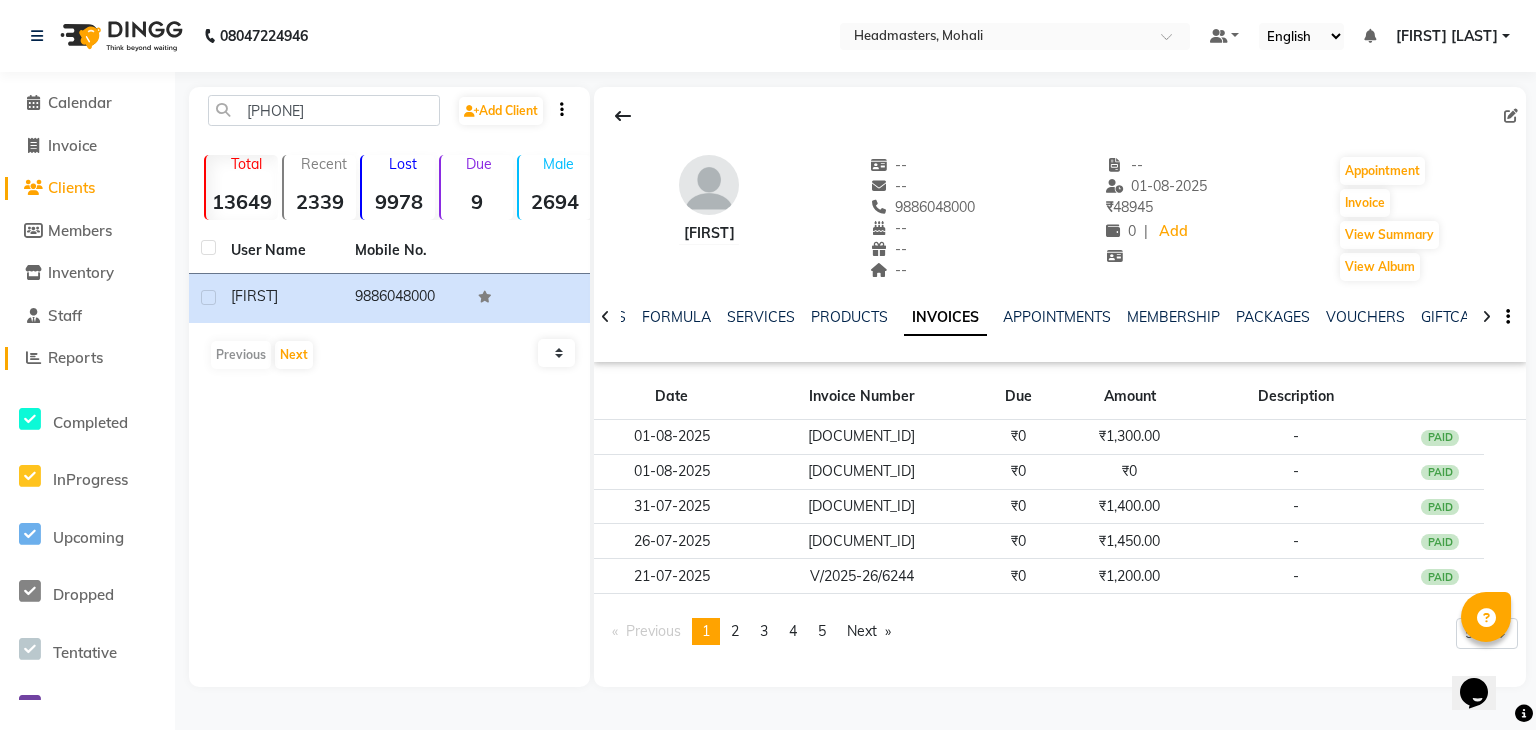 click on "Reports" 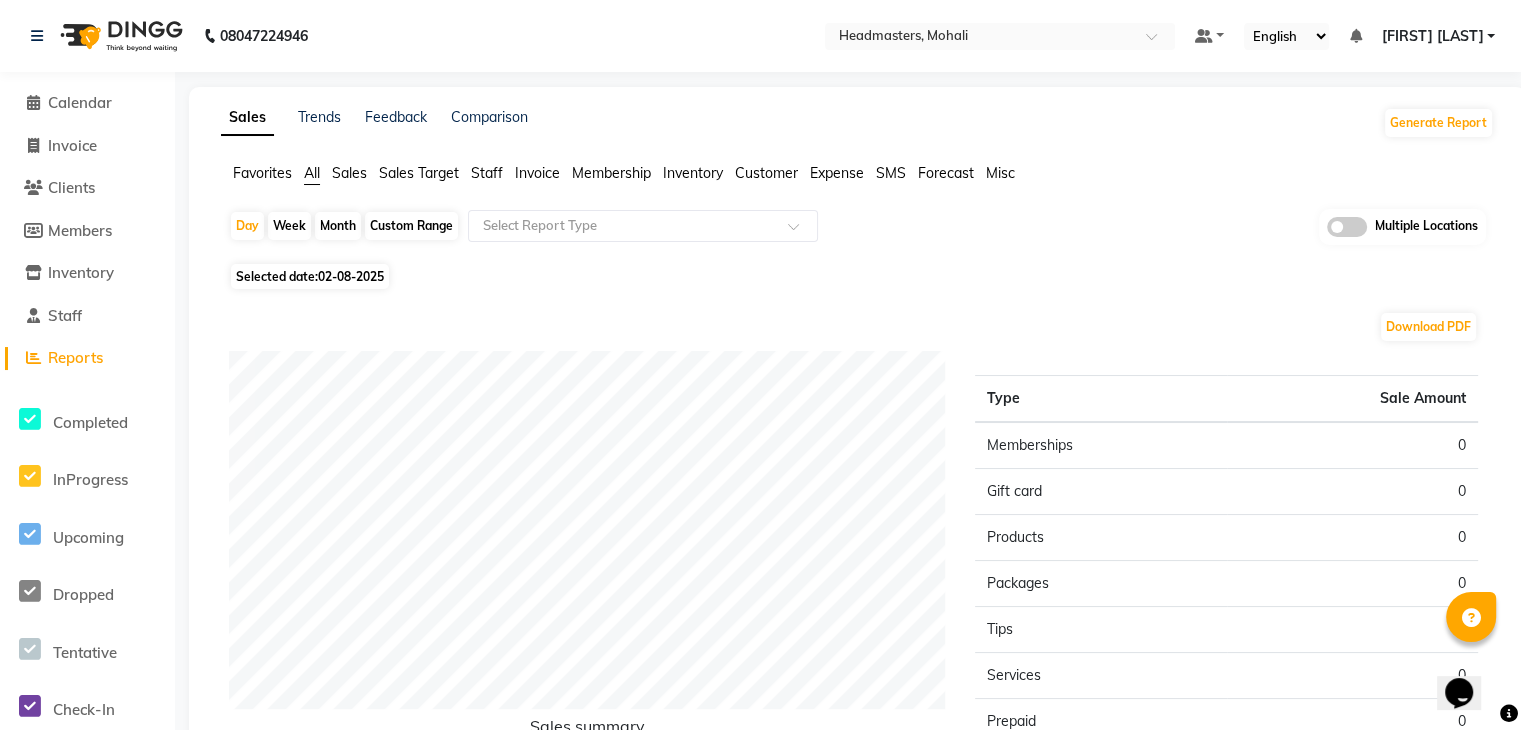 click on "Invoice" 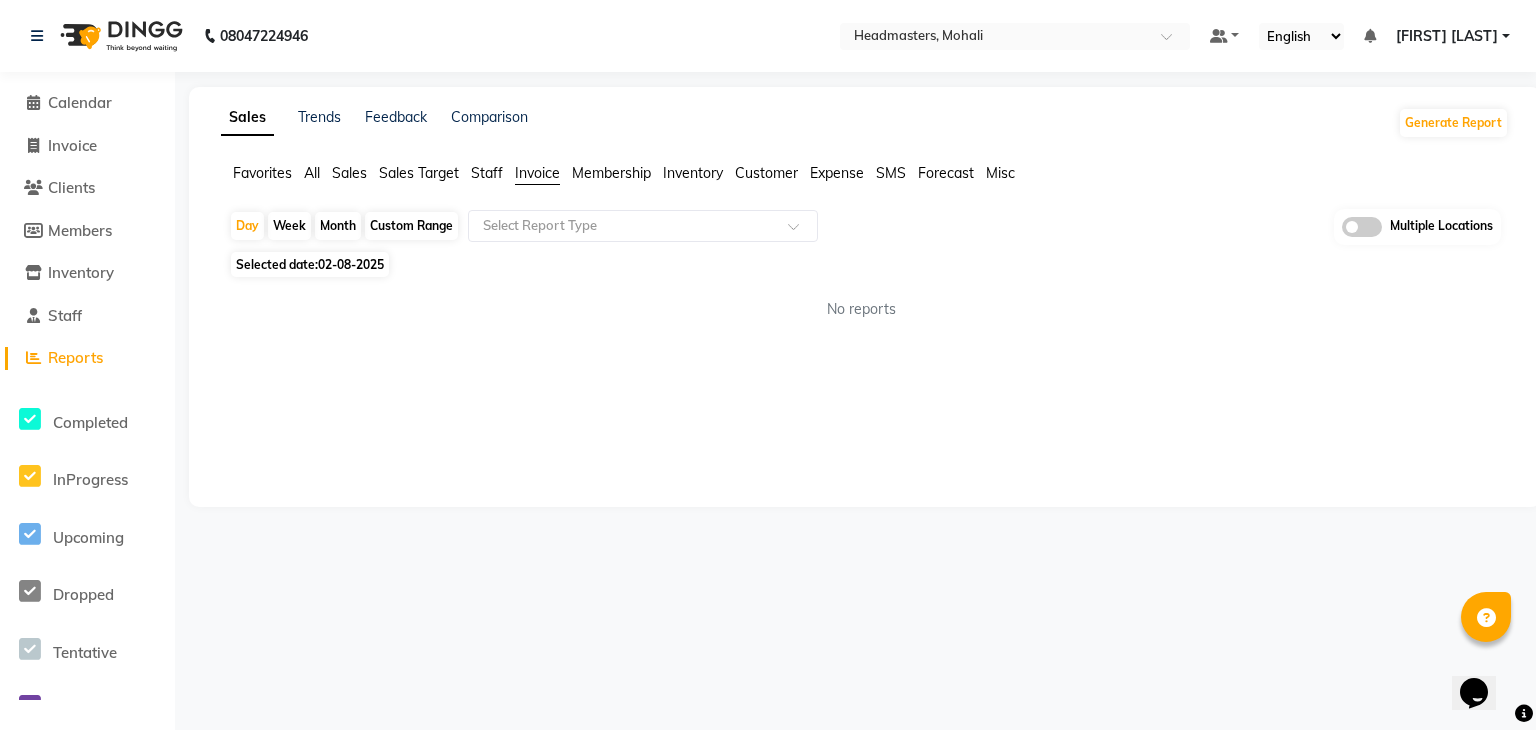 click on "Selected date:  [DATE]" 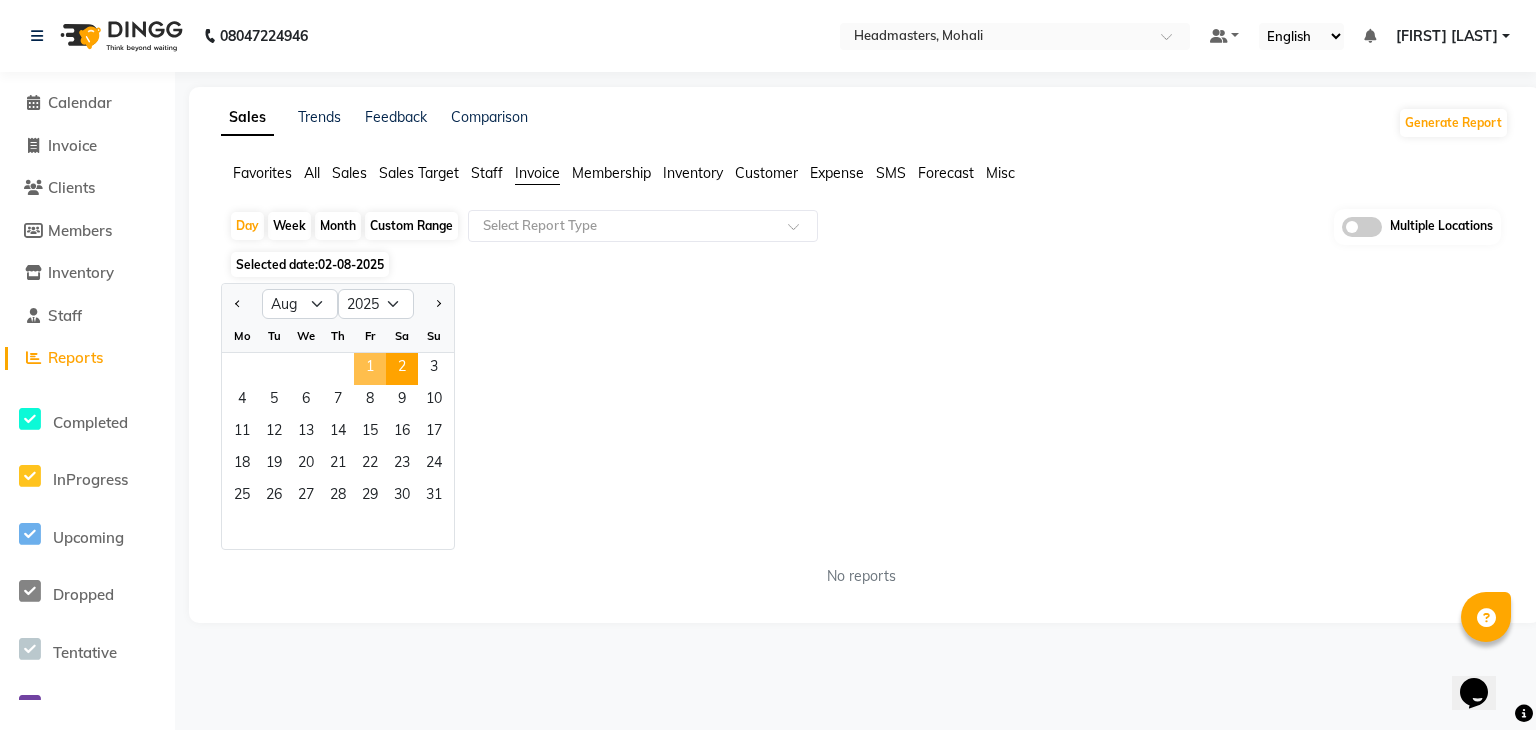 click on "1" 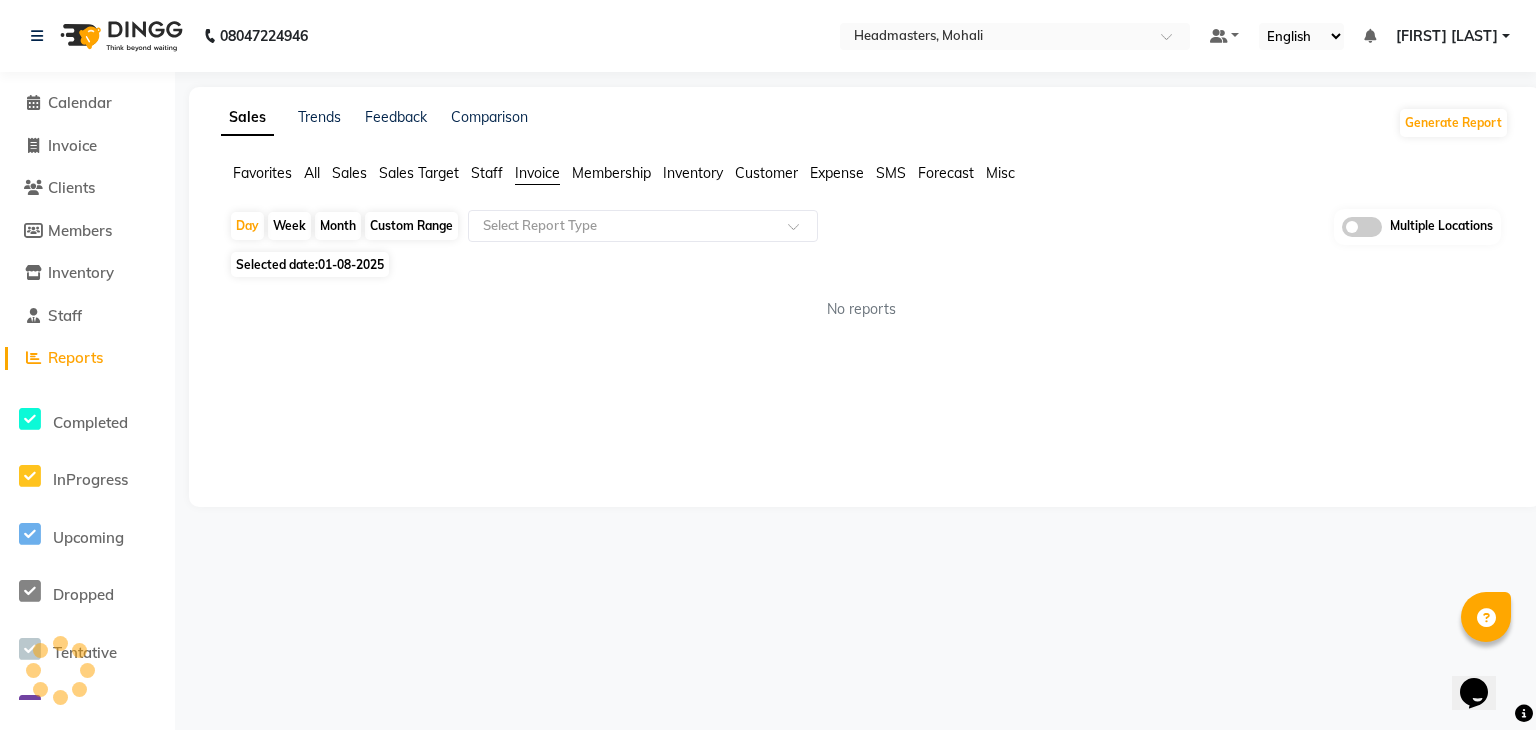 click on "Sales Trends Feedback Comparison Generate Report Favorites All Sales Sales Target Staff Invoice Membership Inventory Customer Expense SMS Forecast Misc  Day   Week   Month   Custom Range  Select Report Type Multiple Locations Selected date:  01-08-2025  No reports ★ Mark as Favorite  Choose how you'd like to save "" report to favorites  Save to Personal Favorites:   Only you can see this report in your favorites tab. Share with Organization:   Everyone in your organization can see this report in their favorites tab.  Save to Favorites" 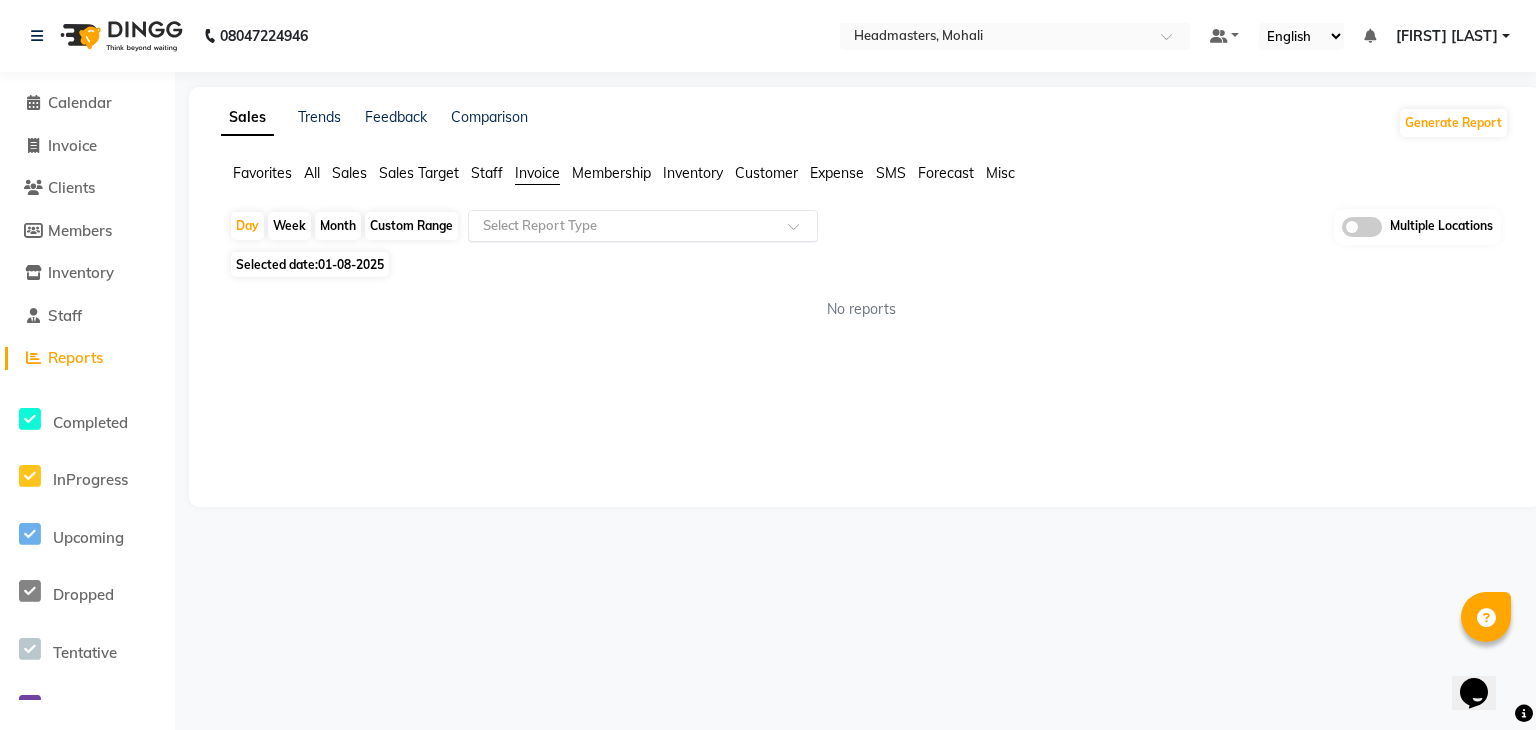 click on "Select Report Type" 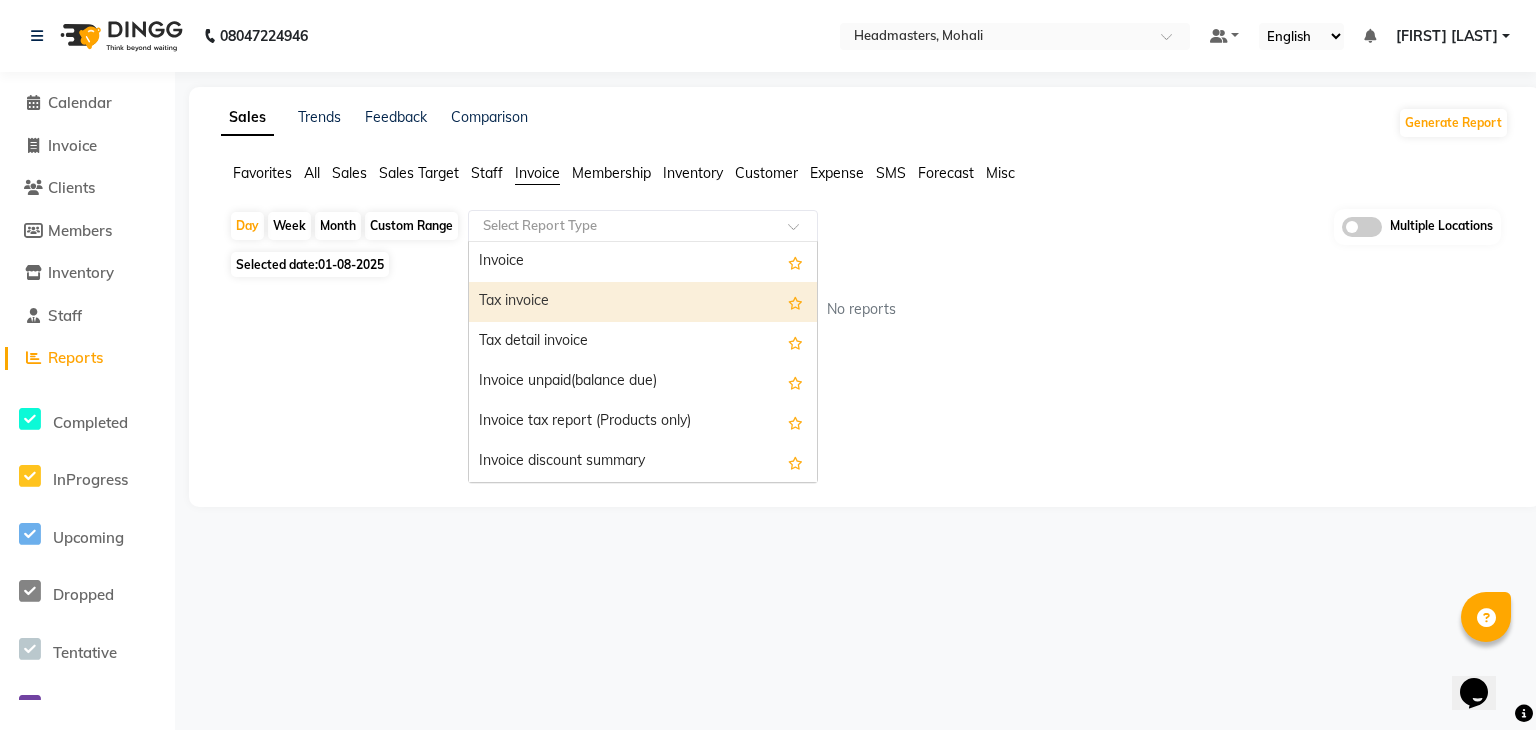 click on "Tax invoice" at bounding box center (643, 302) 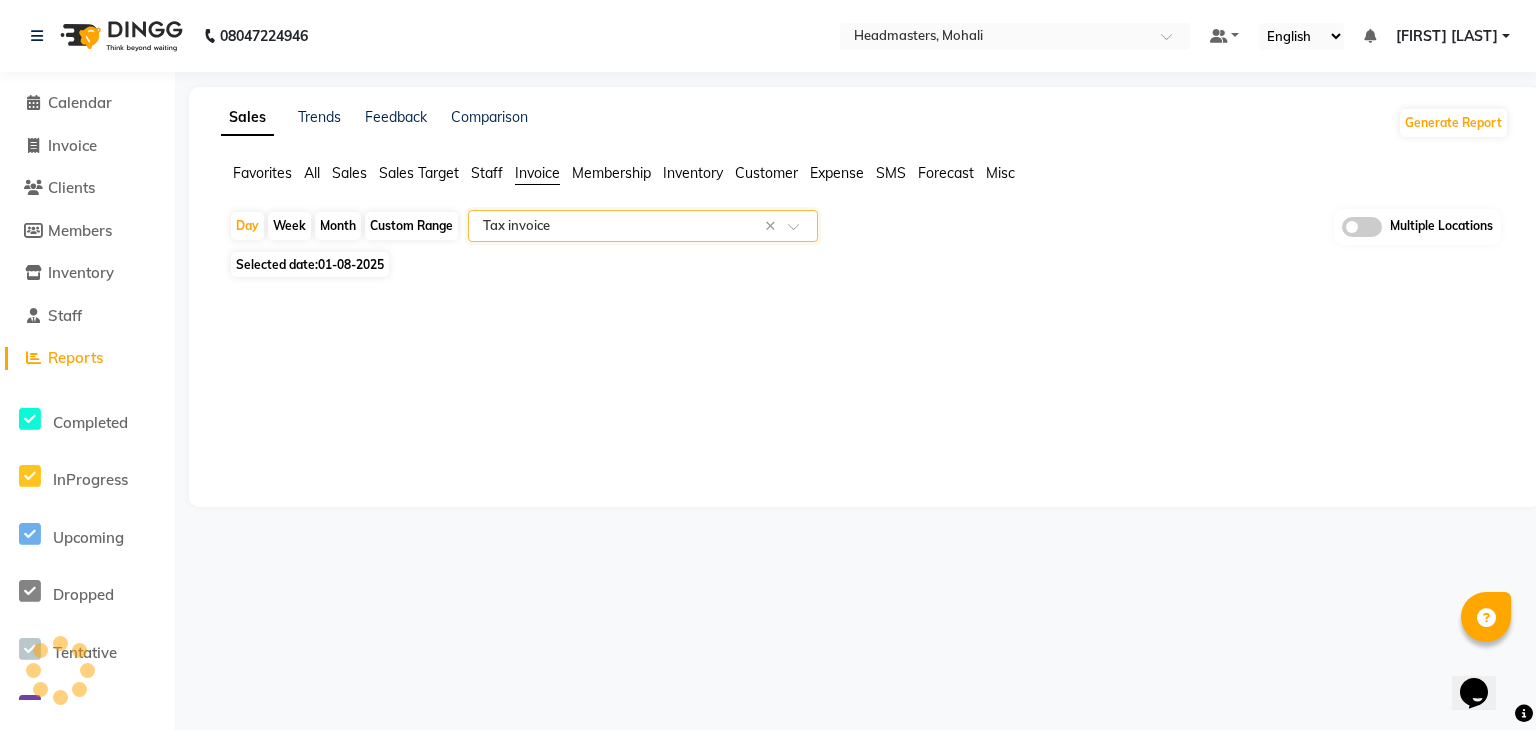 select on "full_report" 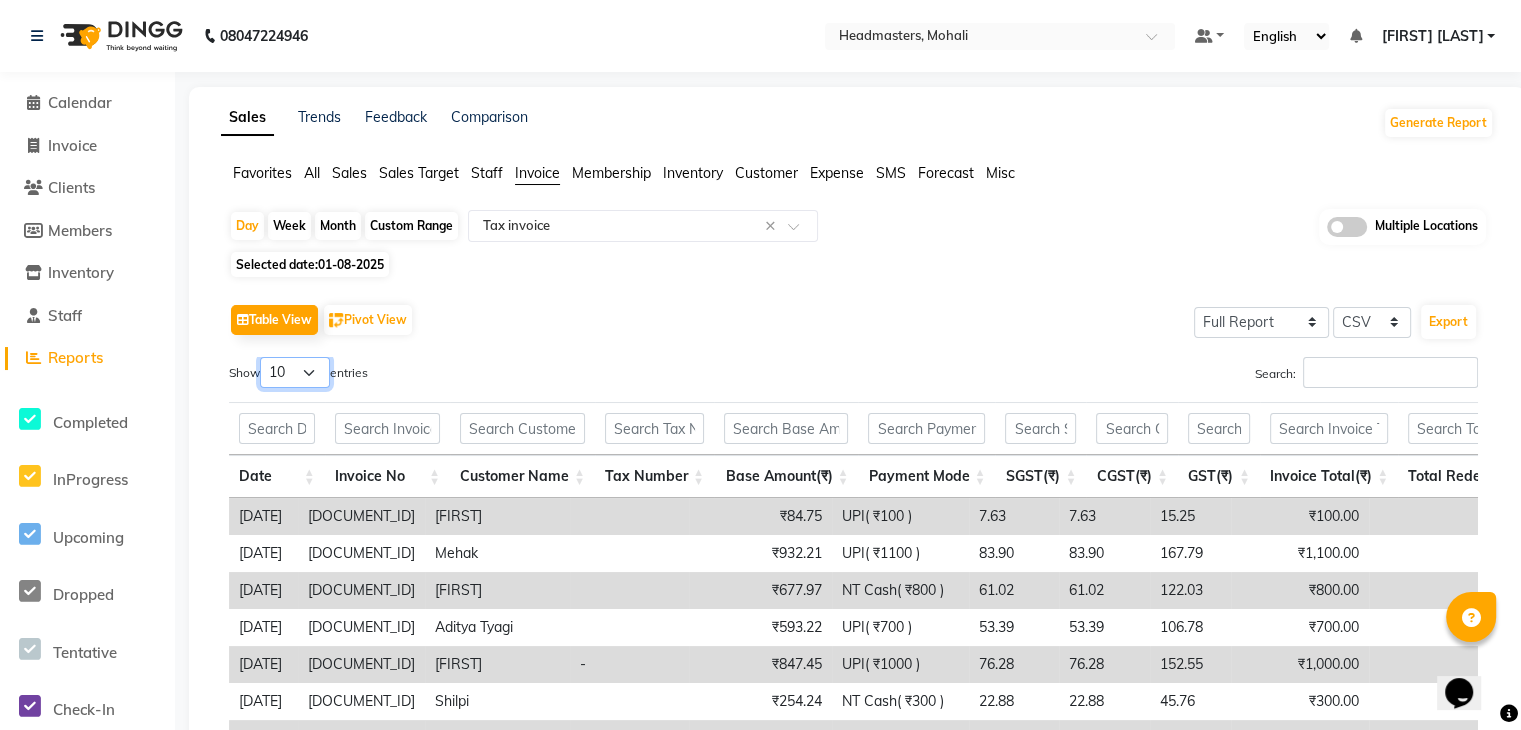 drag, startPoint x: 302, startPoint y: 371, endPoint x: 308, endPoint y: 385, distance: 15.231546 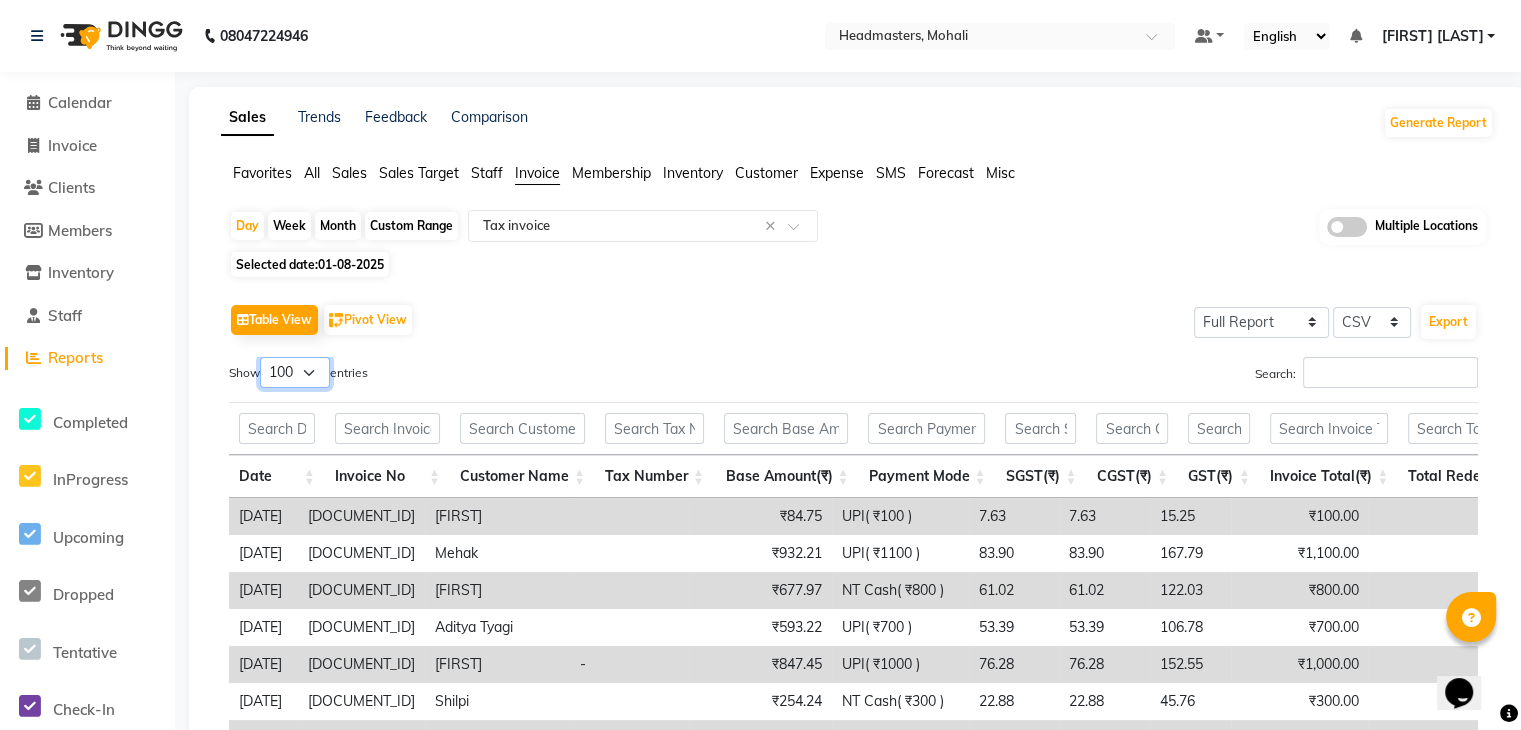 click on "10 25 50 100" at bounding box center [295, 372] 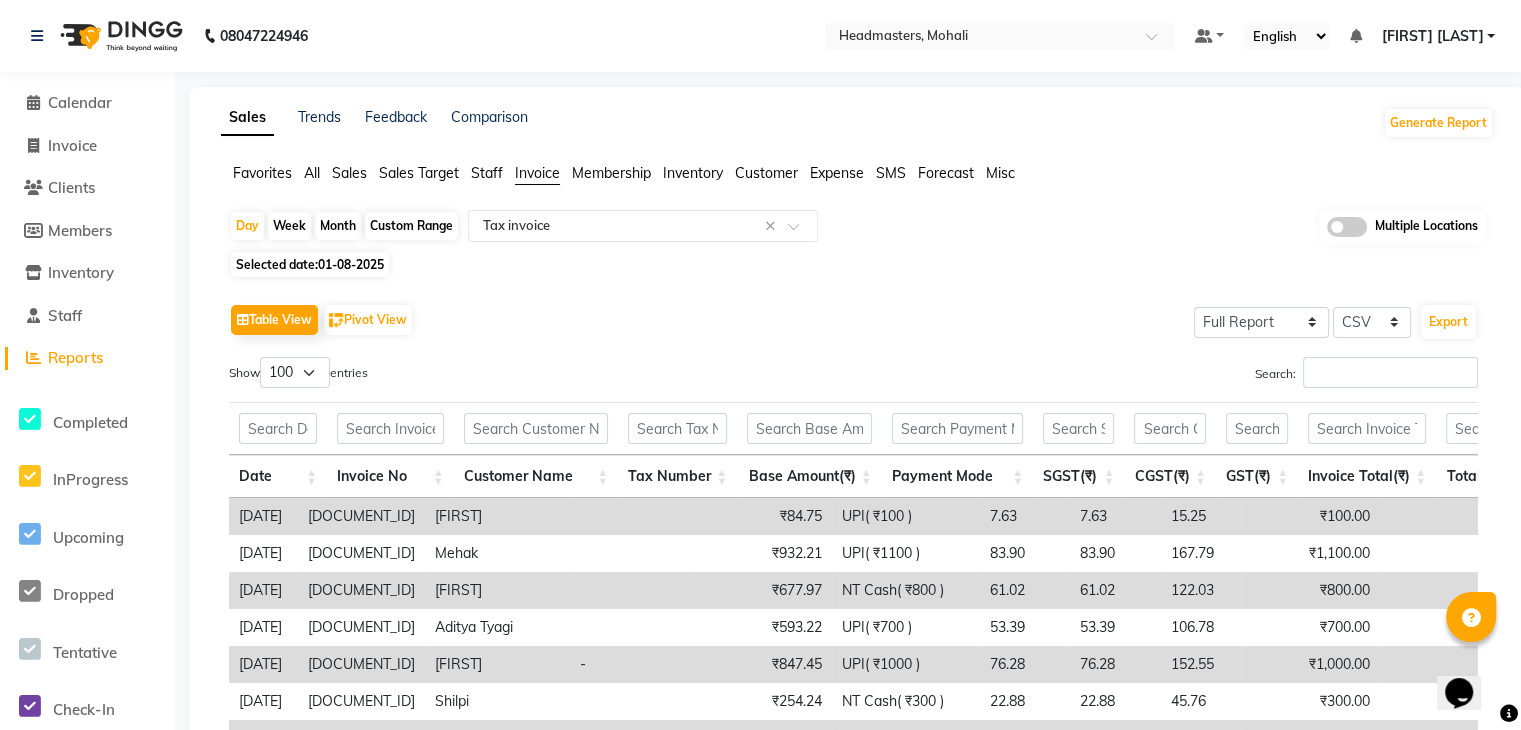 click on "Table View   Pivot View  Select Full Report Filtered Report Select CSV PDF  Export  Show  10 25 50 100  entries Search: Date Invoice No Customer Name Tax Number Base Amount(₹) Payment Mode SGST(₹) CGST(₹) GST(₹) Invoice Total(₹) Total Redeem(₹) Date Invoice No Customer Name Tax Number Base Amount(₹) Payment Mode SGST(₹) CGST(₹) GST(₹) Invoice Total(₹) Total Redeem(₹) Total ₹1,28,434.70 ₹1,49,613.27 ₹10,776.27 2025-08-01 V/2025-26/6790 Noorpreet  ₹84.75 UPI( ₹100 ) 7.63 7.63 15.25 ₹100.00 ₹0 2025-08-01 V/2025-26/6791 Mehak  ₹932.21 UPI( ₹1100 ) 83.90 83.90 167.79 ₹1,100.00 ₹0 2025-08-01 V/2025-26/6792 Ishu  ₹677.97 NT Cash( ₹800 ) 61.02 61.02 122.03 ₹800.00 ₹0 2025-08-01 V/2025-26/6793 Aditya Tyagi ₹593.22 UPI( ₹700 ) 53.39 53.39 106.78 ₹700.00 ₹0 2025-08-01 V/2025-26/6794 Jivitesh  - ₹847.45 UPI( ₹1000 ) 76.28 76.28 152.55 ₹1,000.00 ₹0 2025-08-01 V/2025-26/6795 Shilpi  ₹254.24 NT Cash( ₹300 ) 22.88 22.88 45.76 ₹300.00 ₹0 Pooja  -" 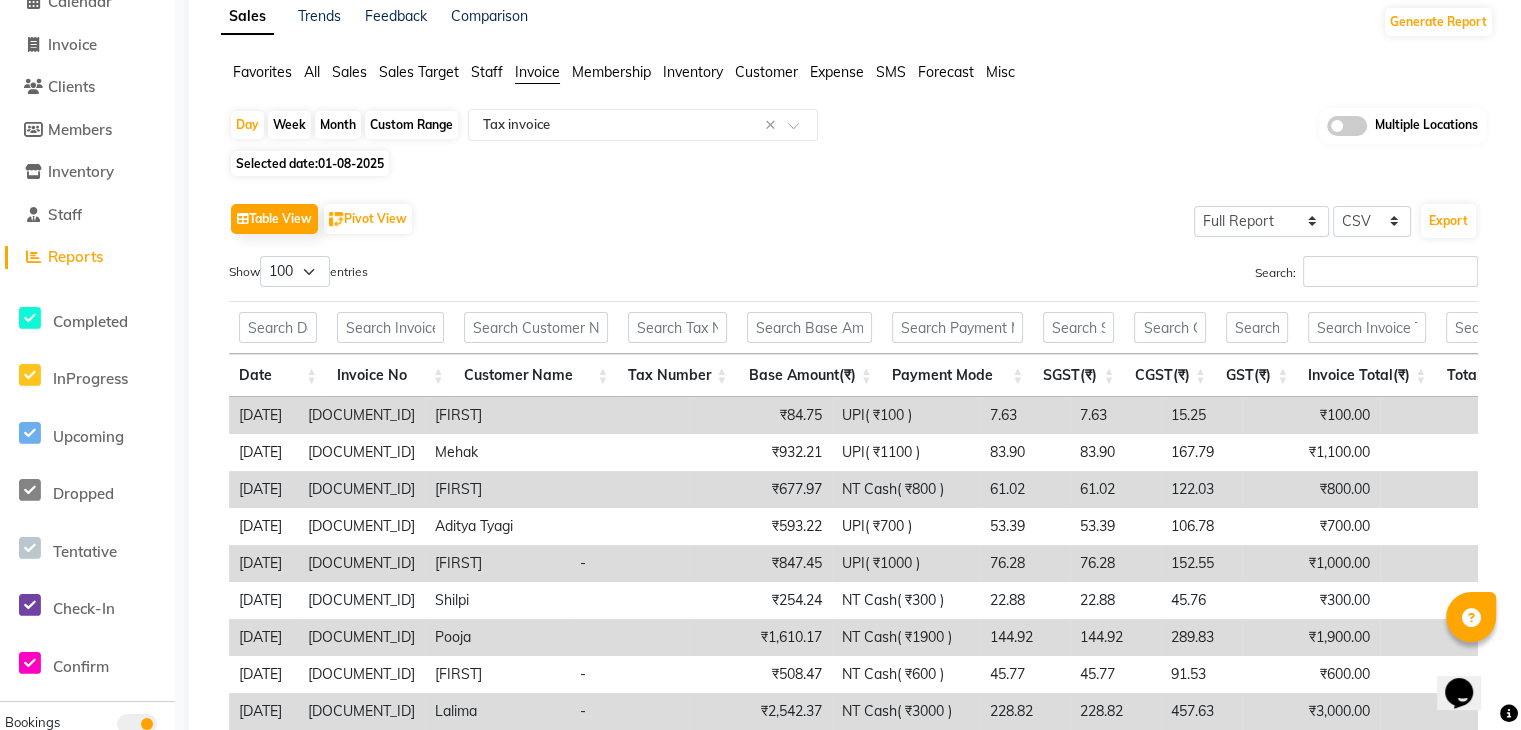 scroll, scrollTop: 0, scrollLeft: 0, axis: both 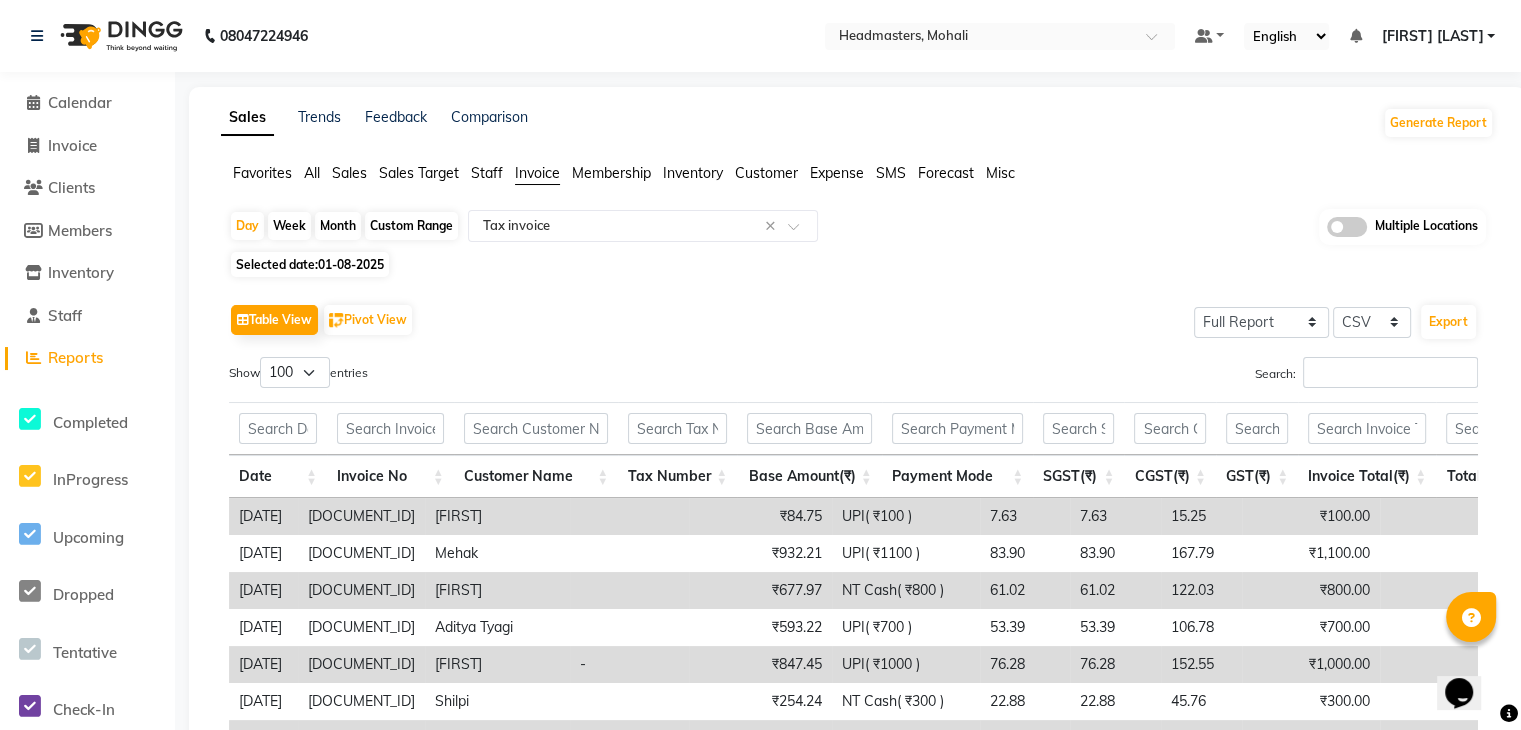 click on "Search:" at bounding box center [1174, 376] 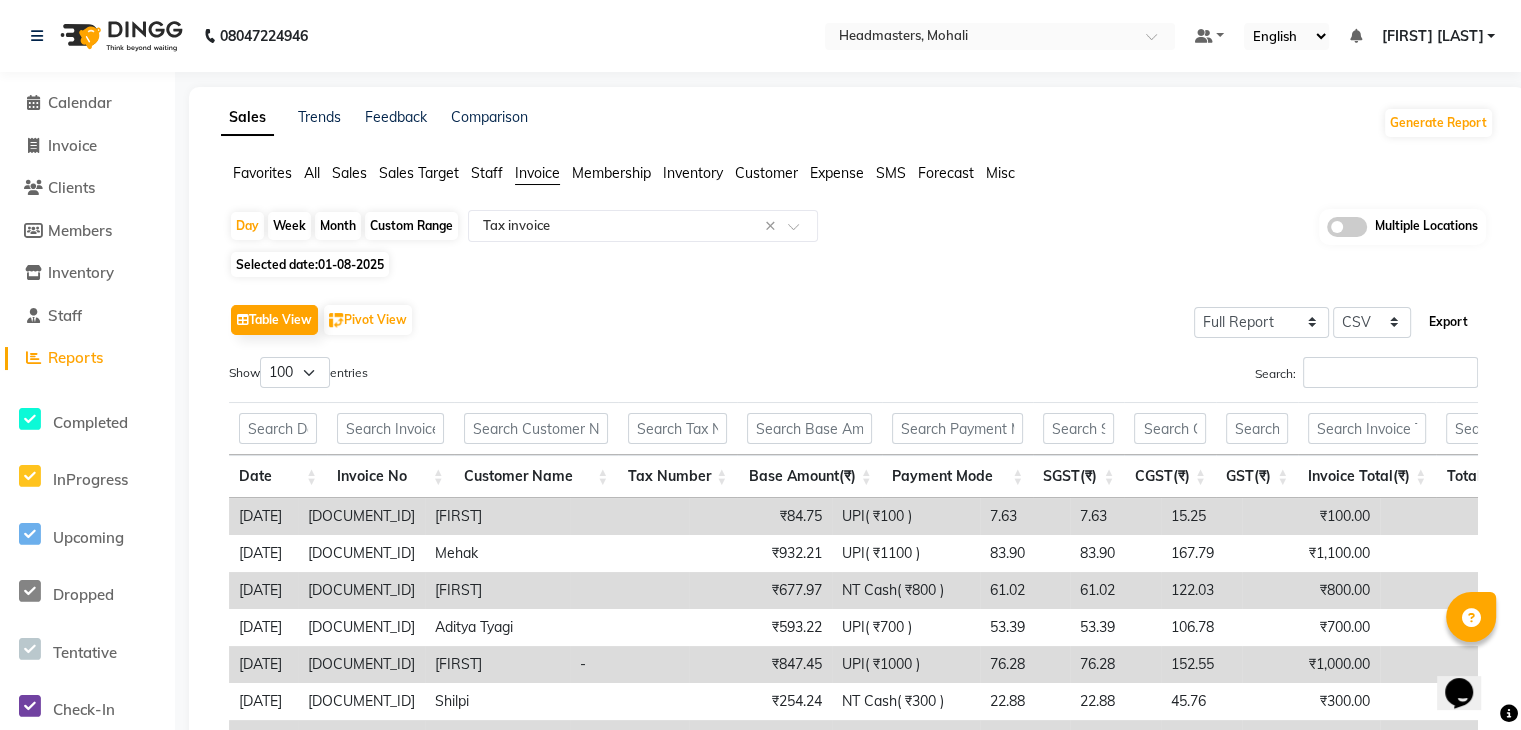 click on "Export" 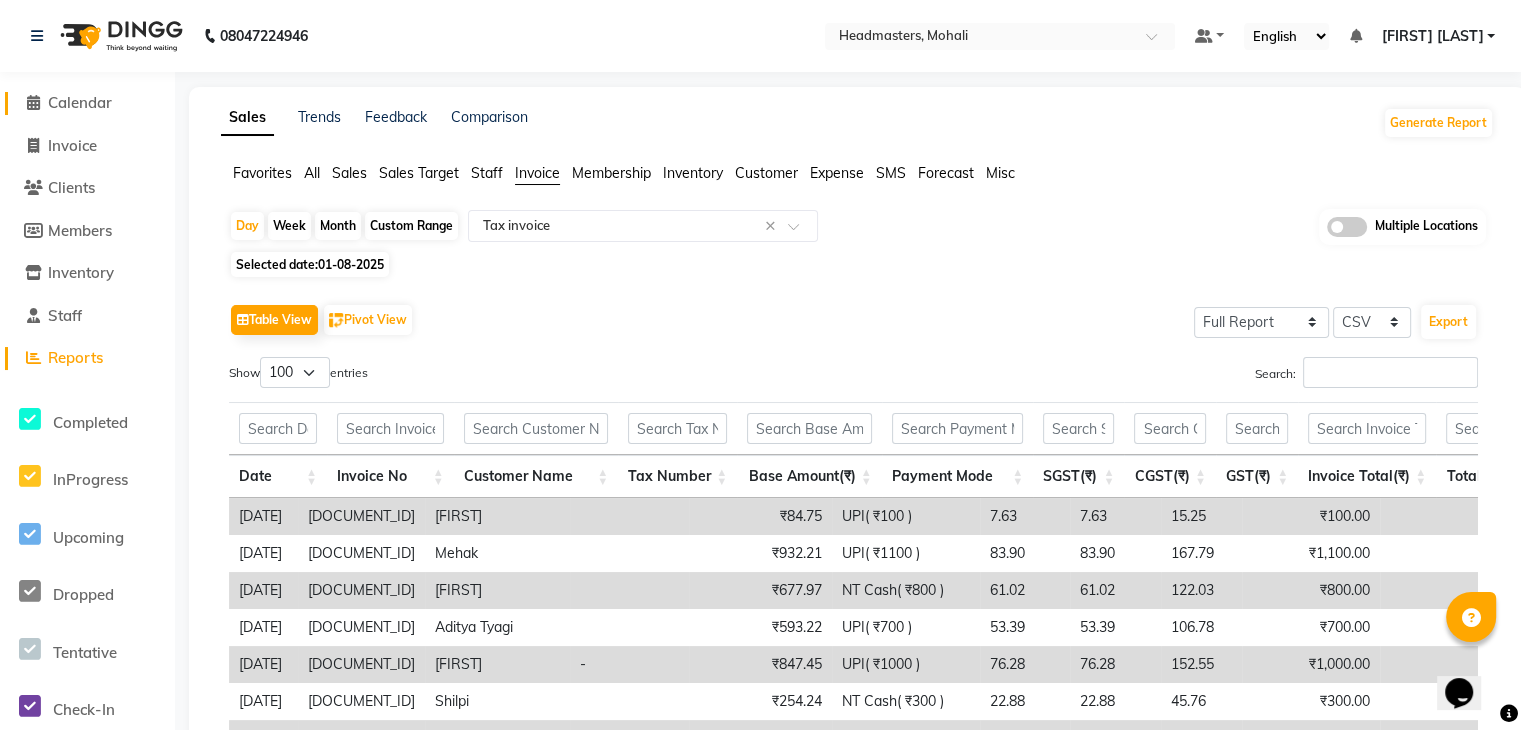 click on "Calendar" 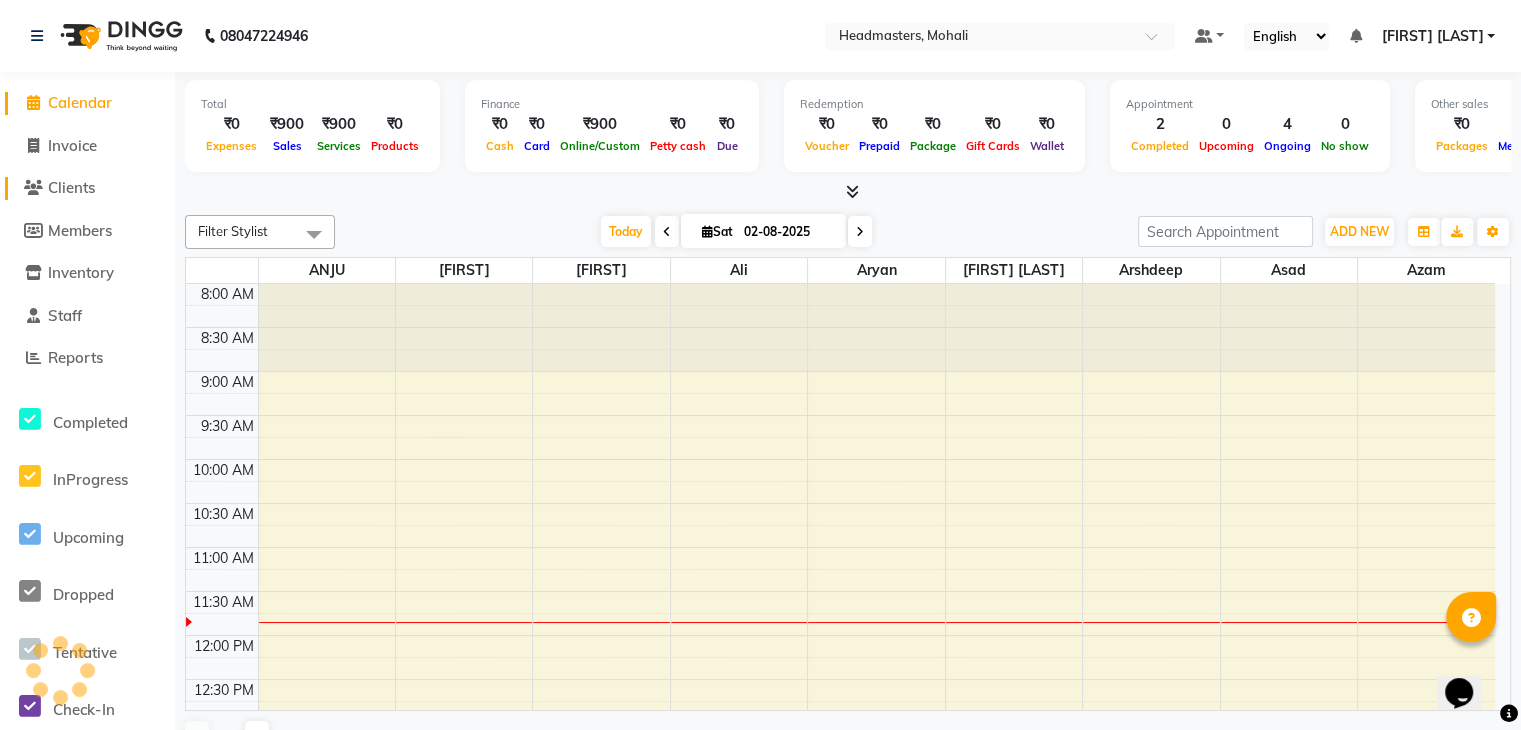 scroll, scrollTop: 0, scrollLeft: 0, axis: both 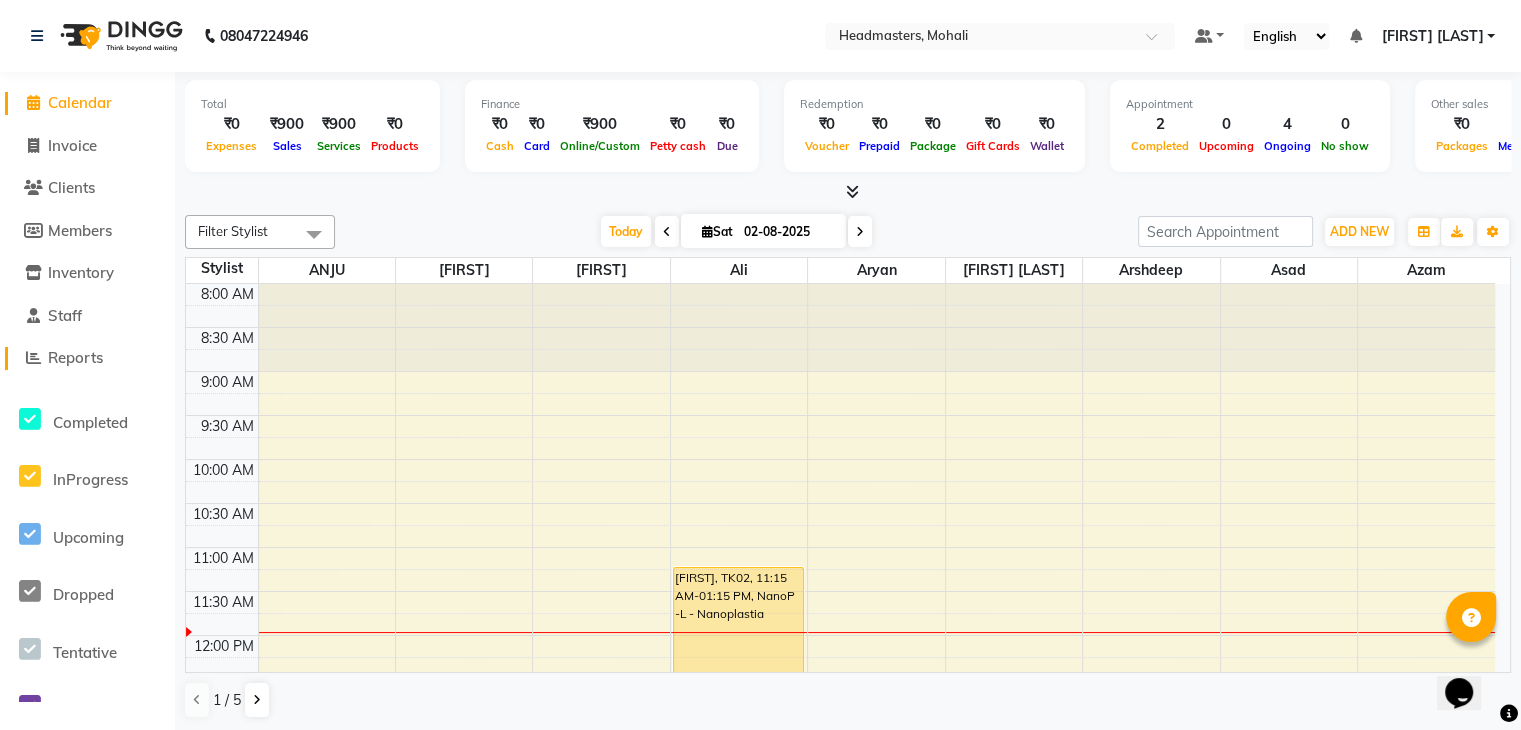 click on "Reports" 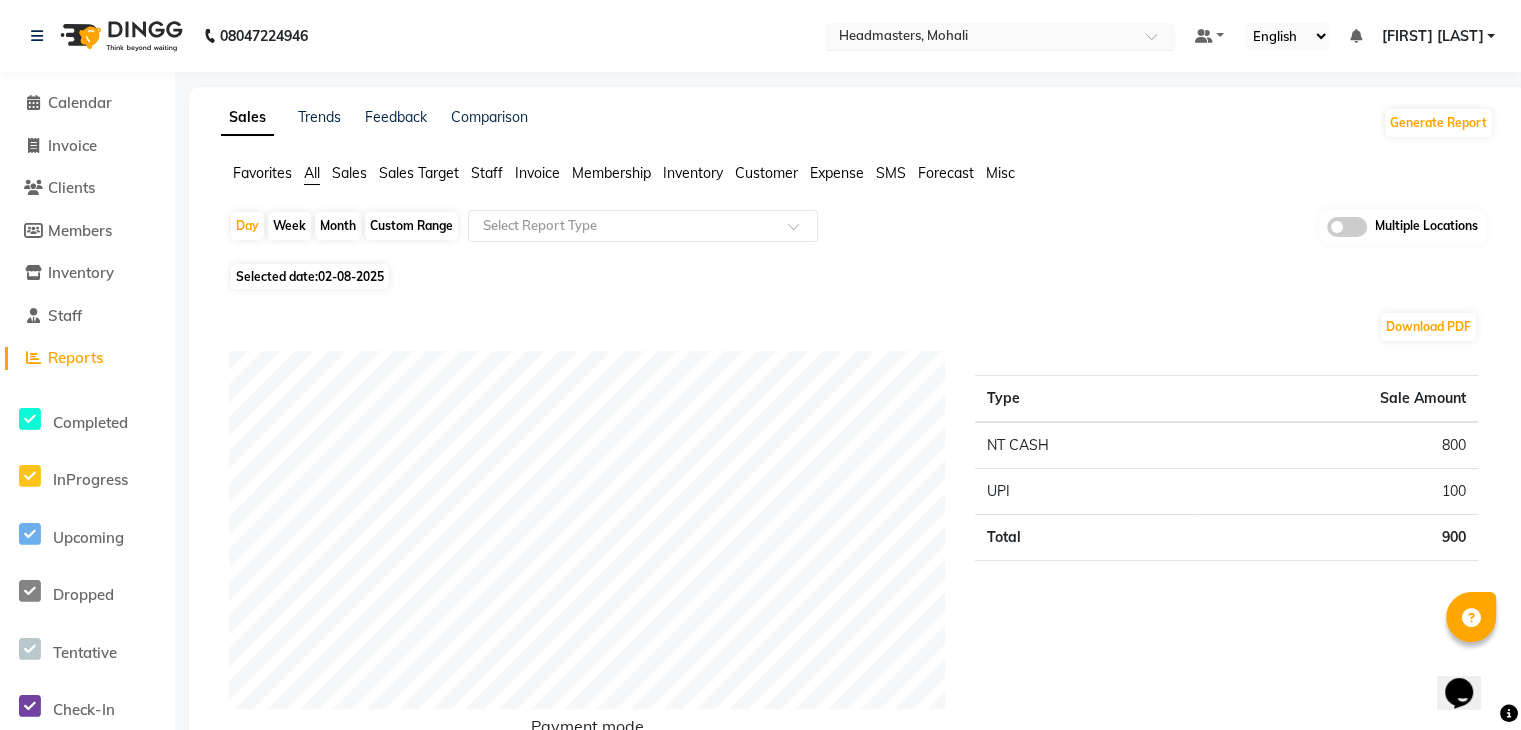 click at bounding box center [980, 38] 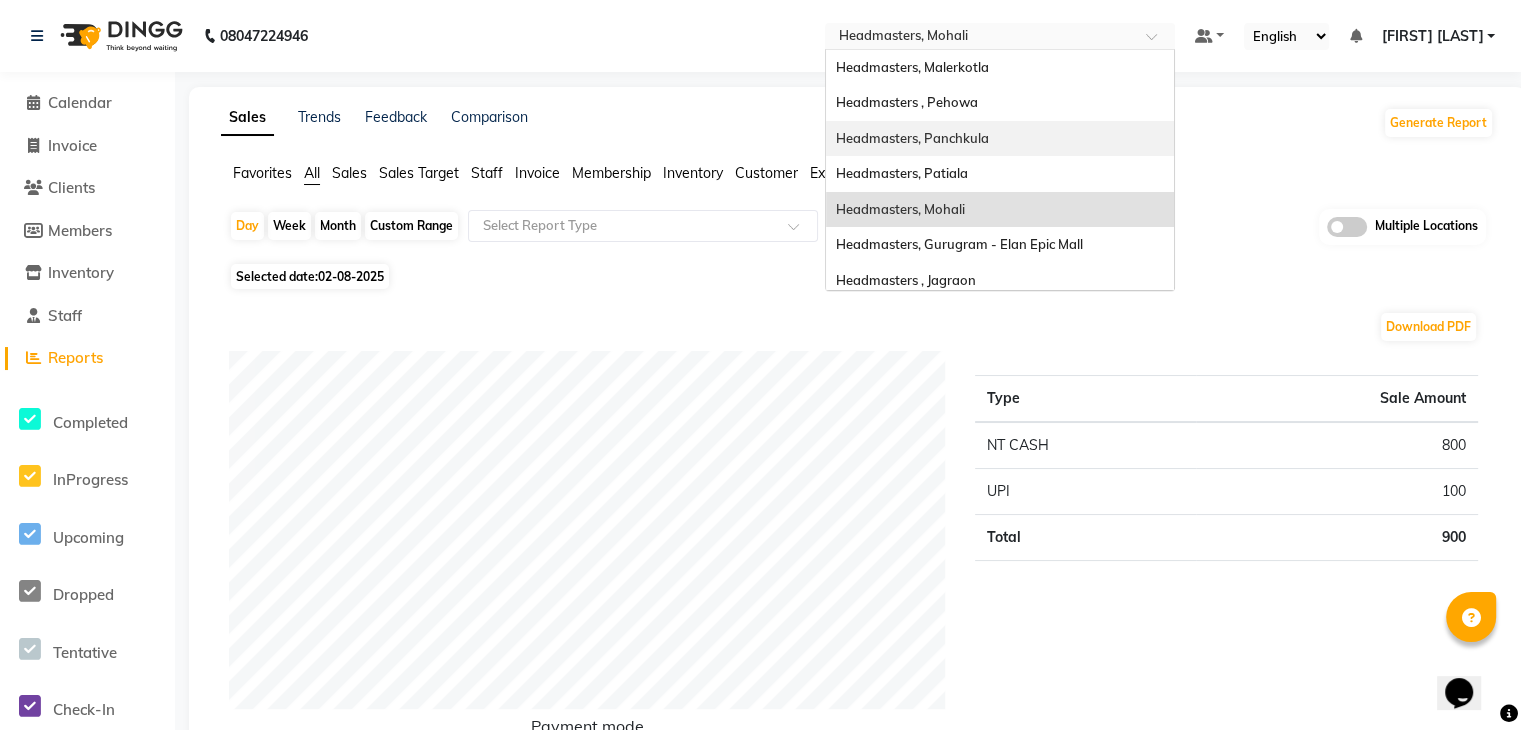 click on "Headmasters, Panchkula" at bounding box center [1000, 139] 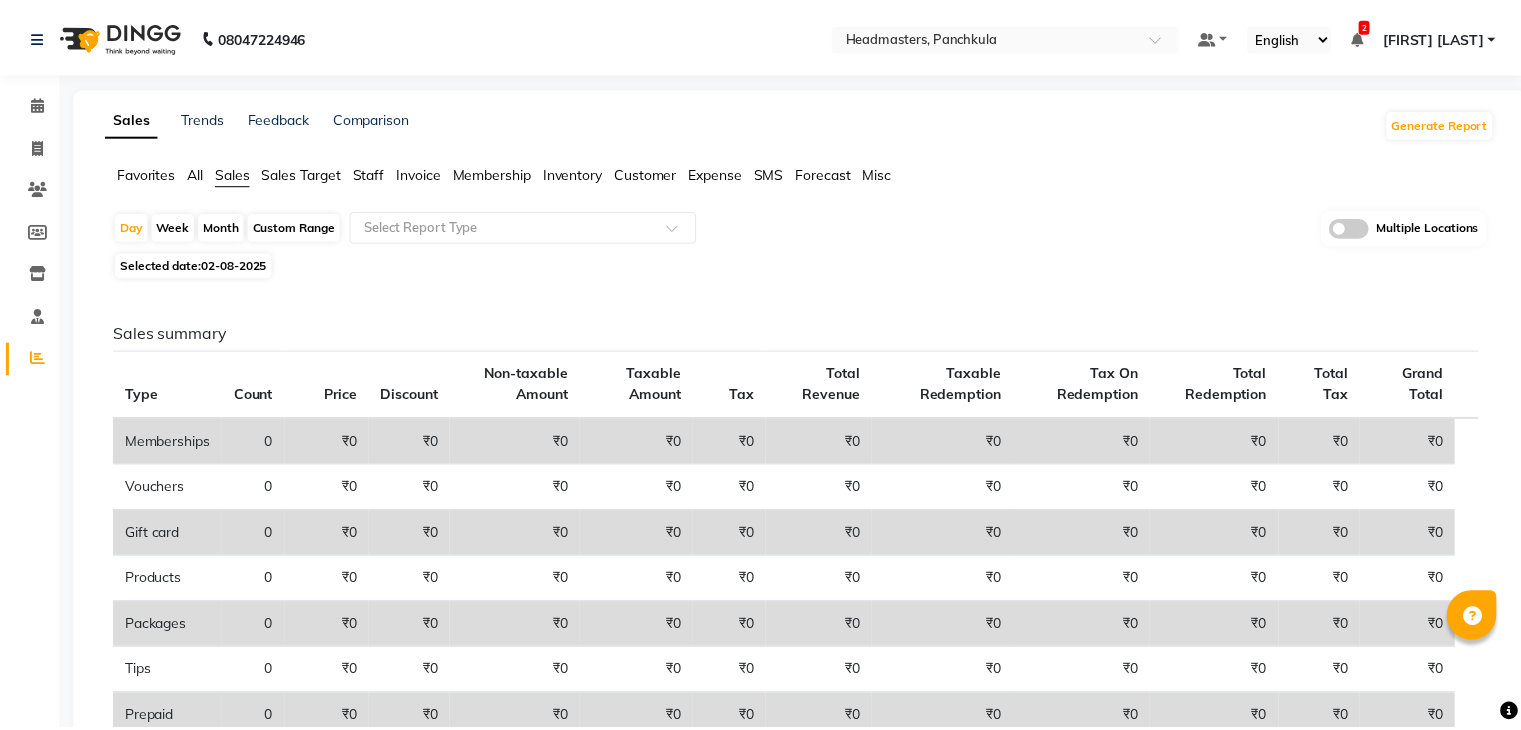 scroll, scrollTop: 0, scrollLeft: 0, axis: both 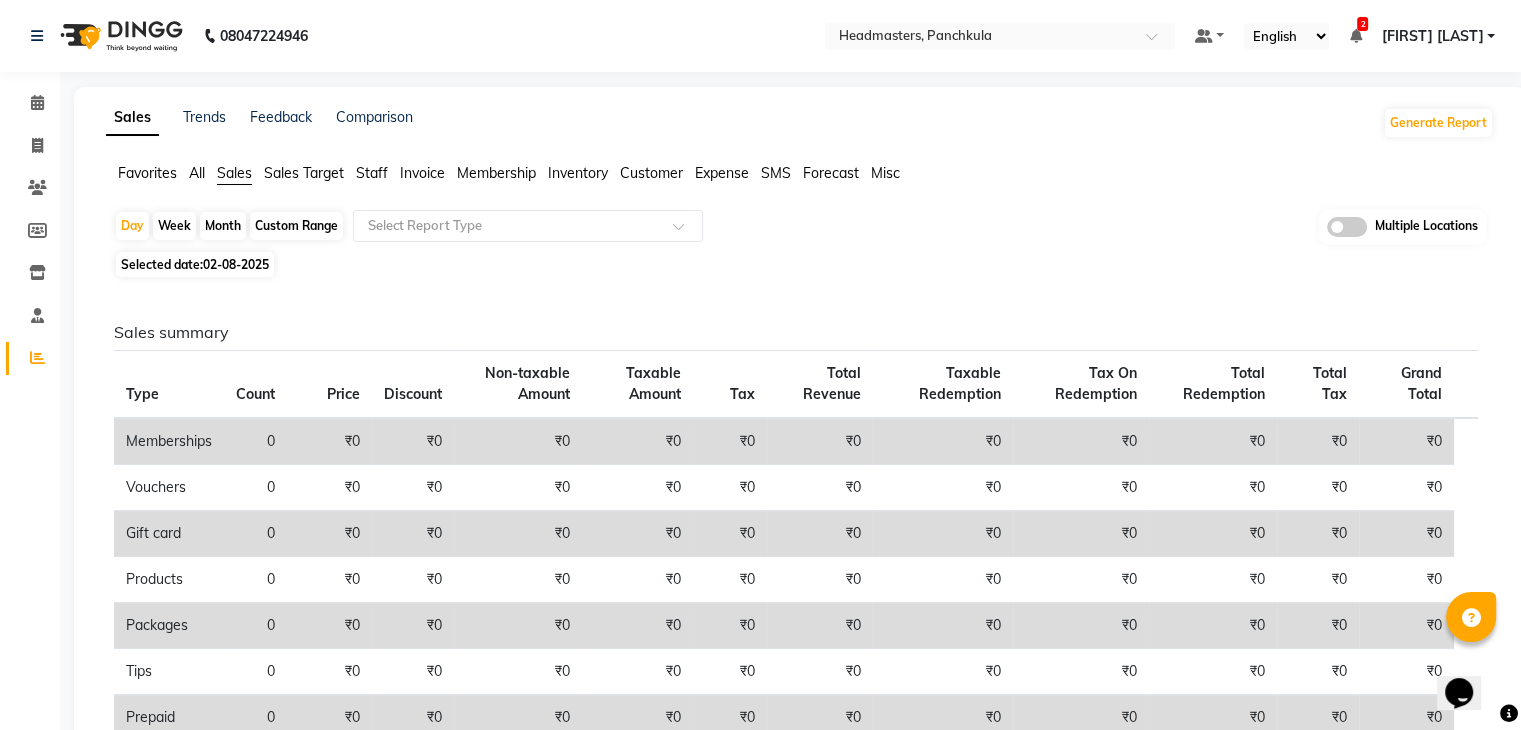 click on "02-08-2025" 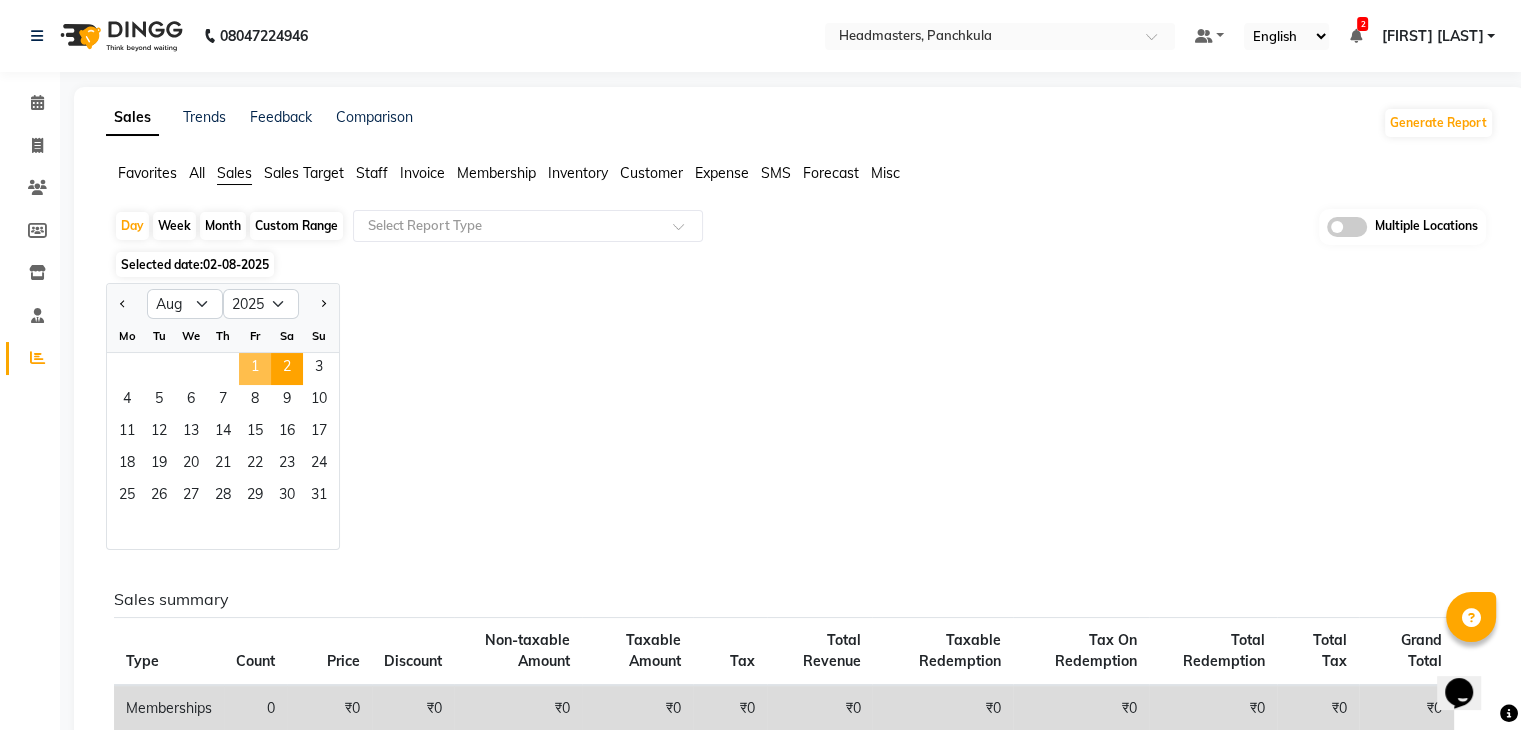 click on "1" 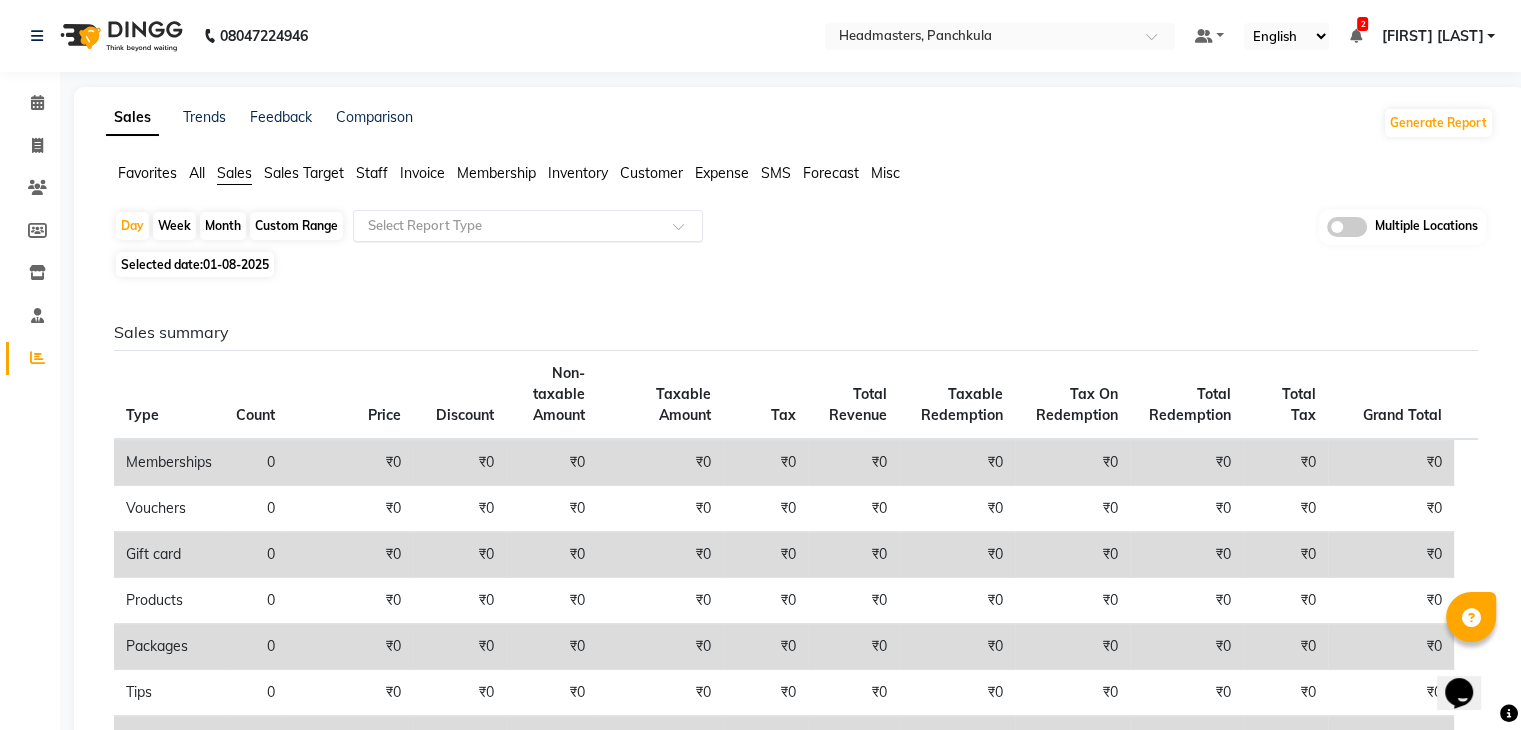 click 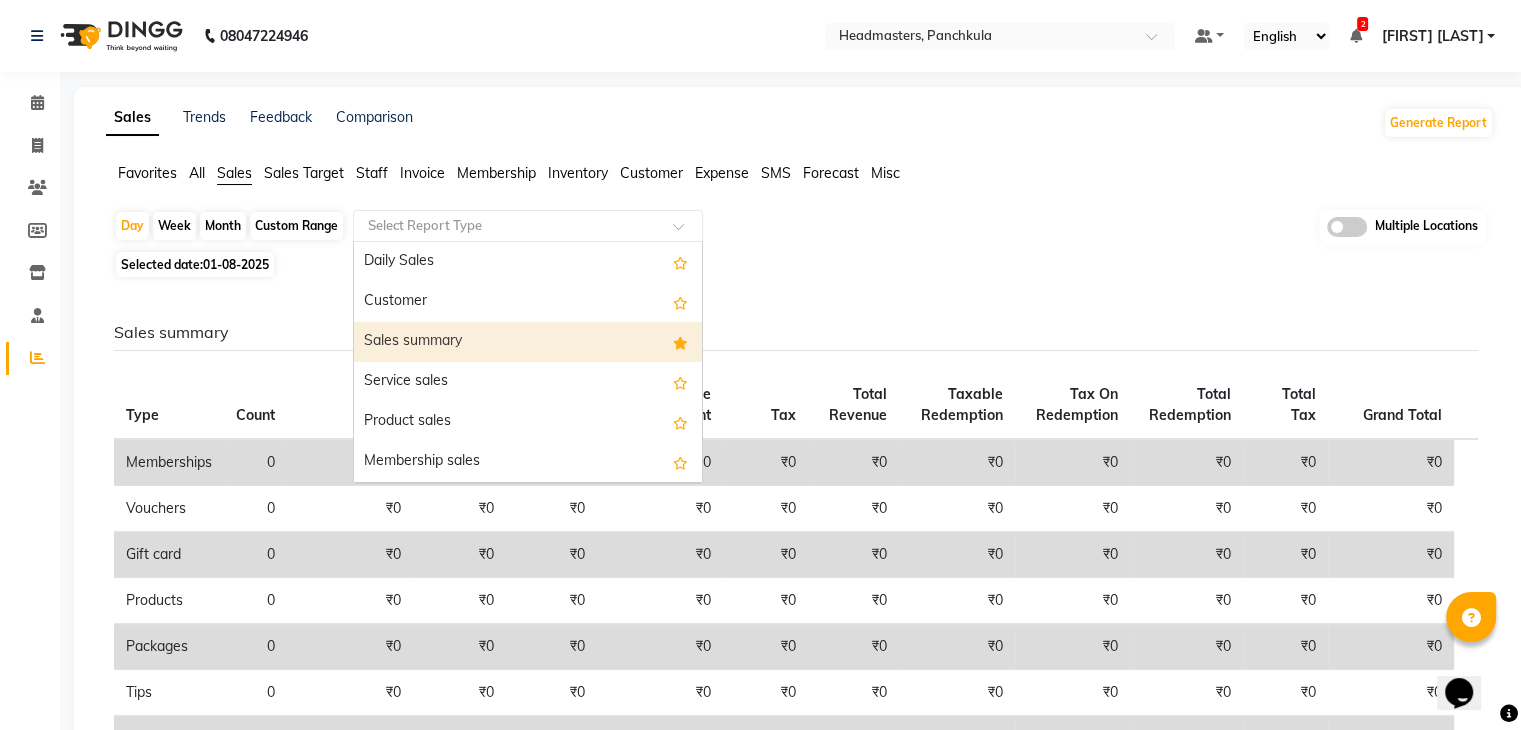 click on "Sales summary" at bounding box center (528, 342) 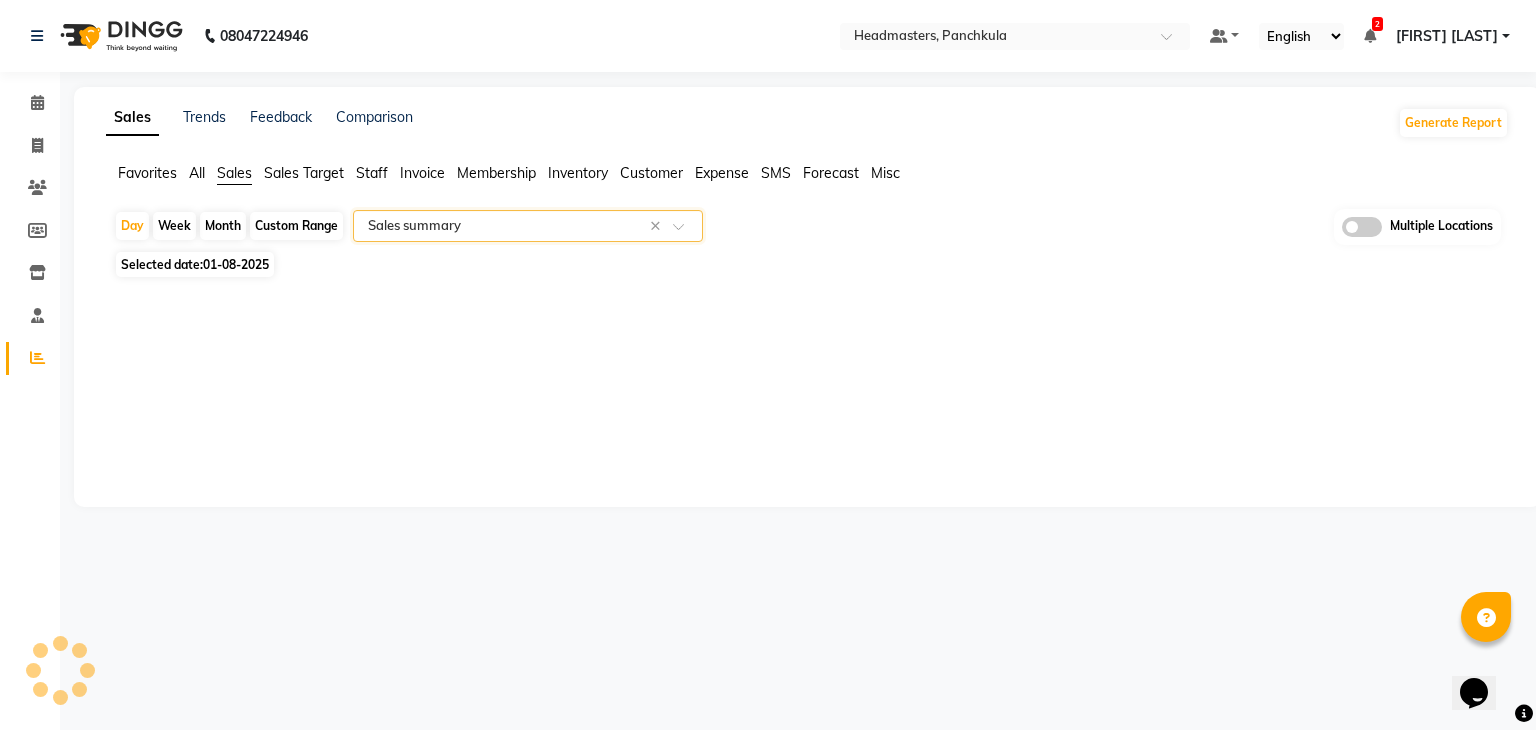 select on "full_report" 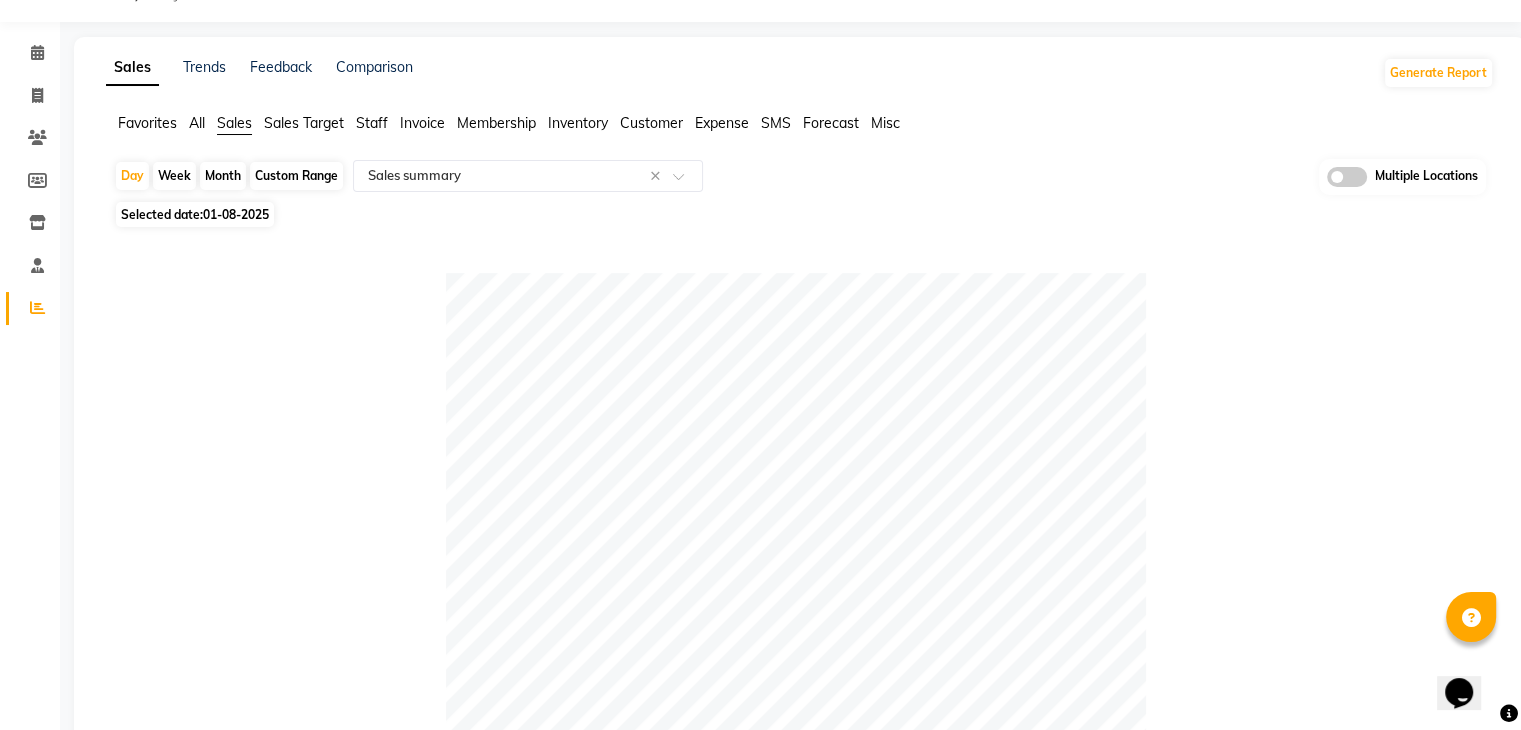 scroll, scrollTop: 0, scrollLeft: 0, axis: both 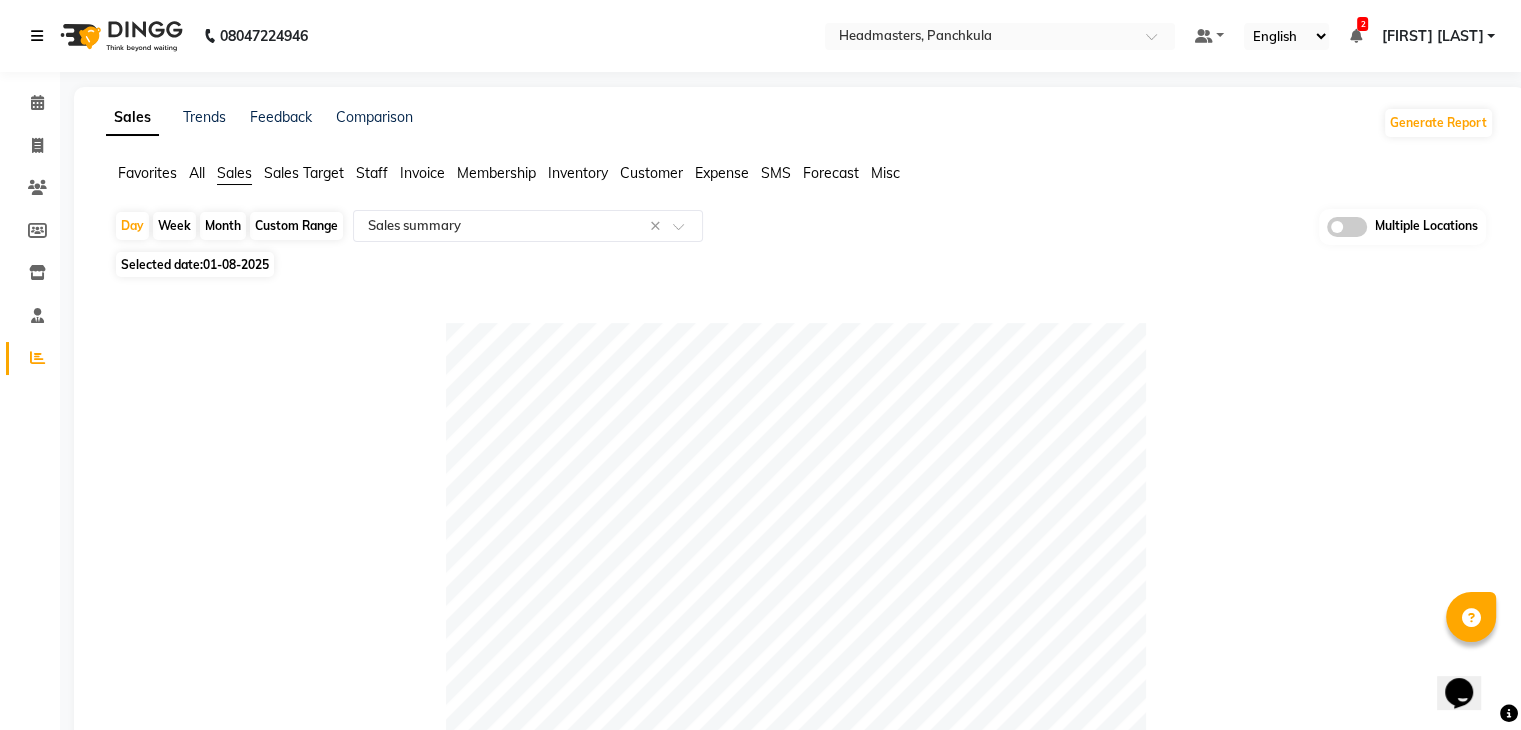 click at bounding box center (37, 36) 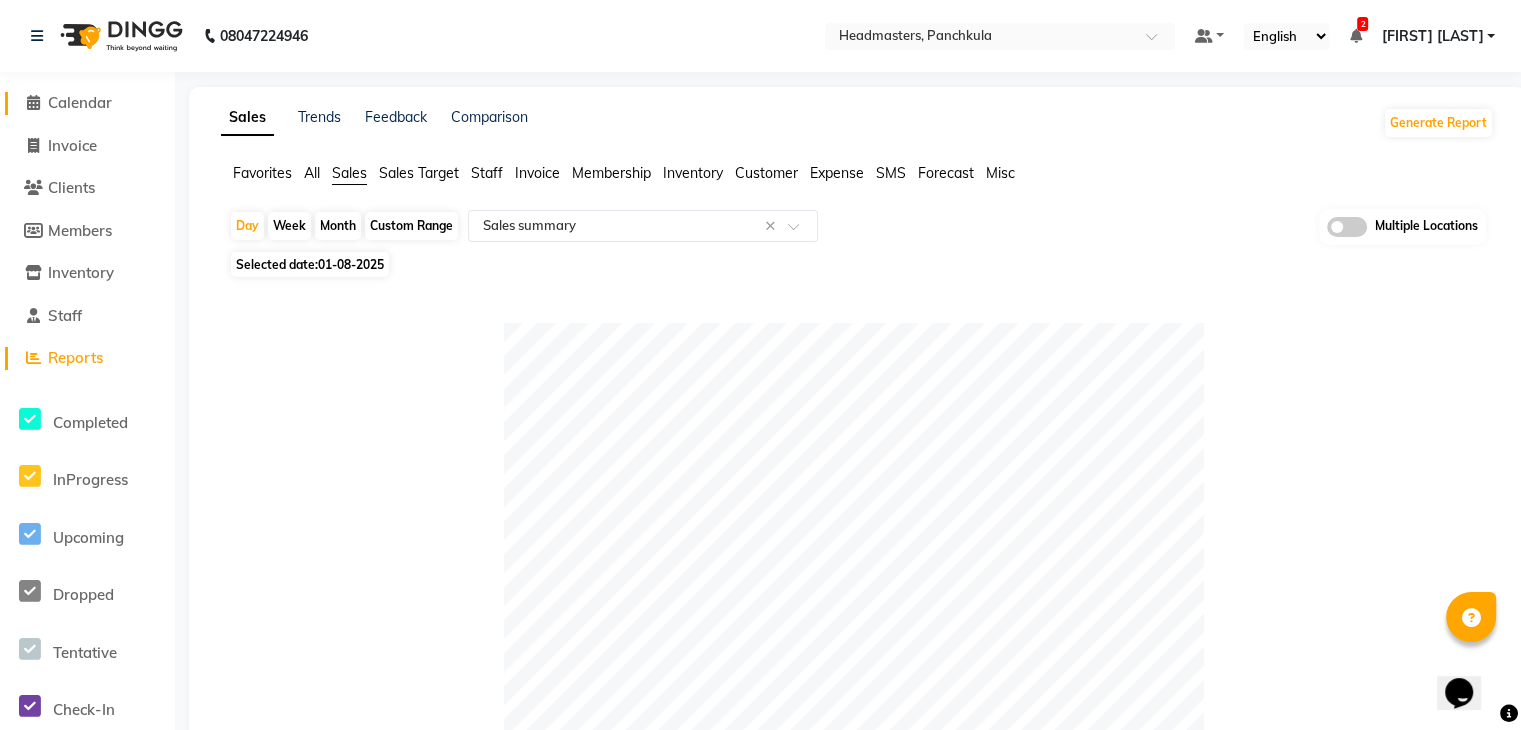 click on "Calendar" 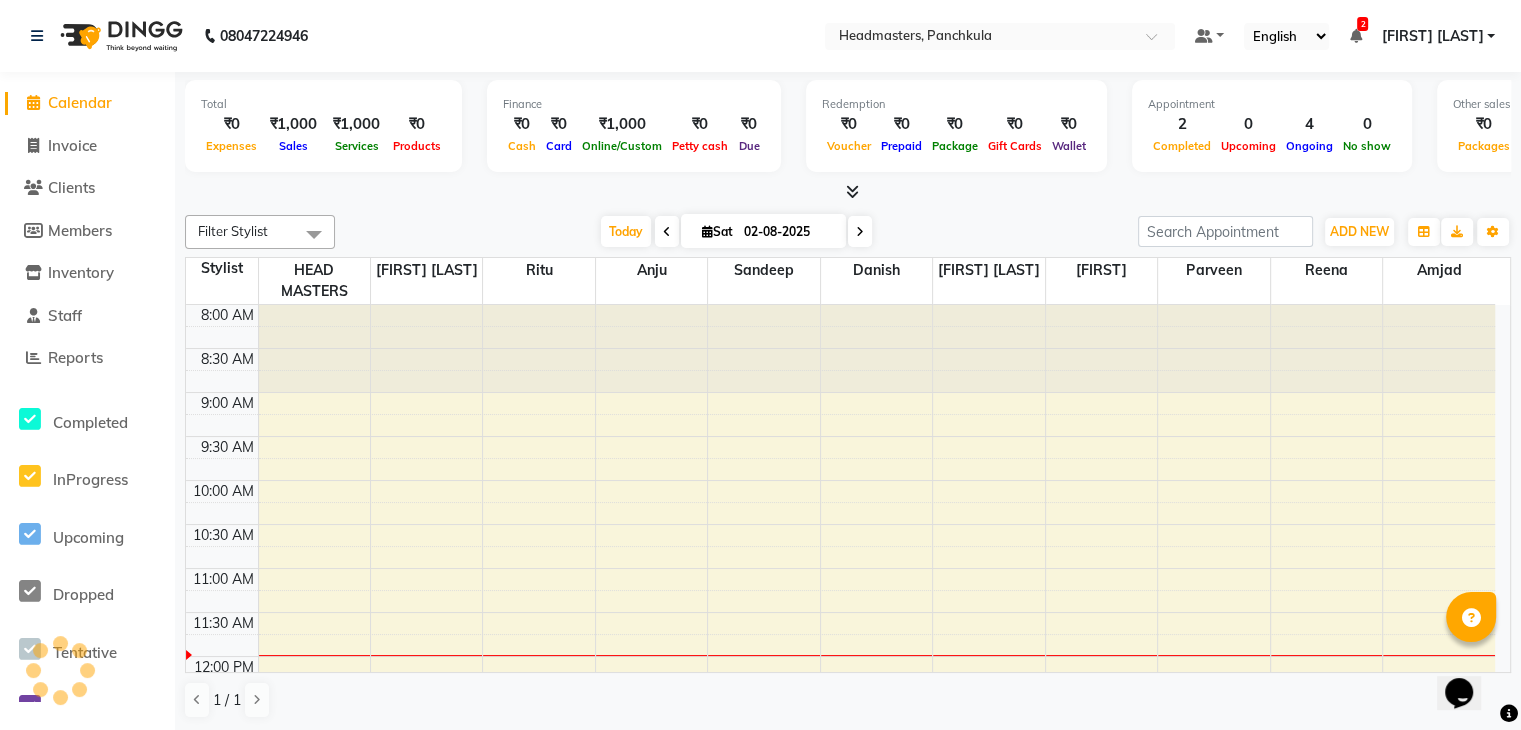 scroll, scrollTop: 0, scrollLeft: 0, axis: both 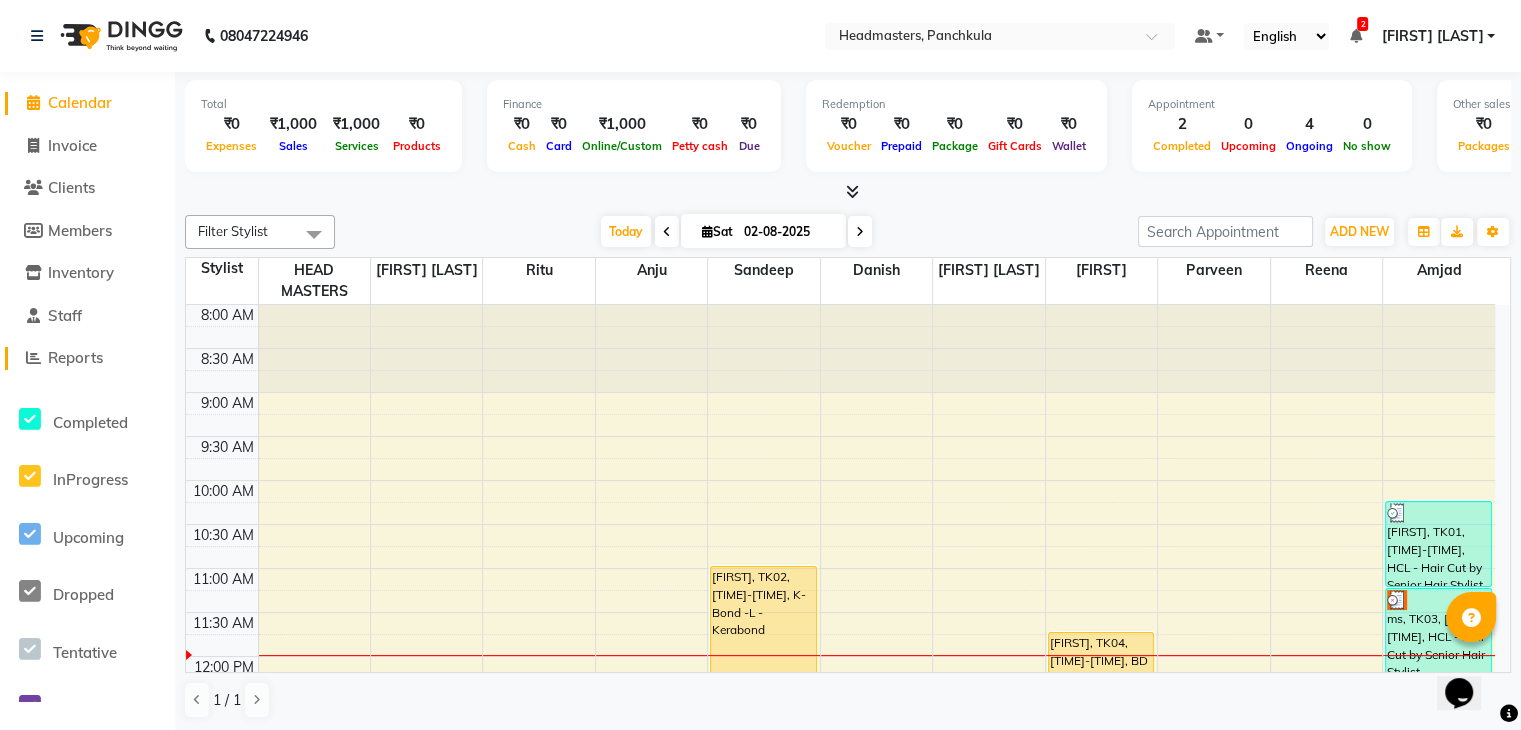 click on "Reports" 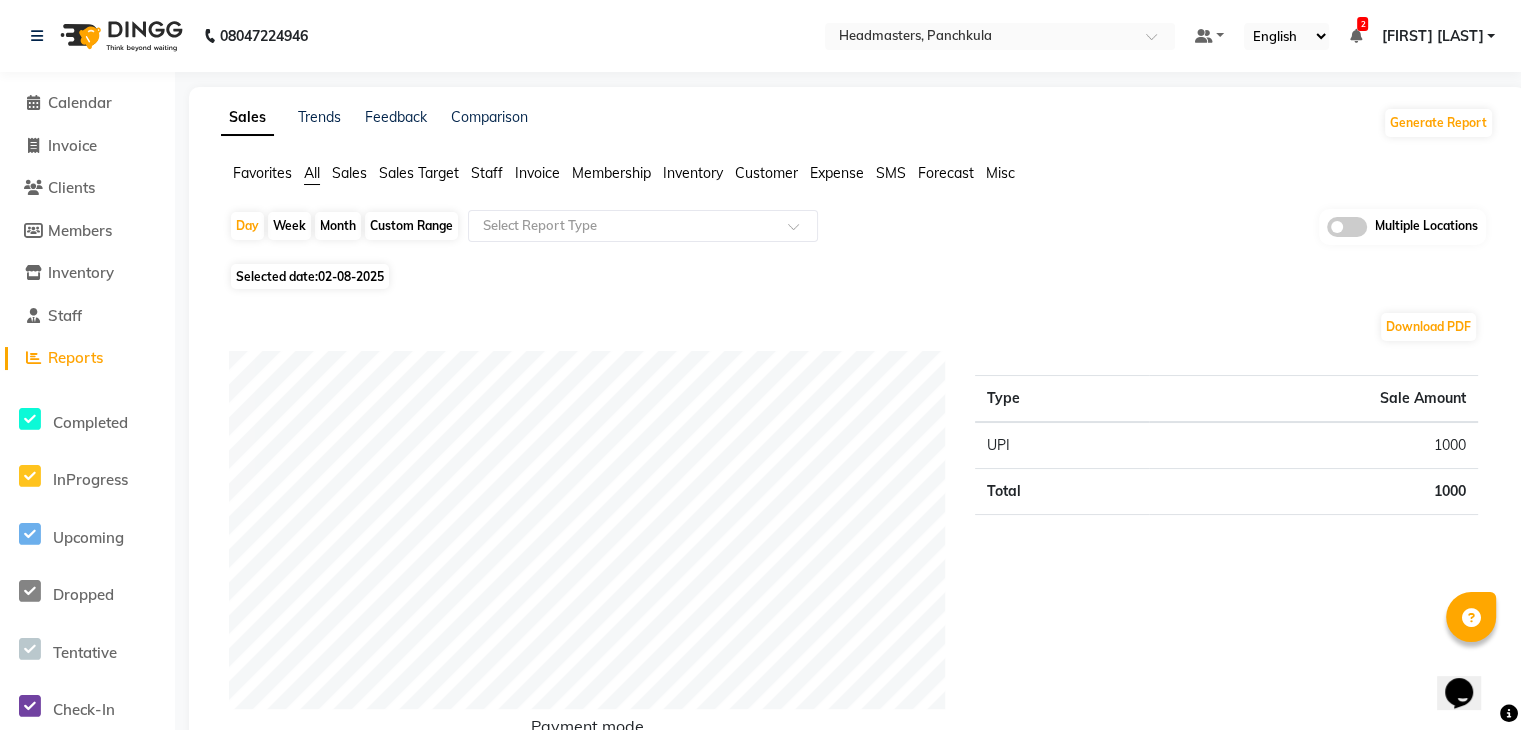 click on "Favorites All Sales Sales Target Staff Invoice Membership Inventory Customer Expense SMS Forecast Misc" 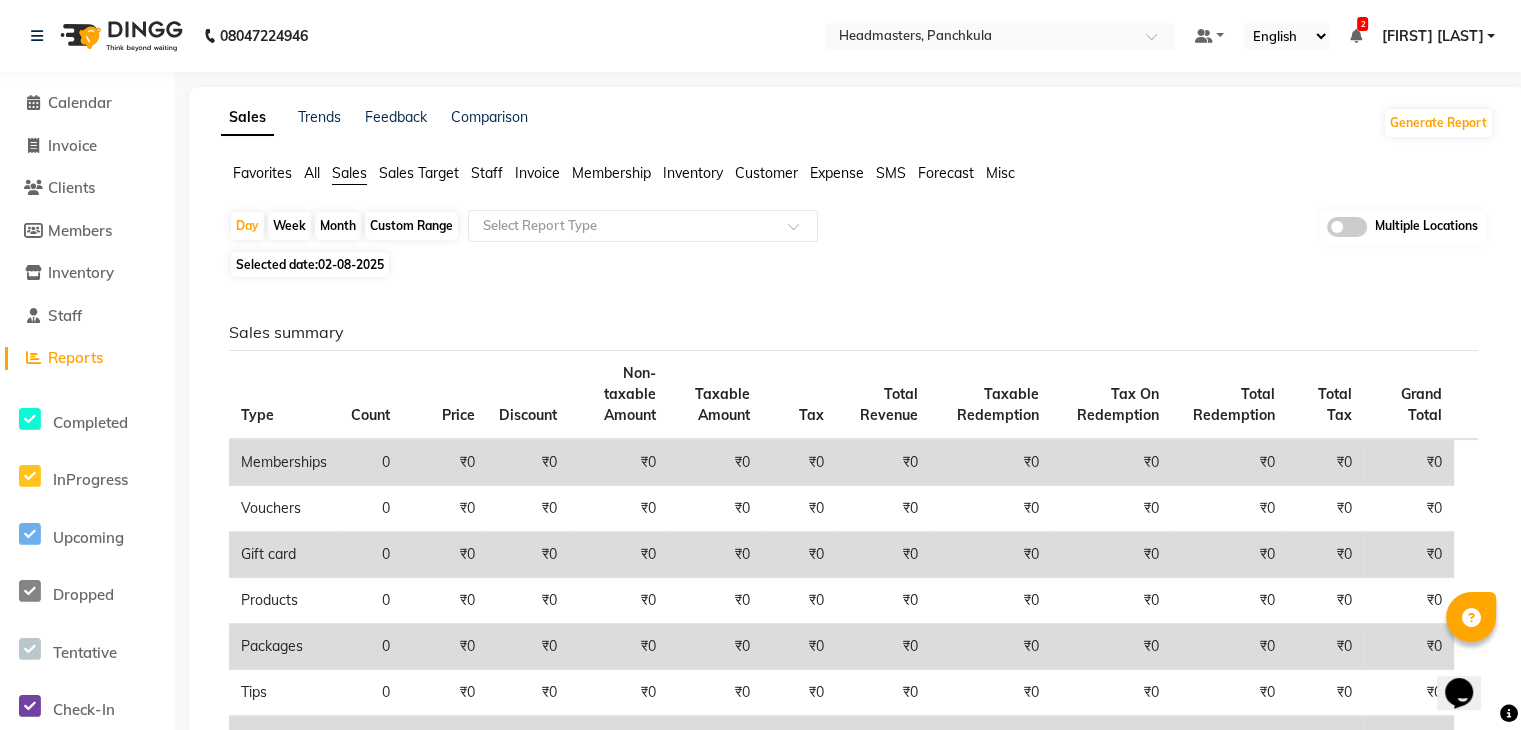 click on "02-08-2025" 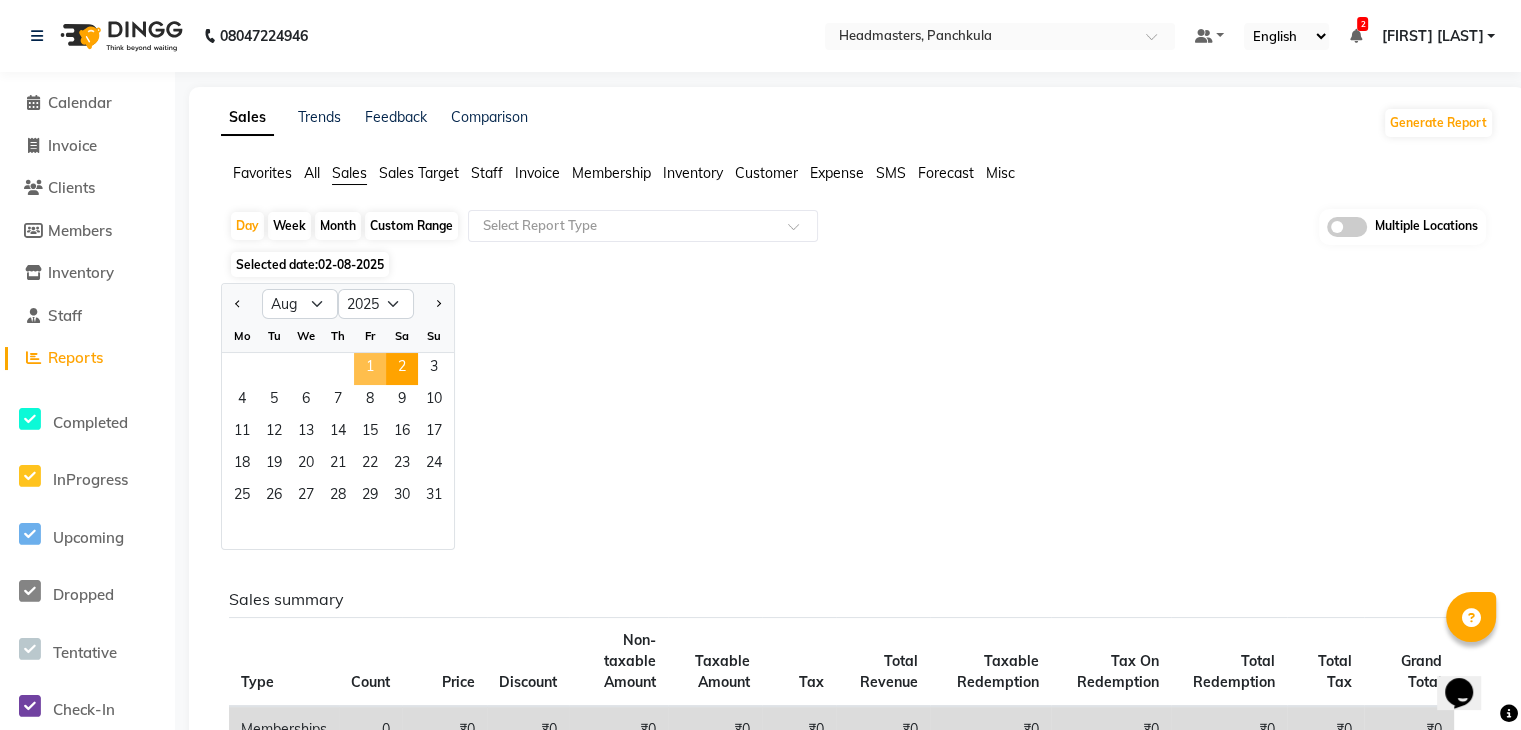 click on "1" 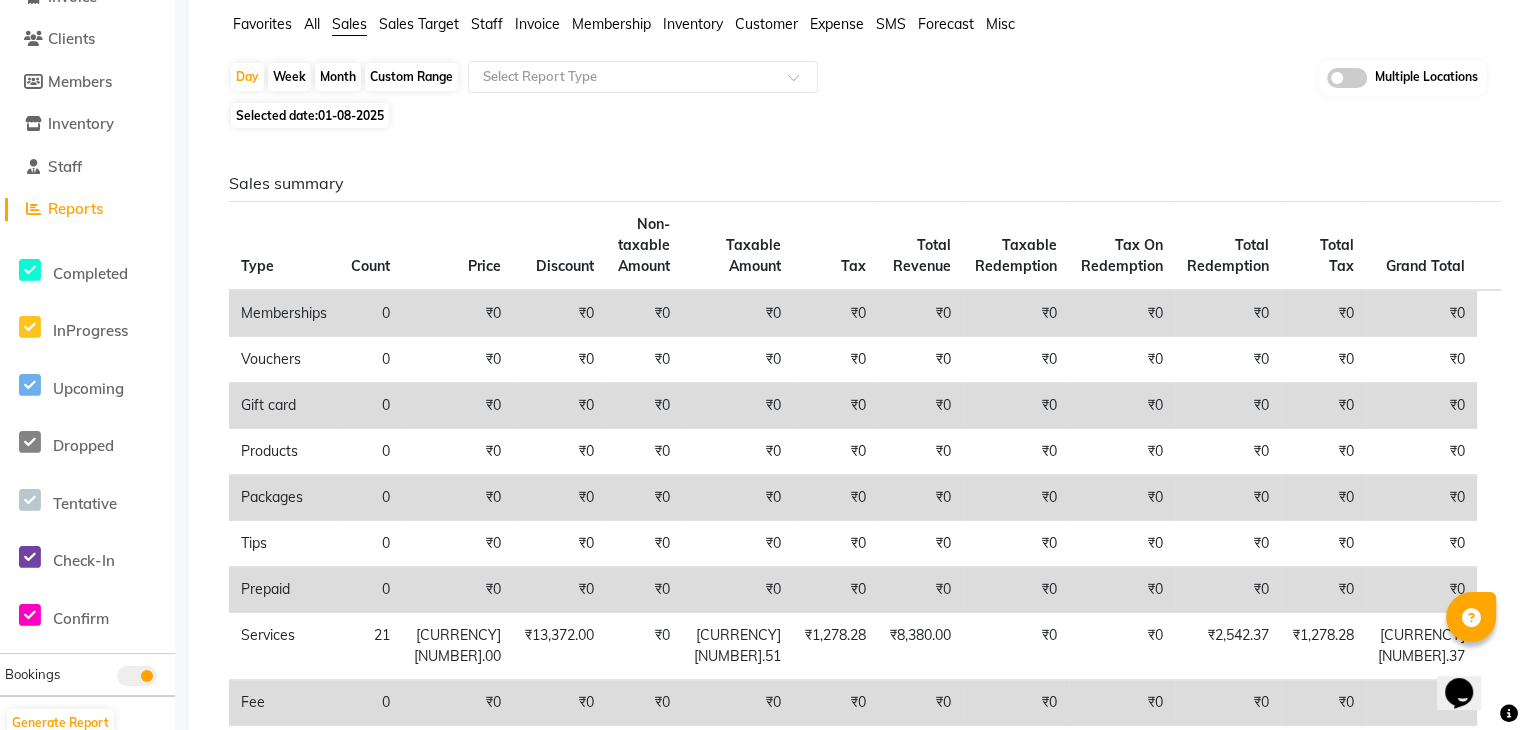 scroll, scrollTop: 0, scrollLeft: 0, axis: both 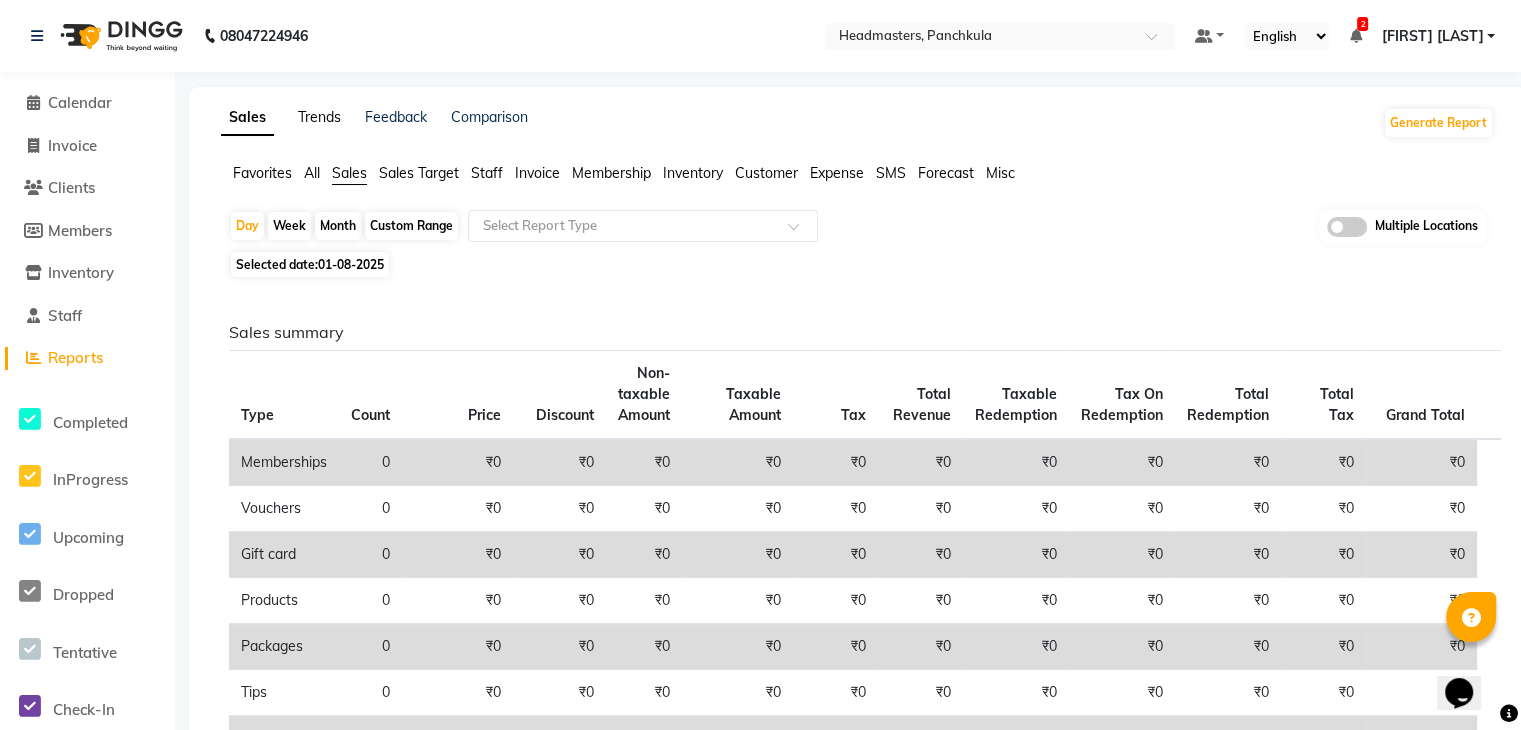 click on "Trends" 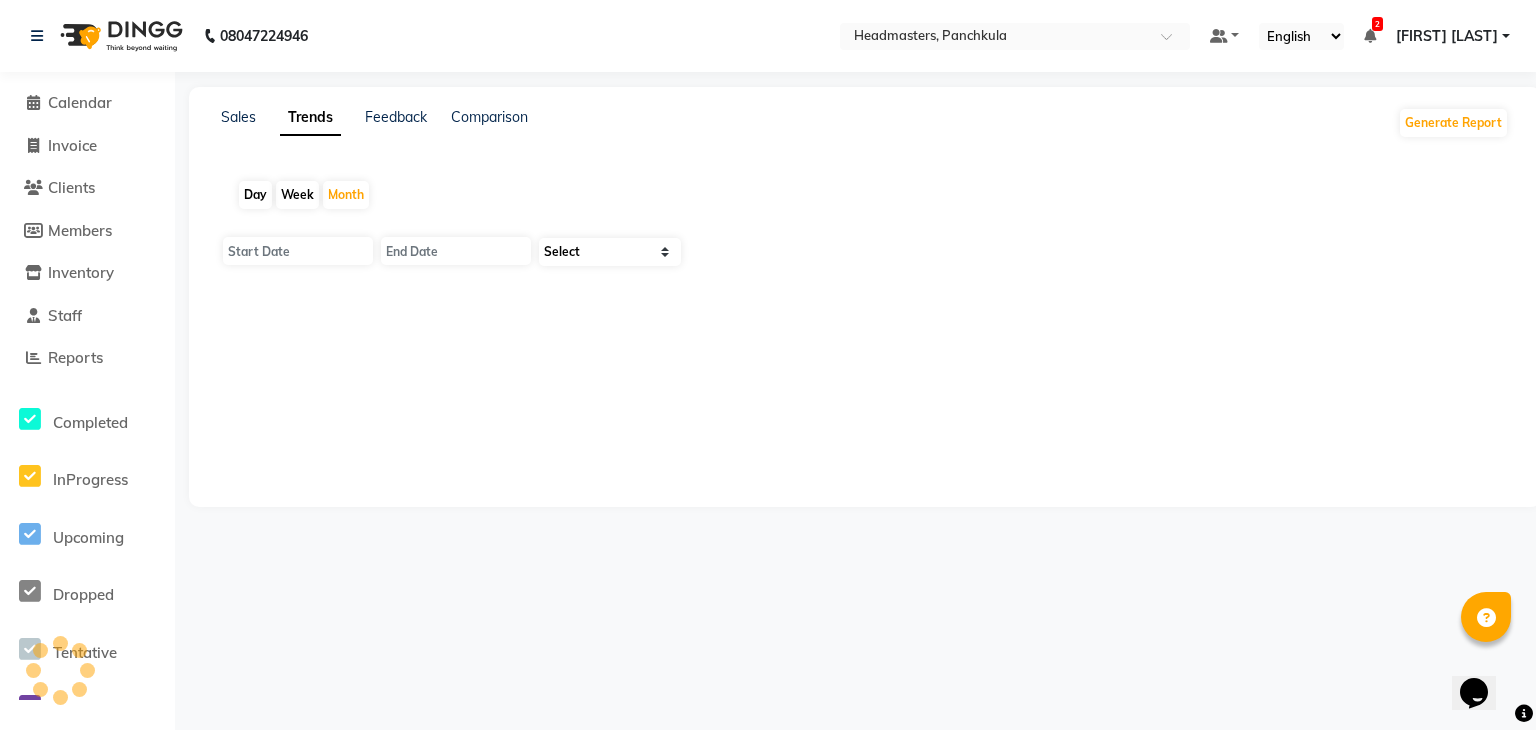 type on "01-08-2025" 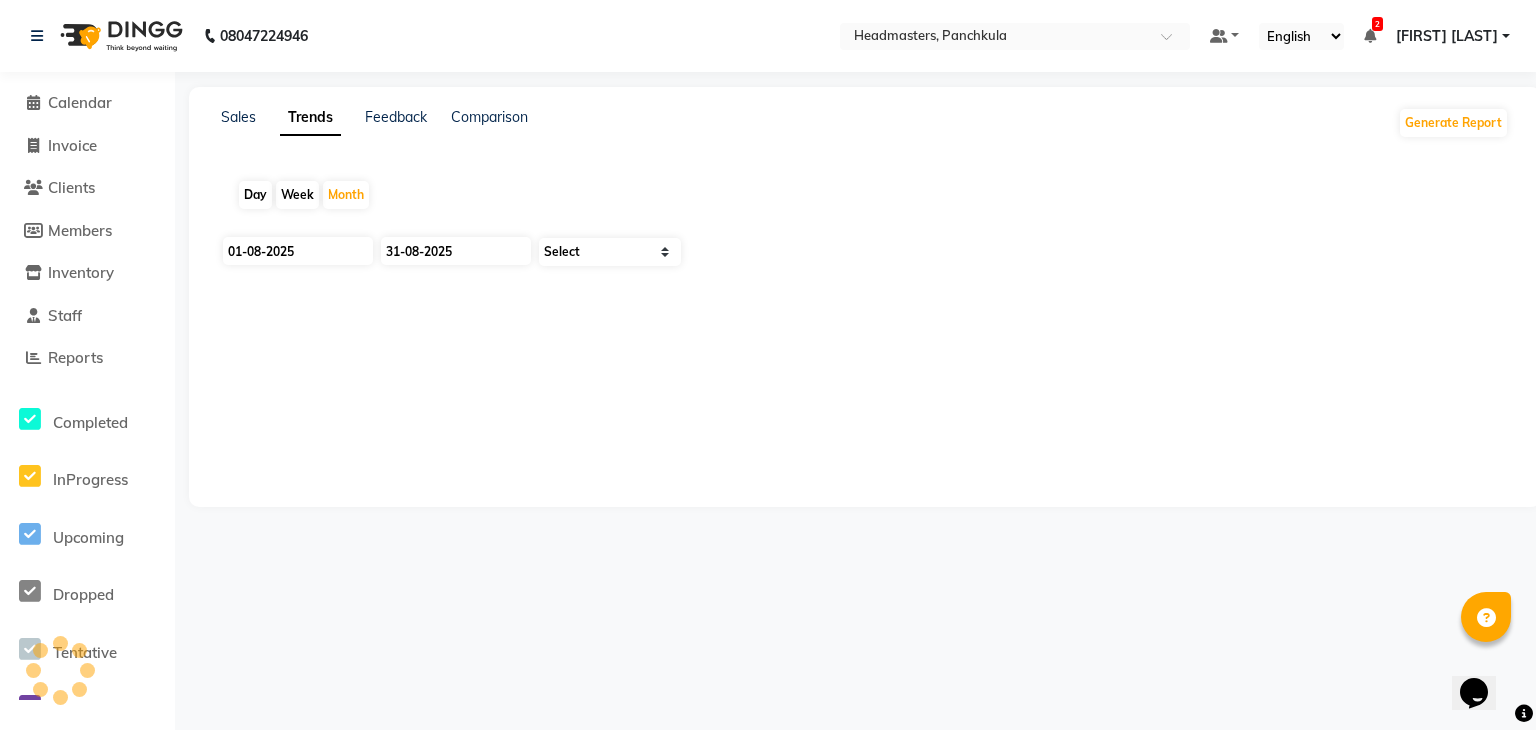 select on "by_client" 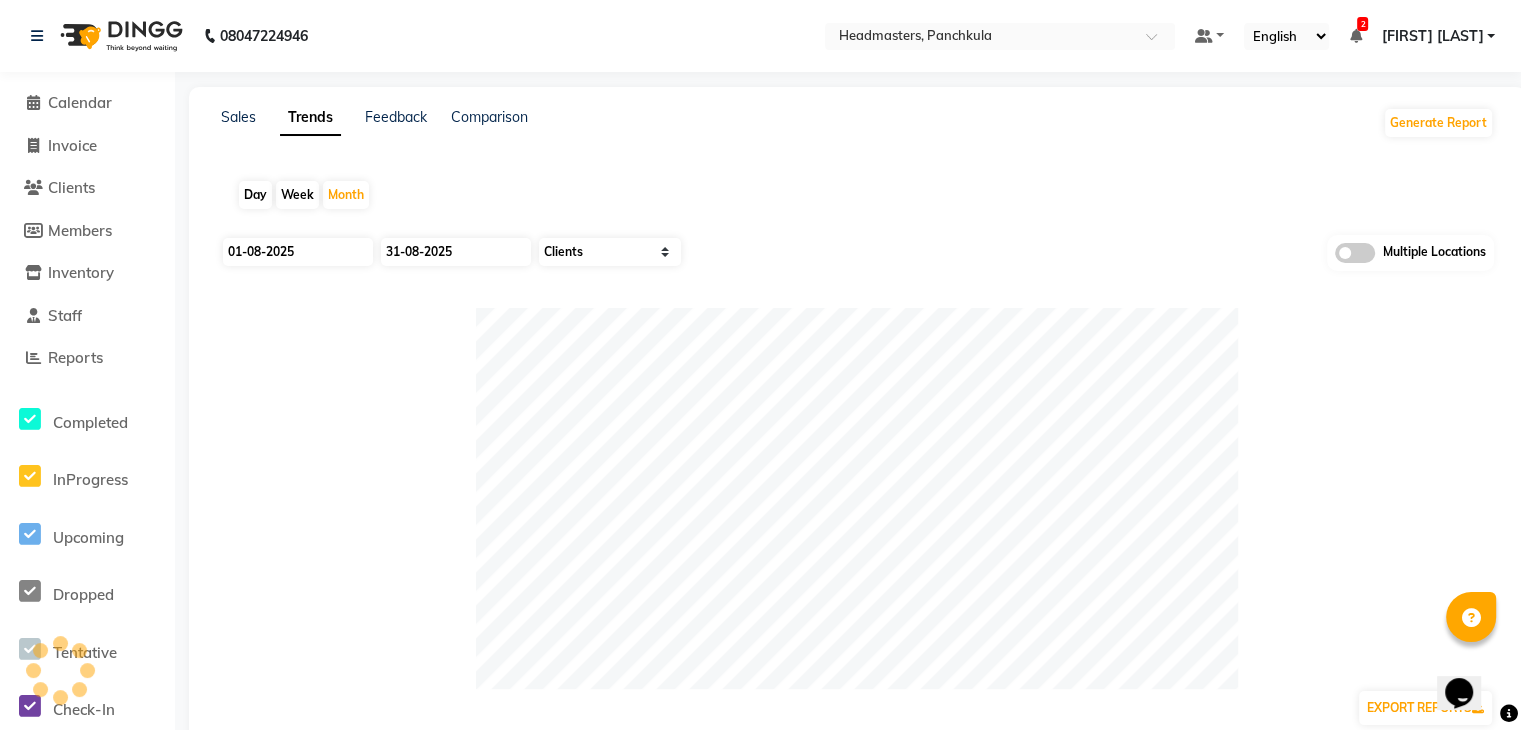 click on "Day" 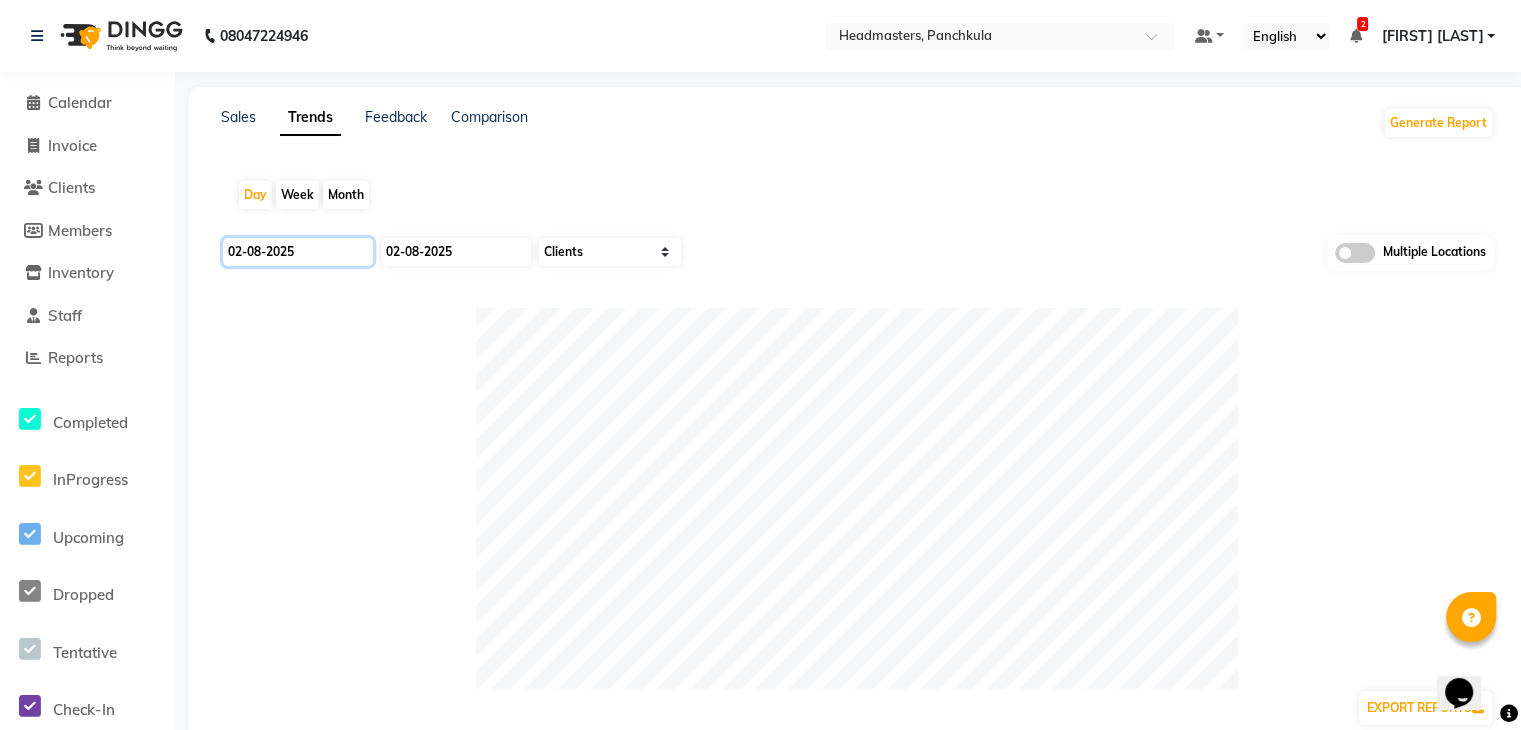 click on "02-08-2025" 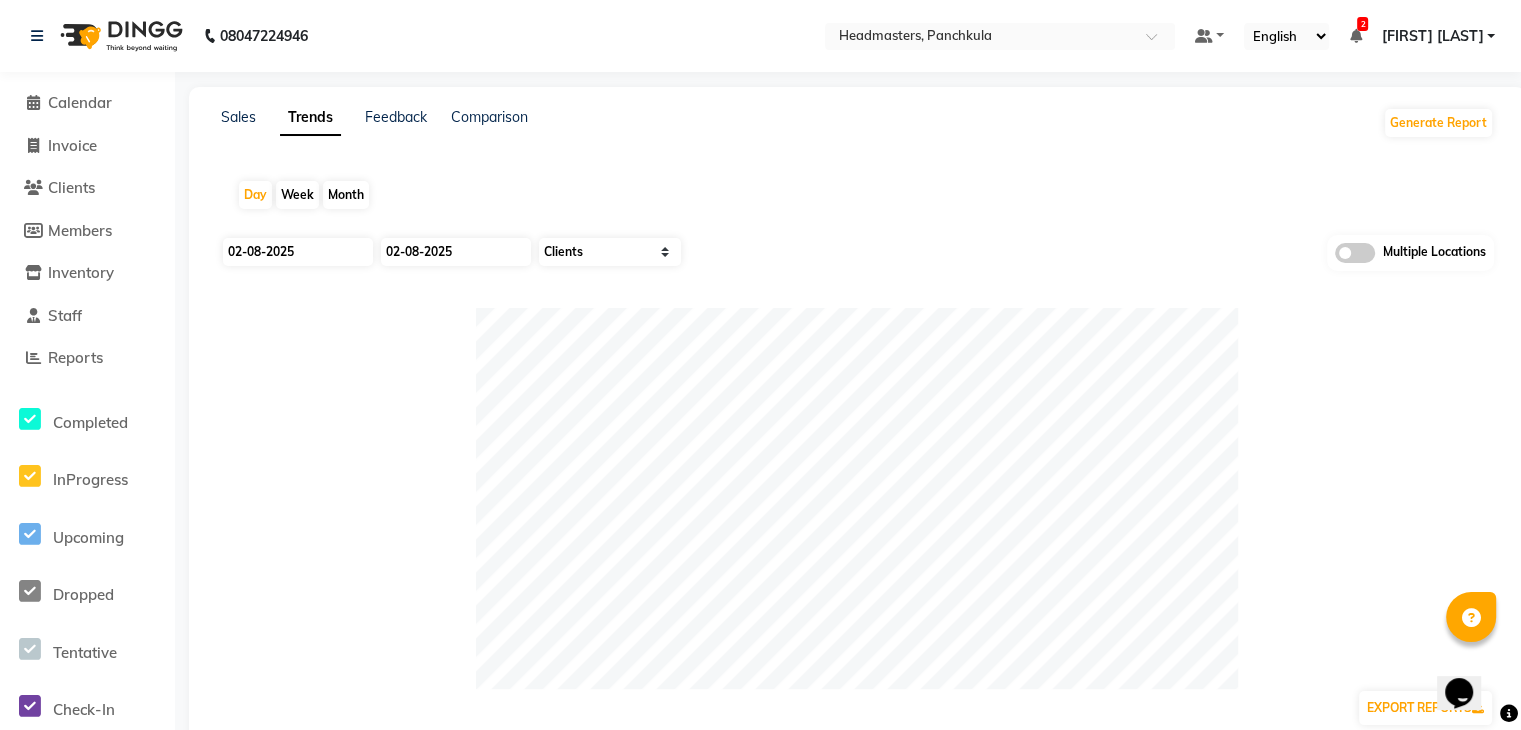 select on "8" 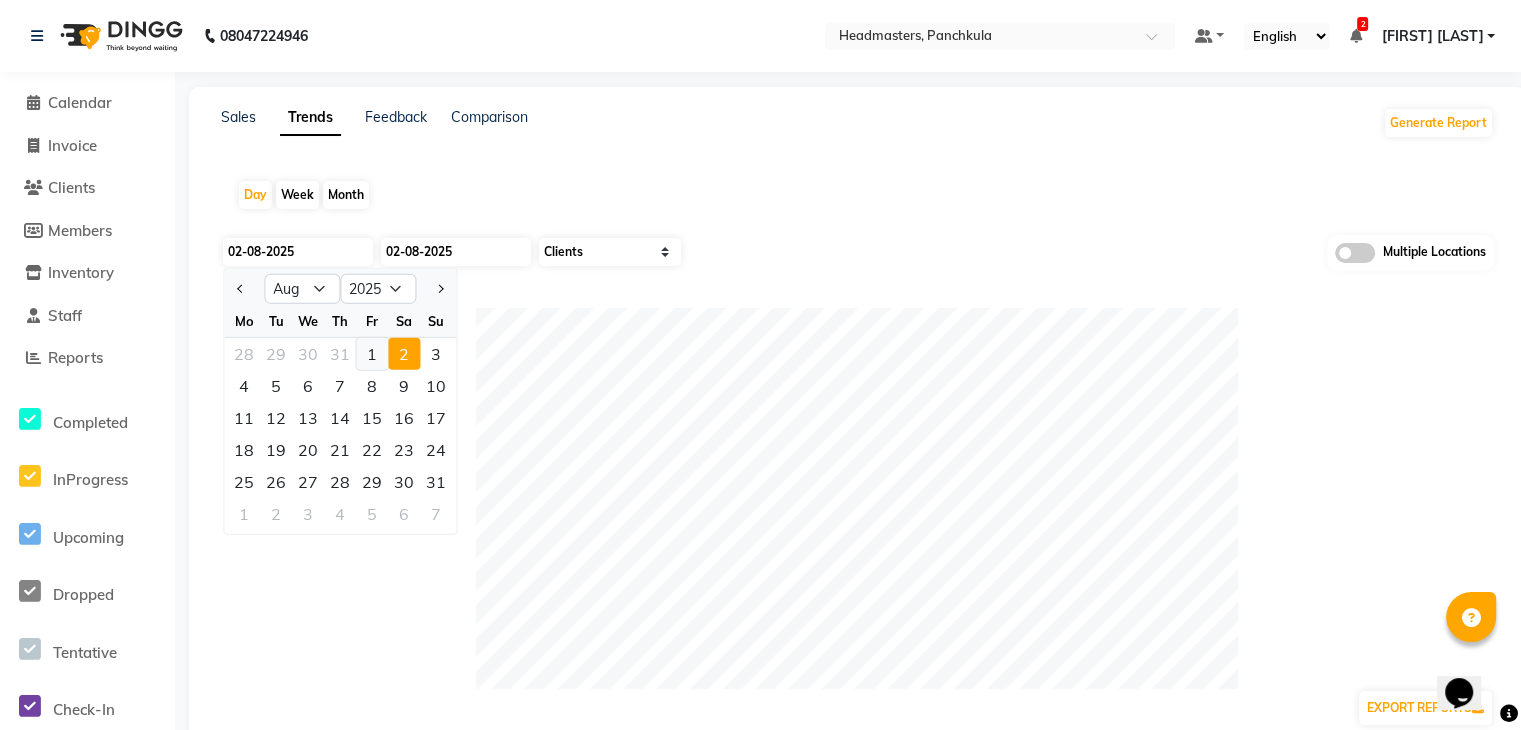 click on "1" 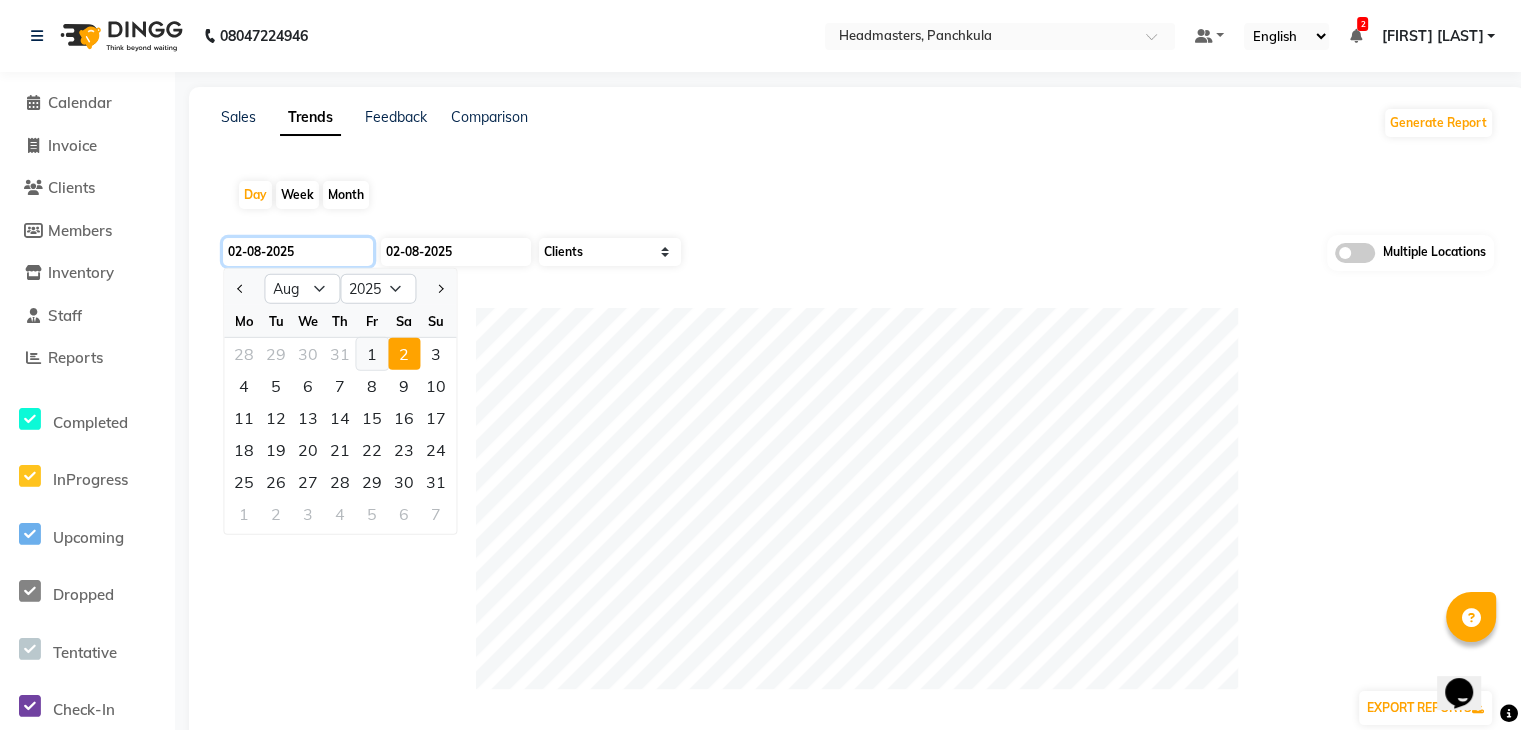 type on "01-08-2025" 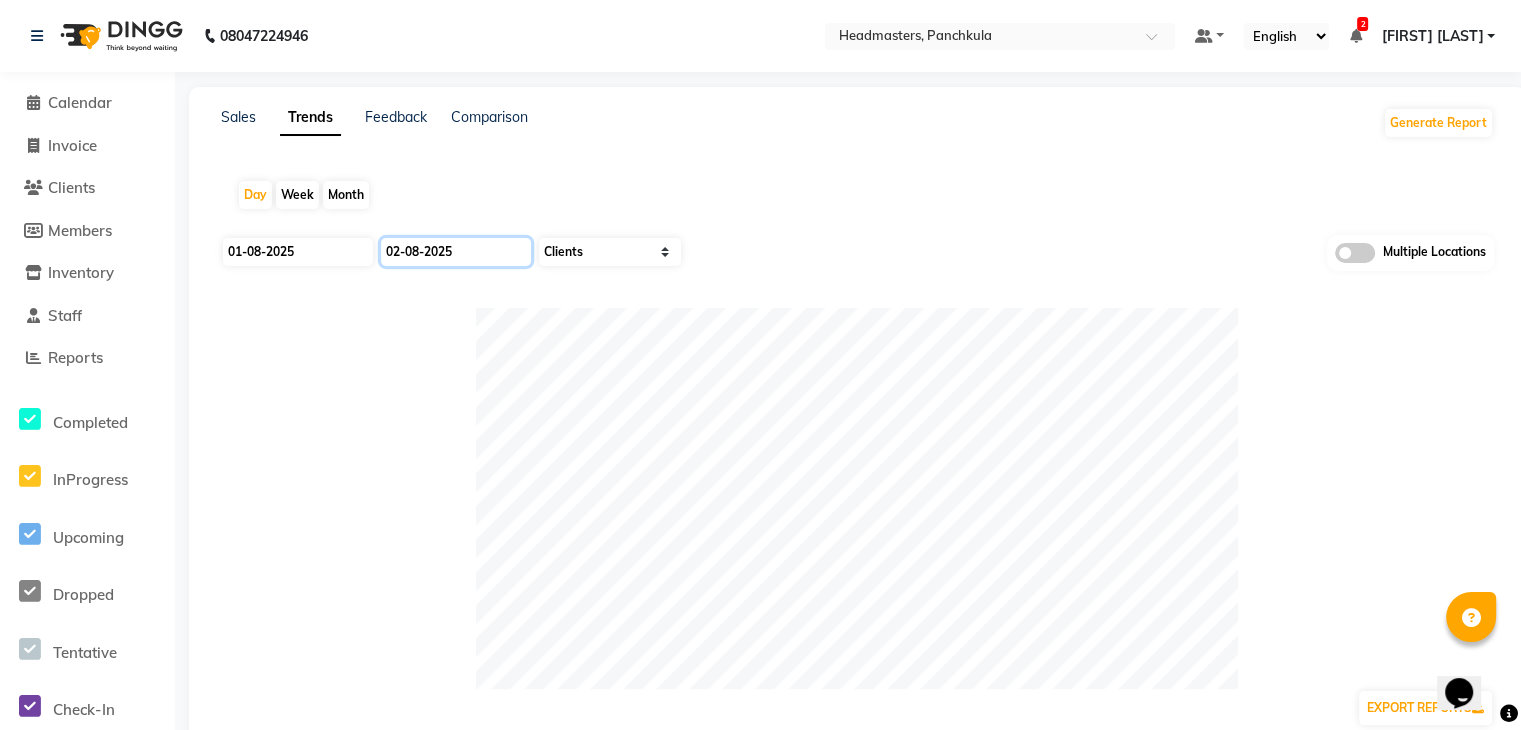 click on "02-08-2025" 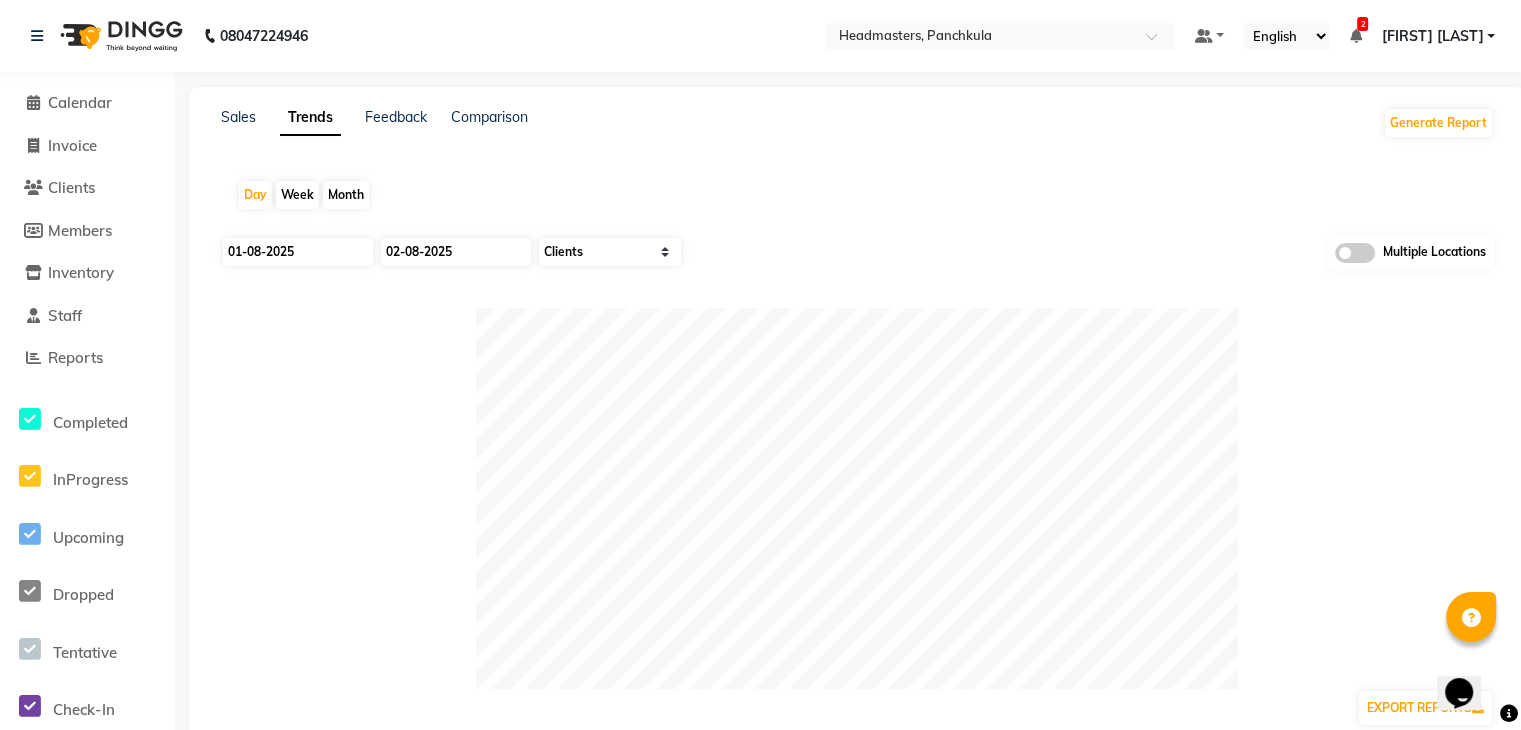 select on "8" 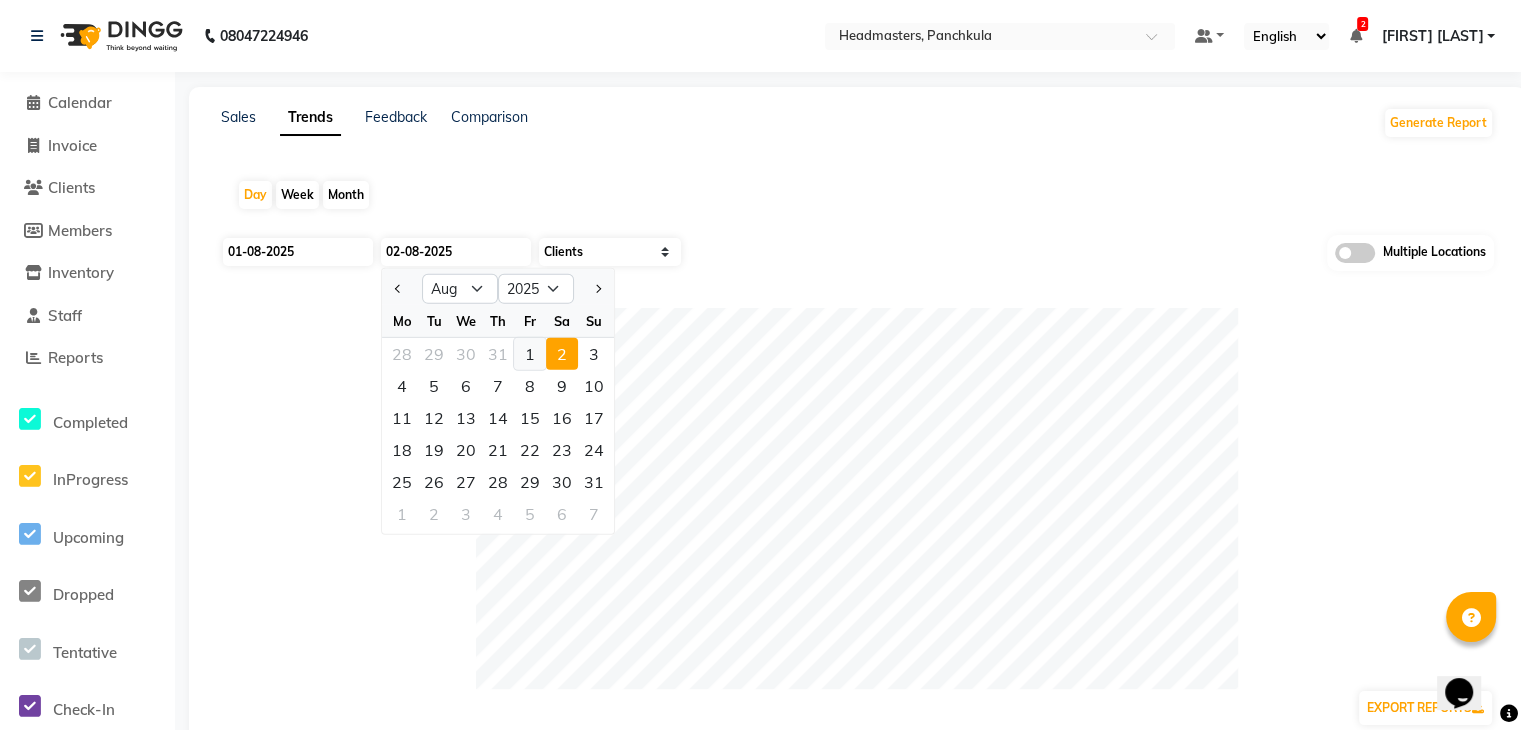 click on "1" 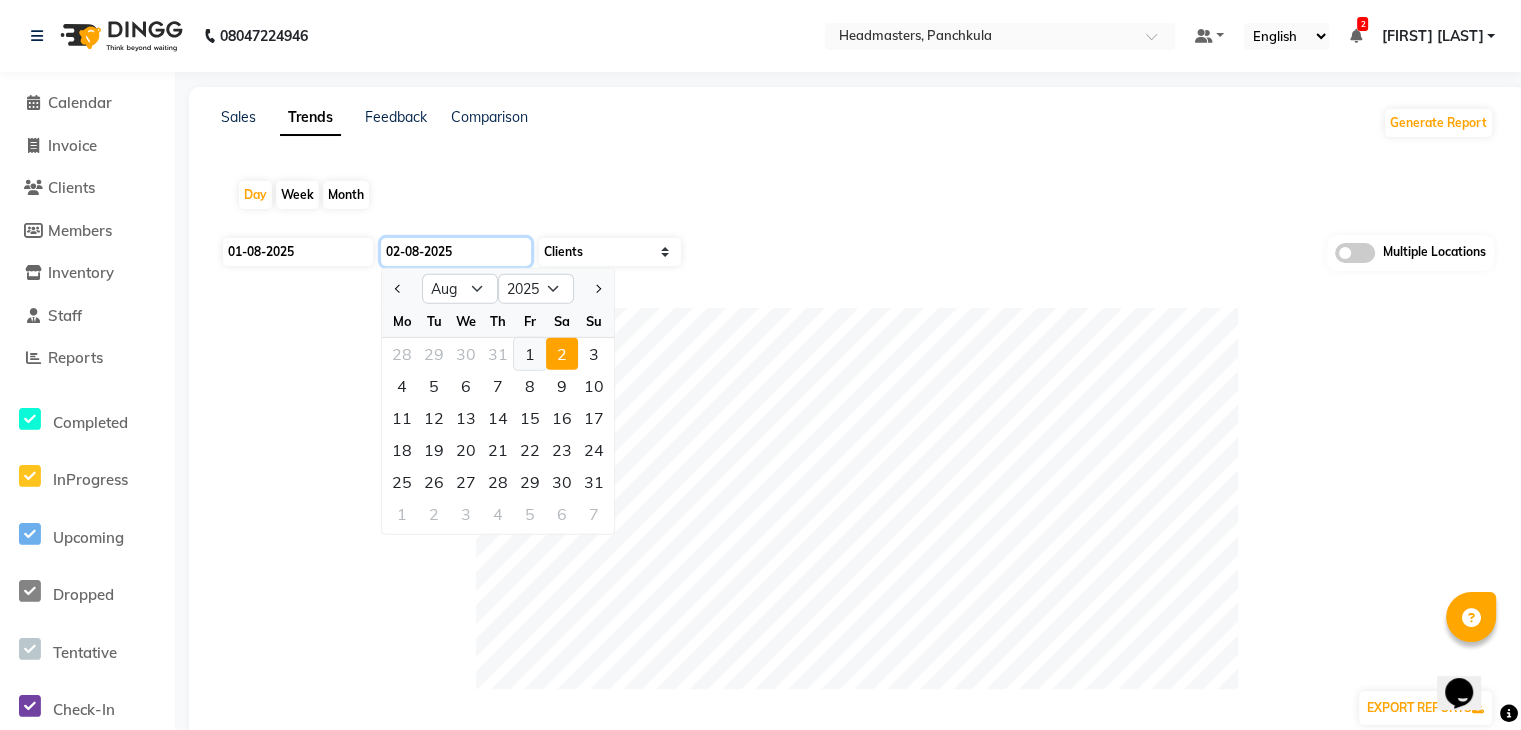 type on "01-08-2025" 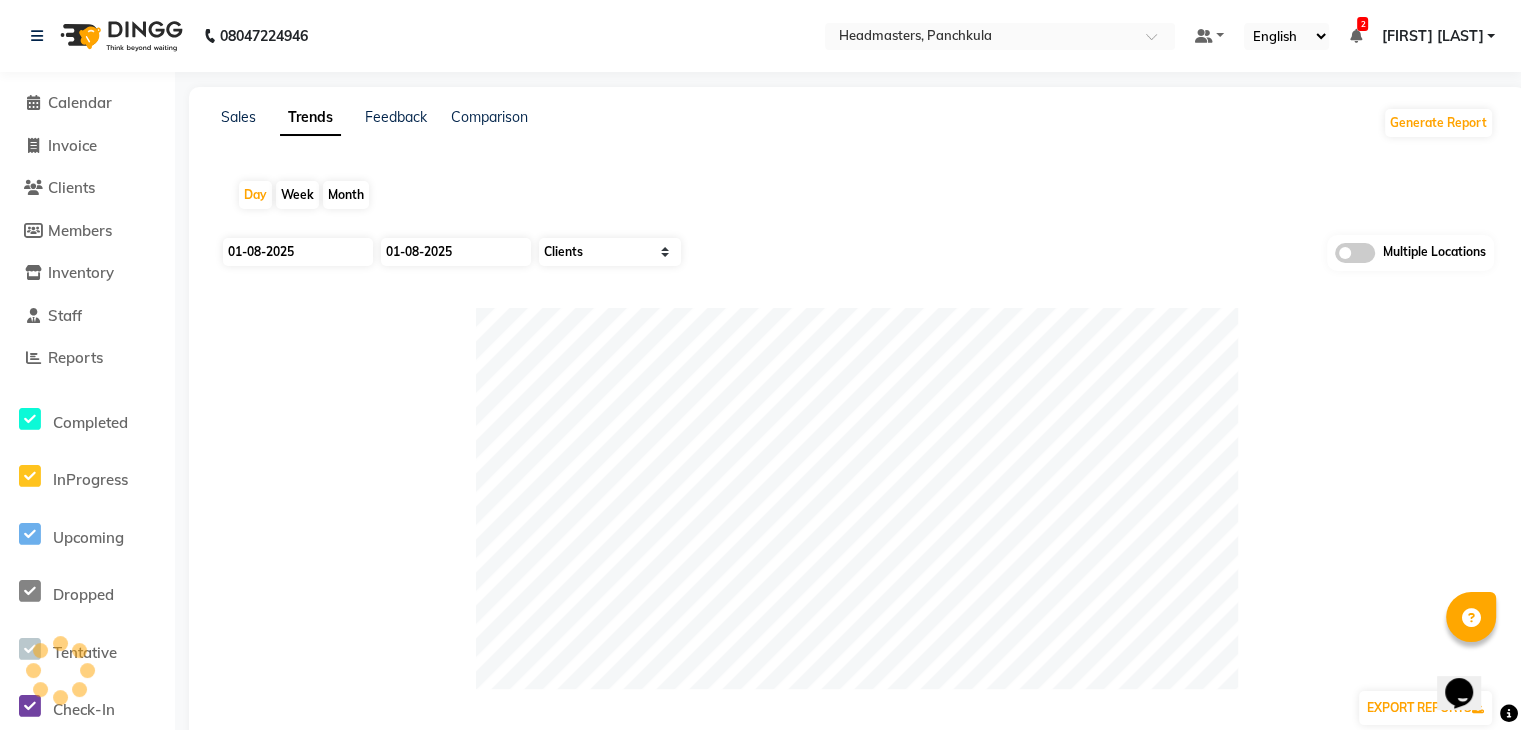 click 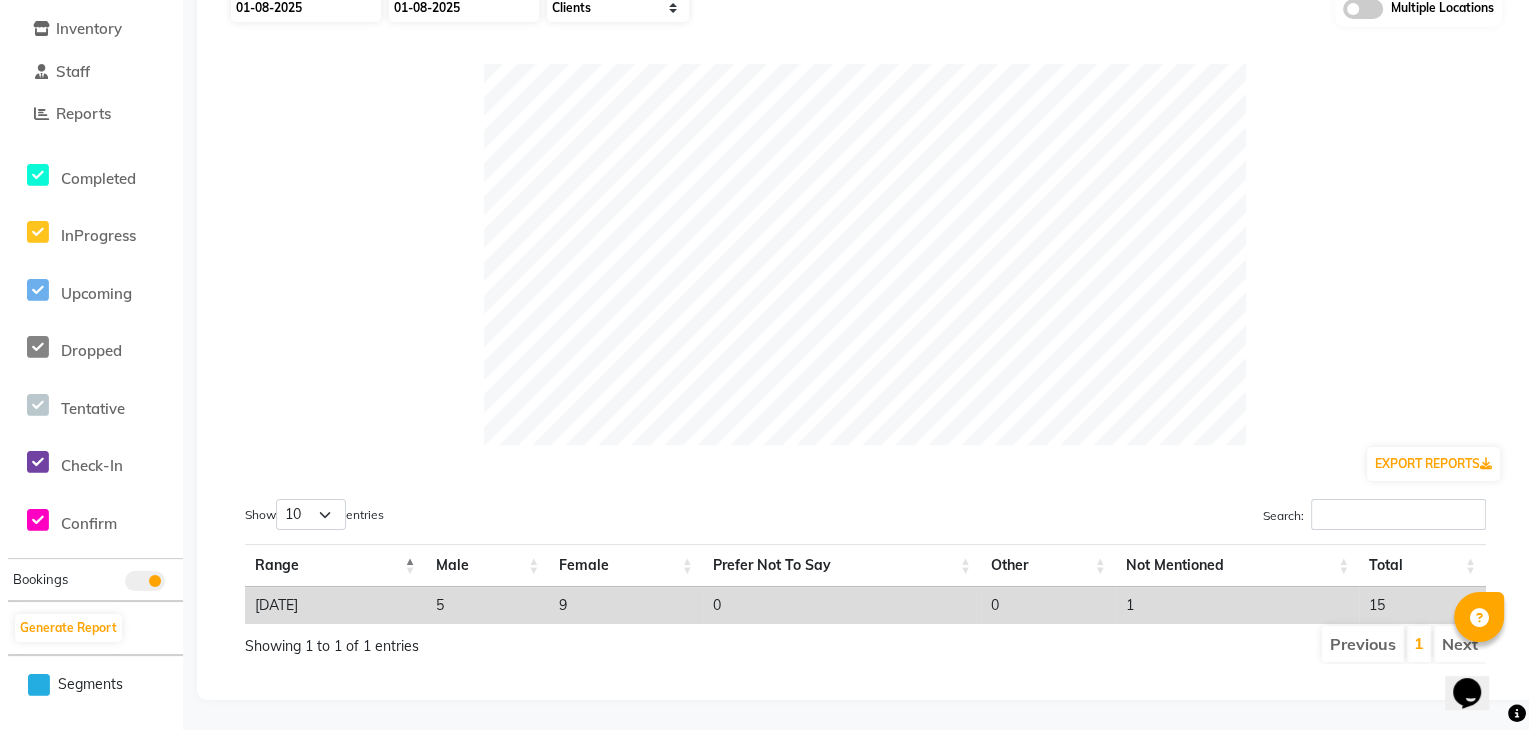scroll, scrollTop: 0, scrollLeft: 0, axis: both 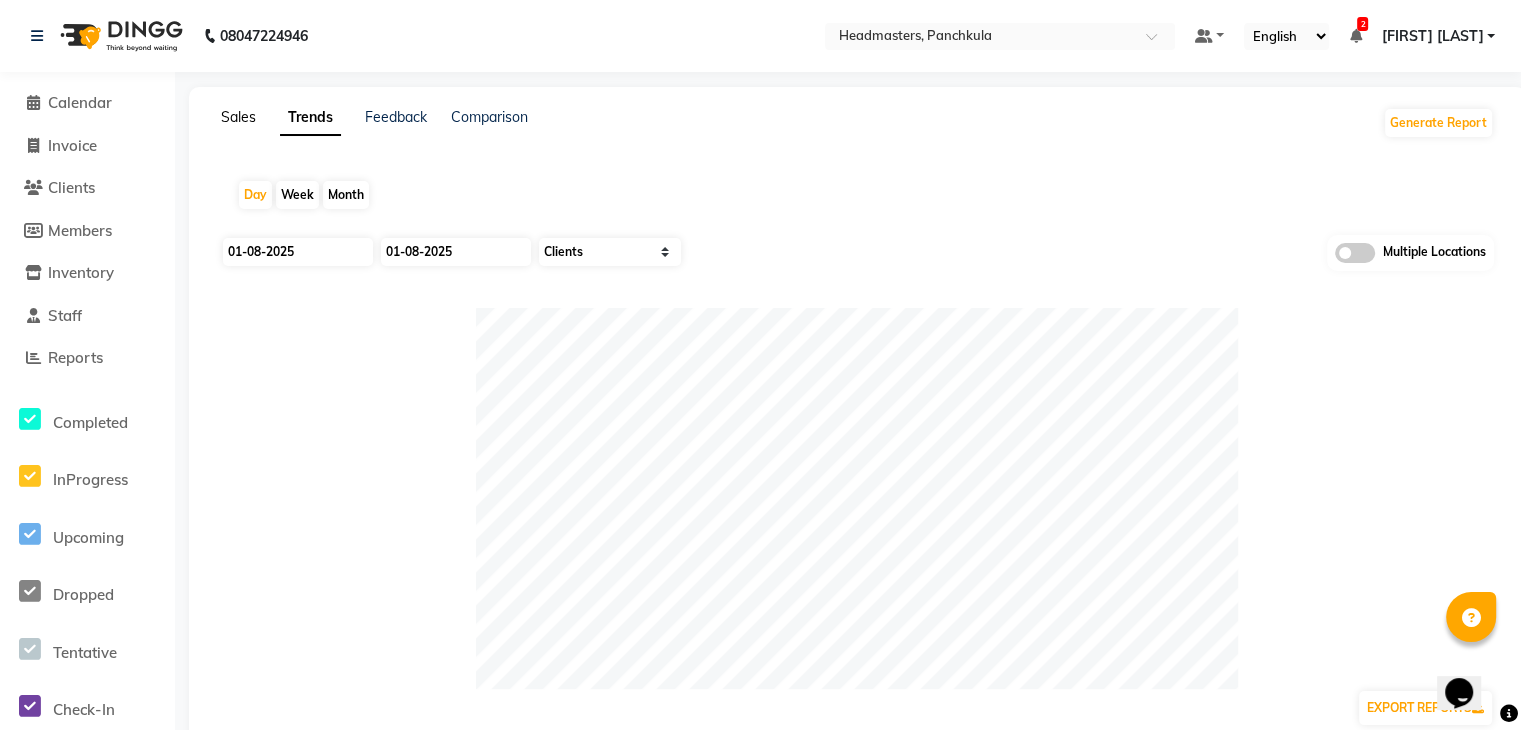 click on "Sales" 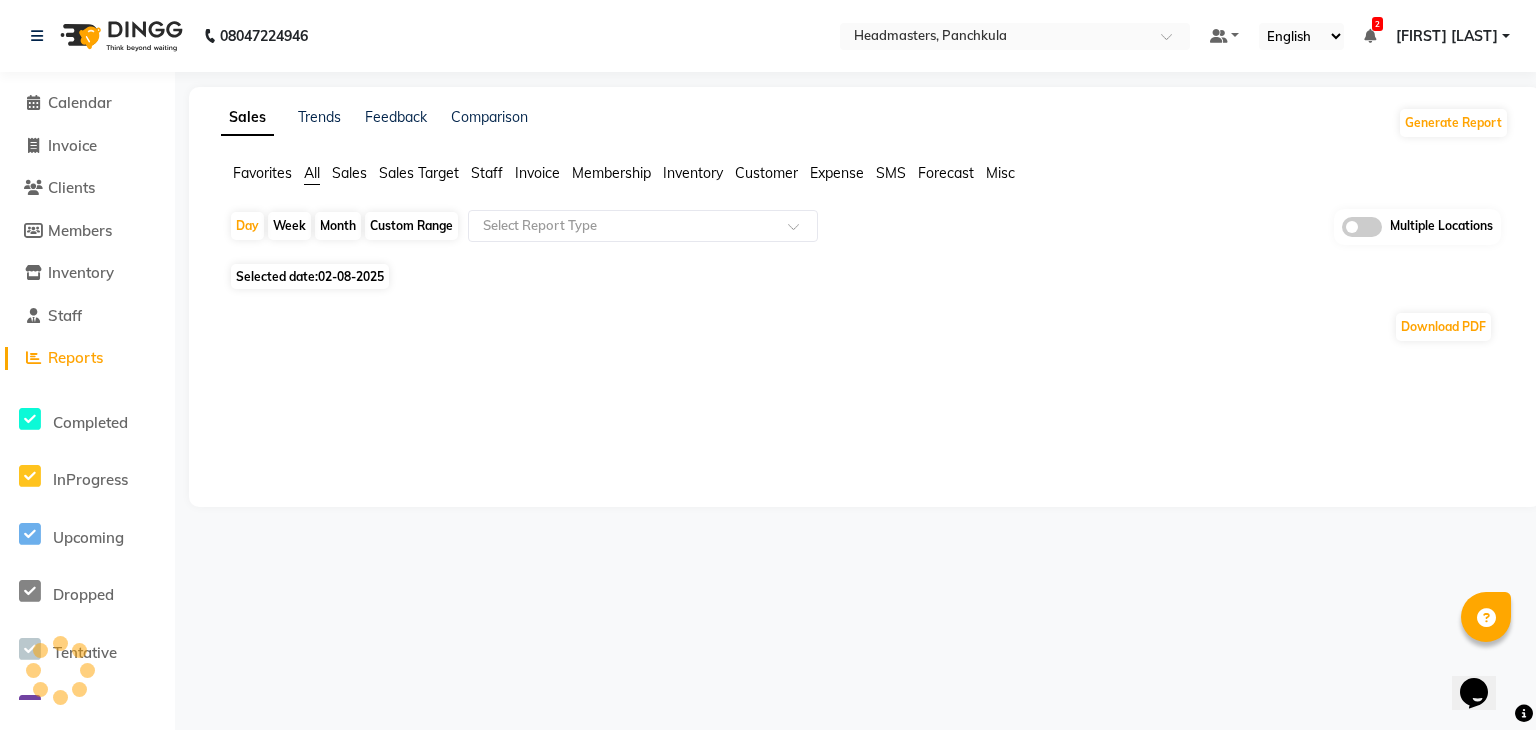 click on "Favorites" 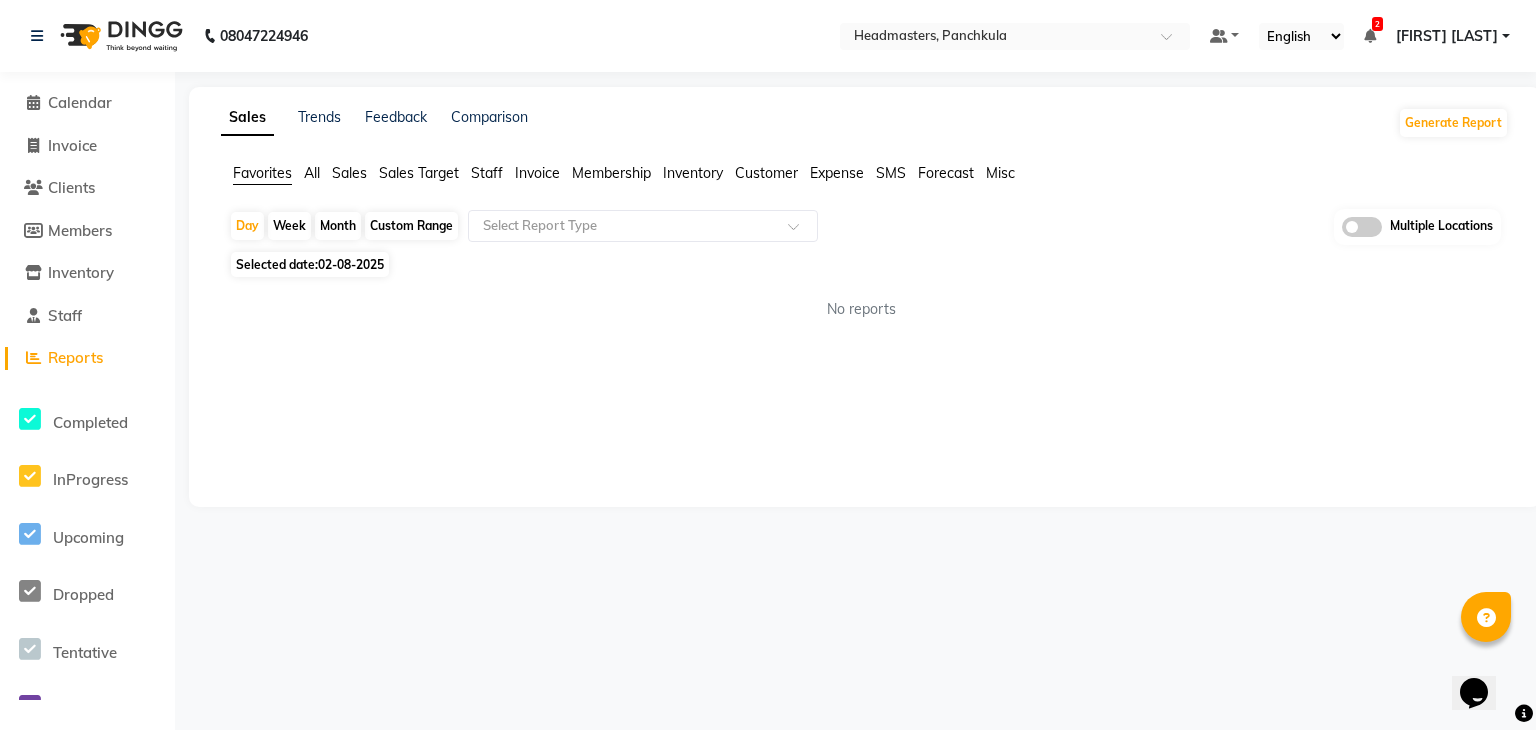 click on "Selected date:  [DATE]" 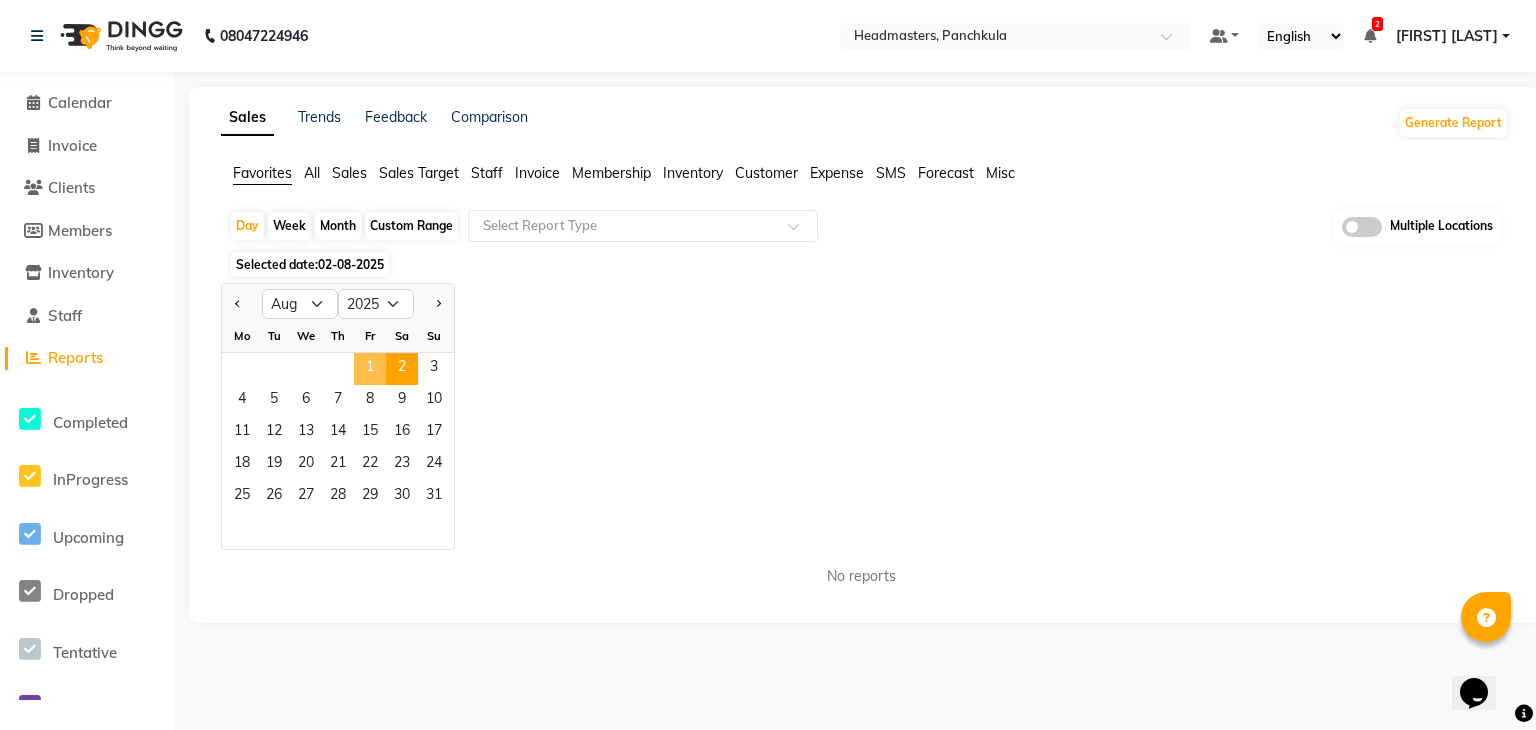 click on "1" 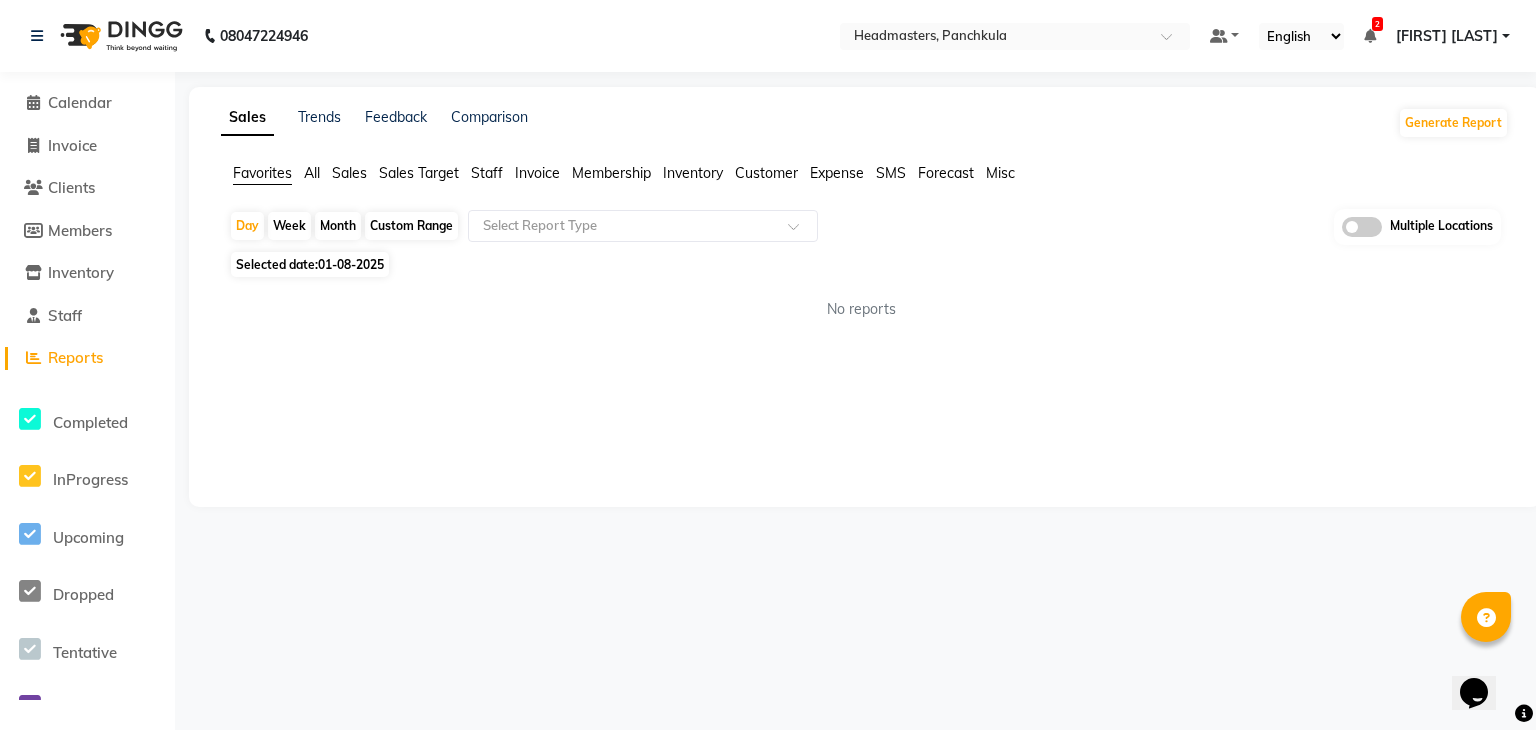 click on "No reports" 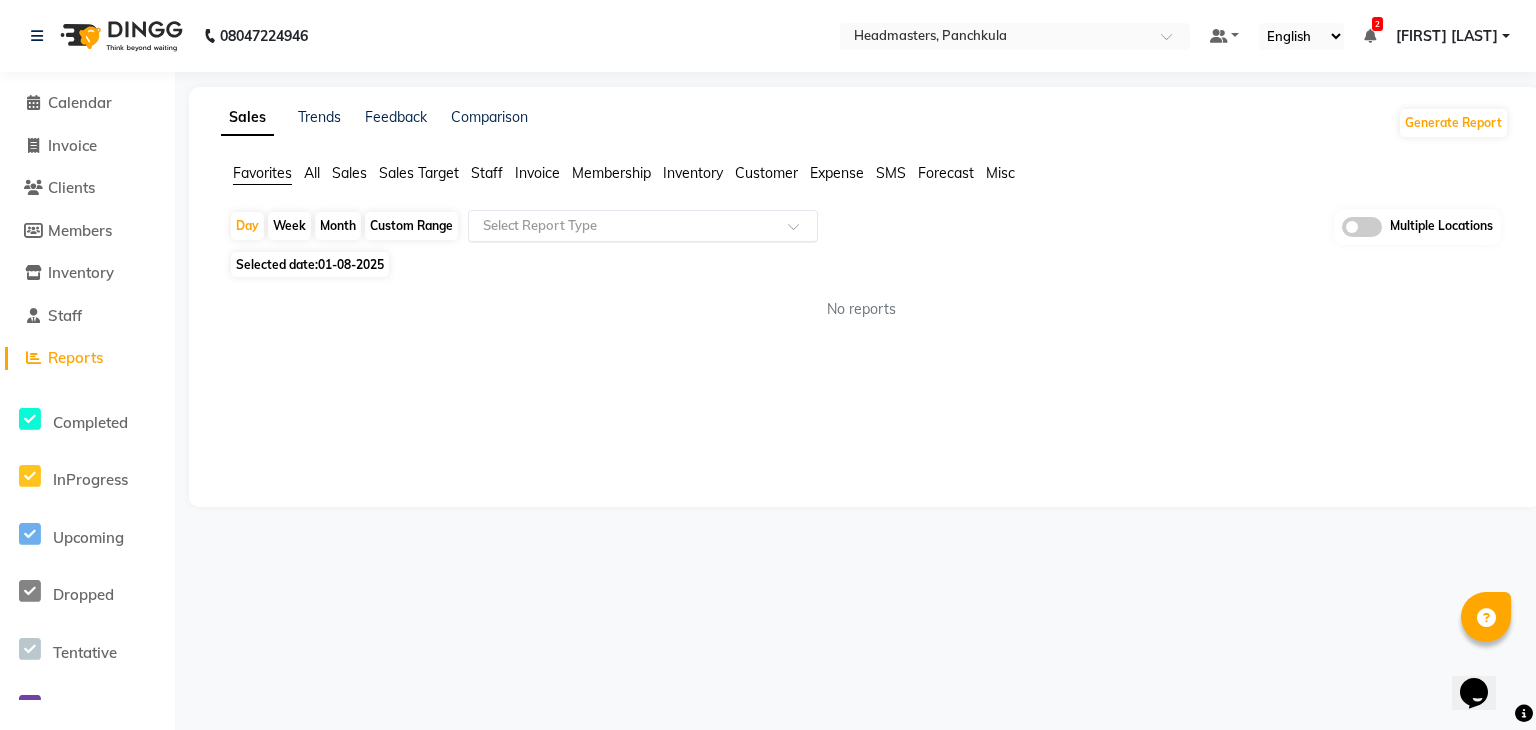click on "Select Report Type" 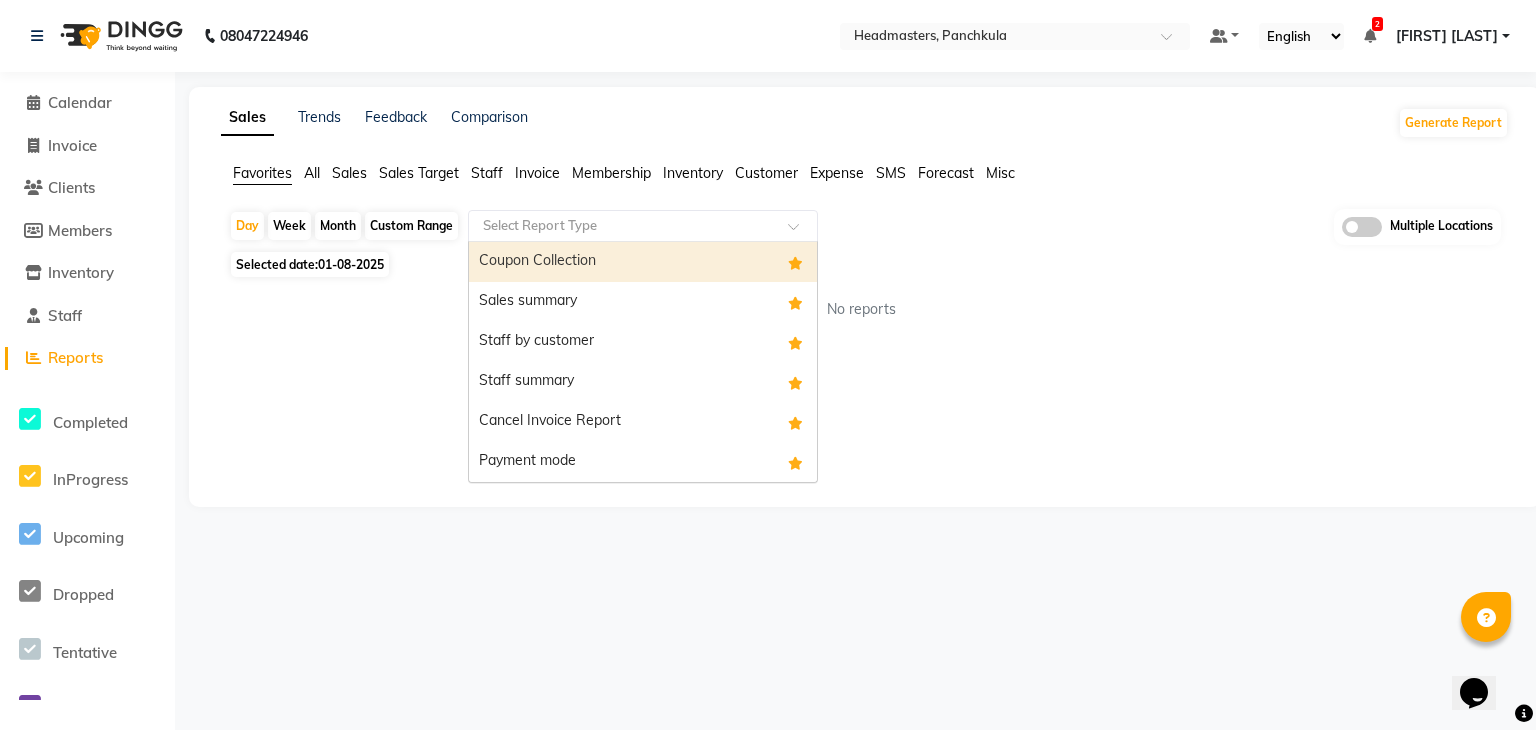 click on "Coupon Collection" at bounding box center [643, 262] 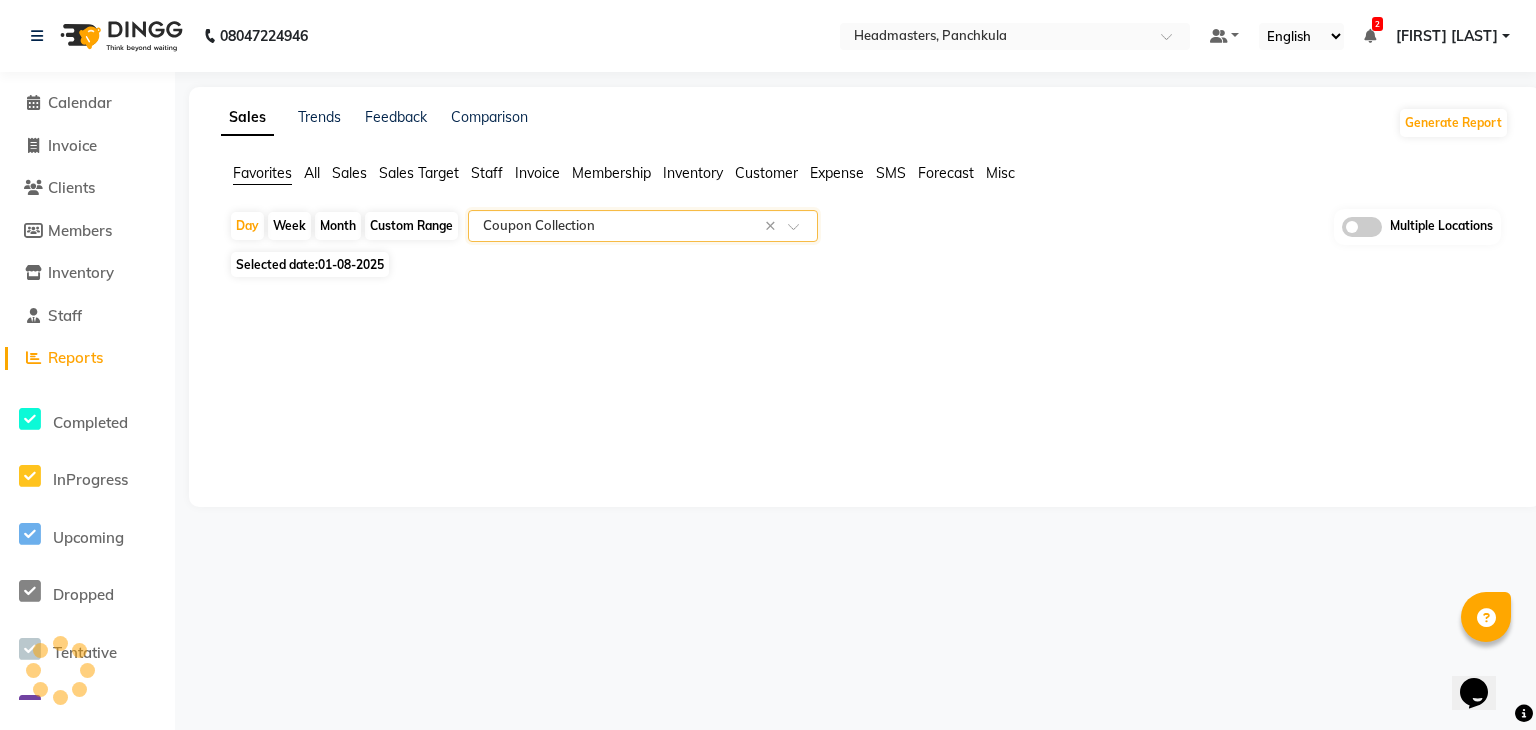 select on "full_report" 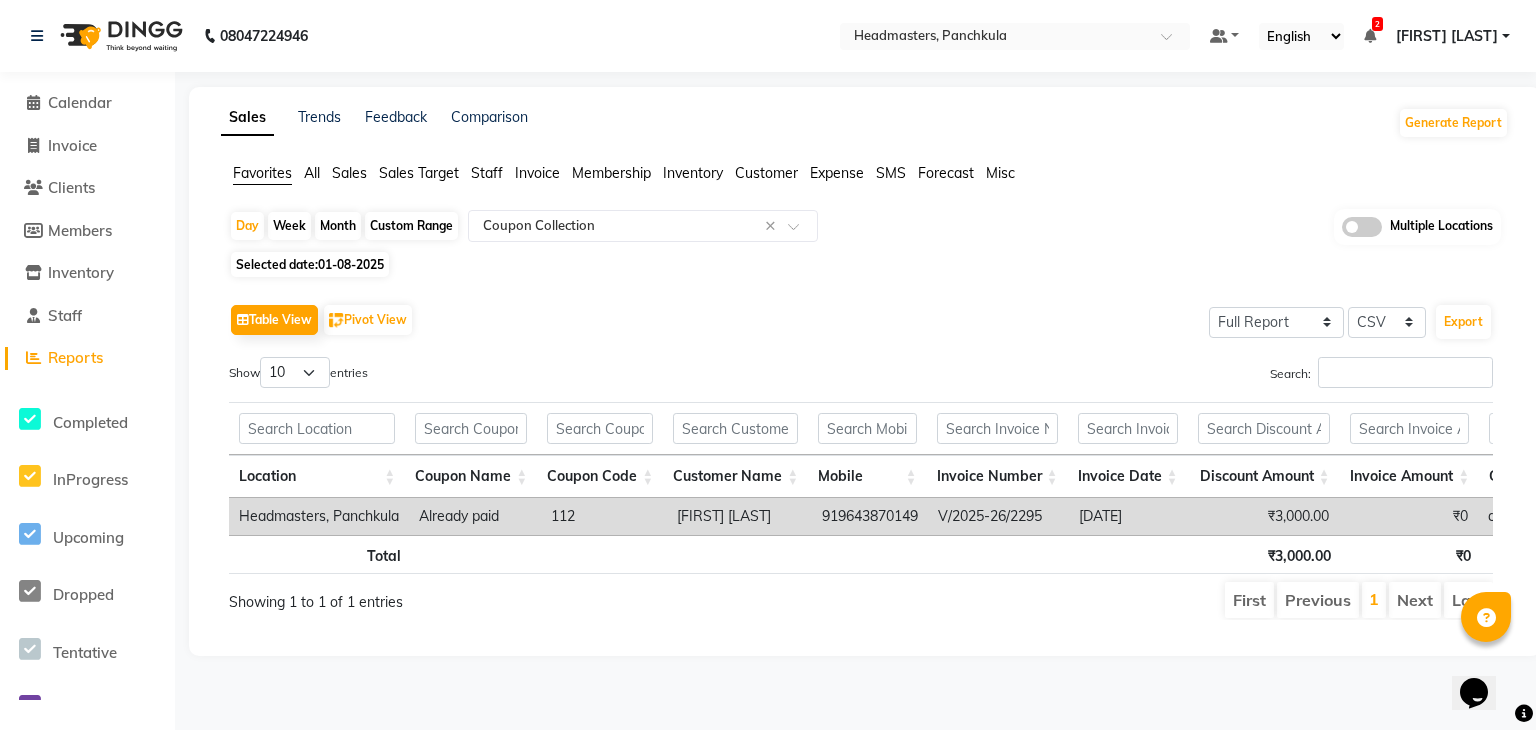 click on "Show  10 25 50 100  entries" at bounding box center [537, 376] 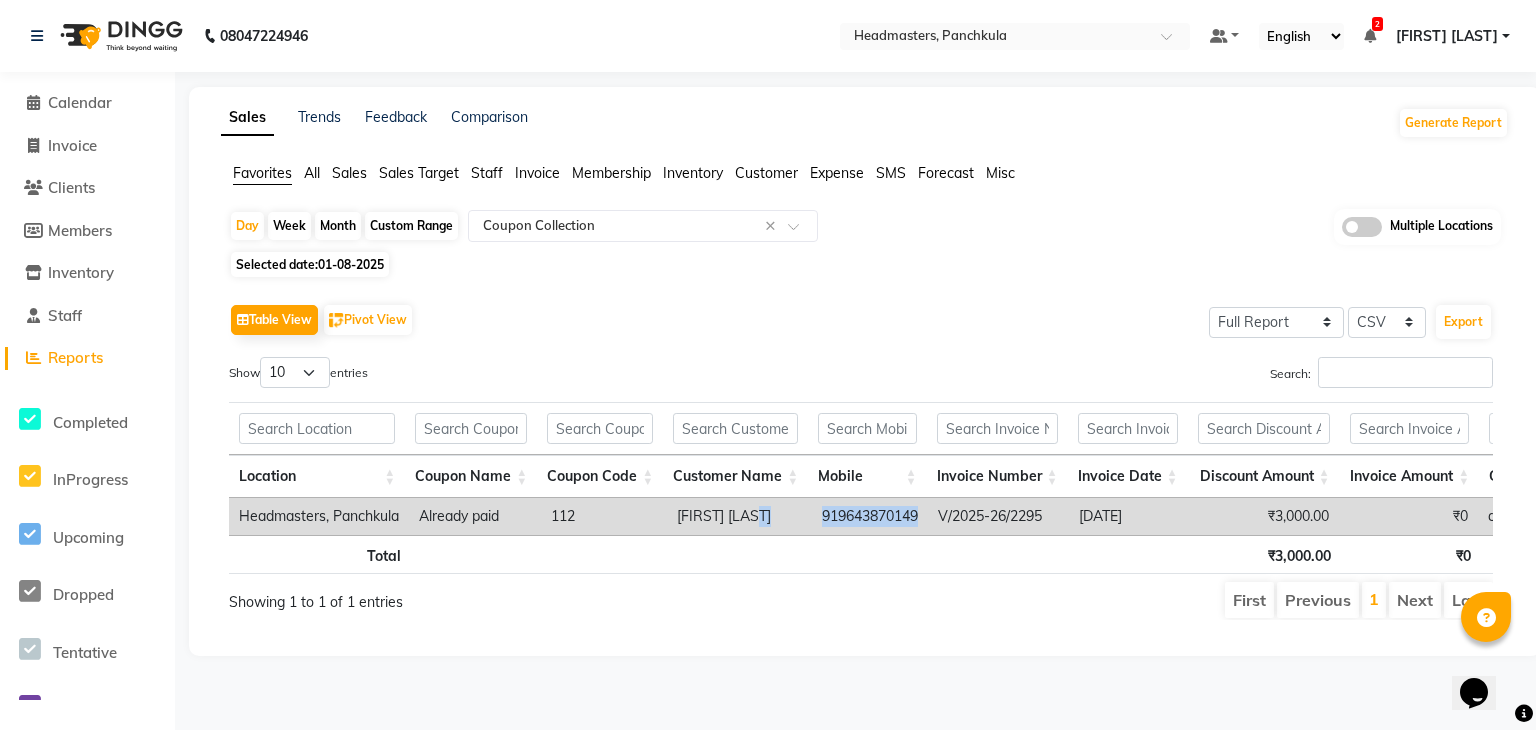 drag, startPoint x: 930, startPoint y: 516, endPoint x: 804, endPoint y: 521, distance: 126.09917 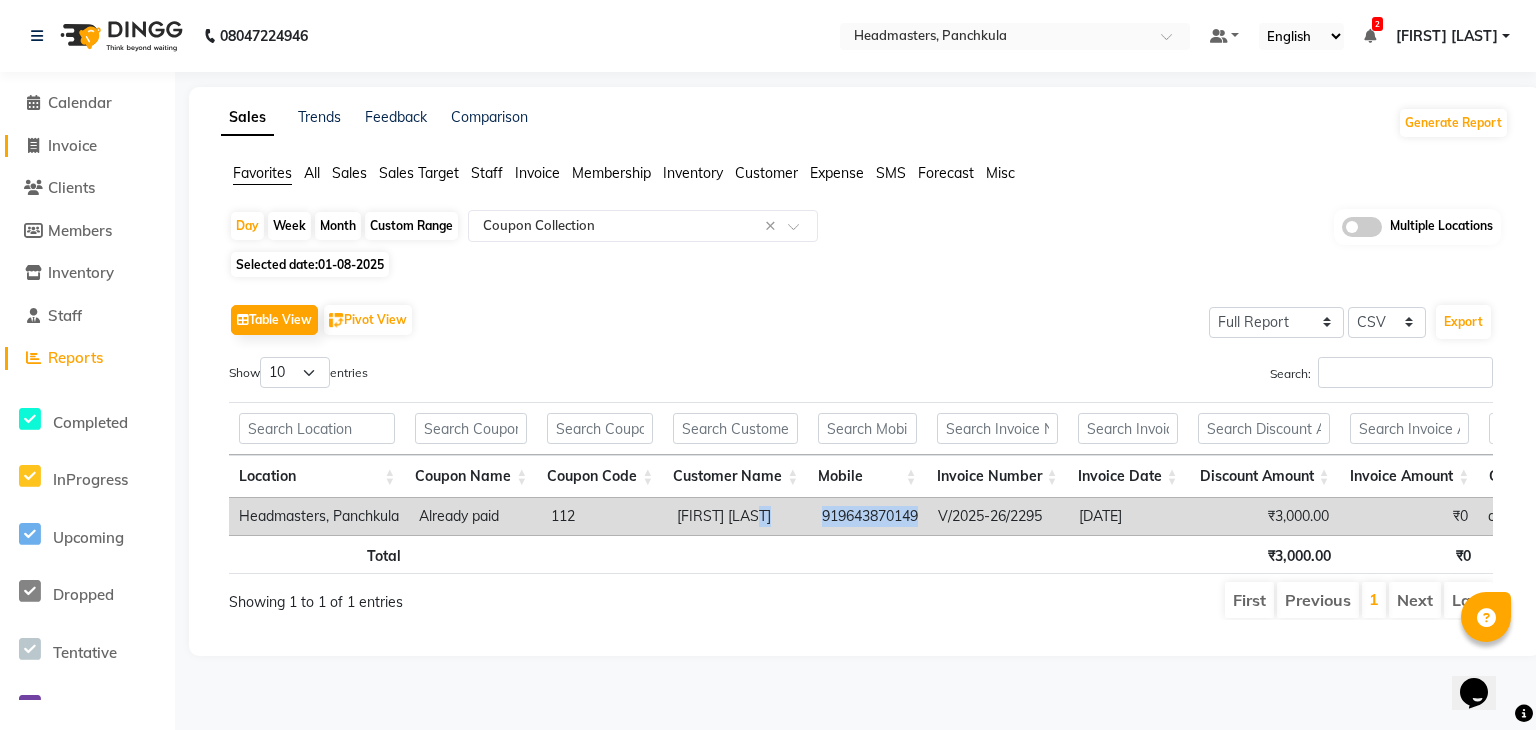 click on "Invoice" 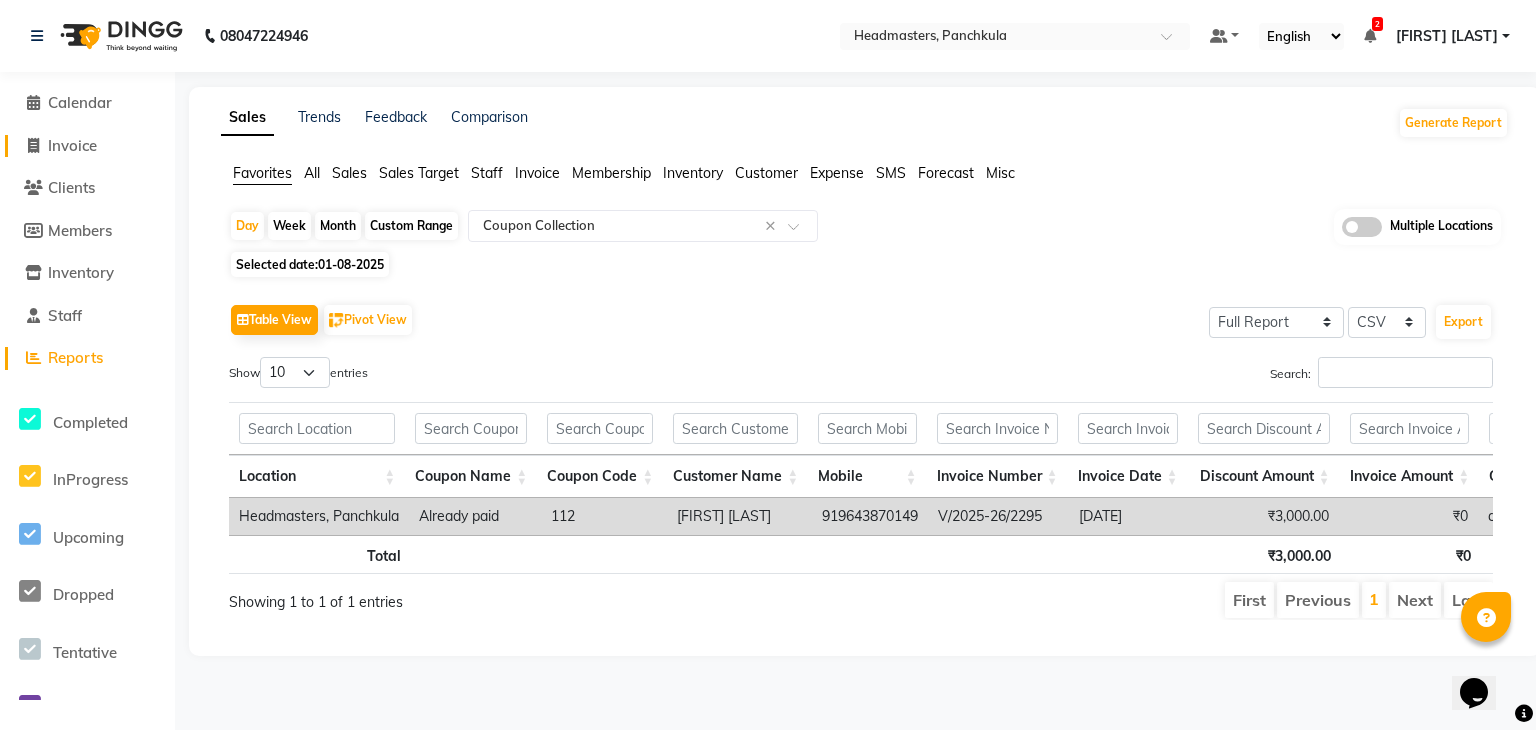 select on "service" 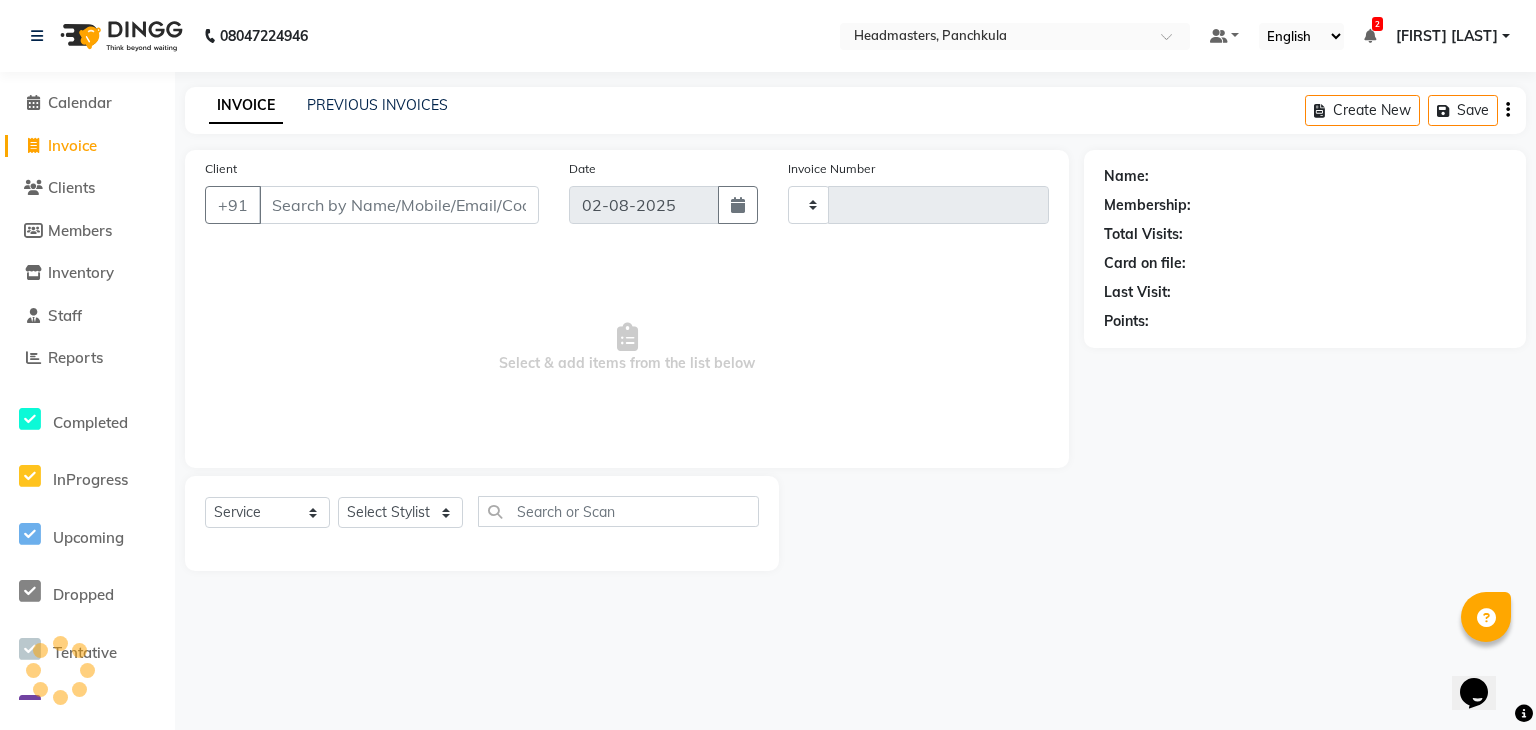 type on "2300" 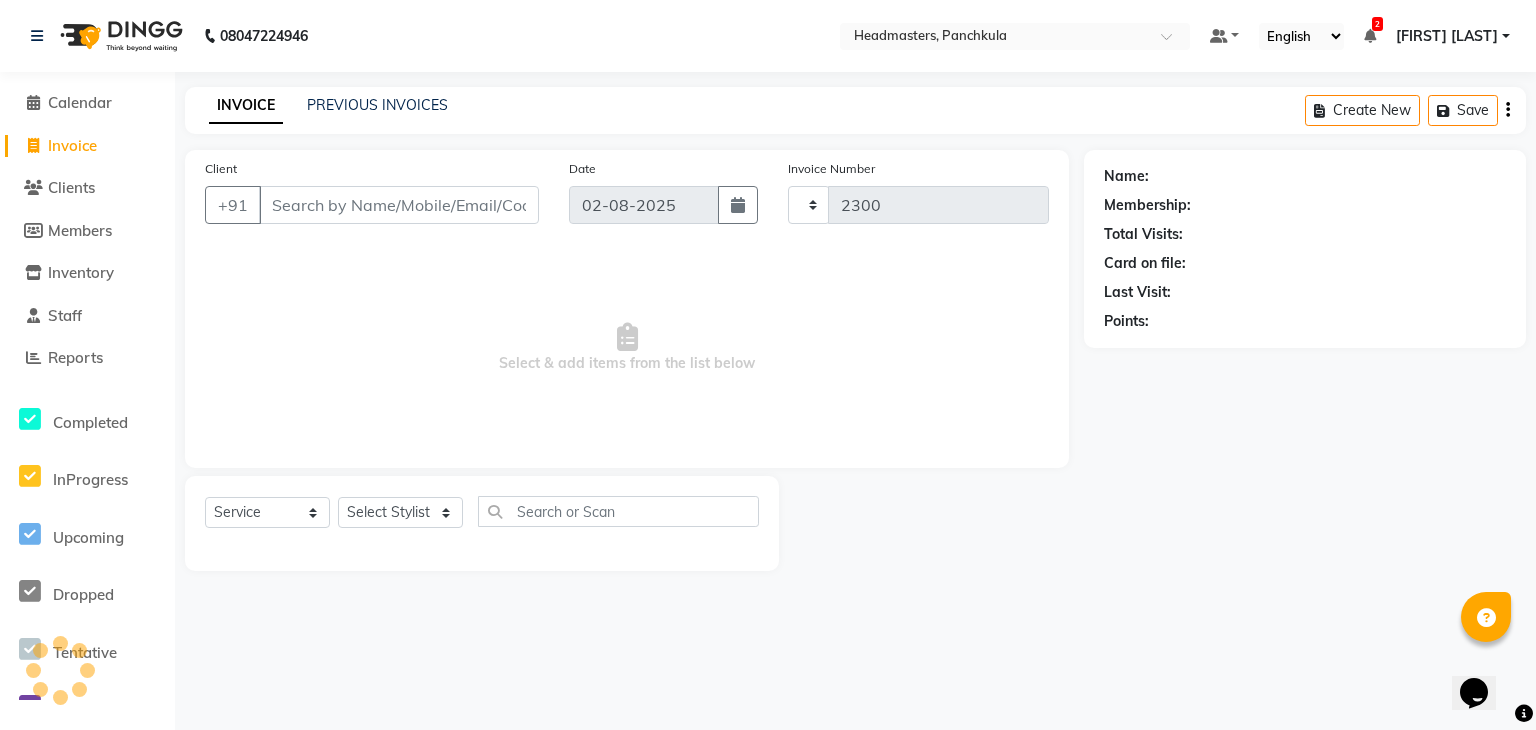 select on "7376" 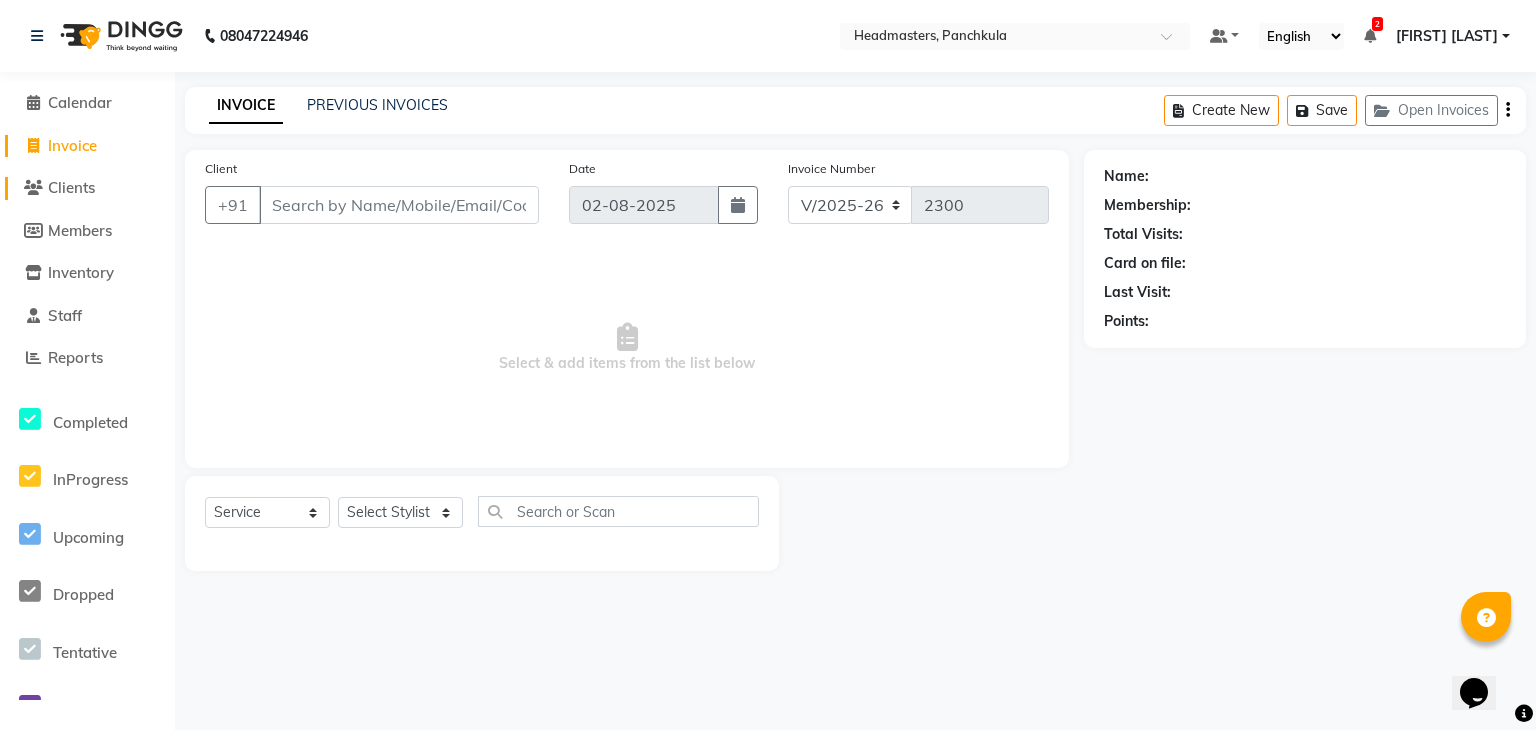 click on "Clients" 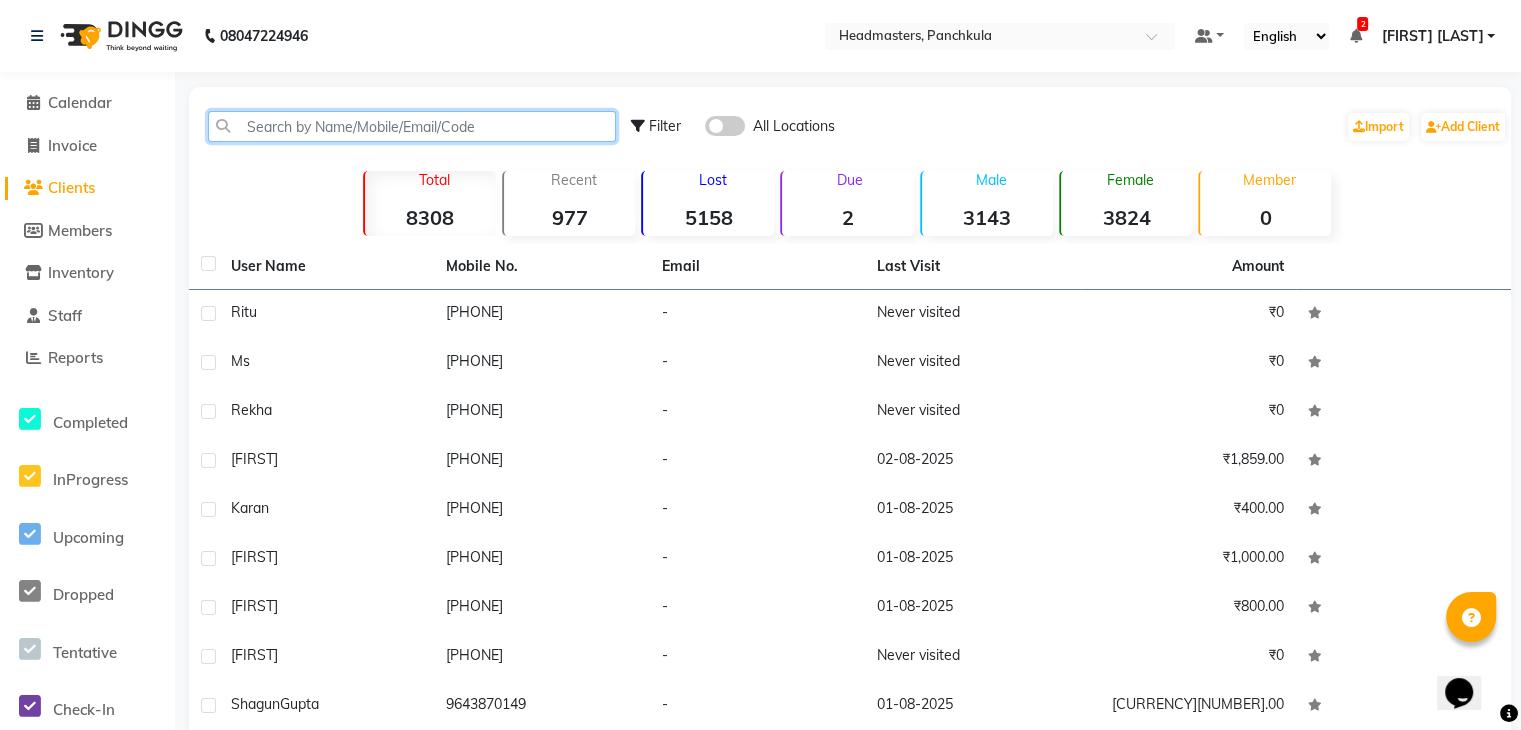 click 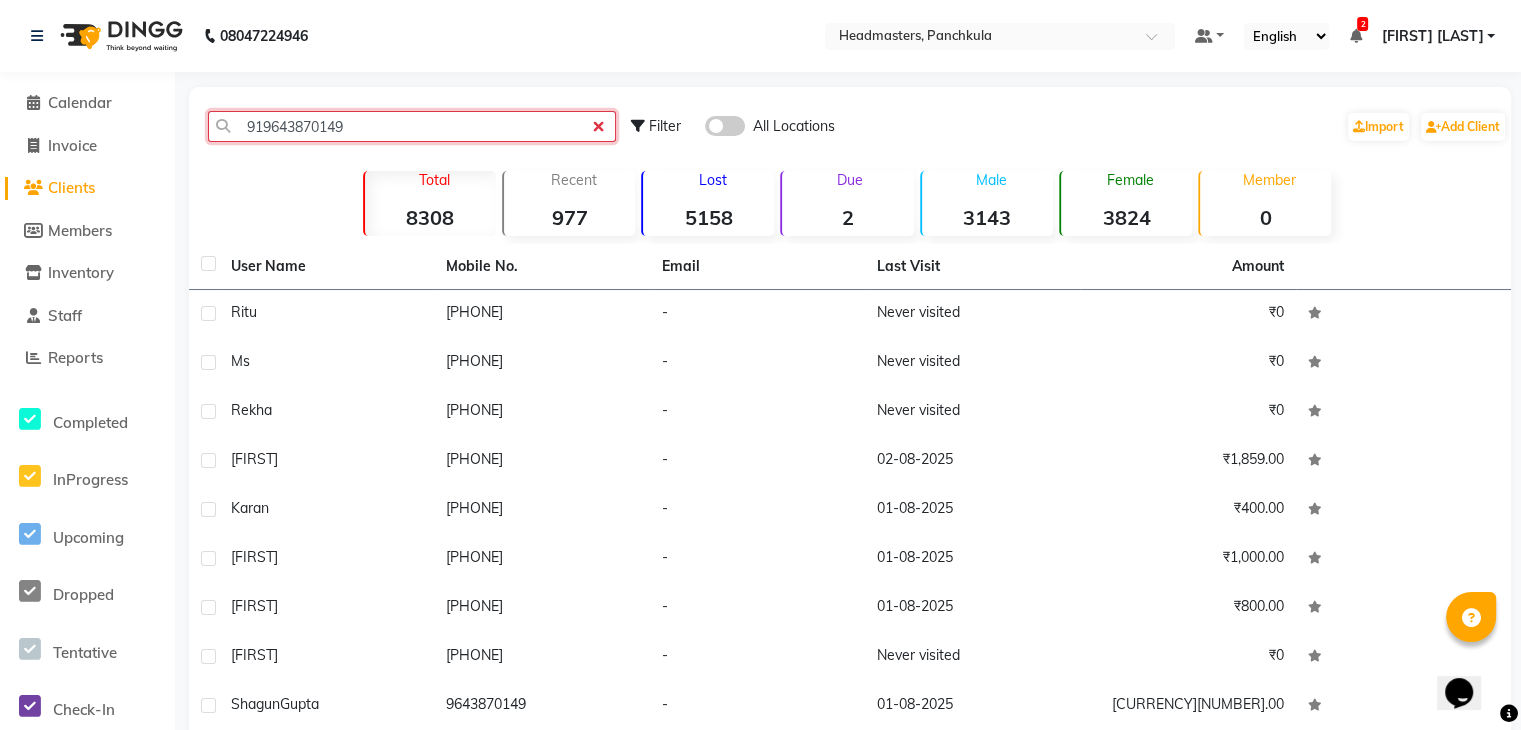 click on "919643870149" 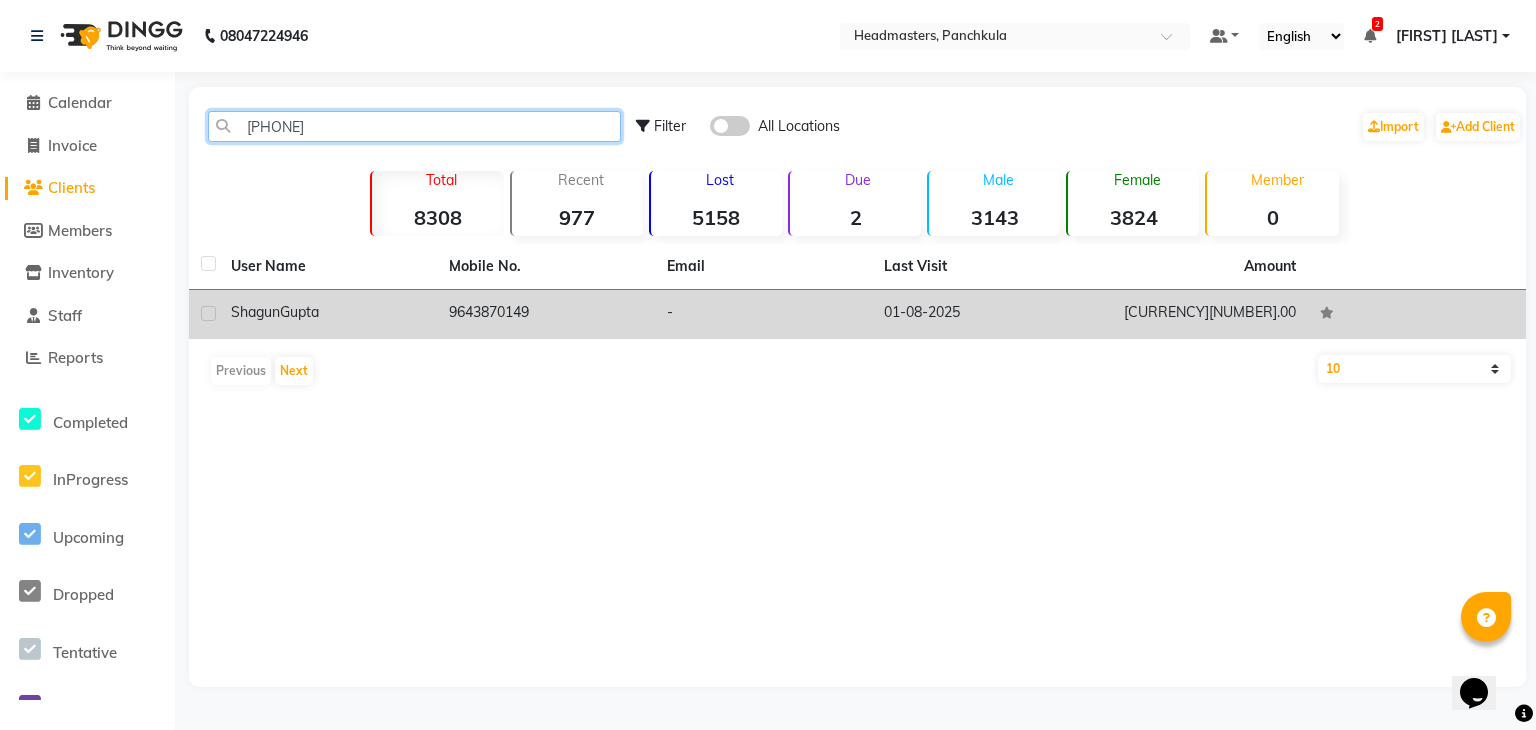 type on "[PHONE]" 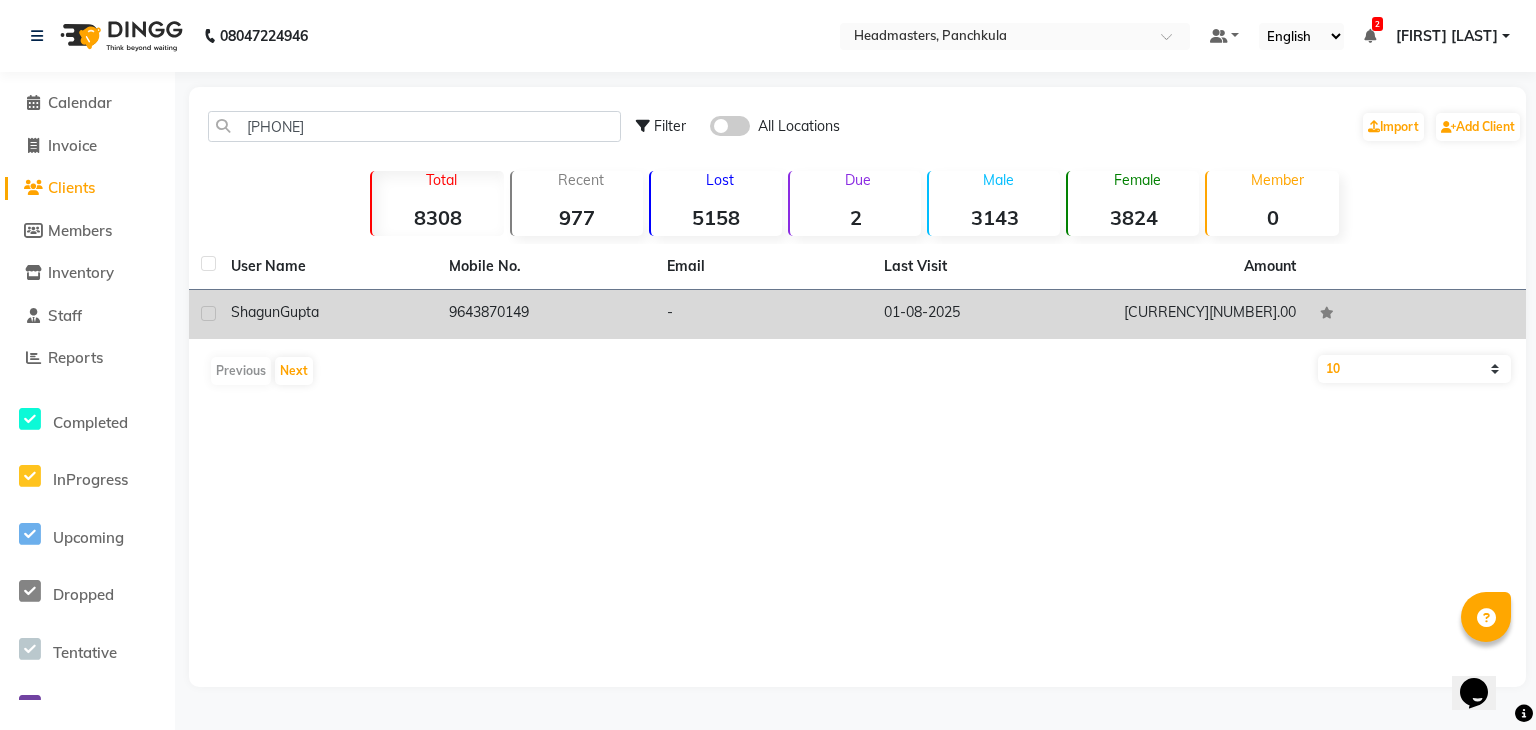 click on "9643870149" 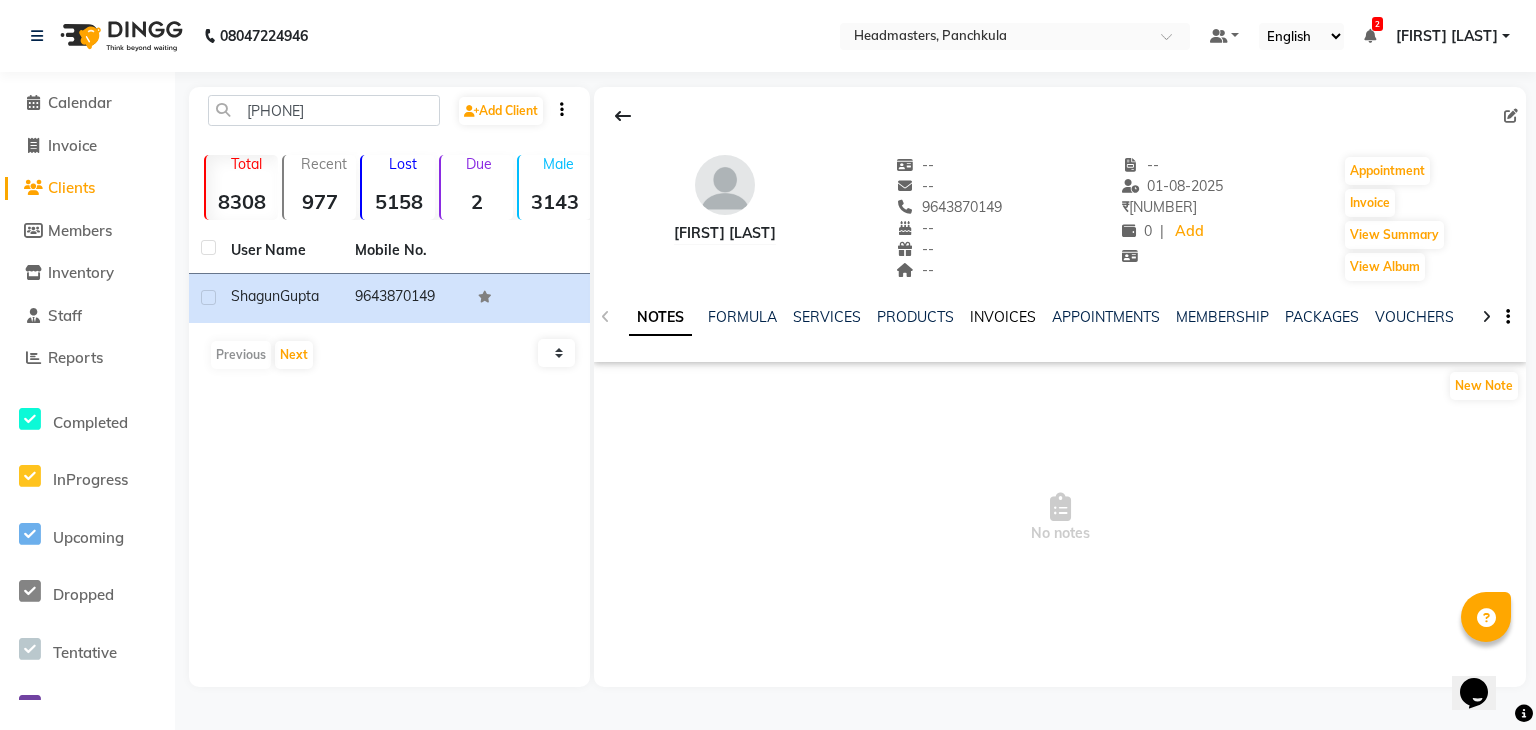 click on "INVOICES" 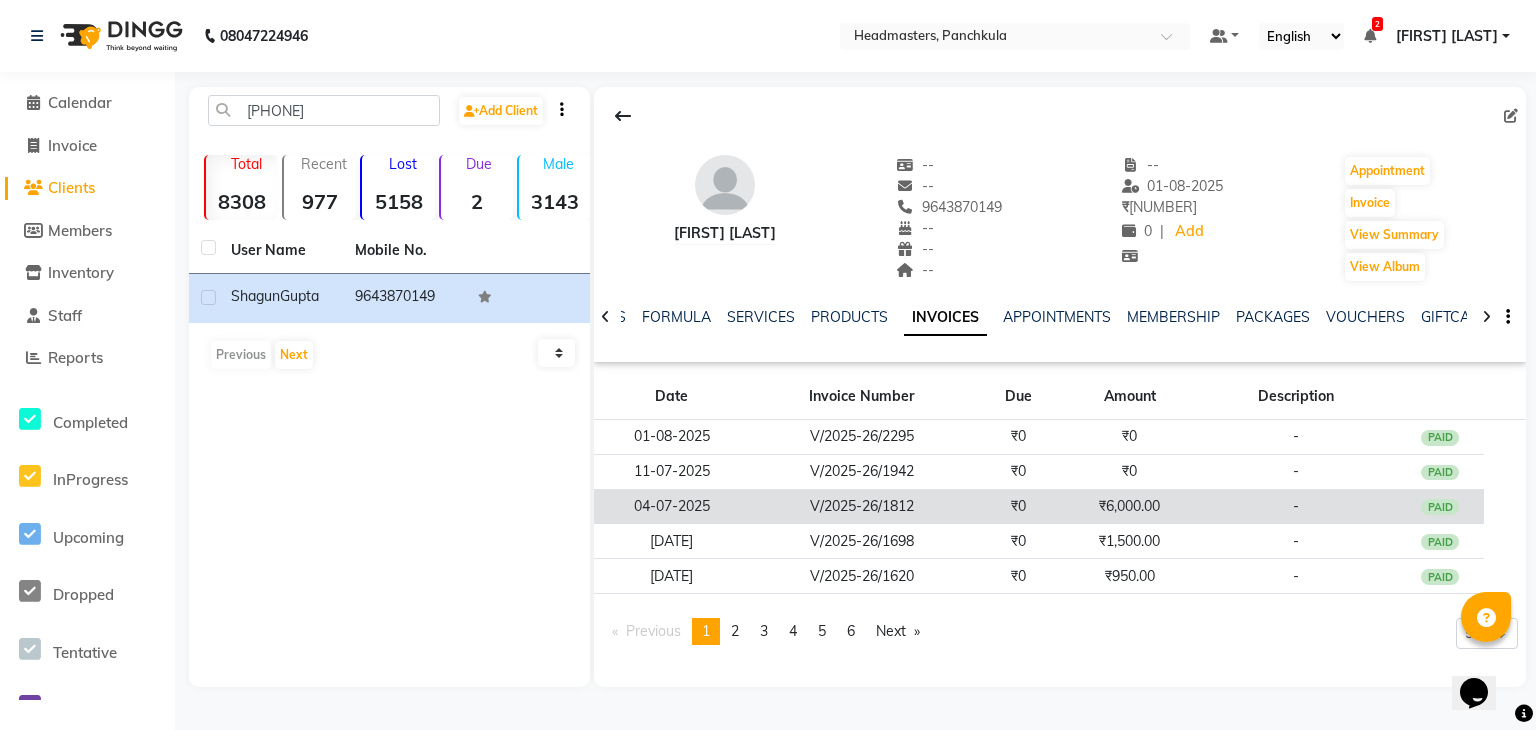 click on "V/2025-26/1812" 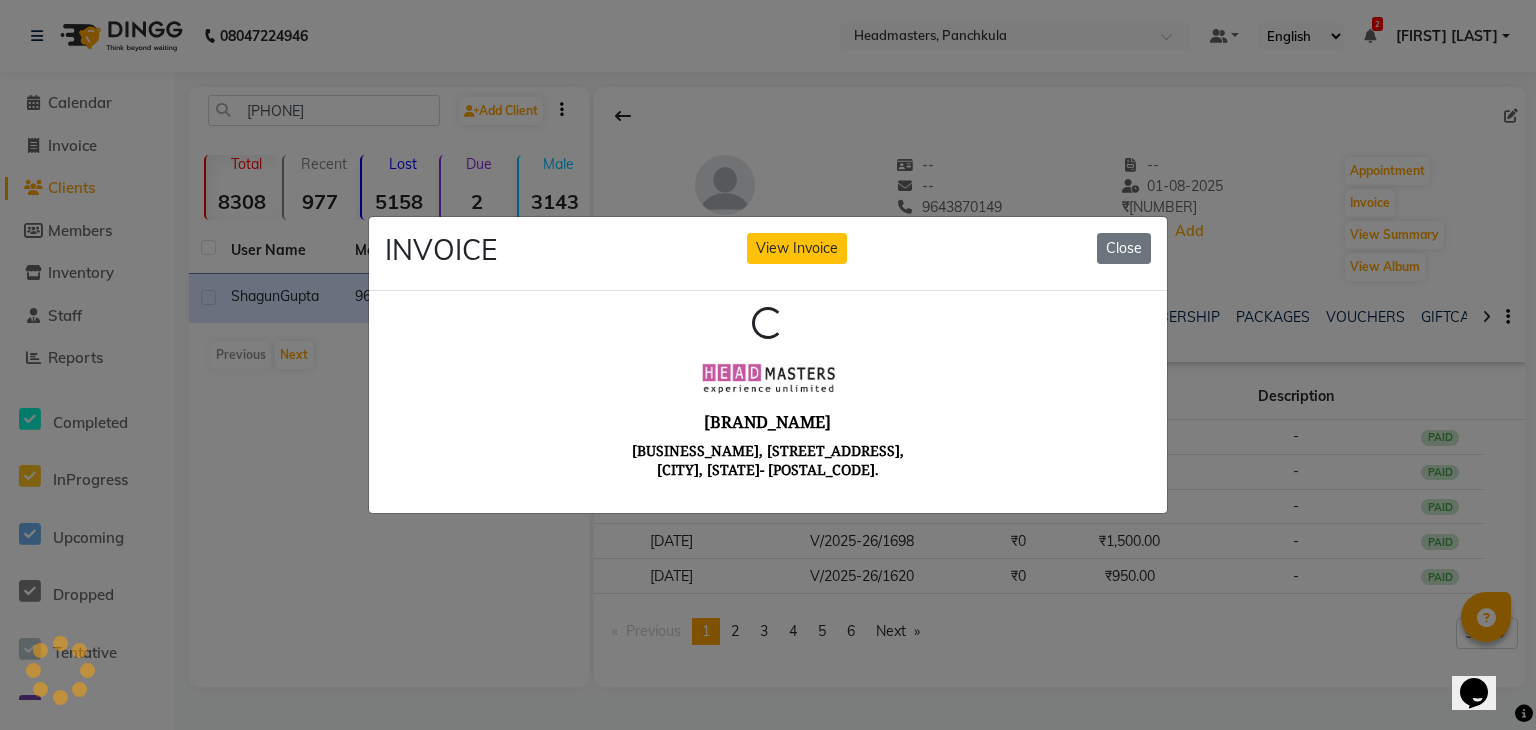 scroll, scrollTop: 0, scrollLeft: 0, axis: both 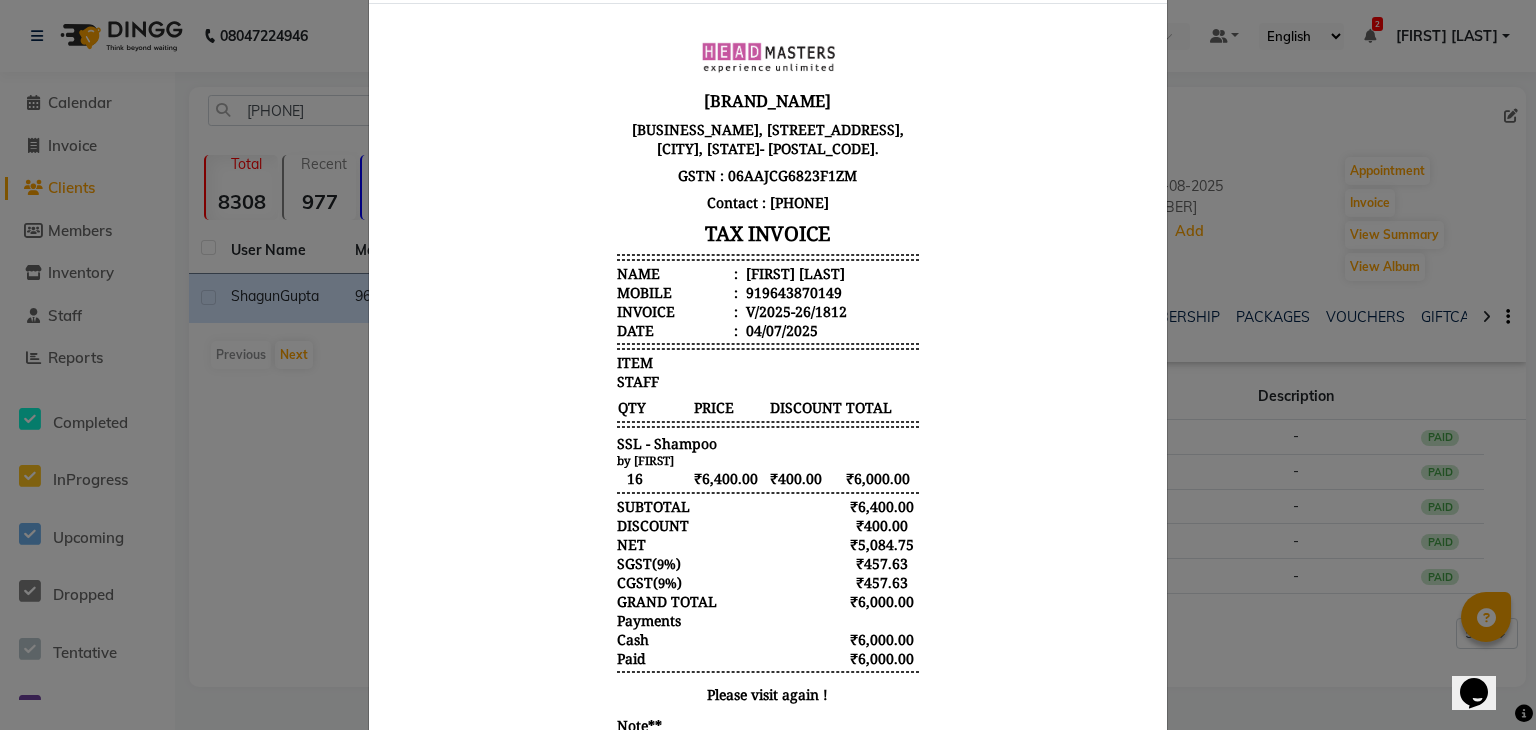 click on "INVOICE View Invoice Close" 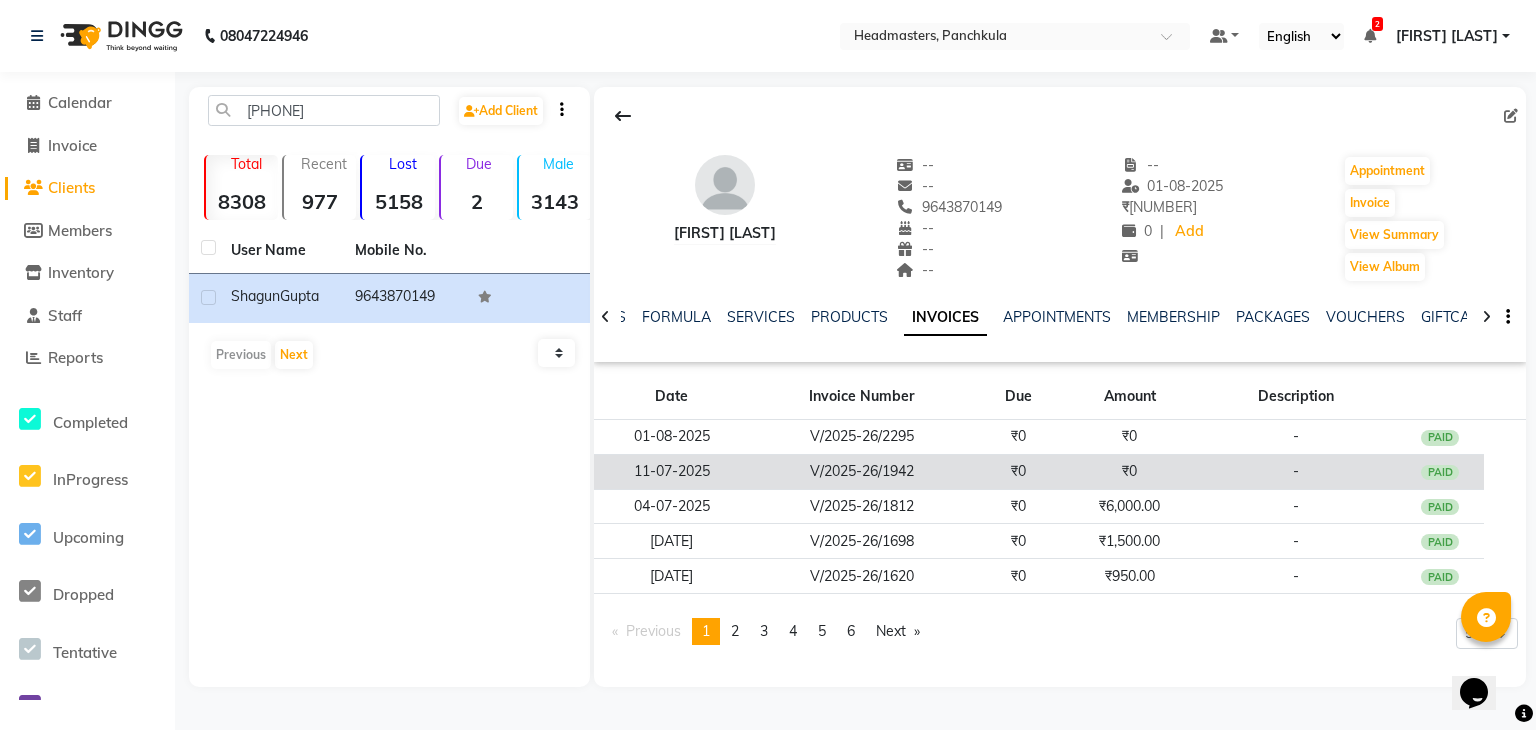 click on "₹0" 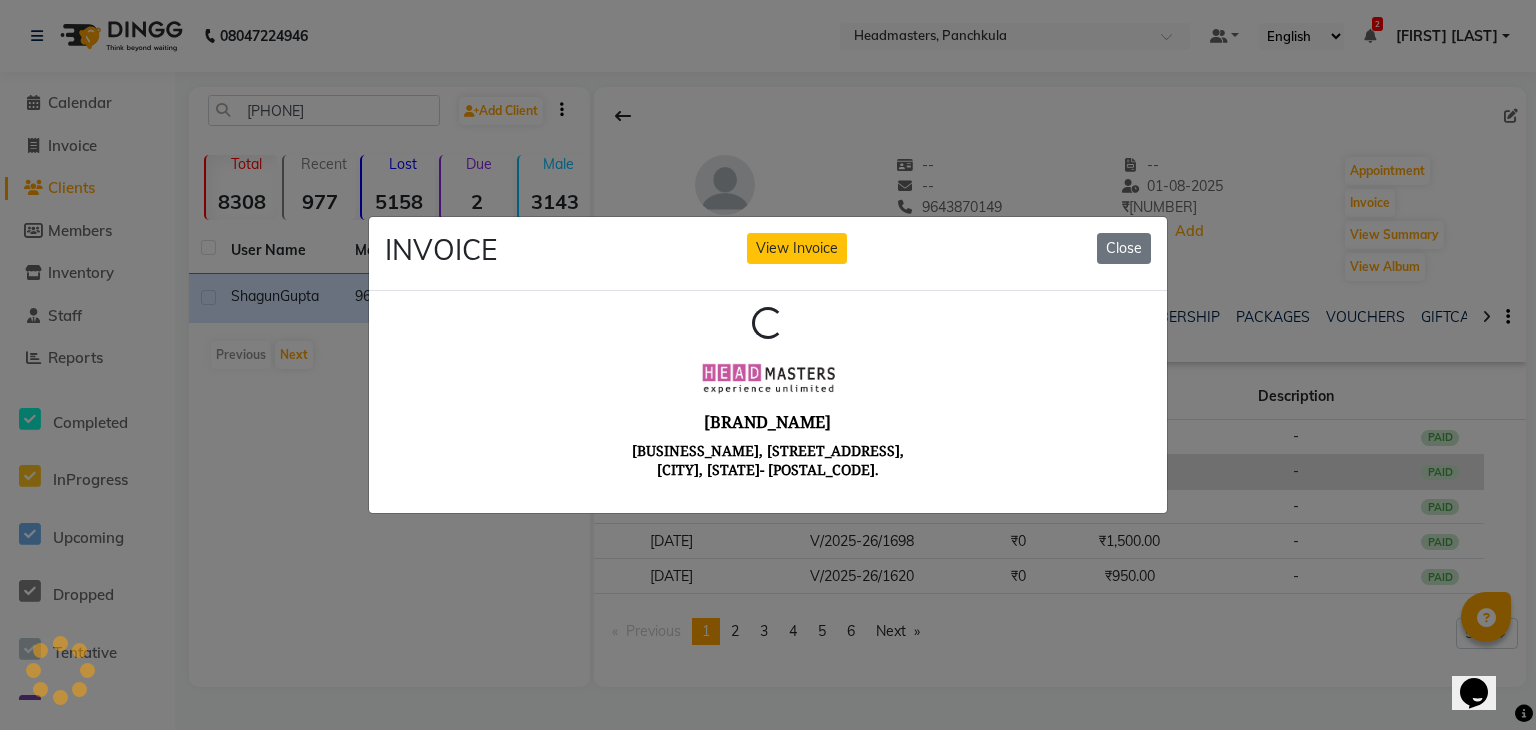 scroll, scrollTop: 0, scrollLeft: 0, axis: both 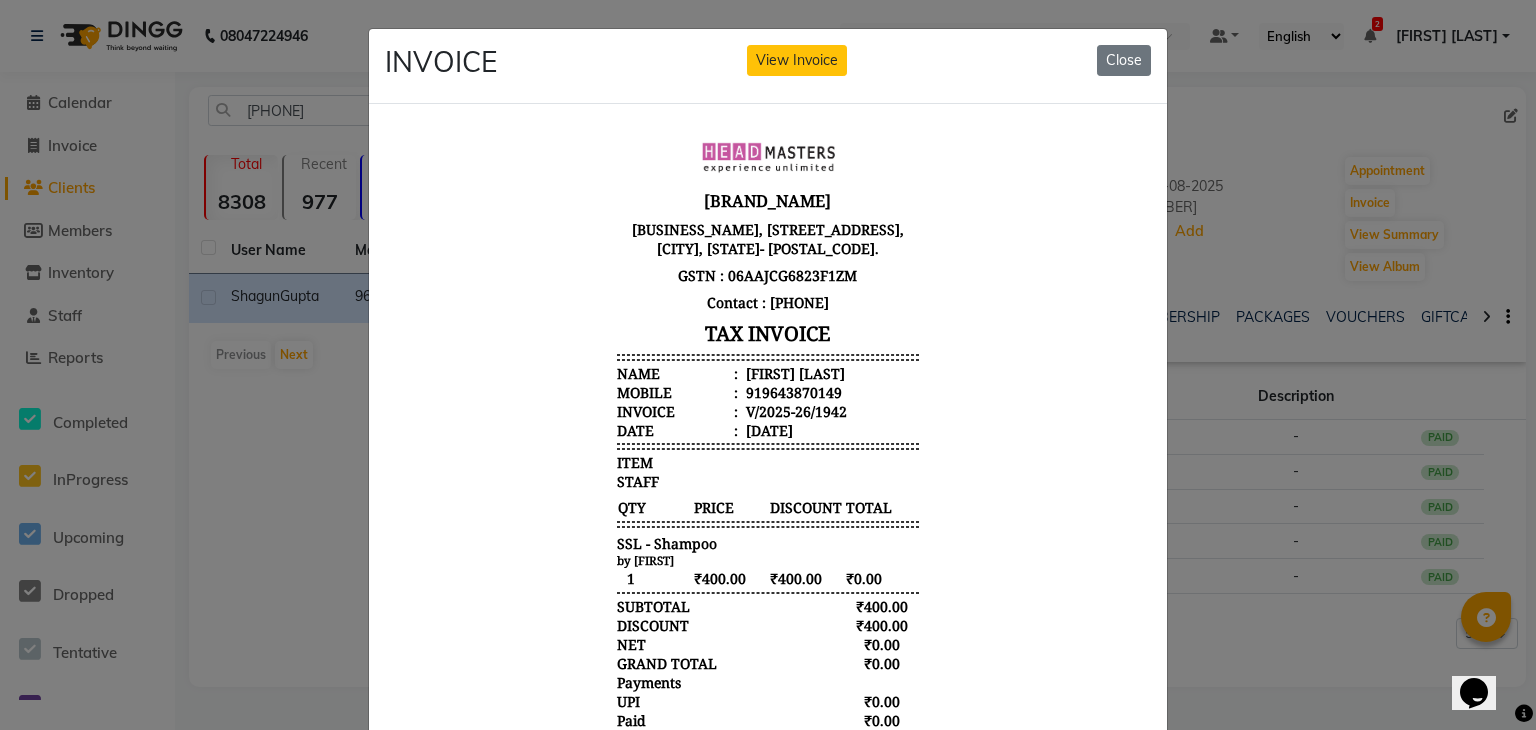 click on "INVOICE View Invoice Close" 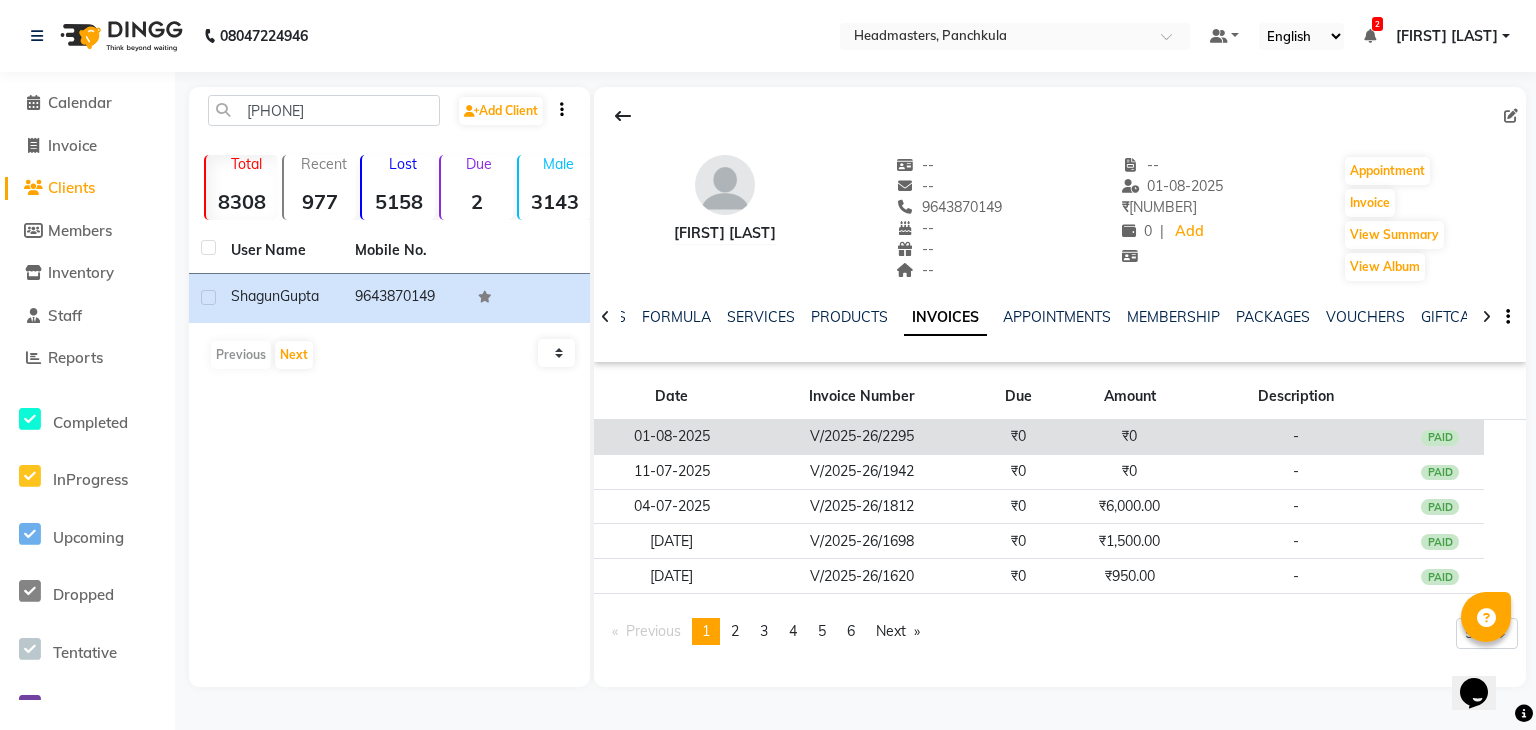 click on "₹0" 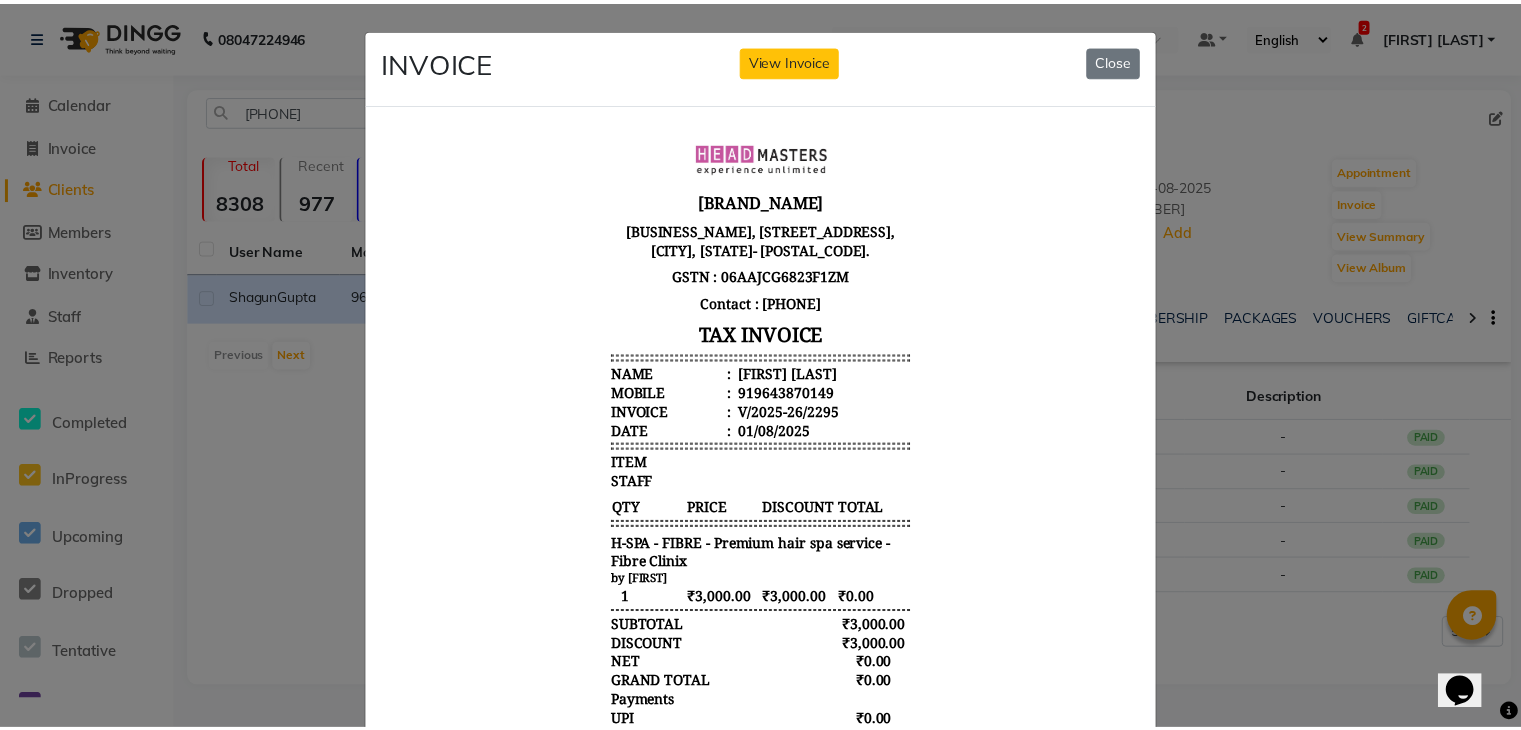 scroll, scrollTop: 15, scrollLeft: 0, axis: vertical 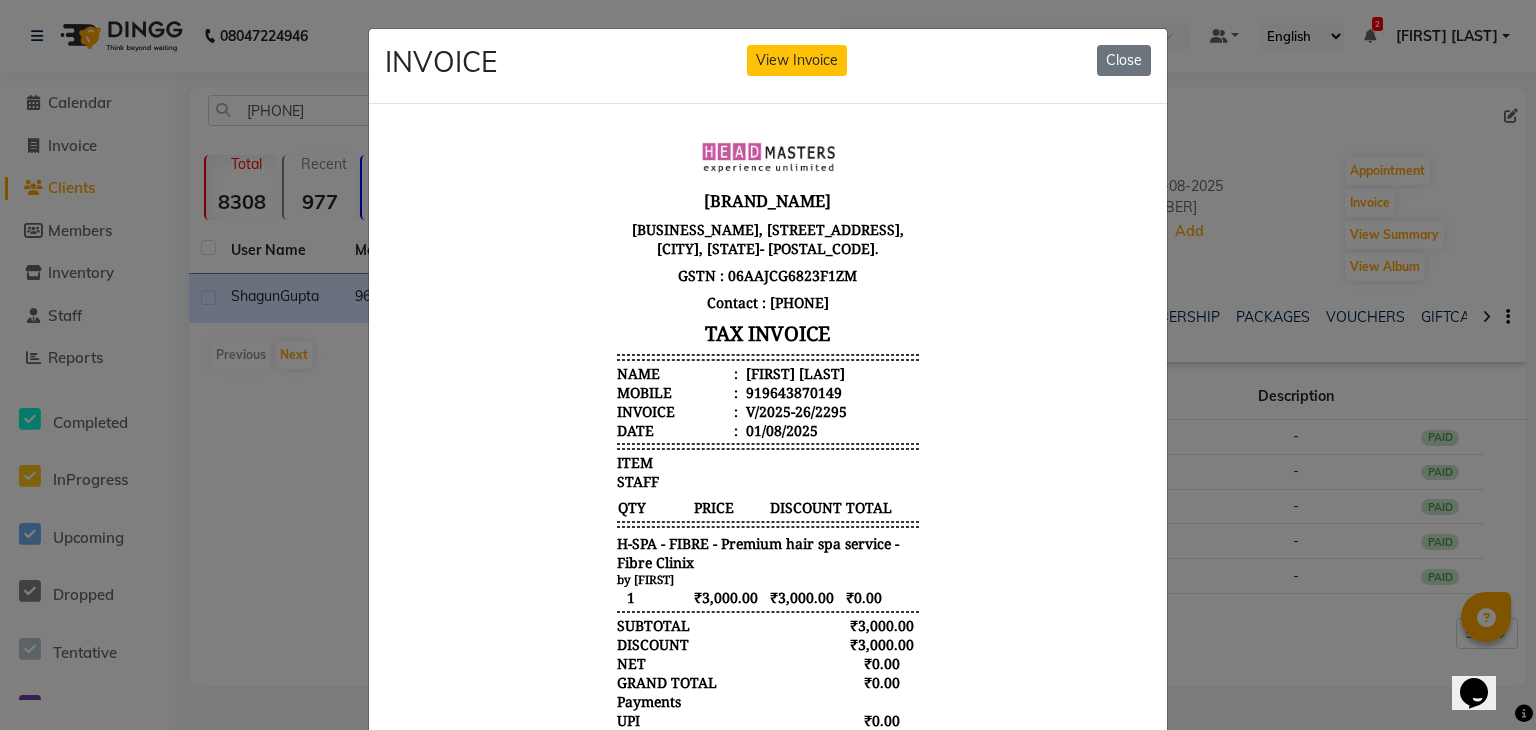 click on "INVOICE View Invoice Close" 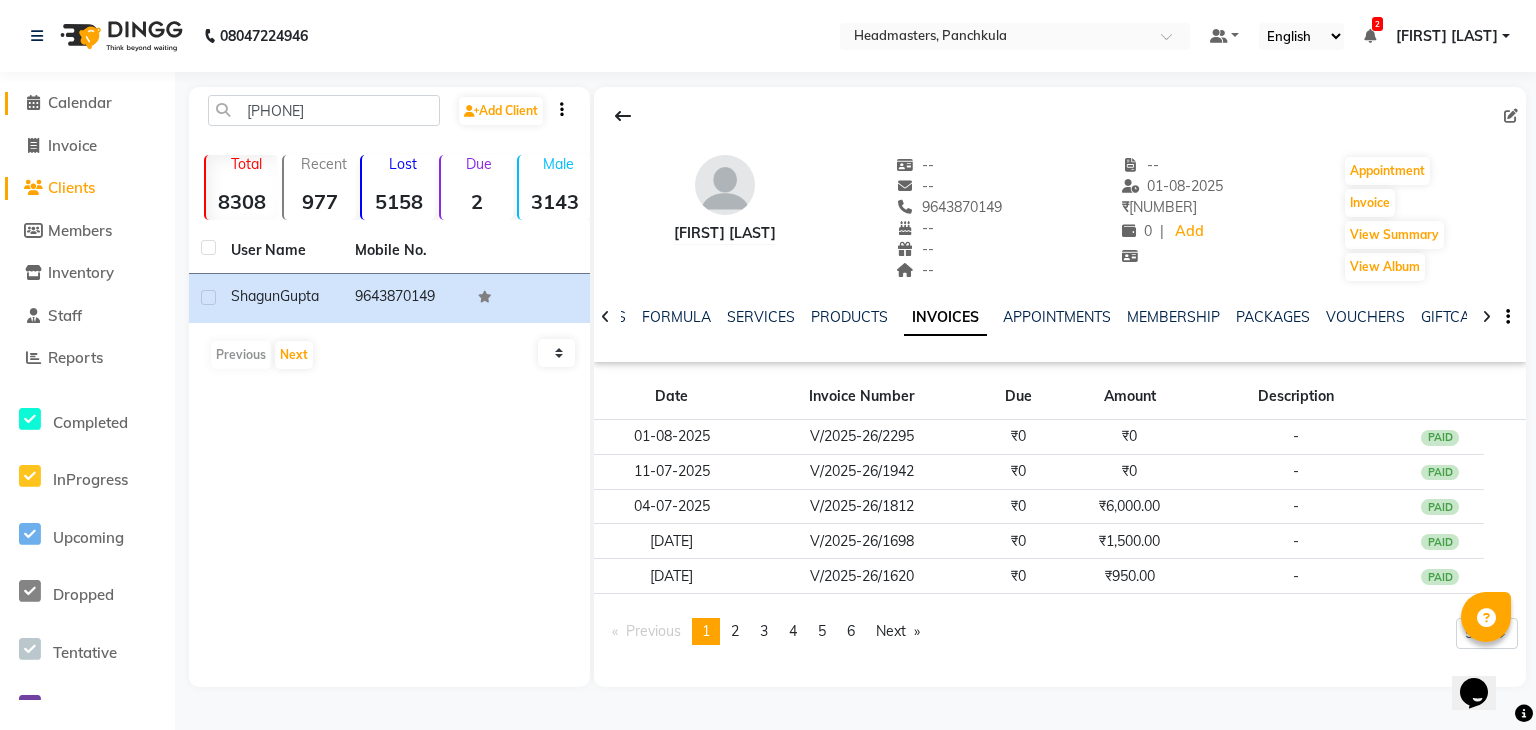 click on "Calendar" 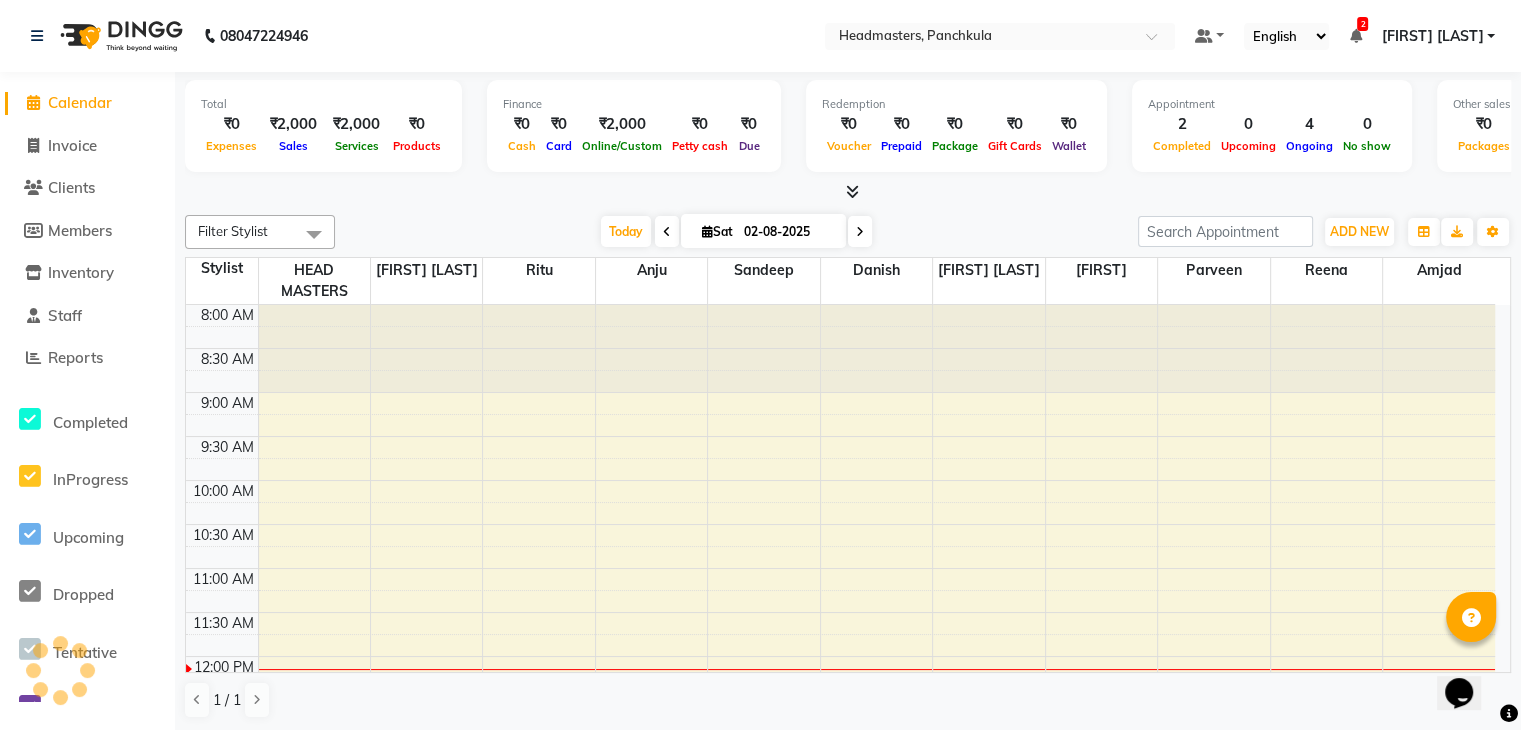 scroll, scrollTop: 0, scrollLeft: 0, axis: both 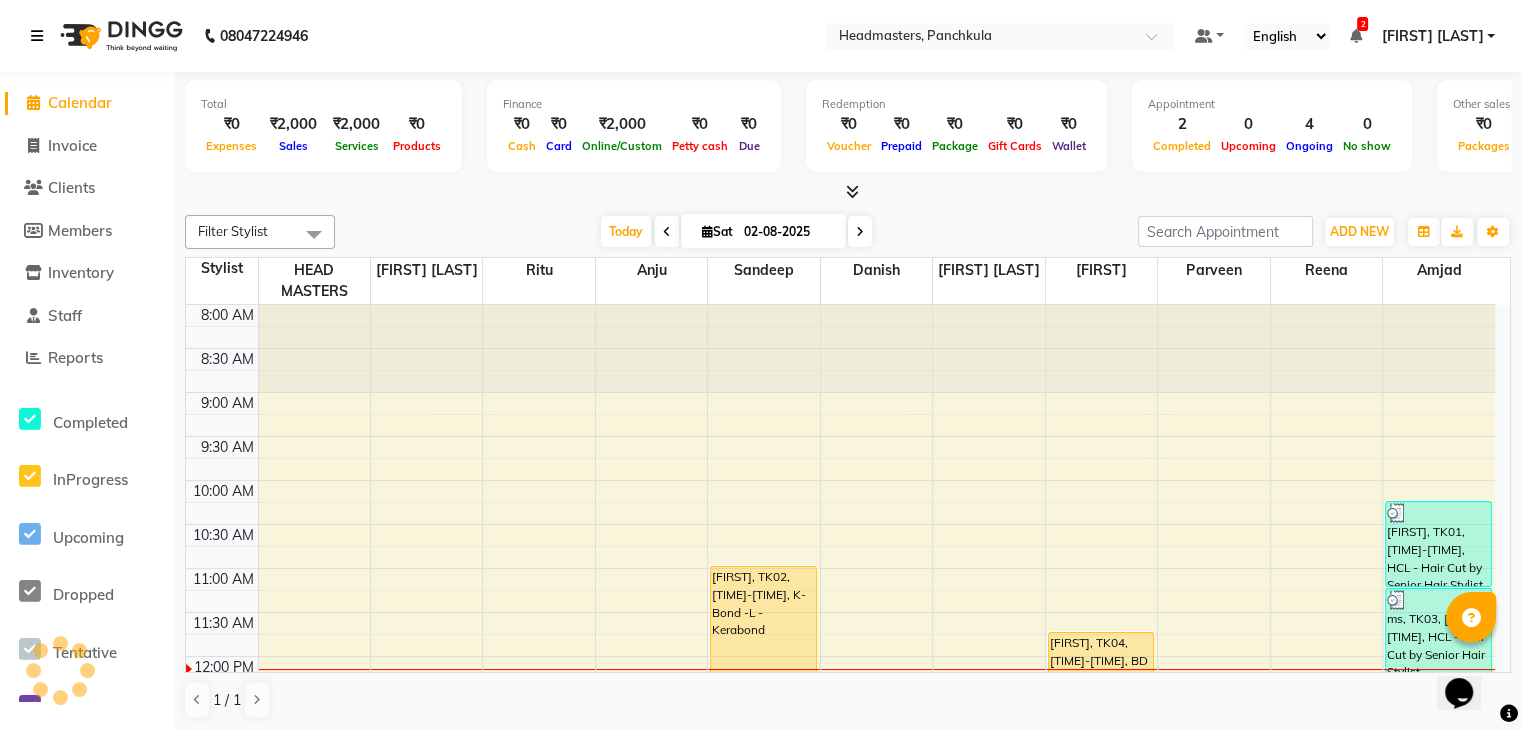 click at bounding box center [37, 36] 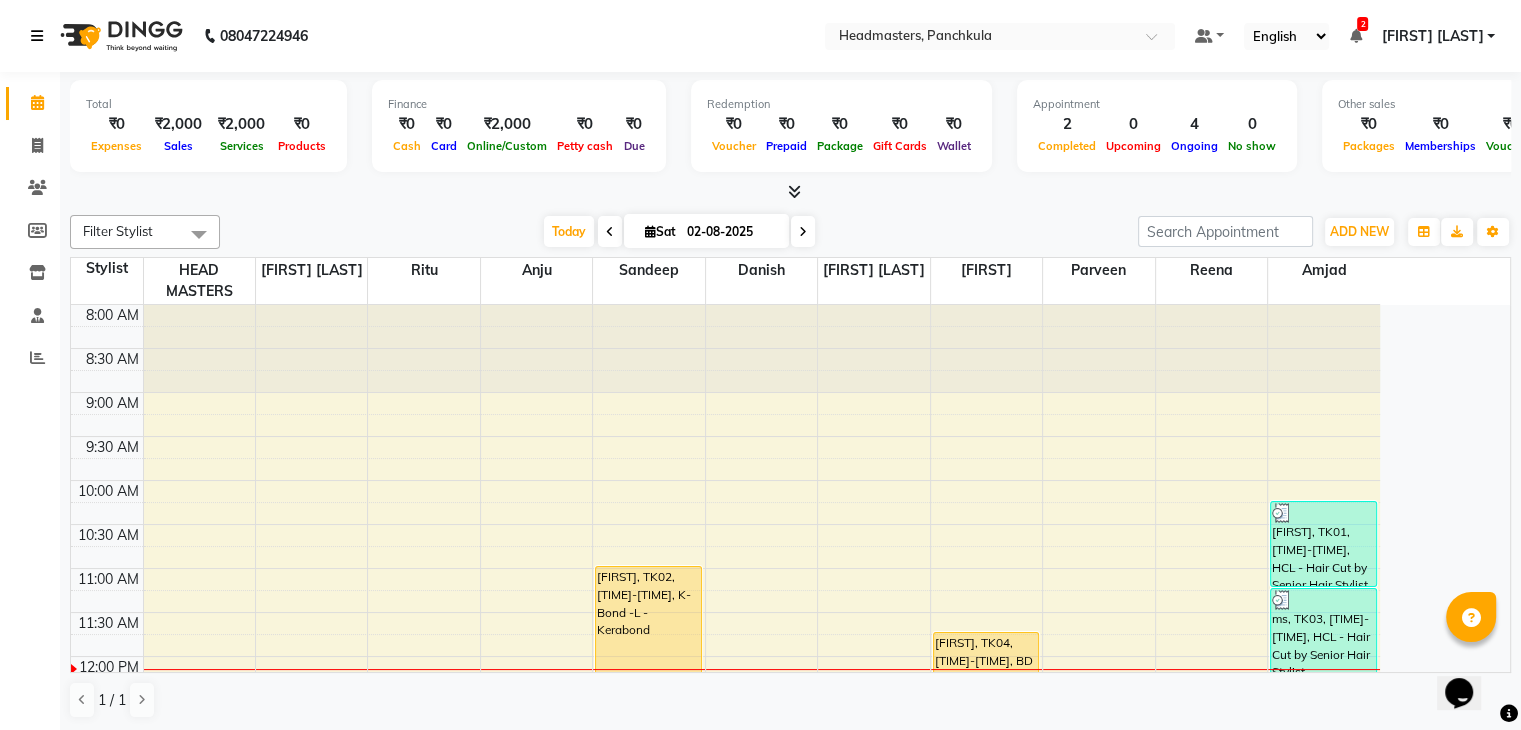 click at bounding box center (41, 36) 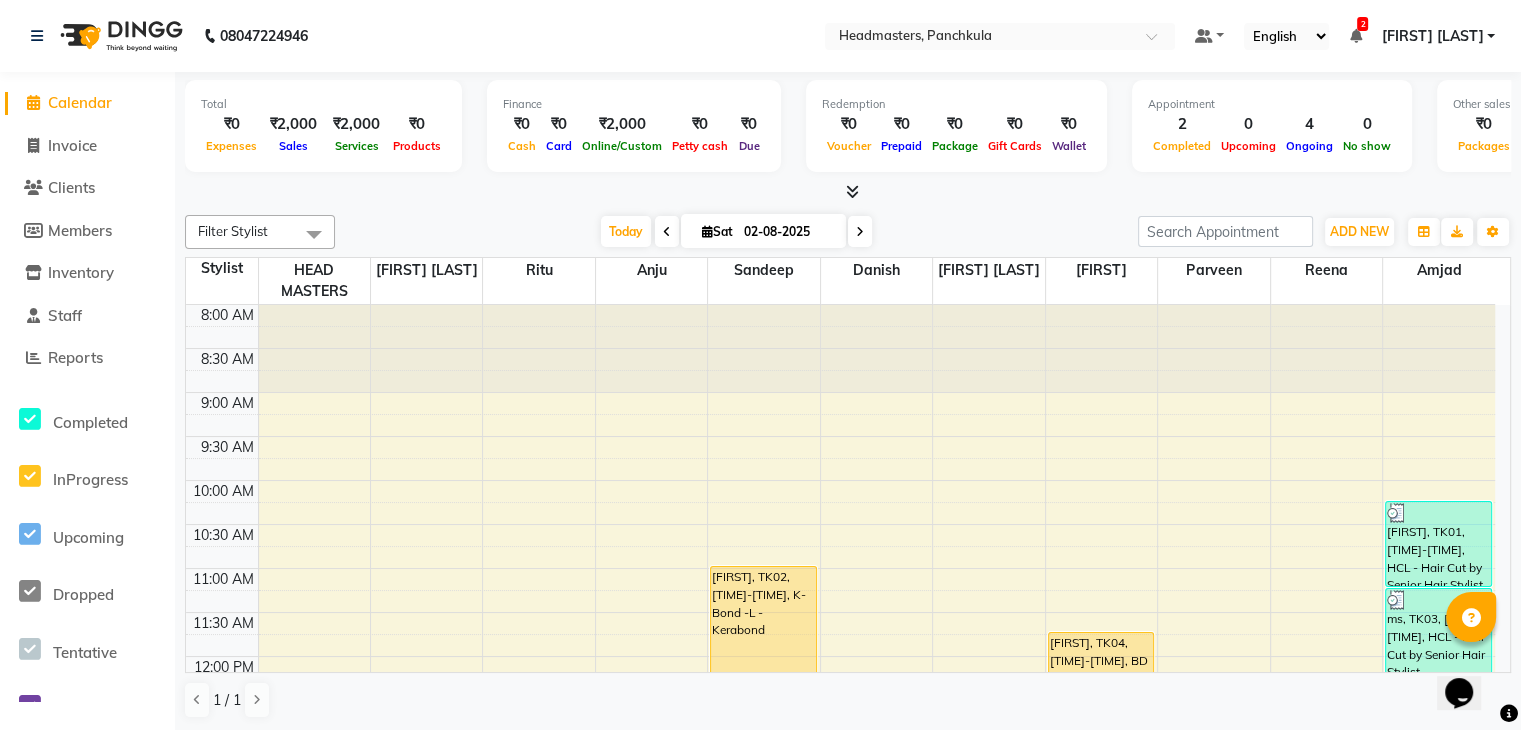 click on "Calendar" 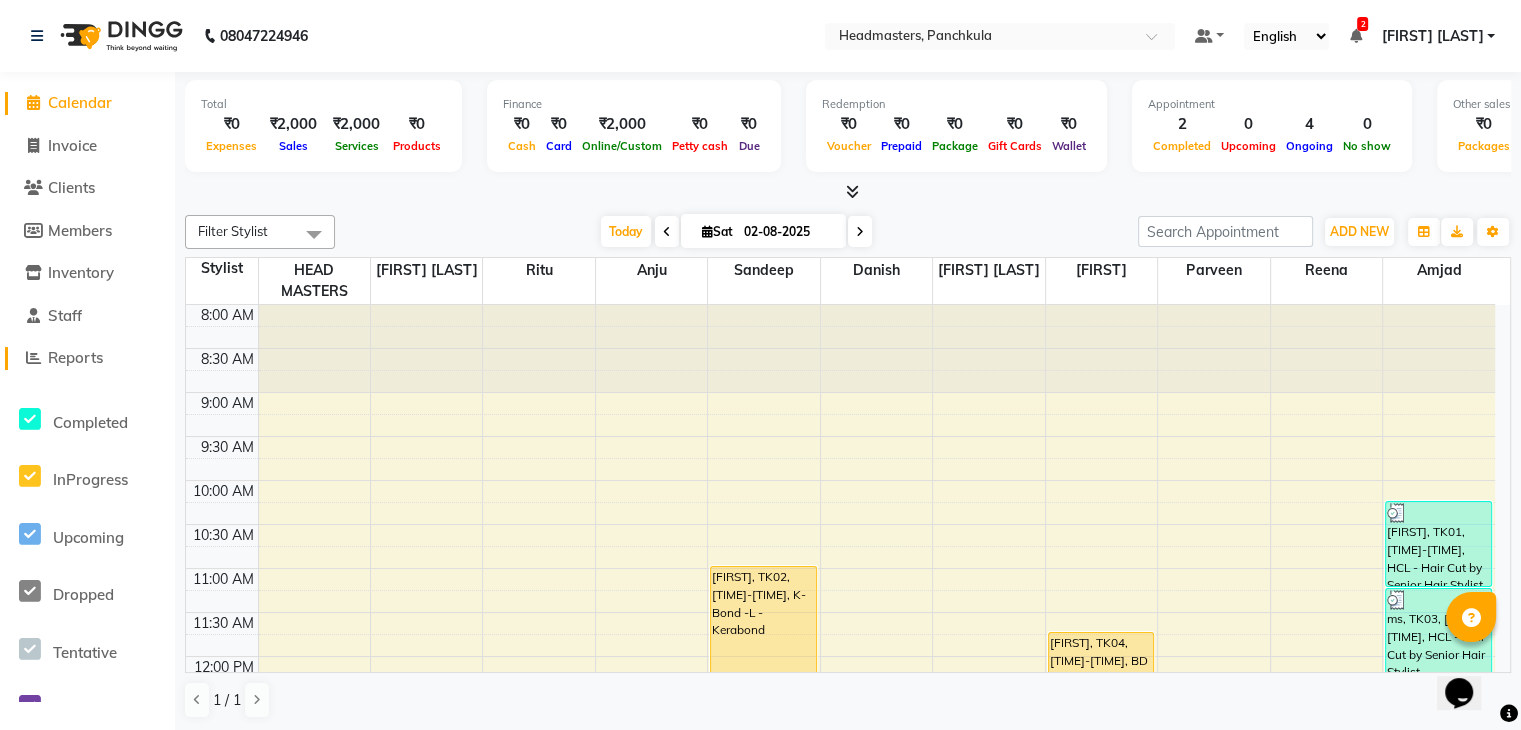 click on "Reports" 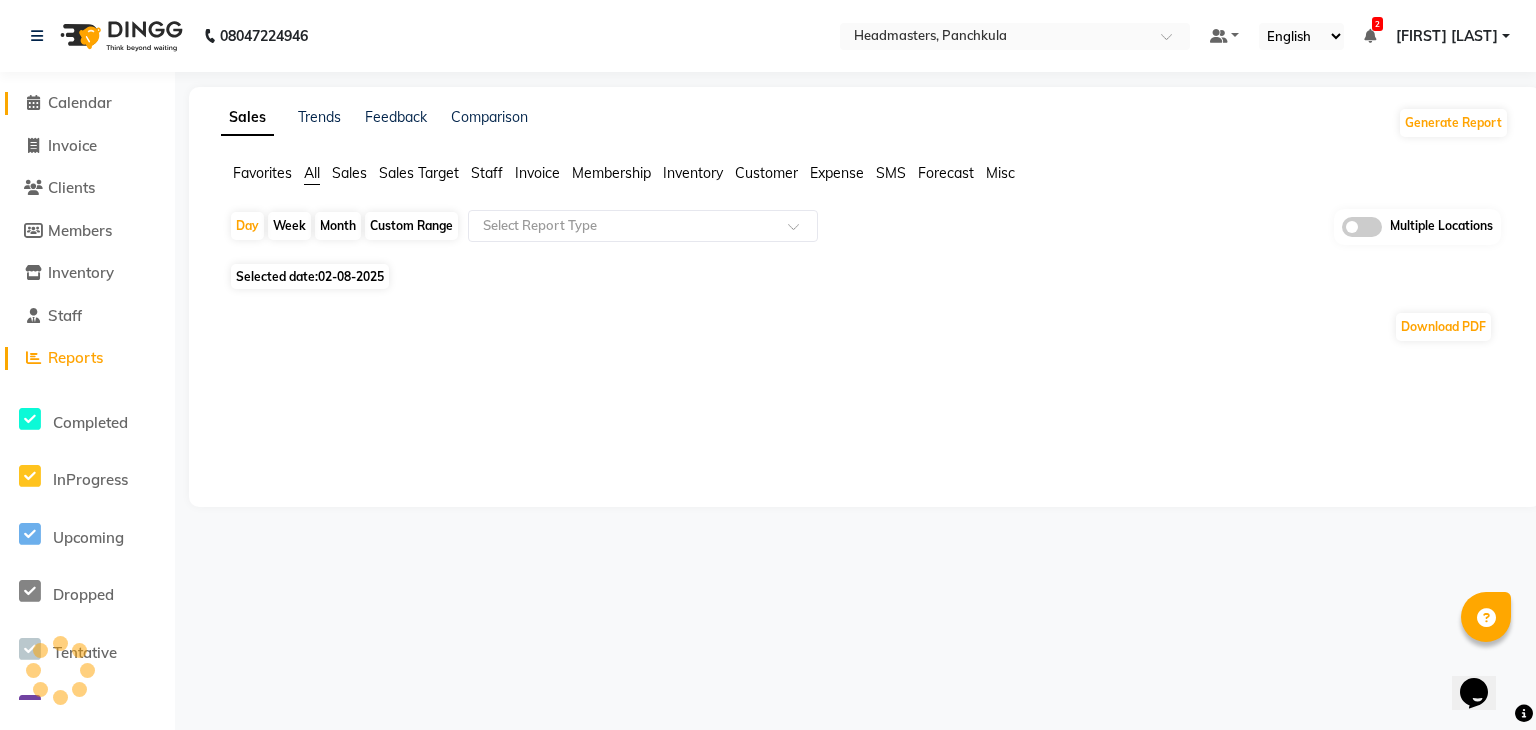 click on "Calendar" 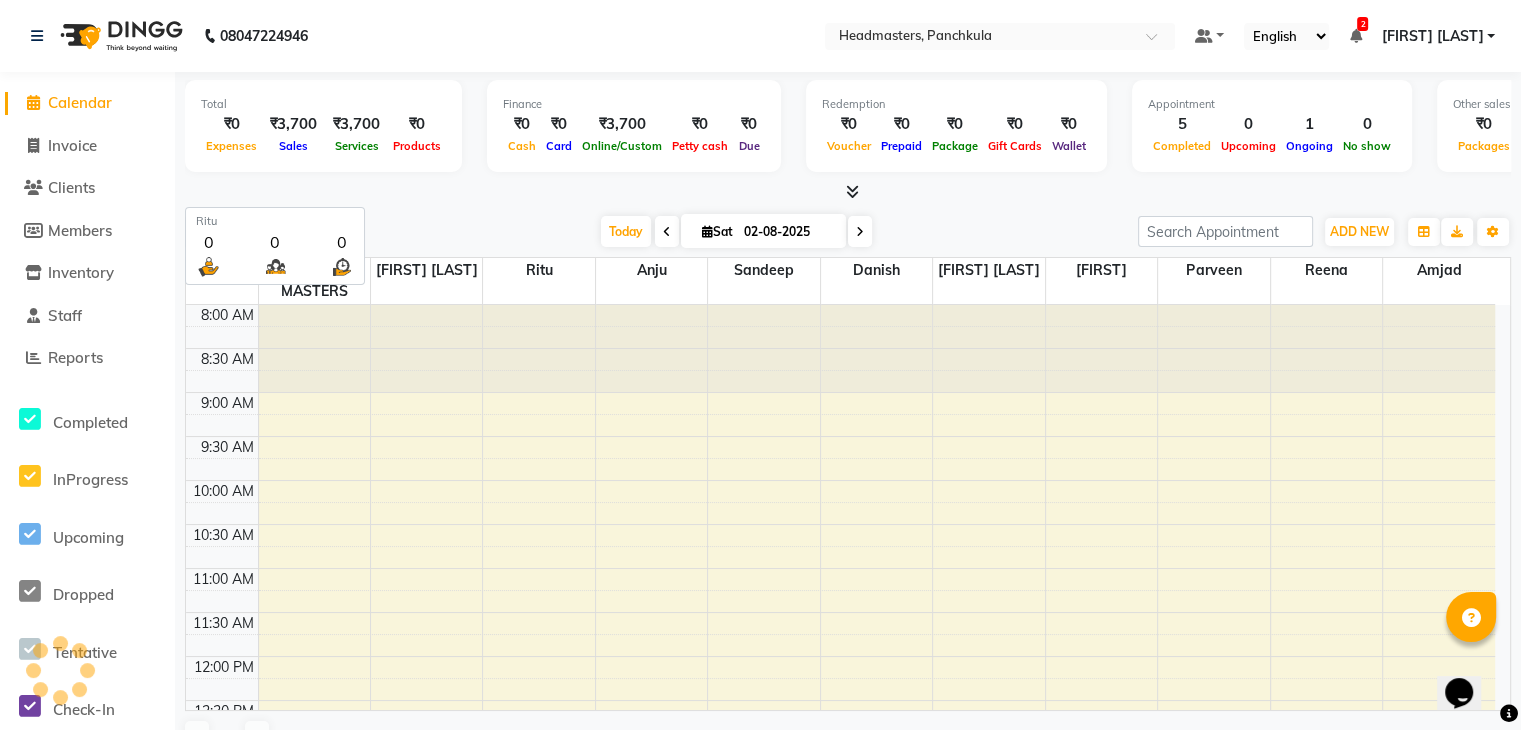scroll, scrollTop: 436, scrollLeft: 0, axis: vertical 